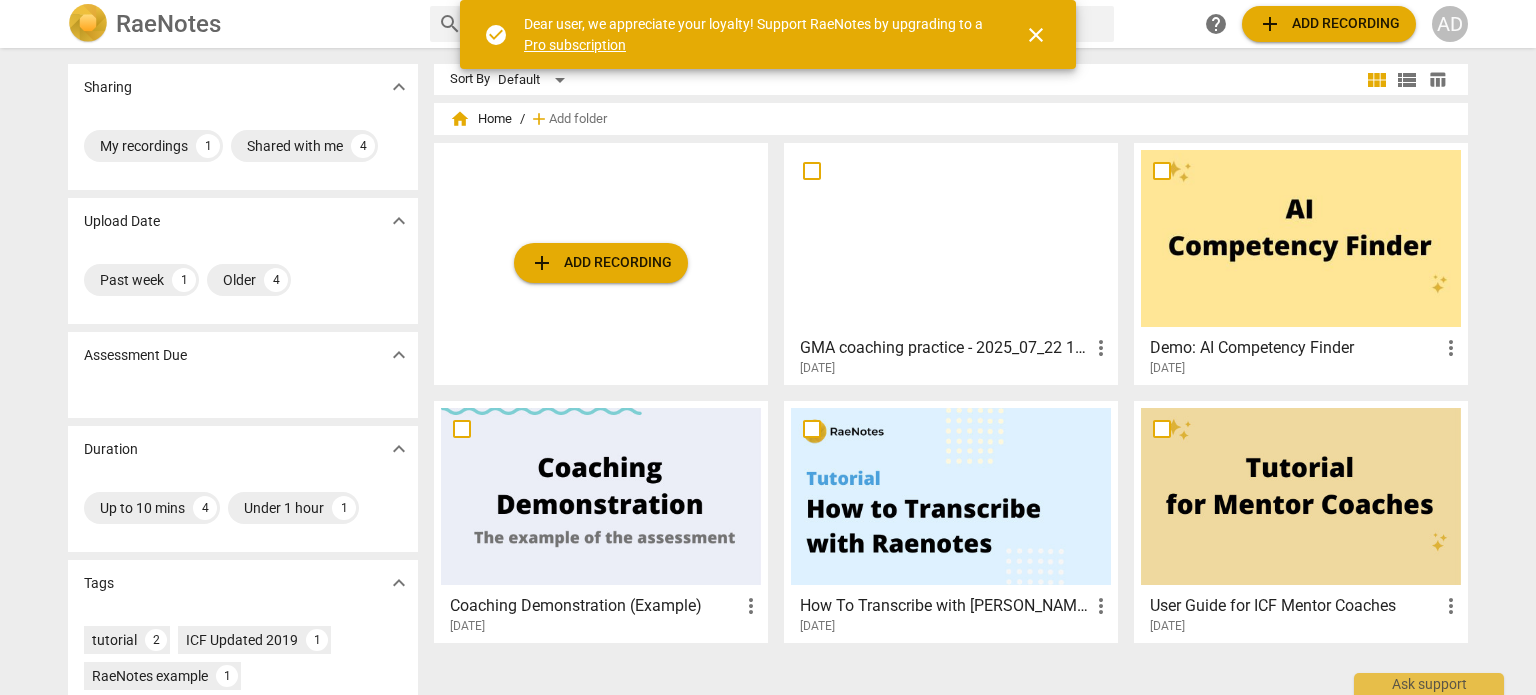 scroll, scrollTop: 0, scrollLeft: 0, axis: both 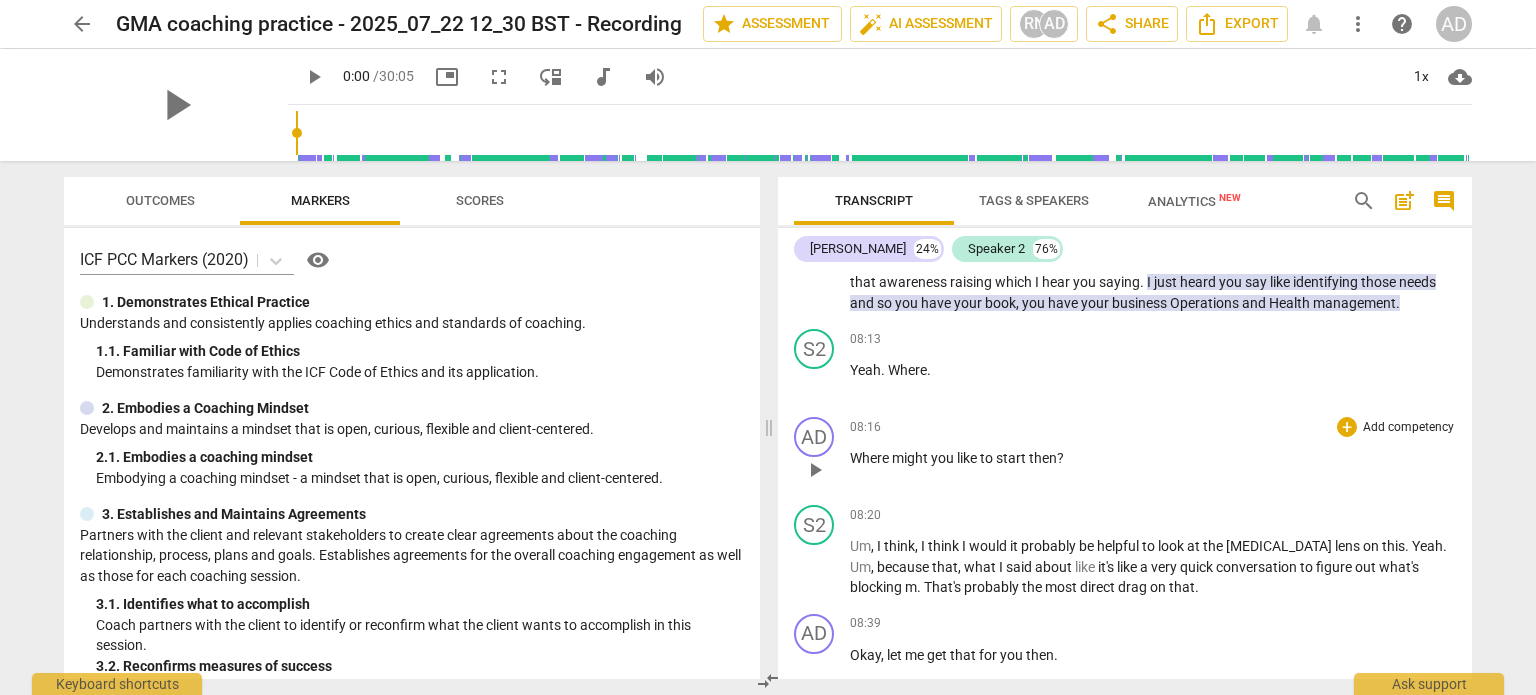 click on "Add competency" at bounding box center (1408, 428) 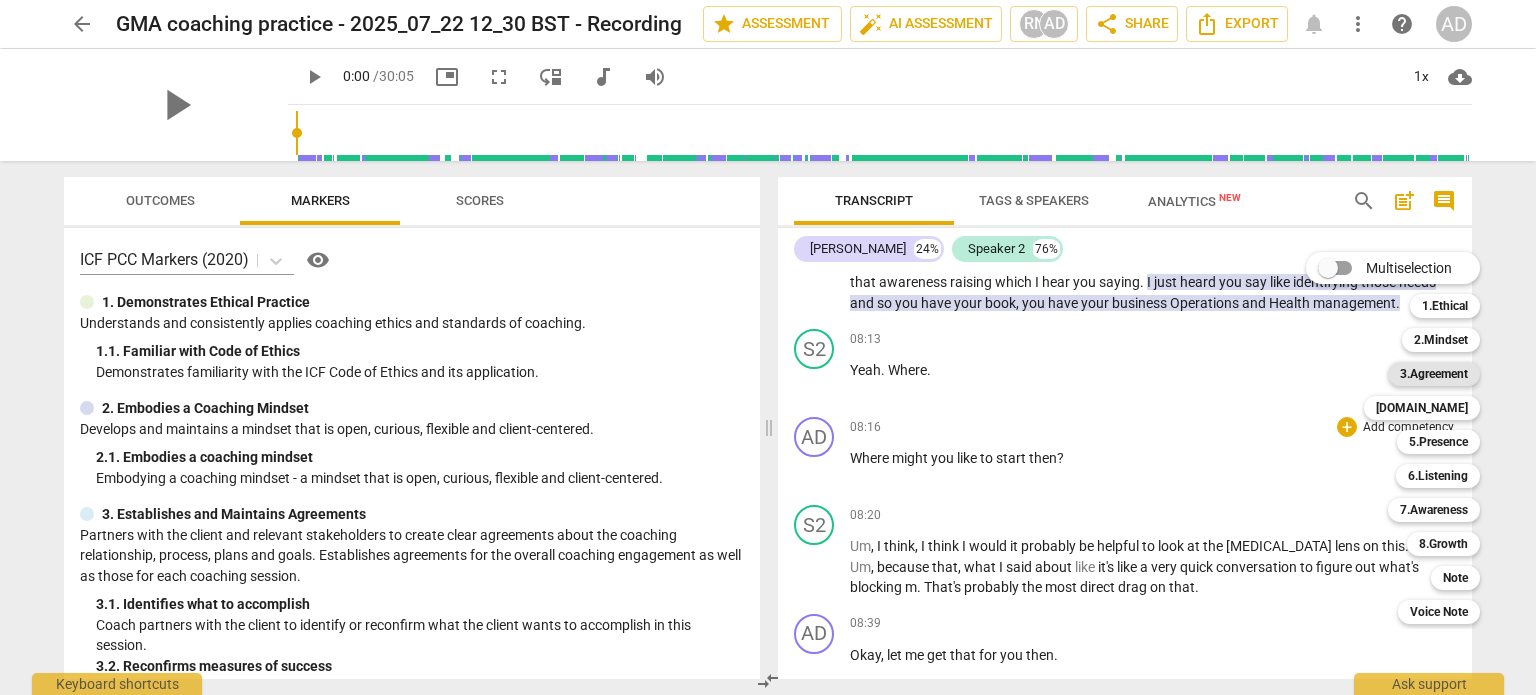 click on "3.Agreement" at bounding box center [1434, 374] 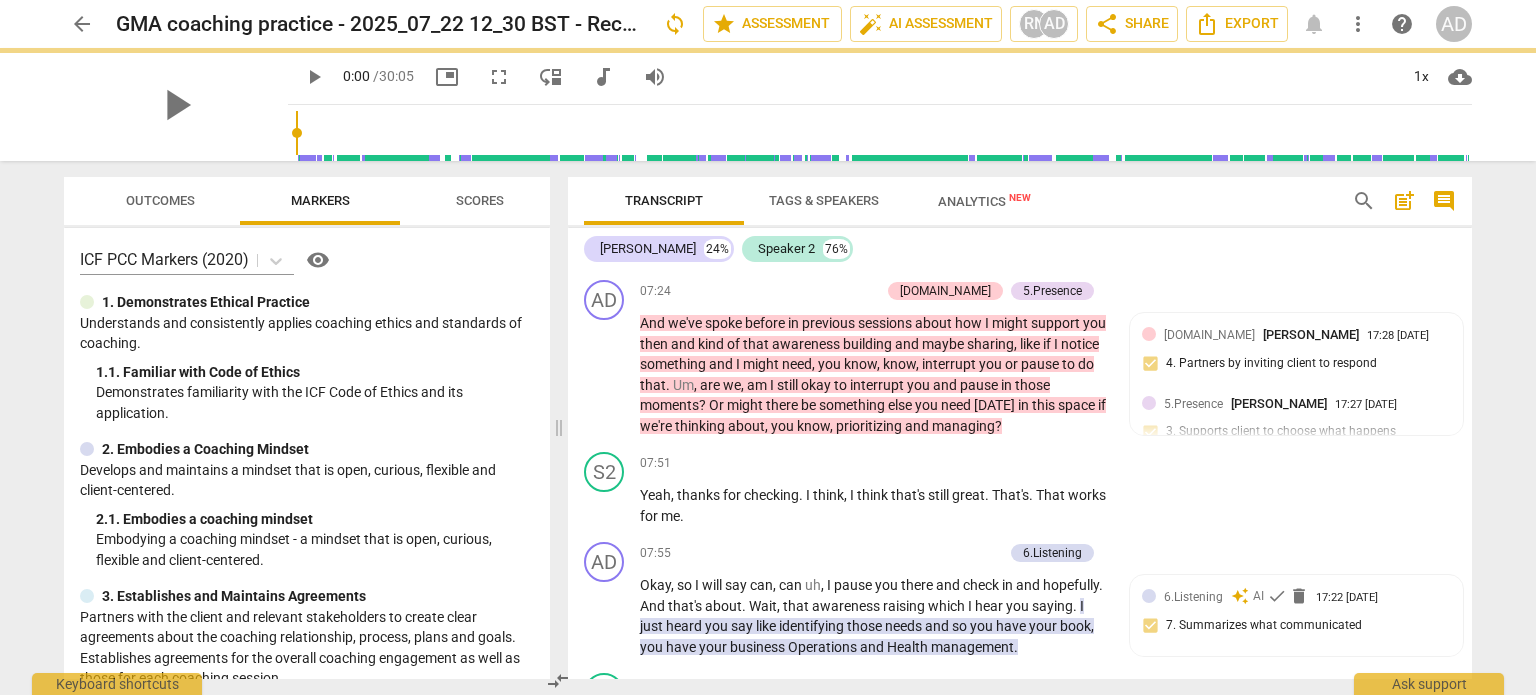 scroll, scrollTop: 2935, scrollLeft: 0, axis: vertical 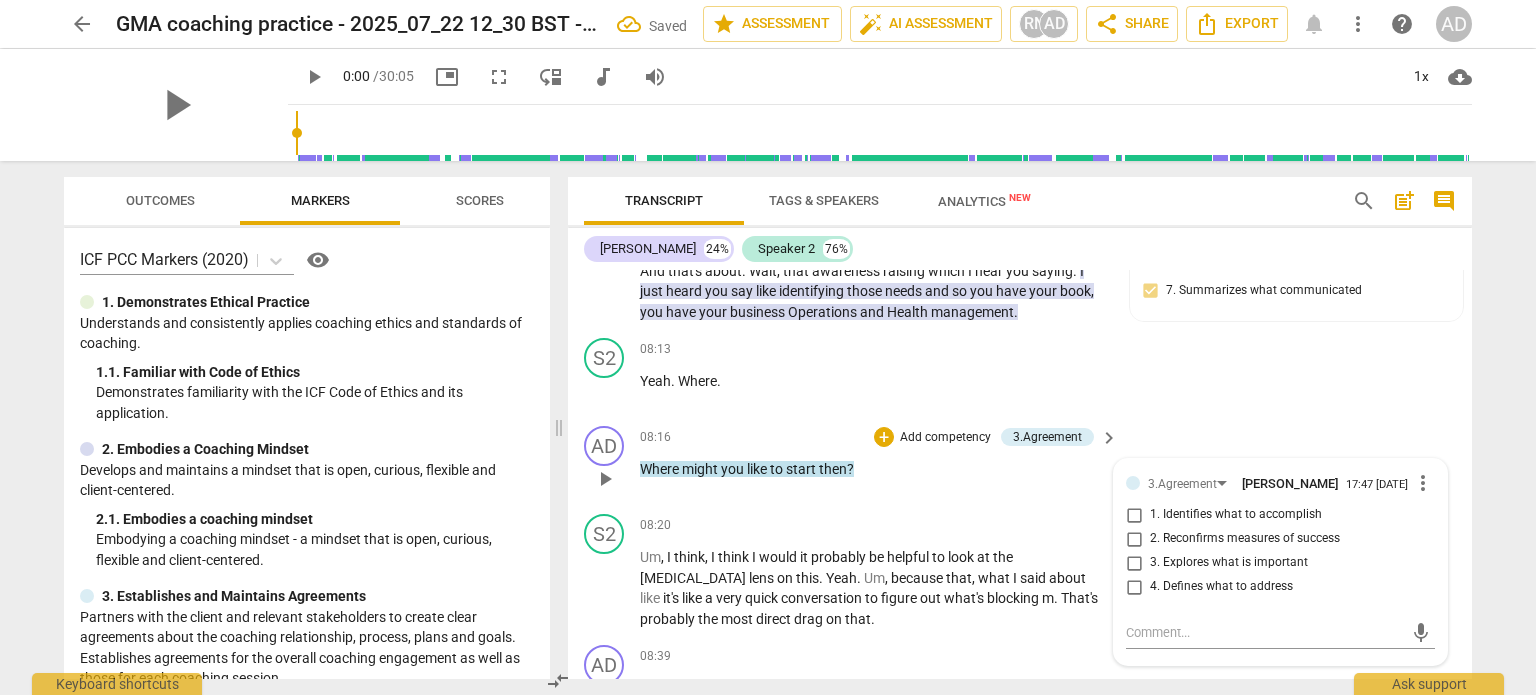 click on "4. Defines what to address" at bounding box center (1221, 587) 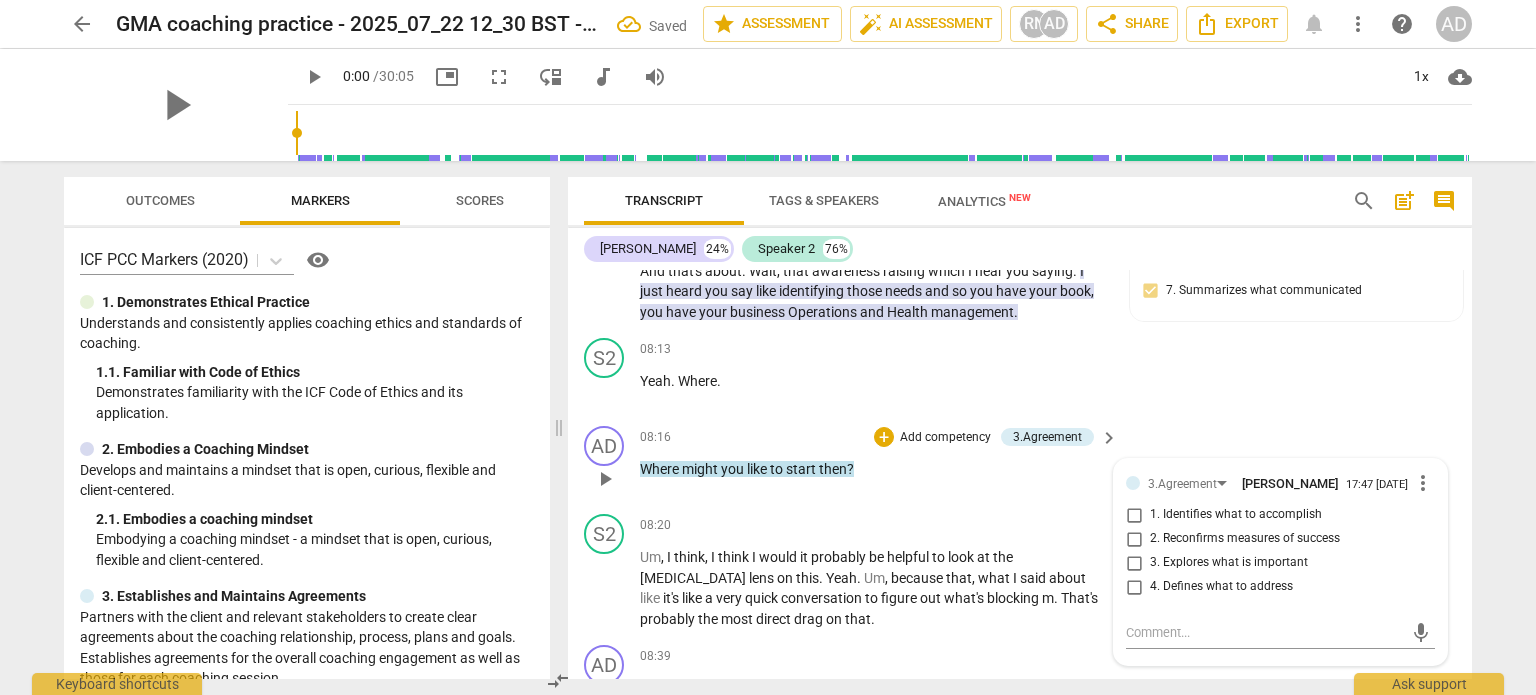 click on "4. Defines what to address" at bounding box center (1134, 587) 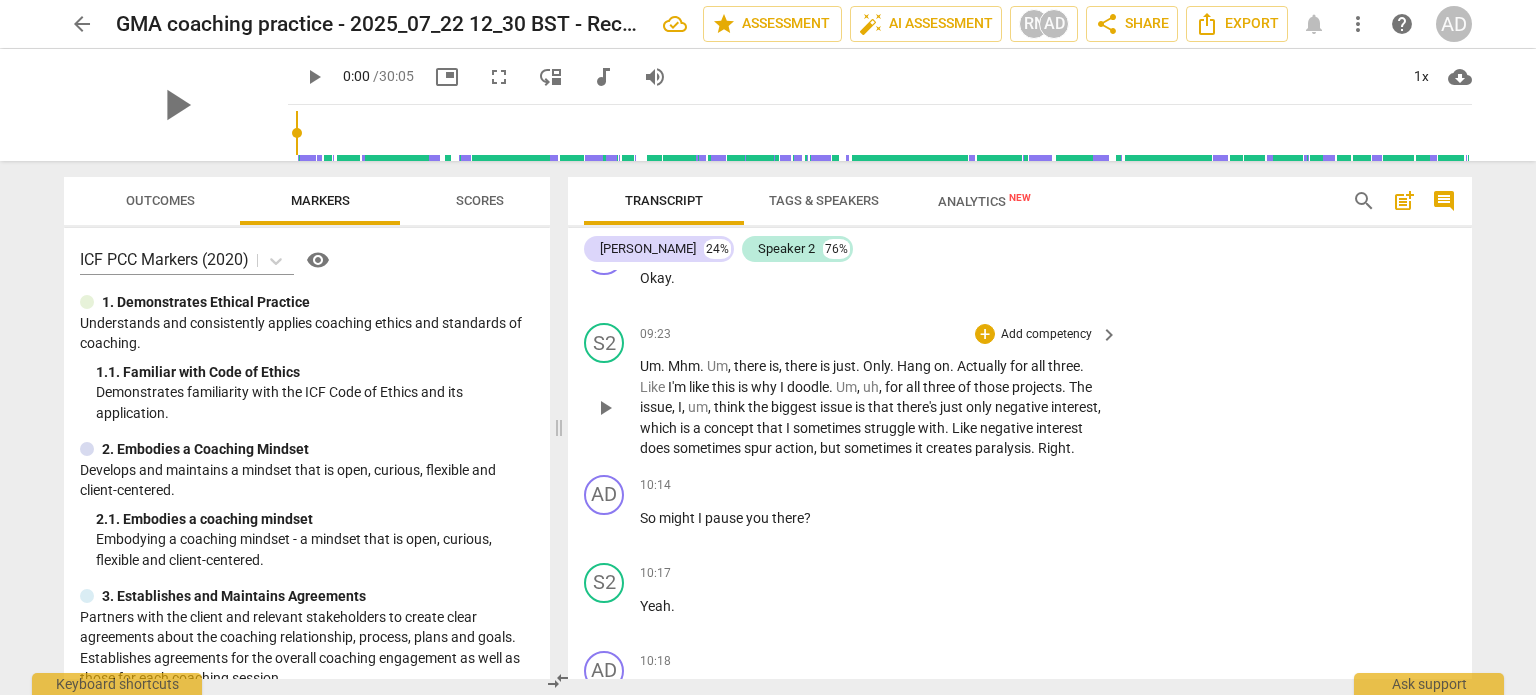 scroll, scrollTop: 3735, scrollLeft: 0, axis: vertical 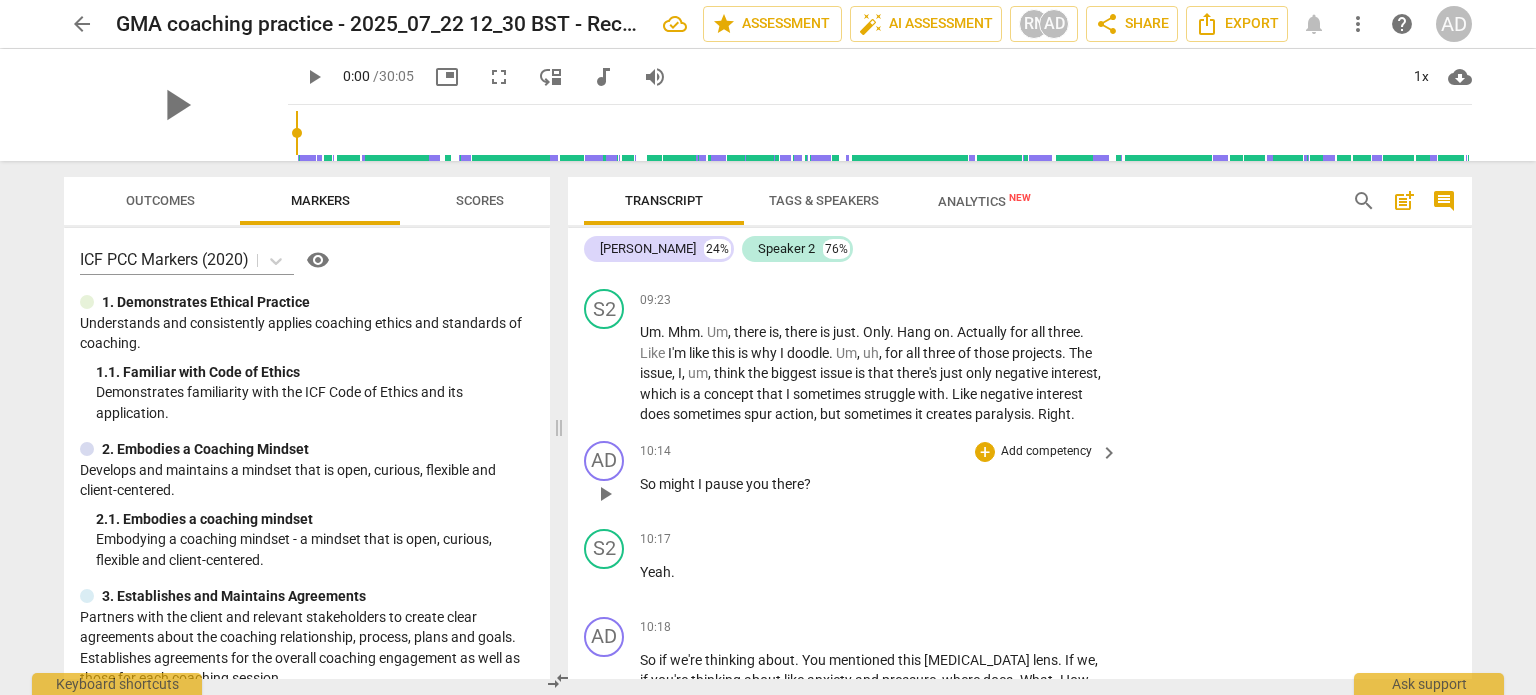 click on "Add competency" at bounding box center [1046, 452] 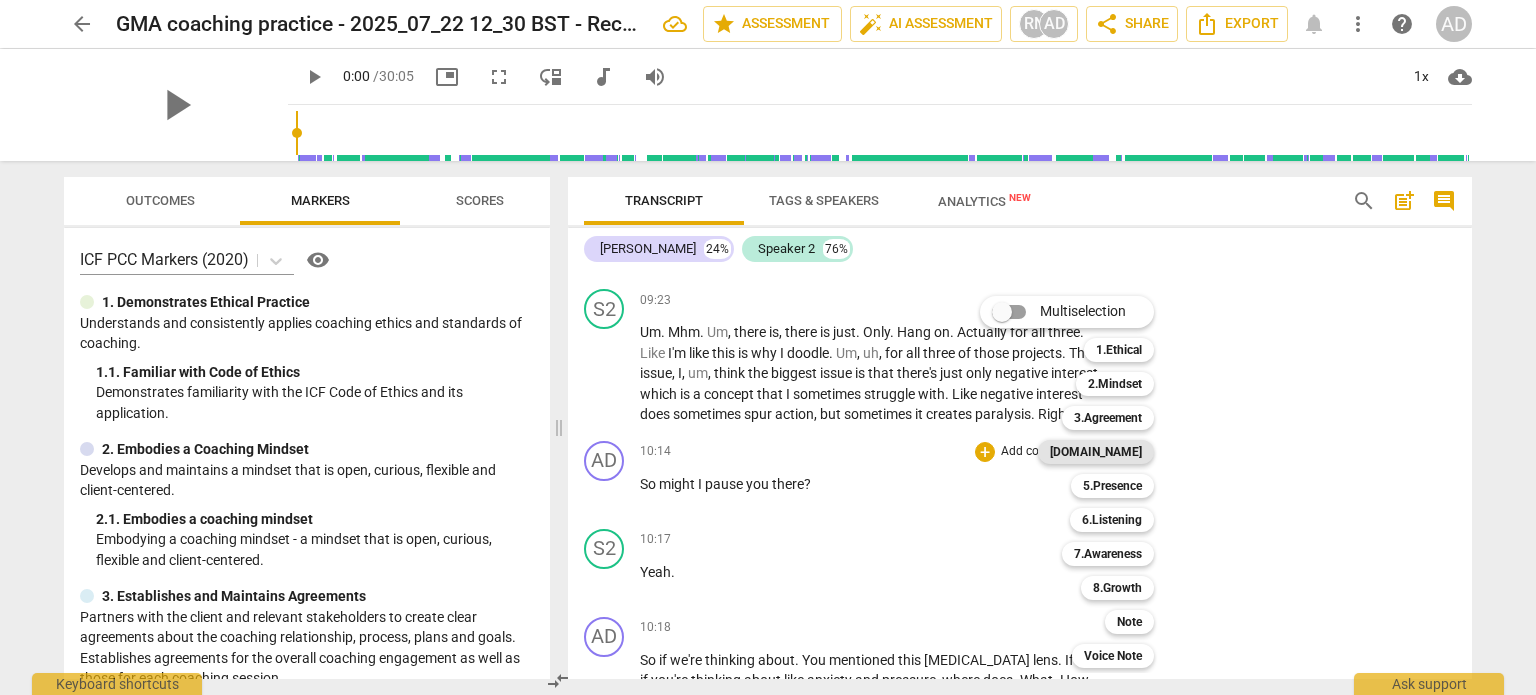 click on "[DOMAIN_NAME]" at bounding box center [1096, 452] 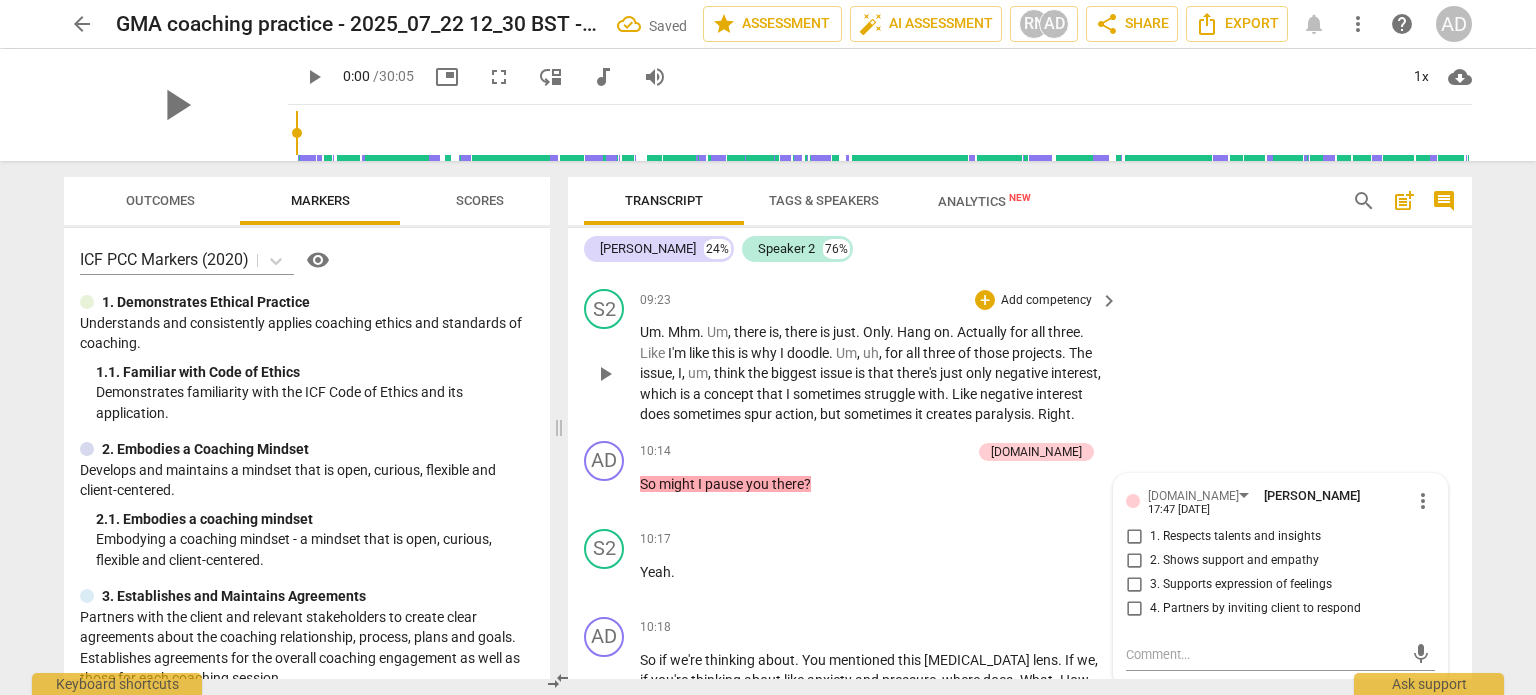 scroll, scrollTop: 3740, scrollLeft: 0, axis: vertical 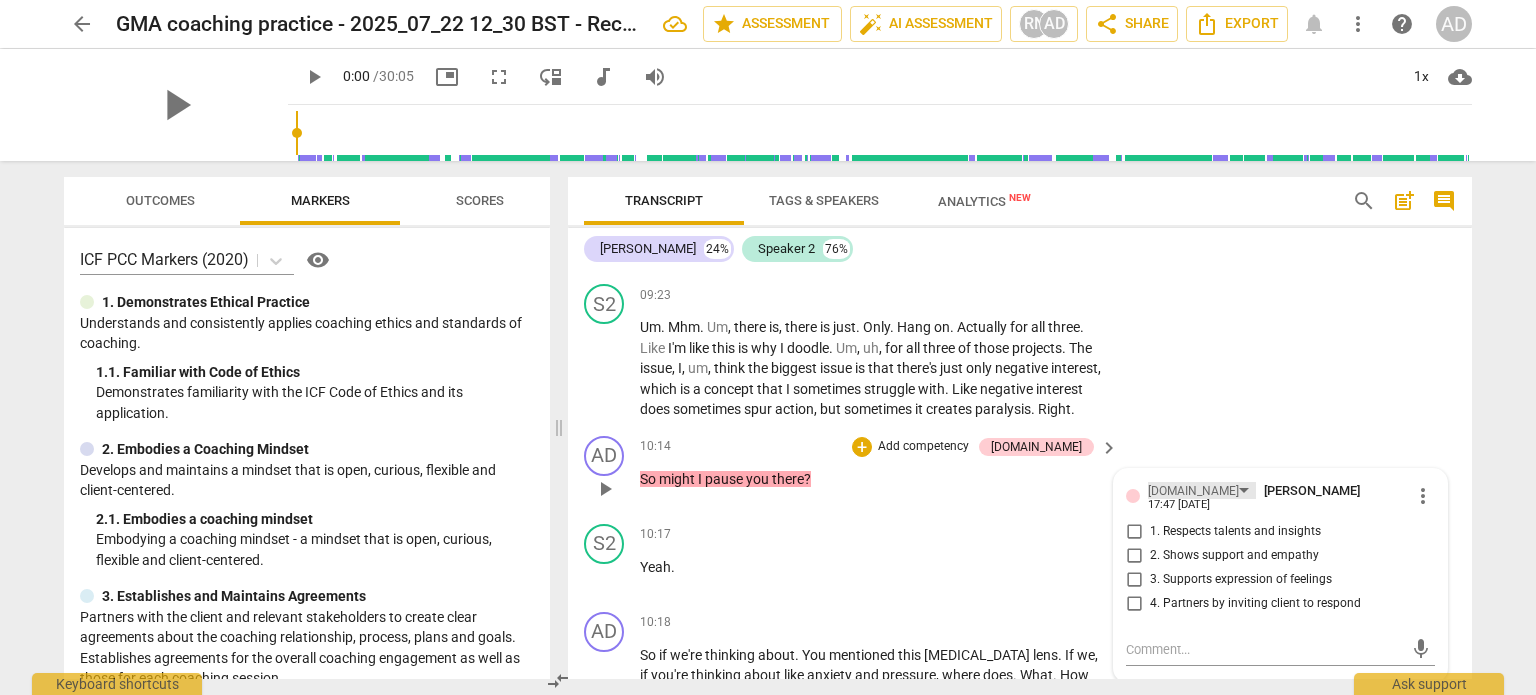 click on "[DOMAIN_NAME]" at bounding box center [1193, 491] 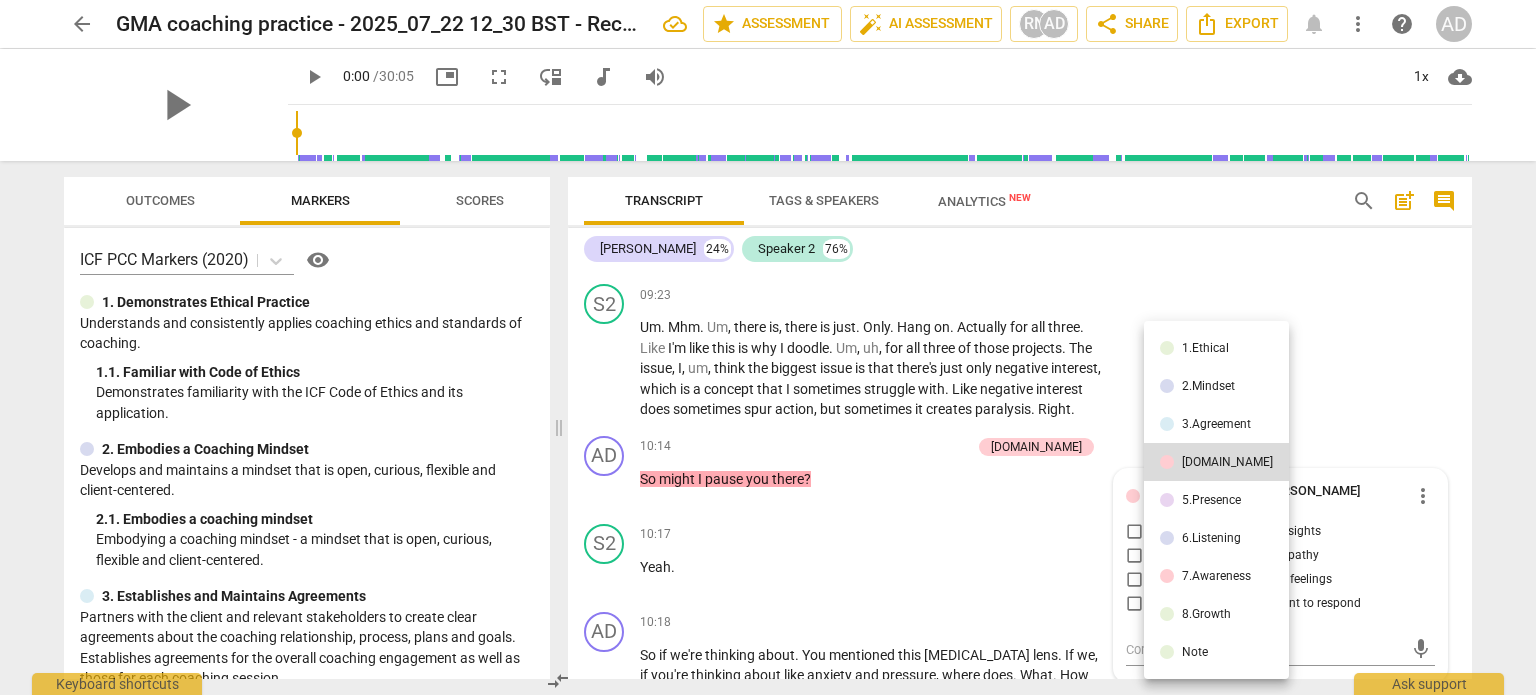 click on "5.Presence" at bounding box center [1211, 500] 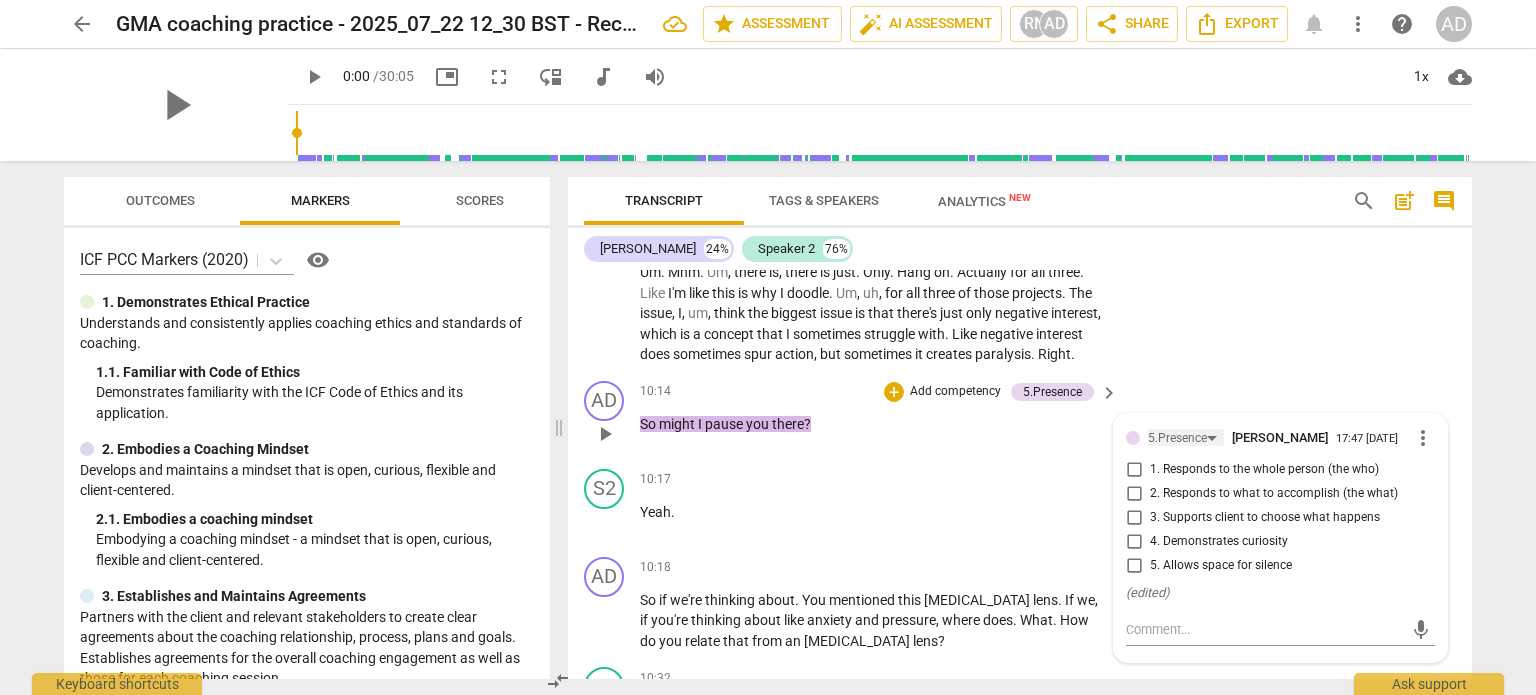 scroll, scrollTop: 3840, scrollLeft: 0, axis: vertical 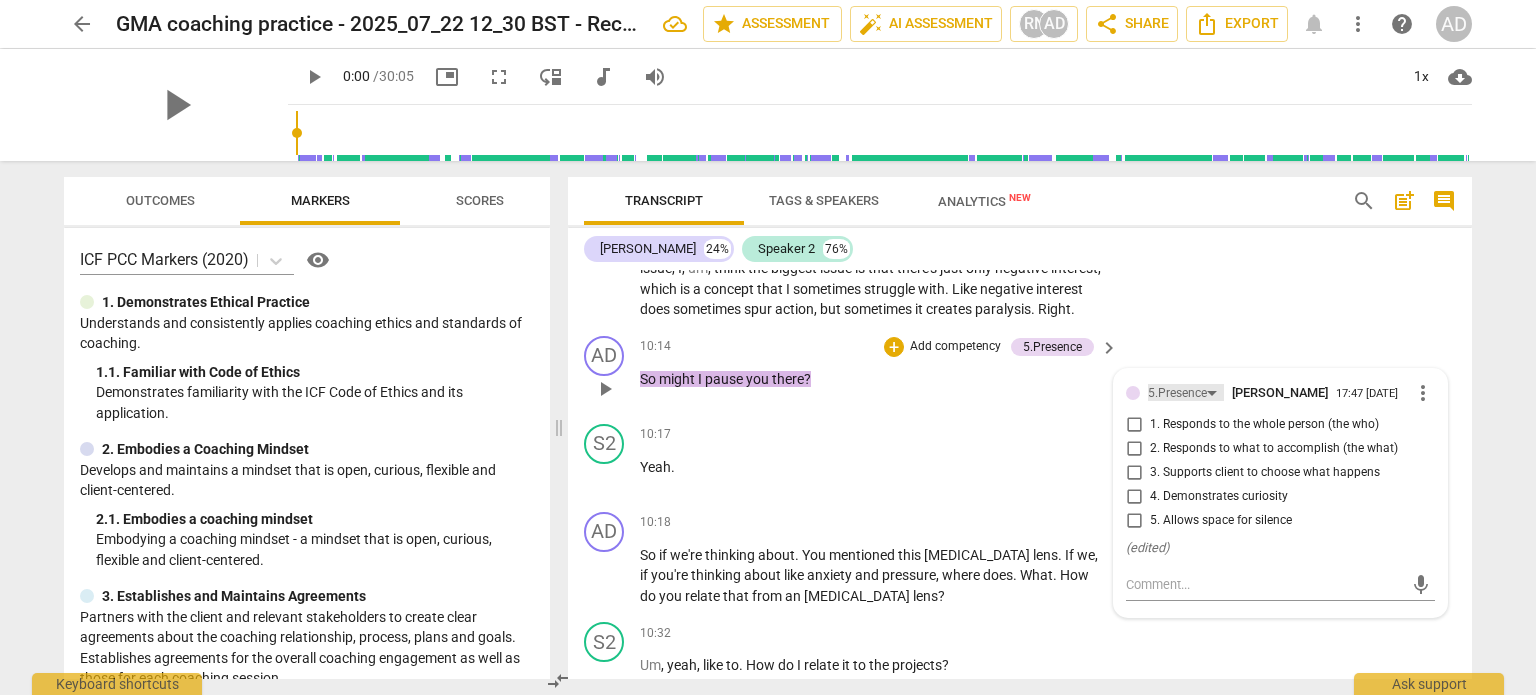 click on "5.Presence" at bounding box center [1177, 393] 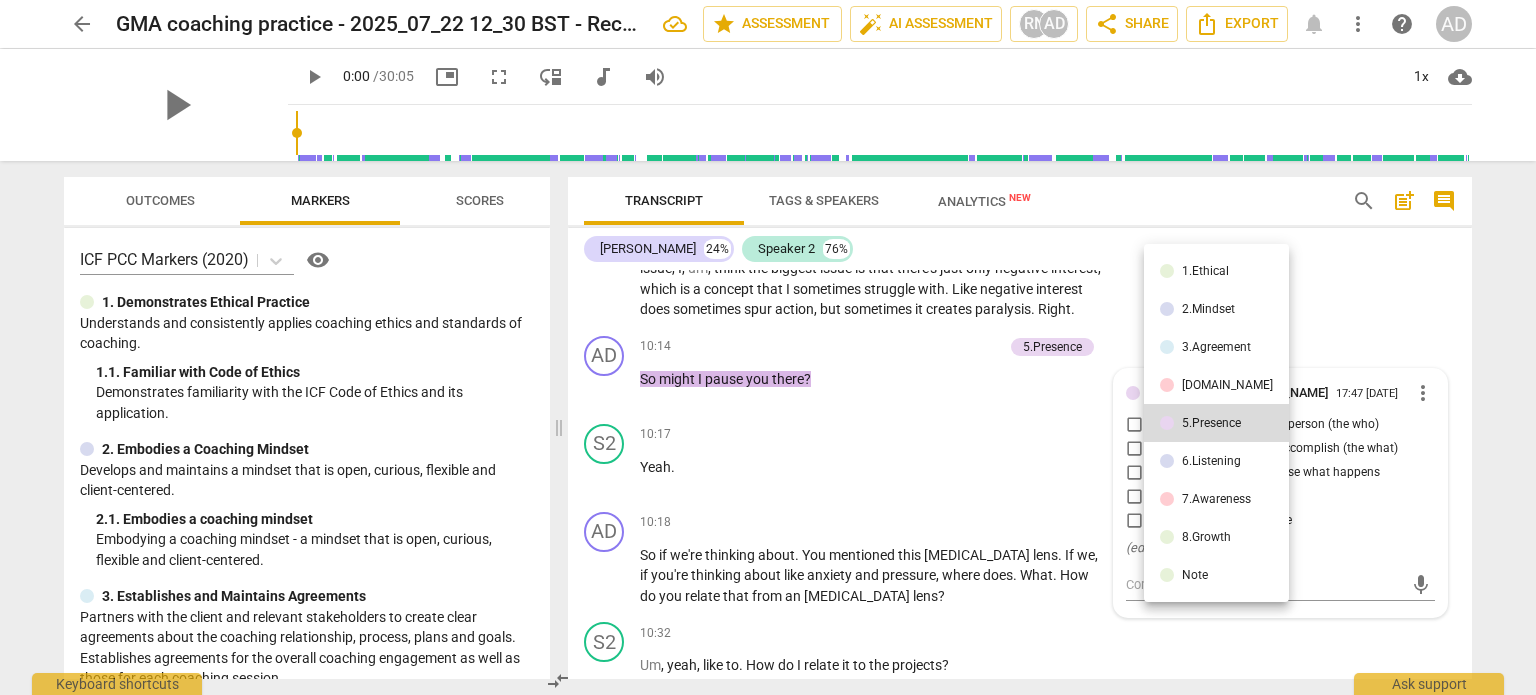 click on "6.Listening" at bounding box center (1211, 461) 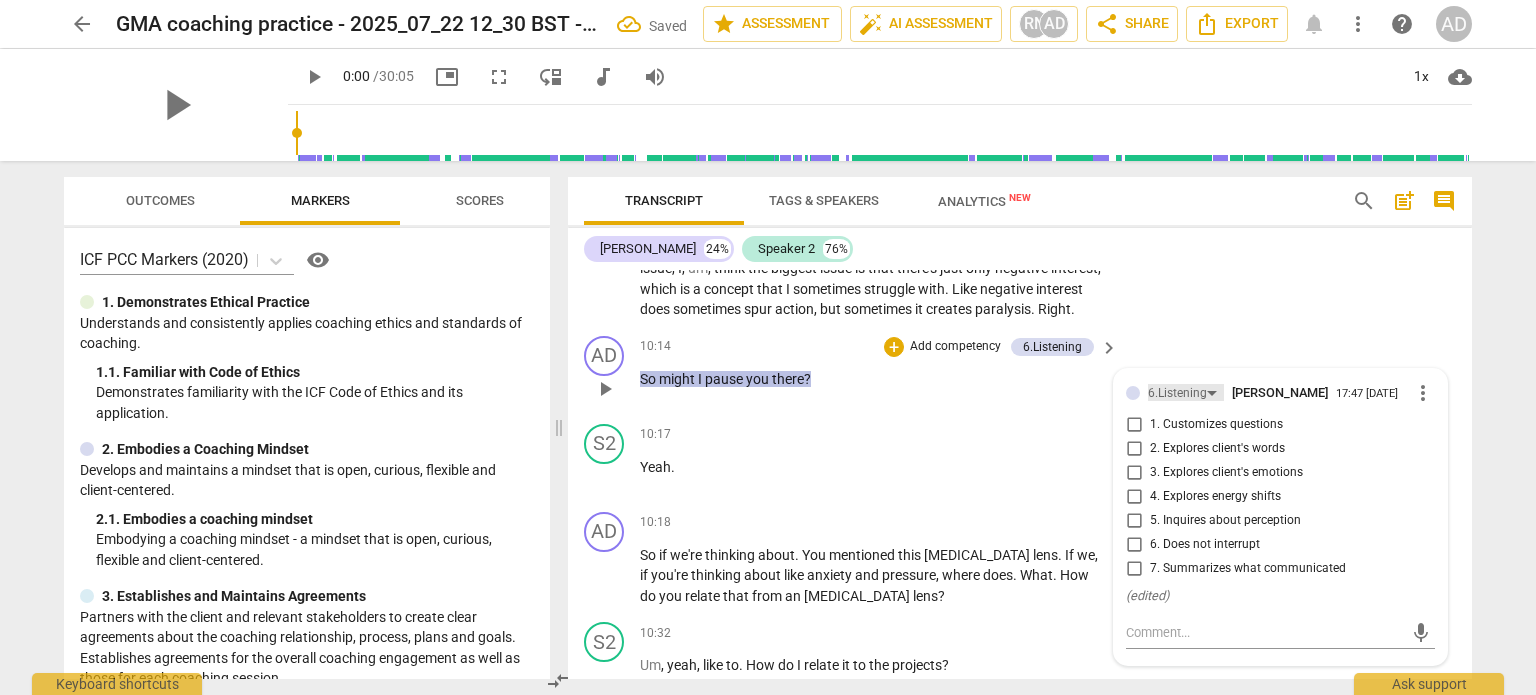 click on "6.Listening" at bounding box center (1177, 393) 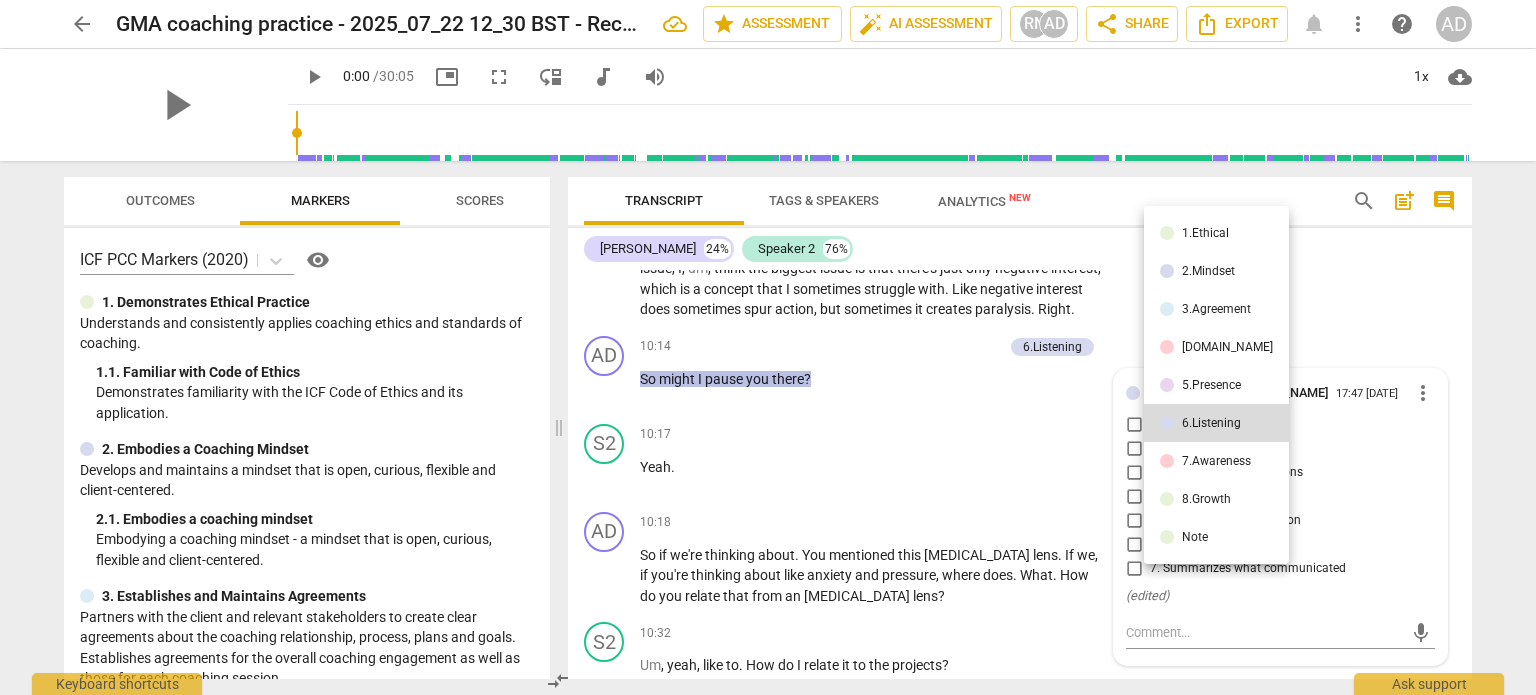 click on "7.Awareness" at bounding box center [1216, 461] 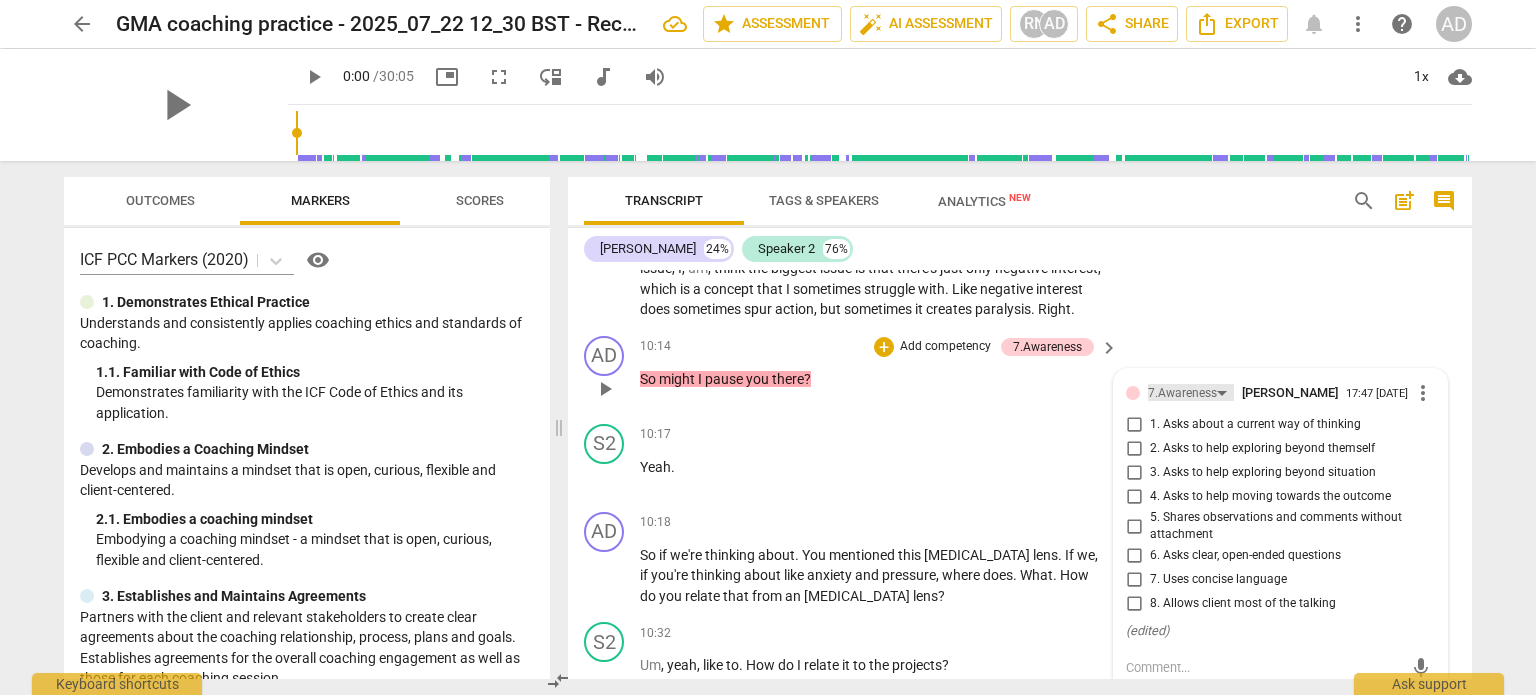 click on "7.Awareness" at bounding box center (1182, 393) 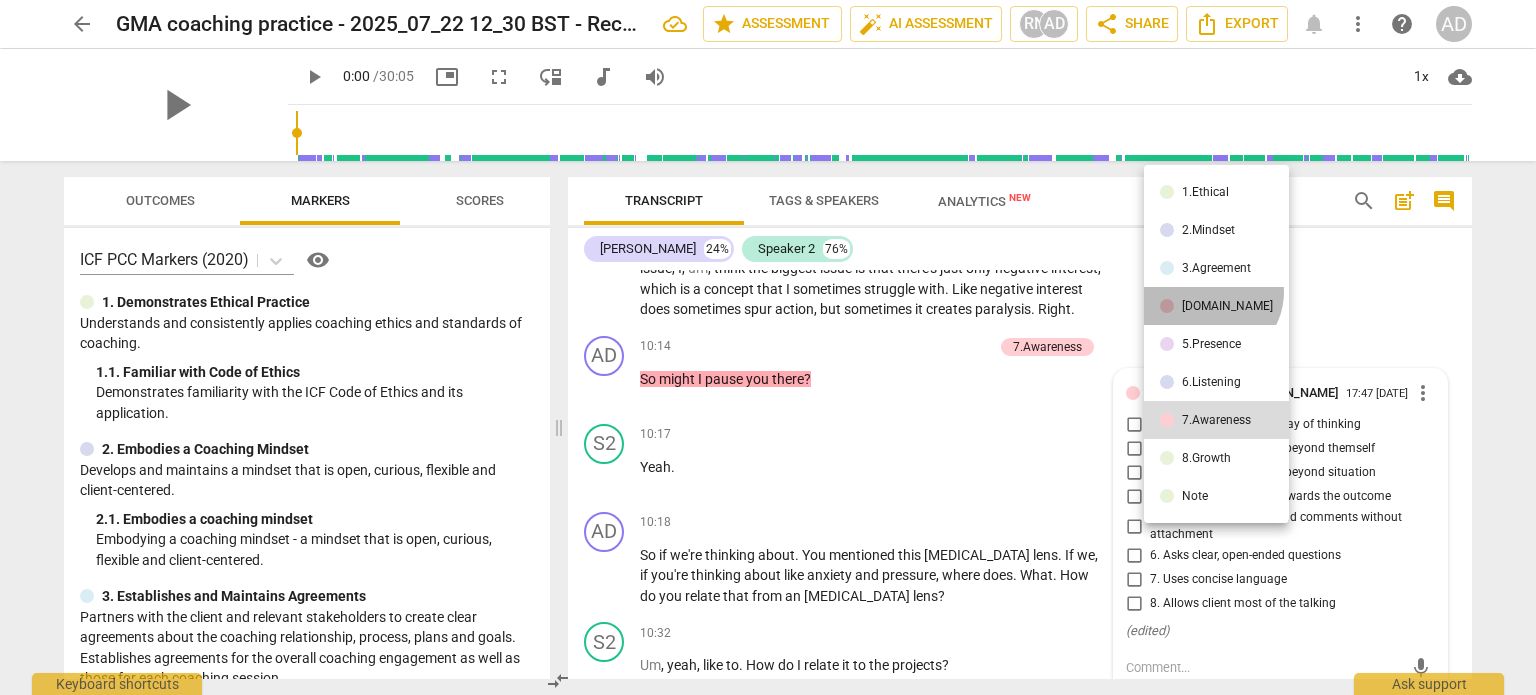 drag, startPoint x: 1210, startPoint y: 292, endPoint x: 1228, endPoint y: 357, distance: 67.44627 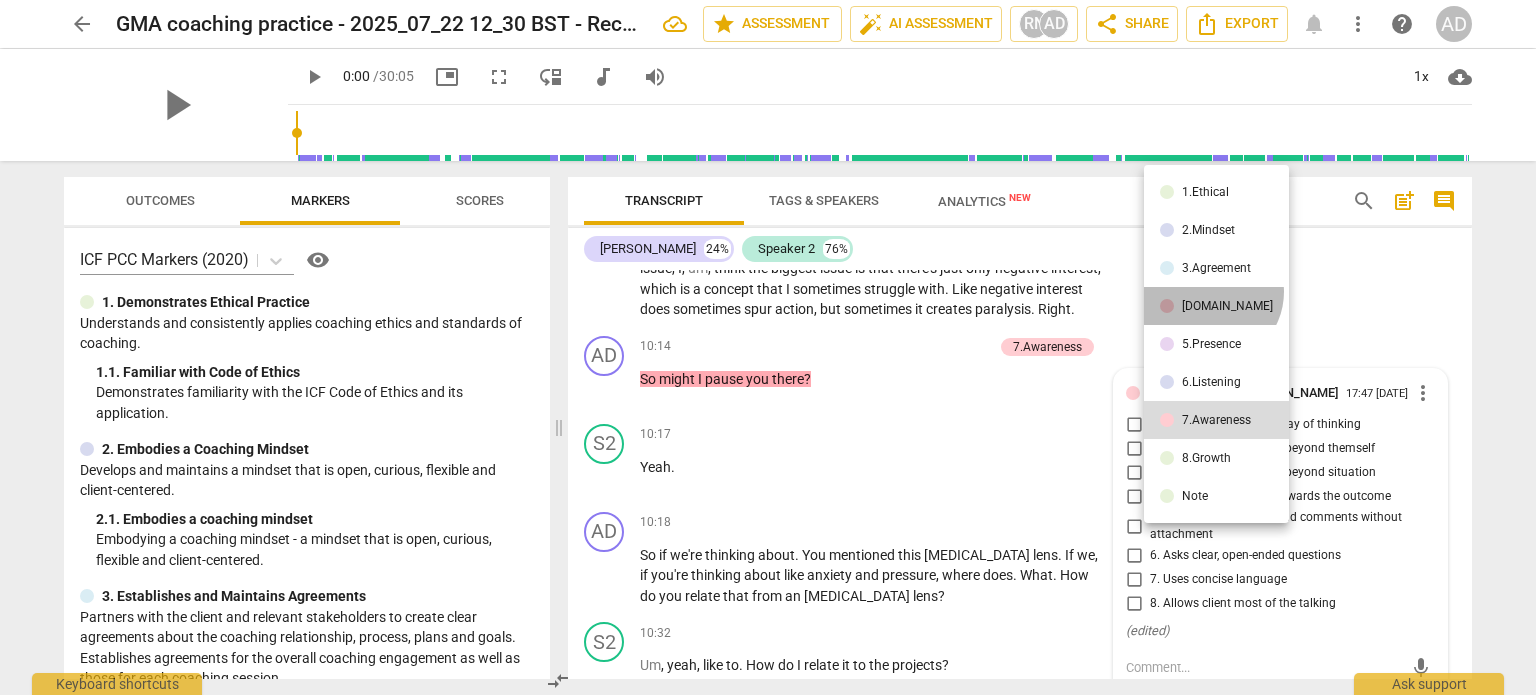 click on "[DOMAIN_NAME]" at bounding box center (1216, 306) 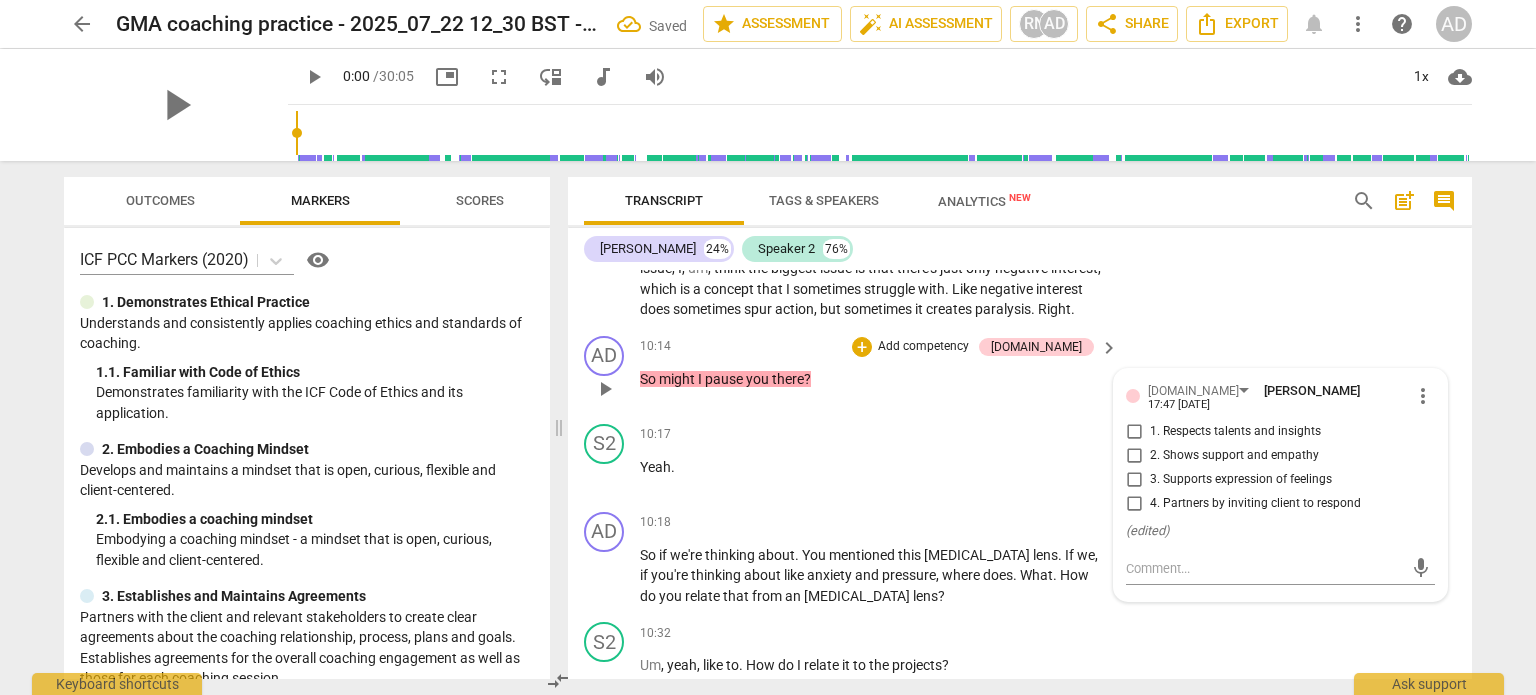 click on "4. Partners by inviting client to respond" at bounding box center (1134, 504) 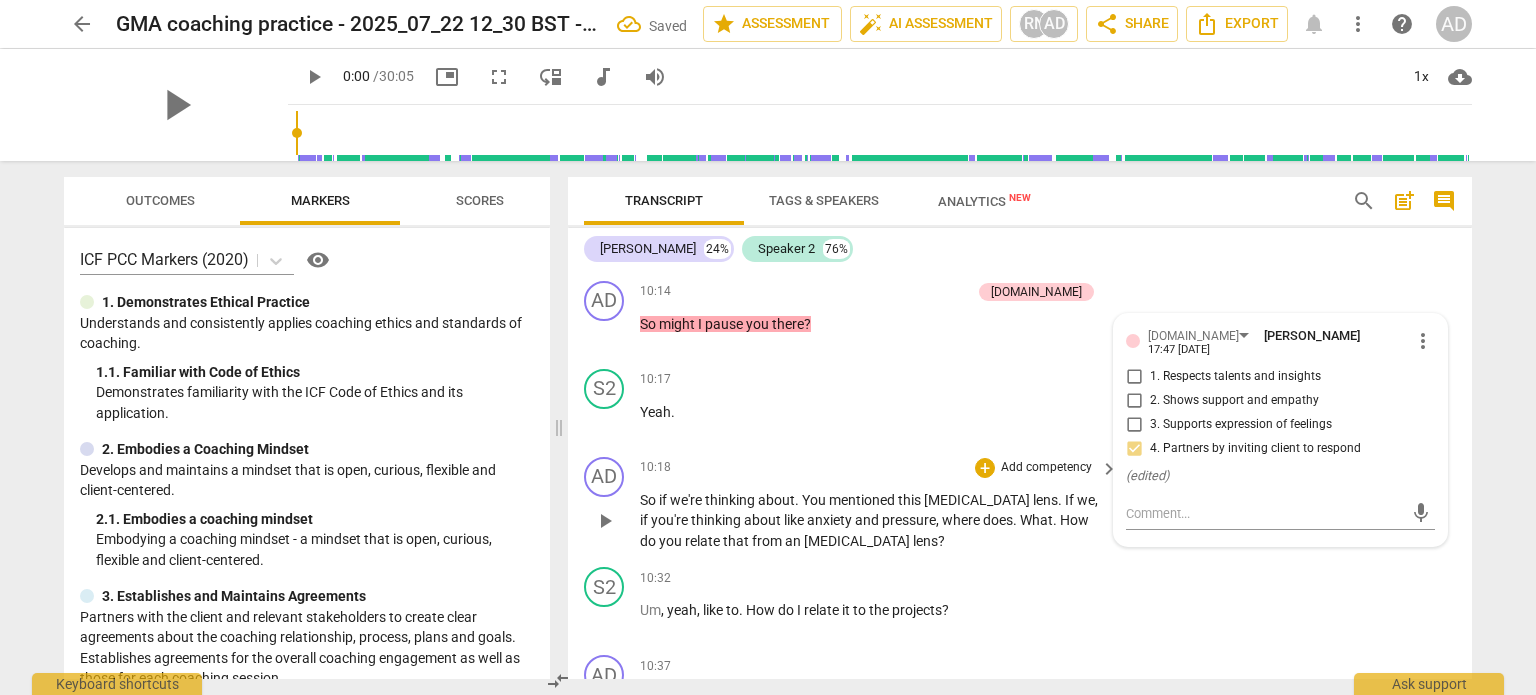scroll, scrollTop: 3940, scrollLeft: 0, axis: vertical 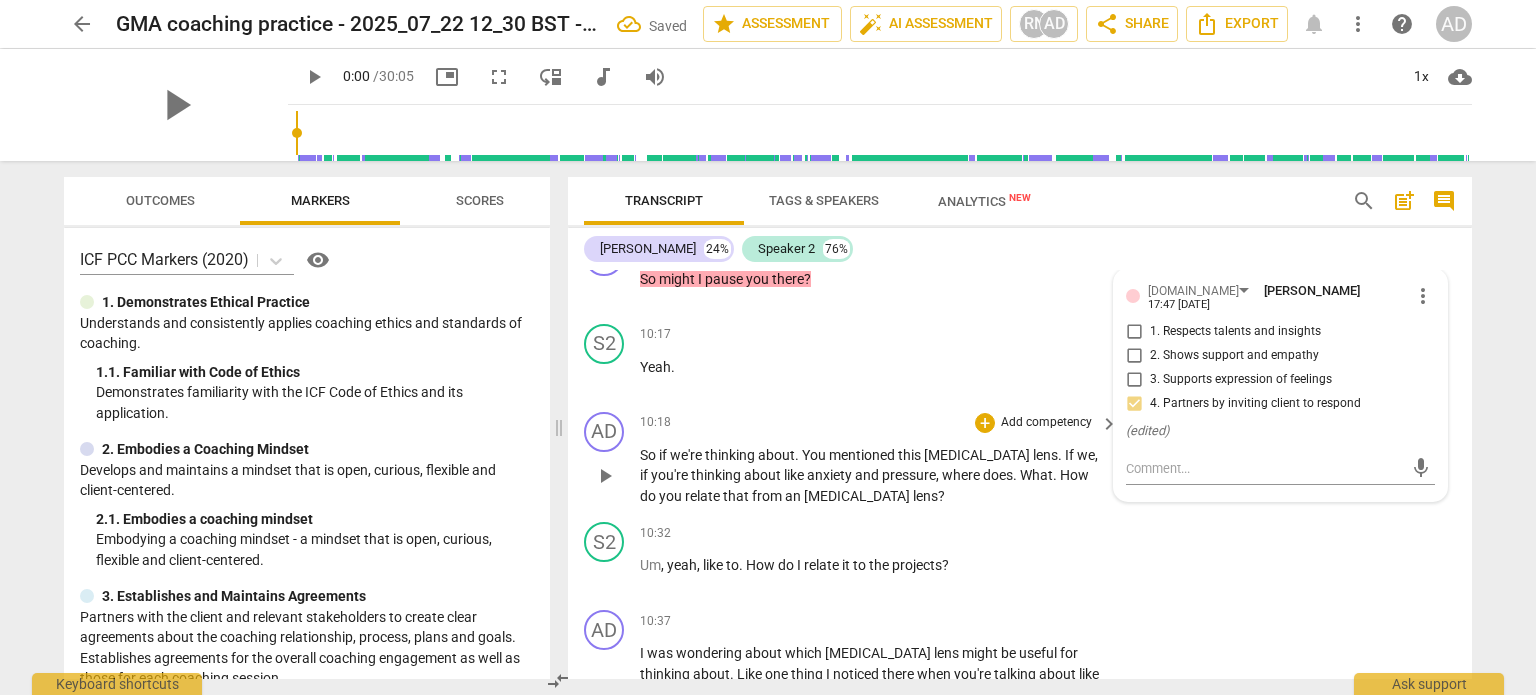 click on "+ Add competency keyboard_arrow_right" at bounding box center [1045, 423] 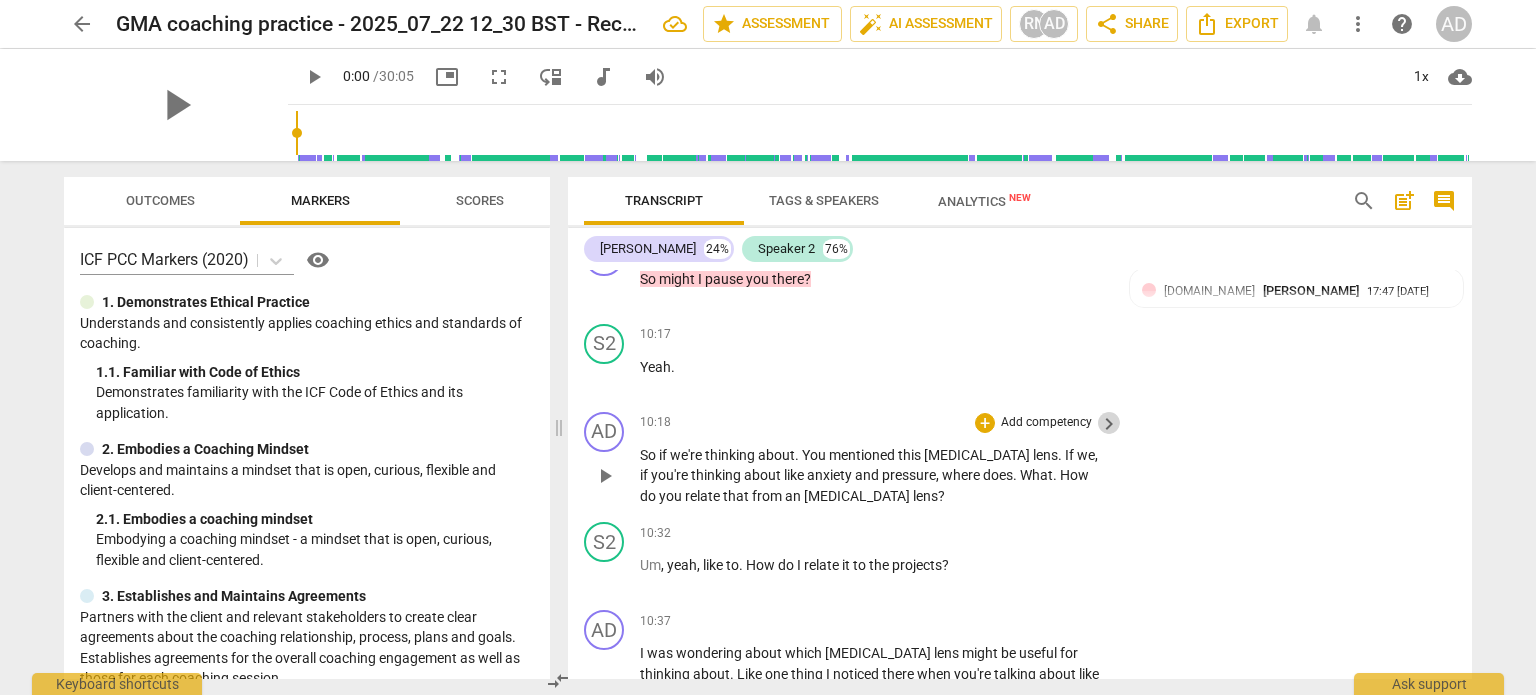click on "keyboard_arrow_right" at bounding box center [1109, 424] 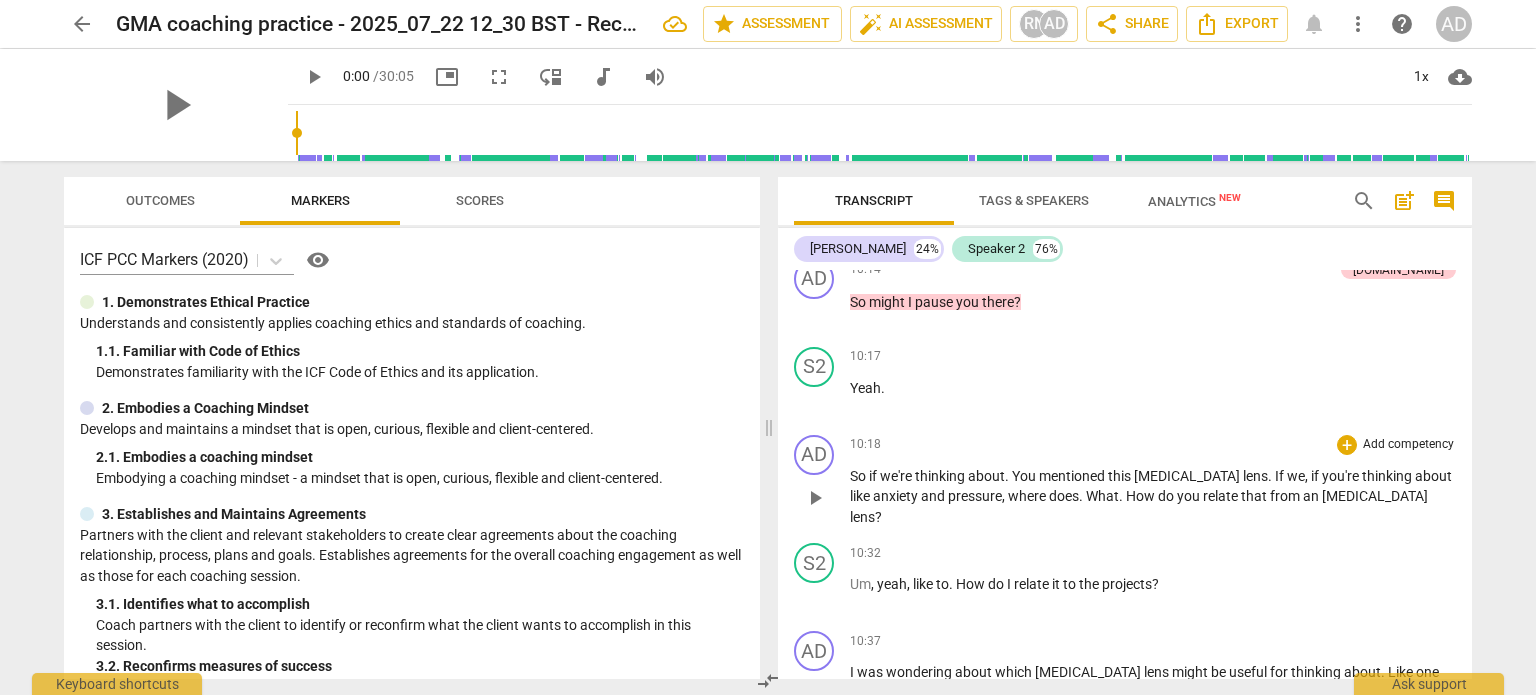 click on "Add competency" at bounding box center [1408, 445] 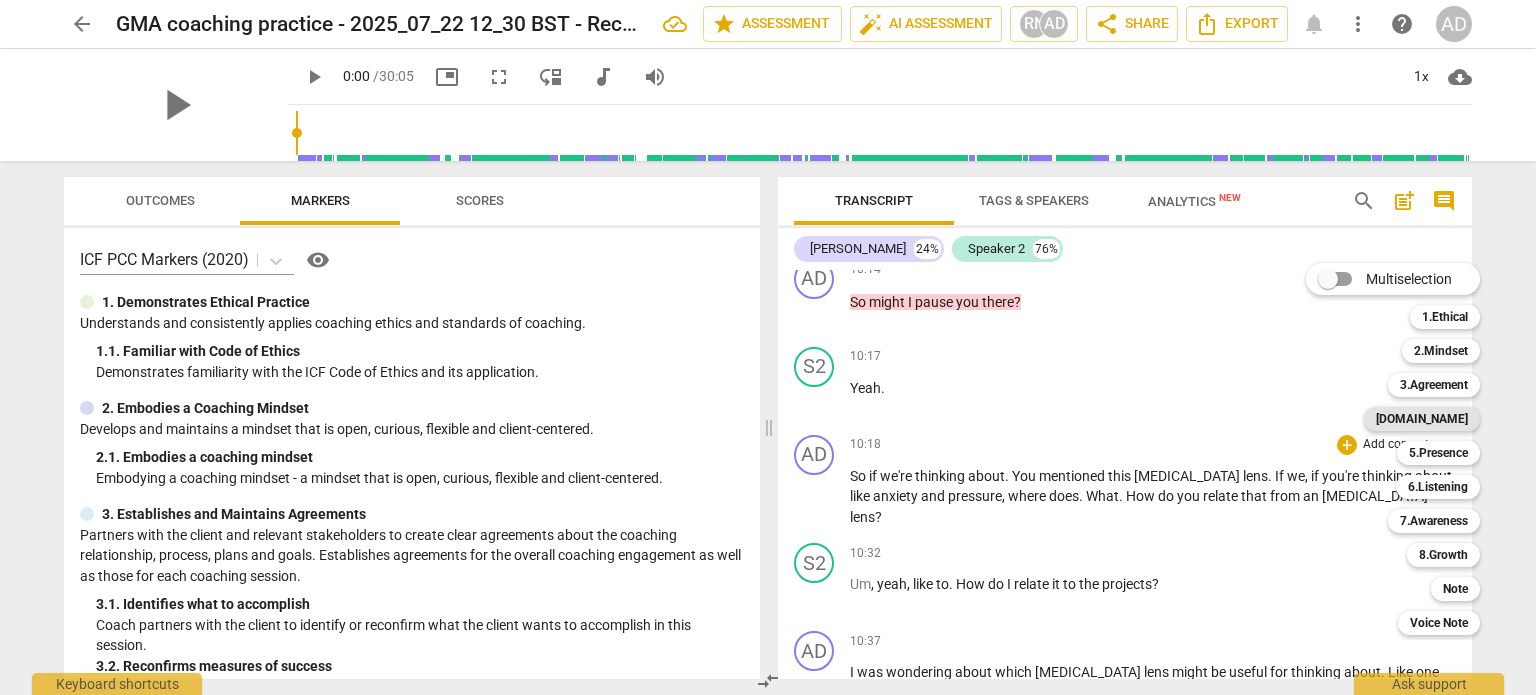 click on "[DOMAIN_NAME]" at bounding box center (1422, 419) 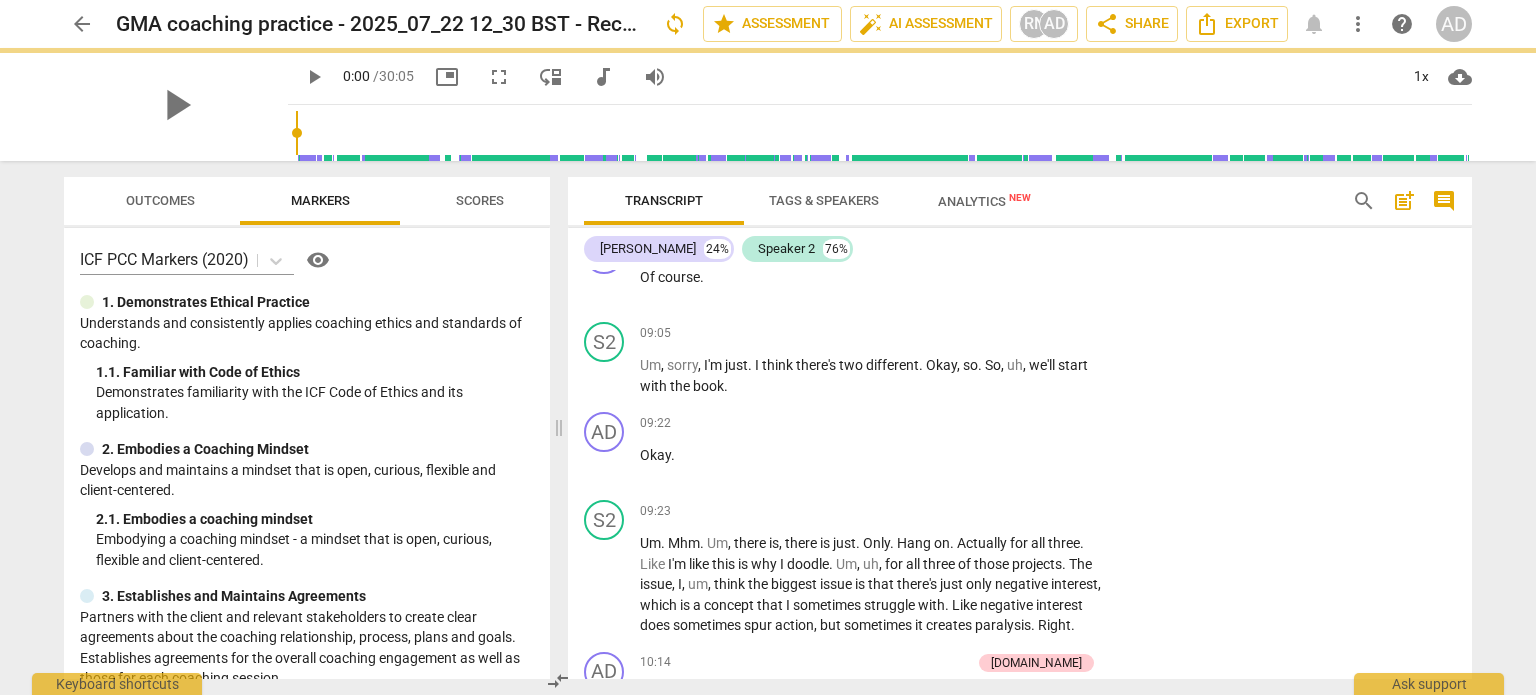 scroll, scrollTop: 3940, scrollLeft: 0, axis: vertical 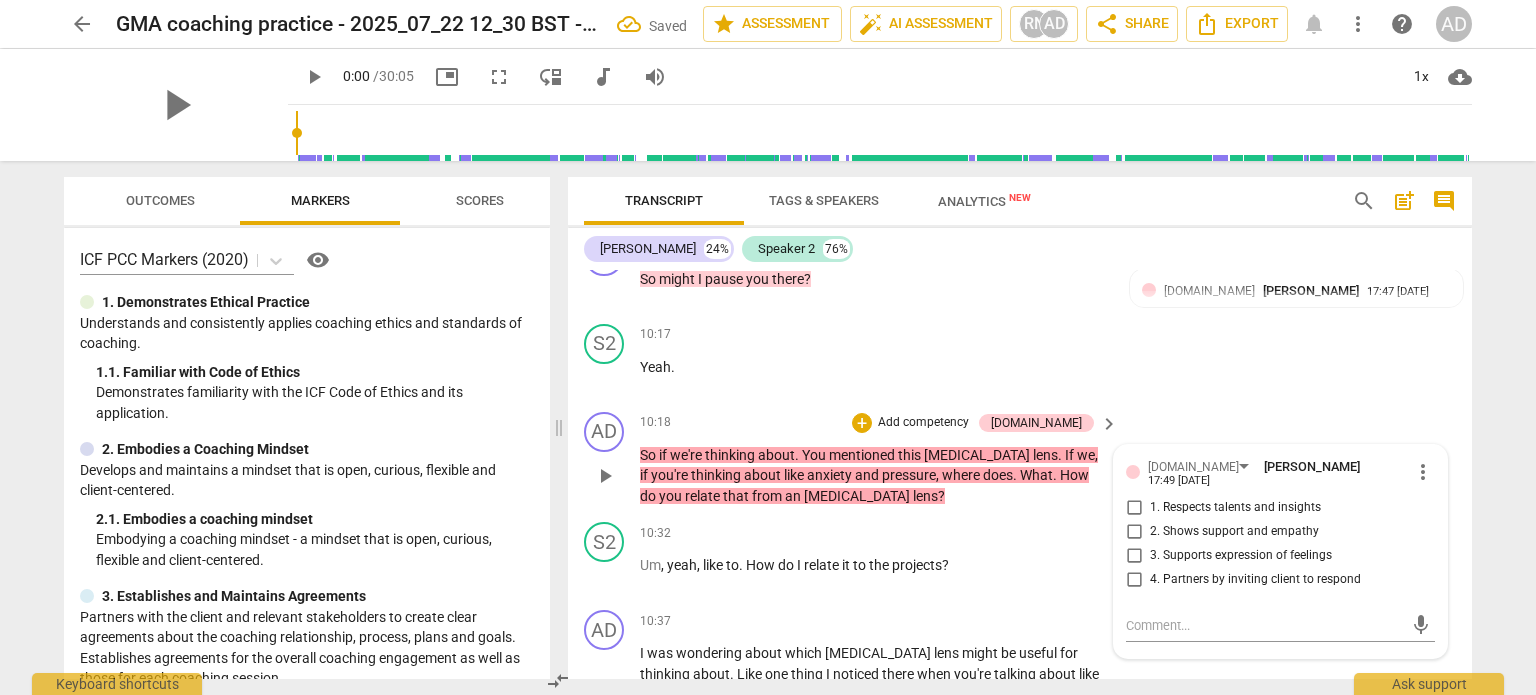 click on "4. Partners by inviting client to respond" at bounding box center [1255, 580] 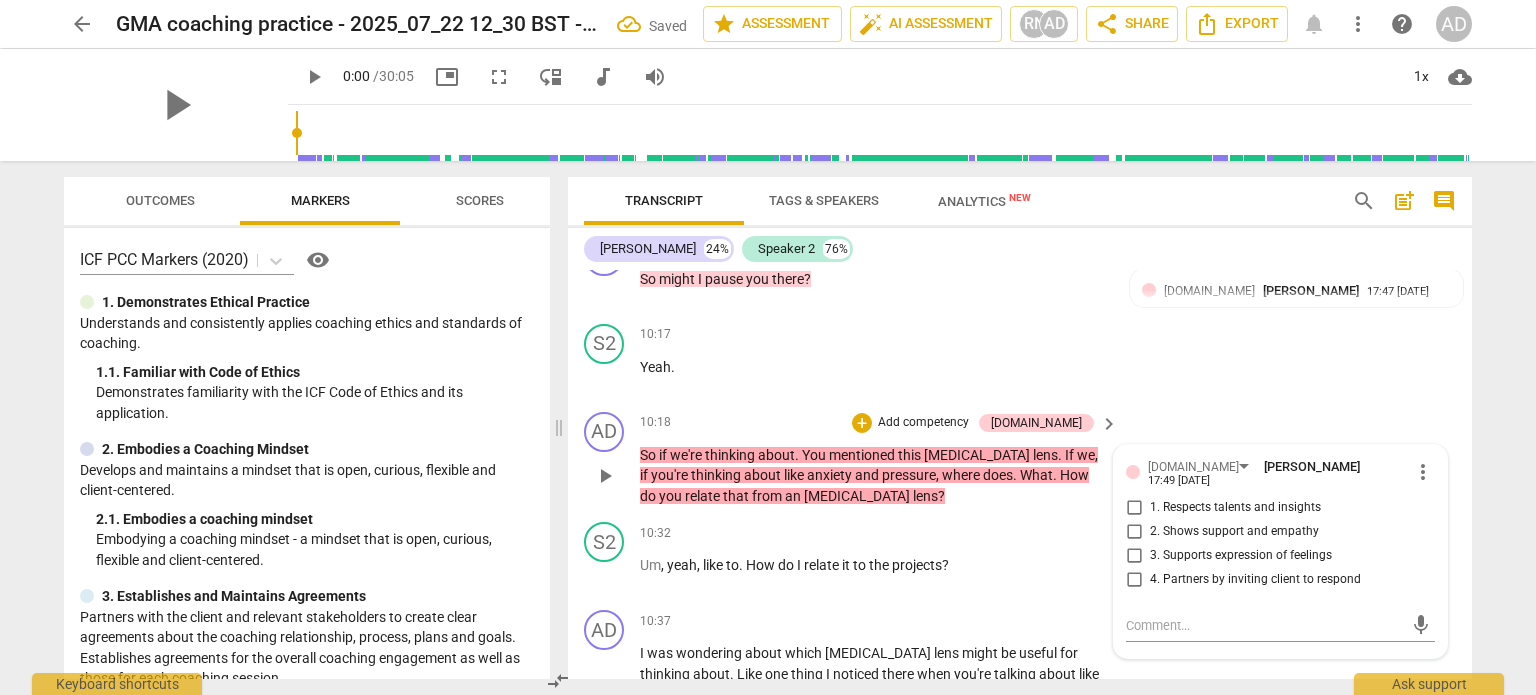 click on "4. Partners by inviting client to respond" at bounding box center (1134, 580) 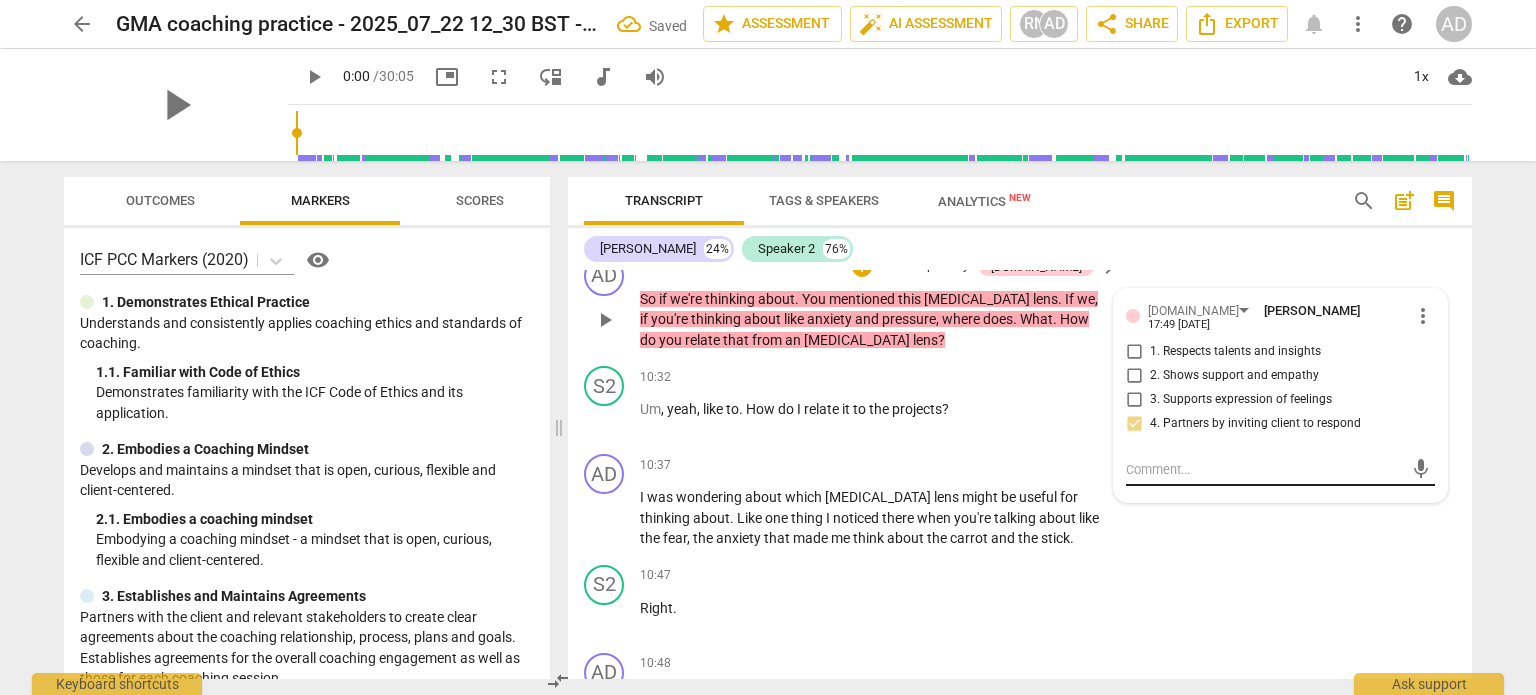scroll, scrollTop: 4140, scrollLeft: 0, axis: vertical 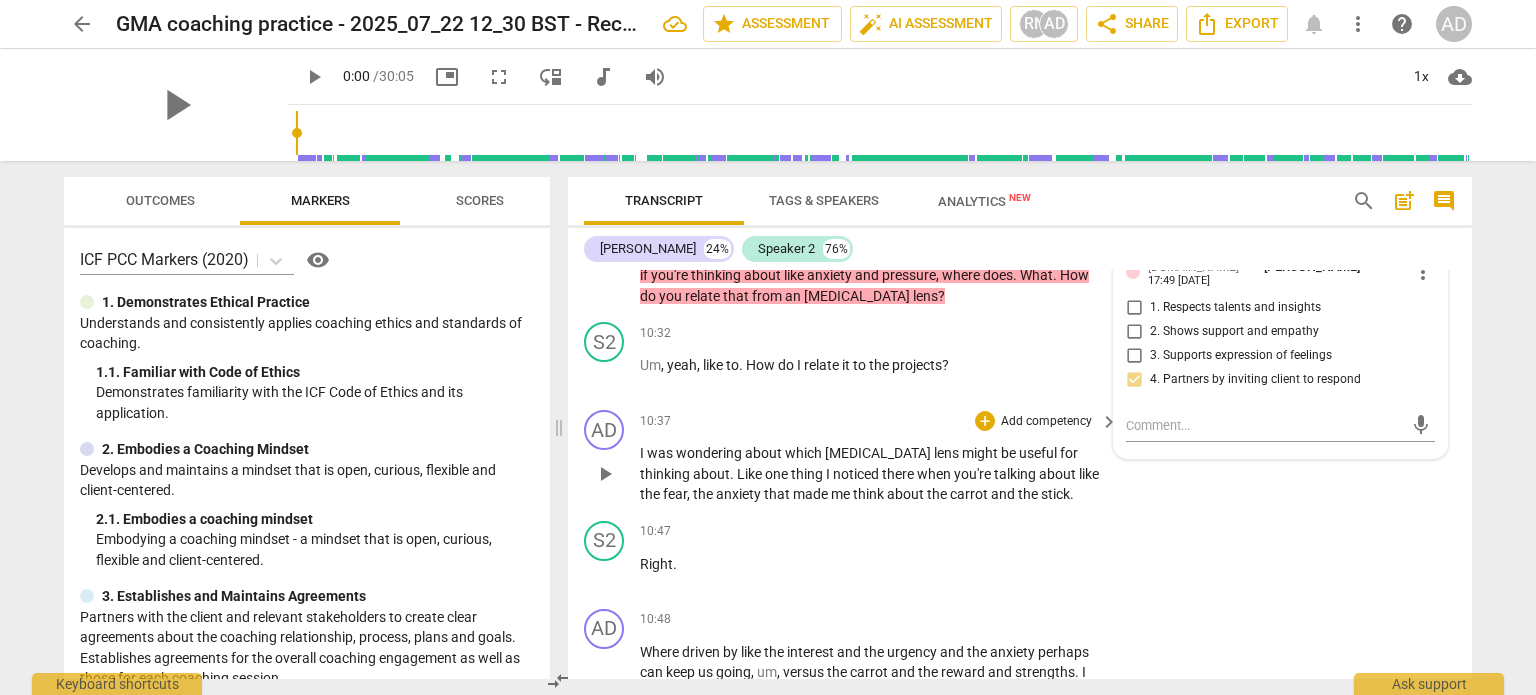 click on "Add competency" at bounding box center (1046, 422) 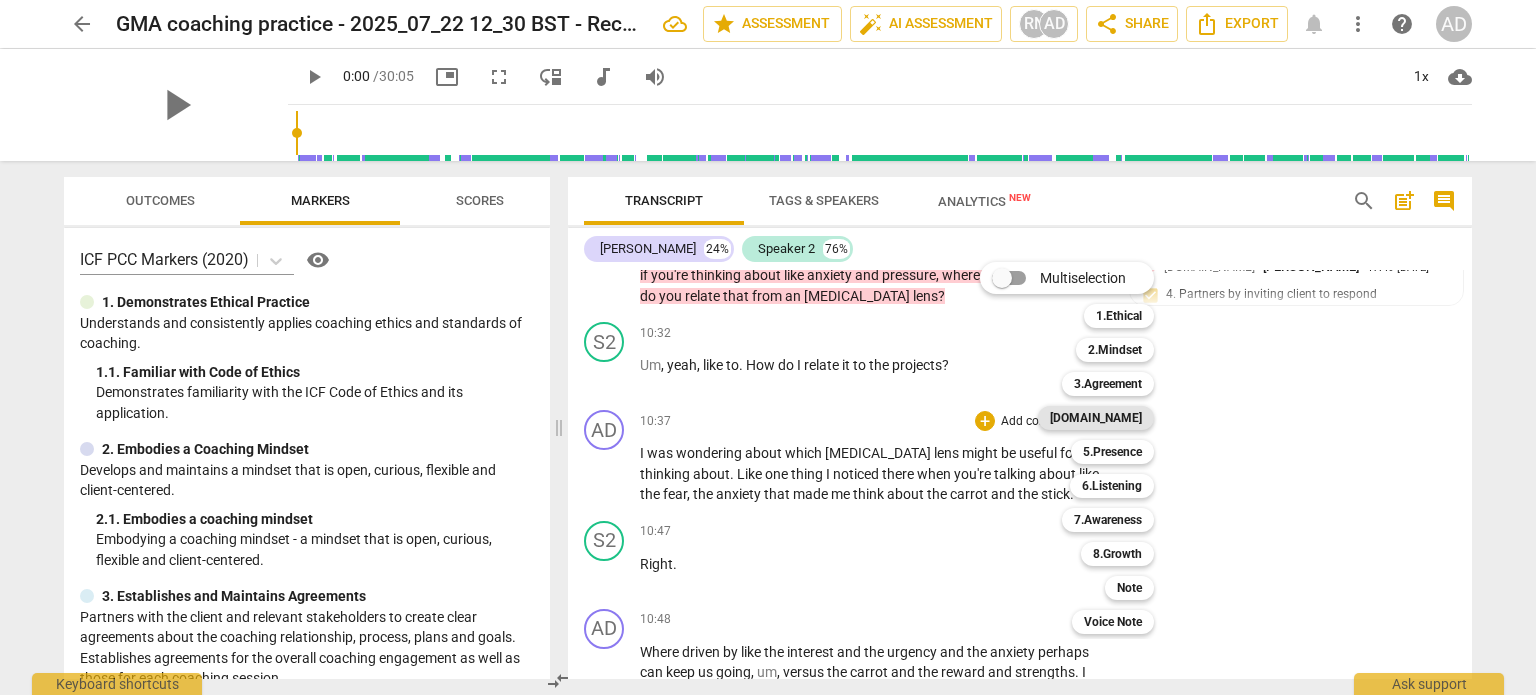 click on "[DOMAIN_NAME]" at bounding box center (1096, 418) 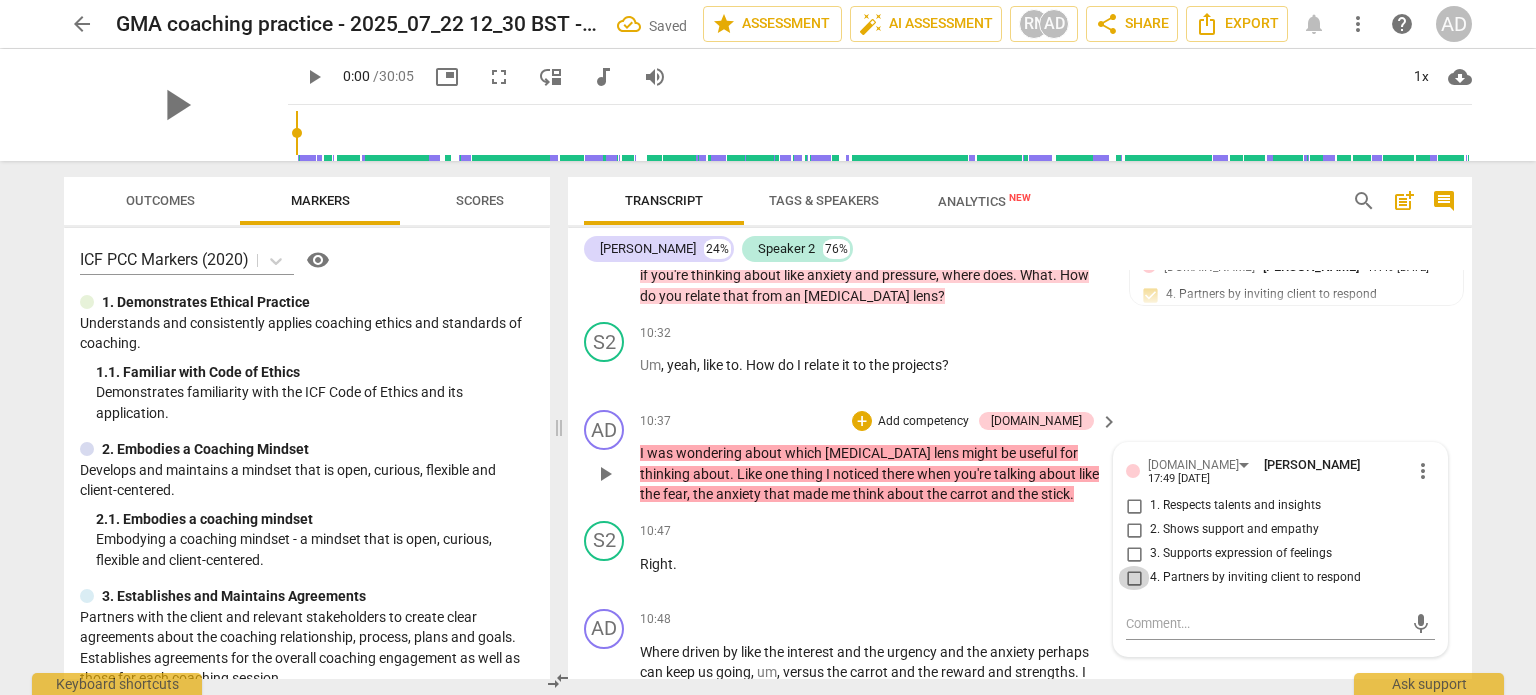 click on "4. Partners by inviting client to respond" at bounding box center [1134, 578] 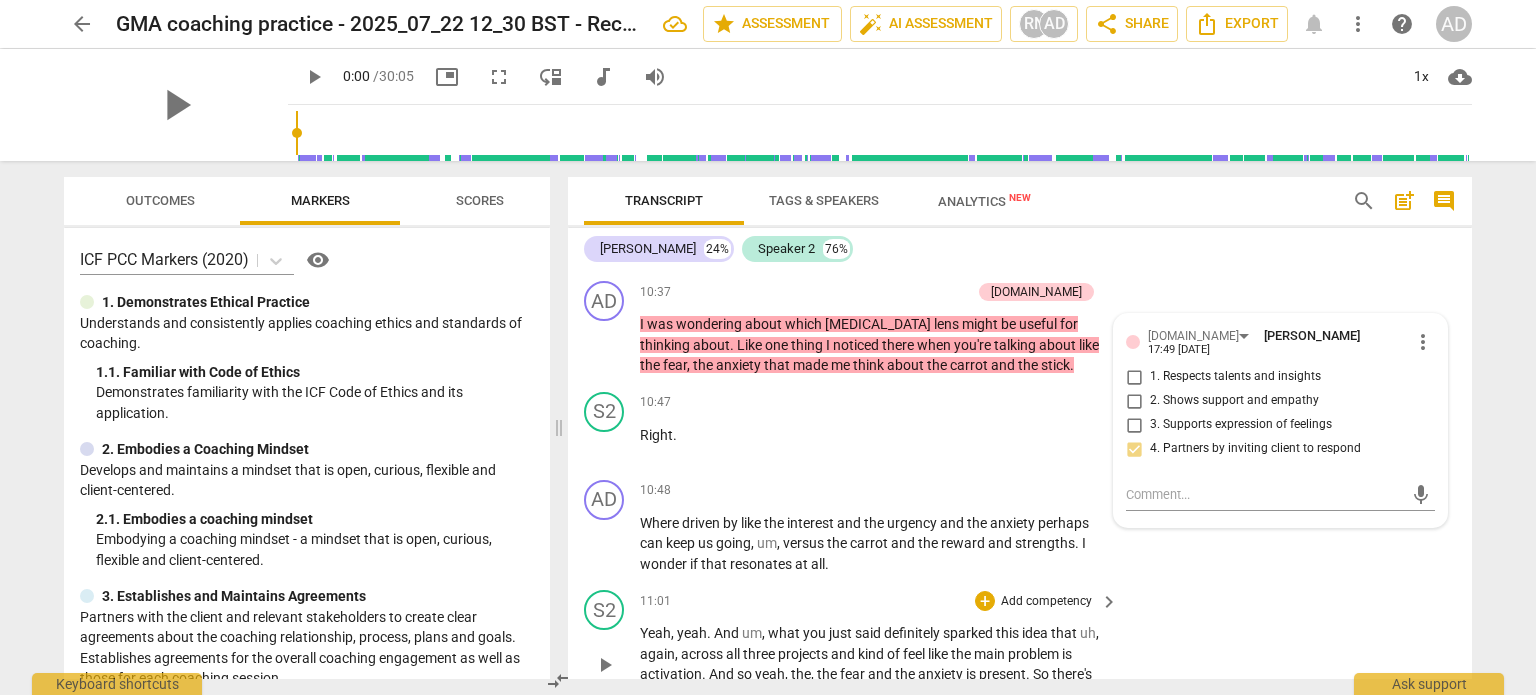 scroll, scrollTop: 4340, scrollLeft: 0, axis: vertical 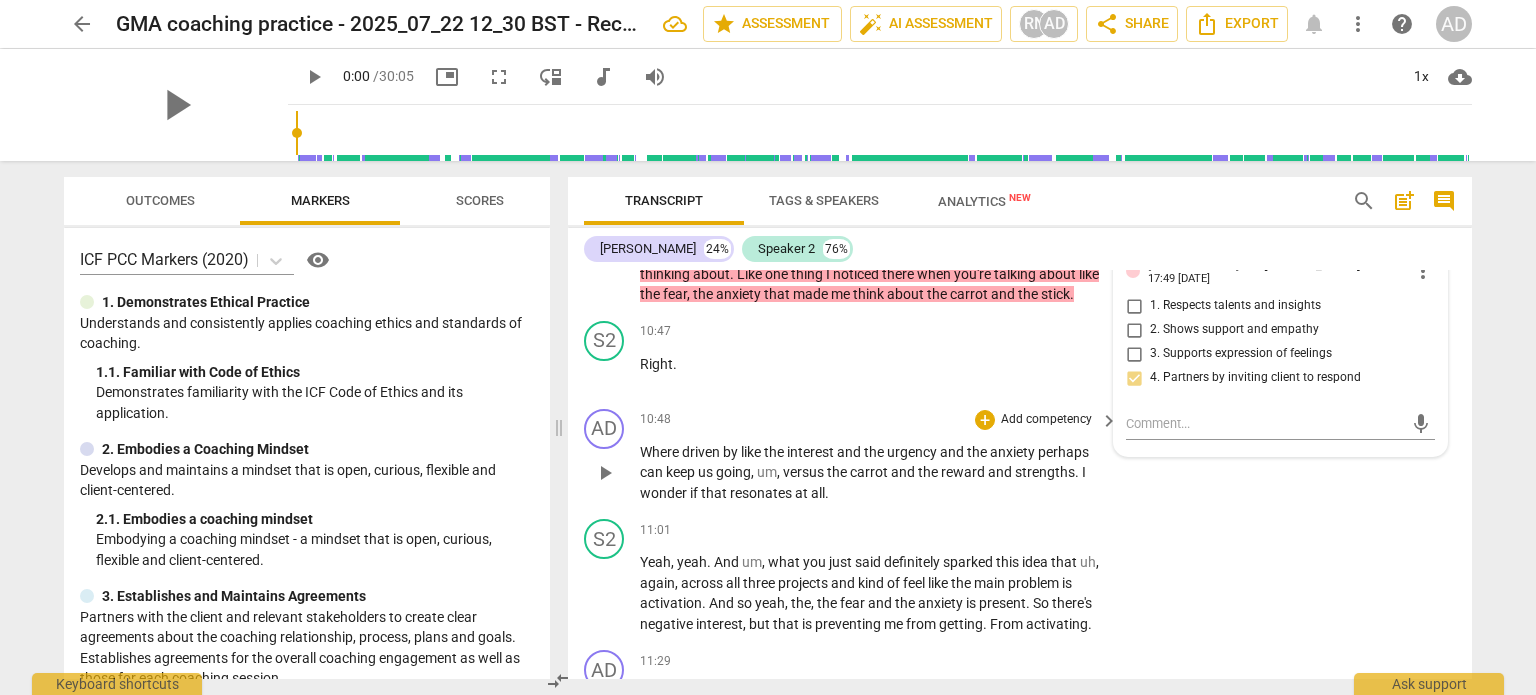 click on "Add competency" at bounding box center (1046, 420) 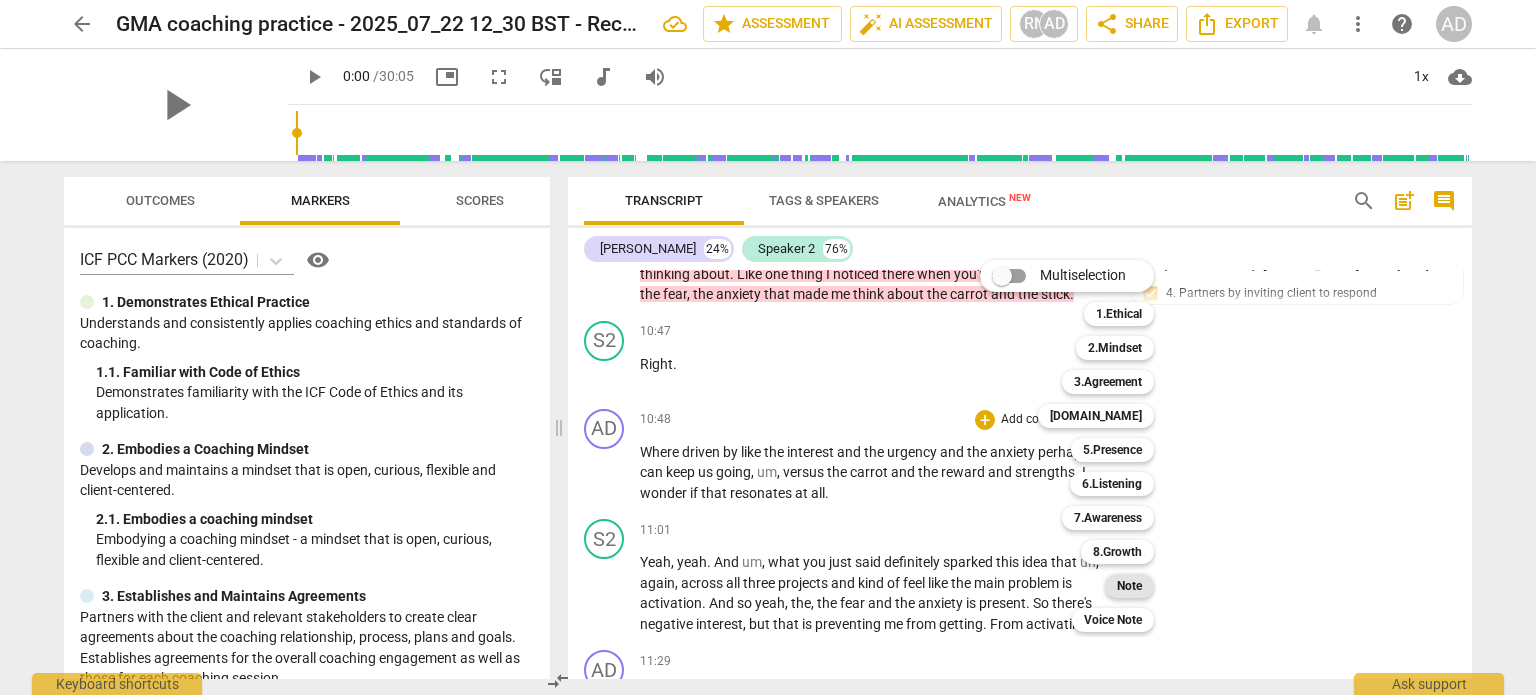 click on "Note" at bounding box center (1129, 586) 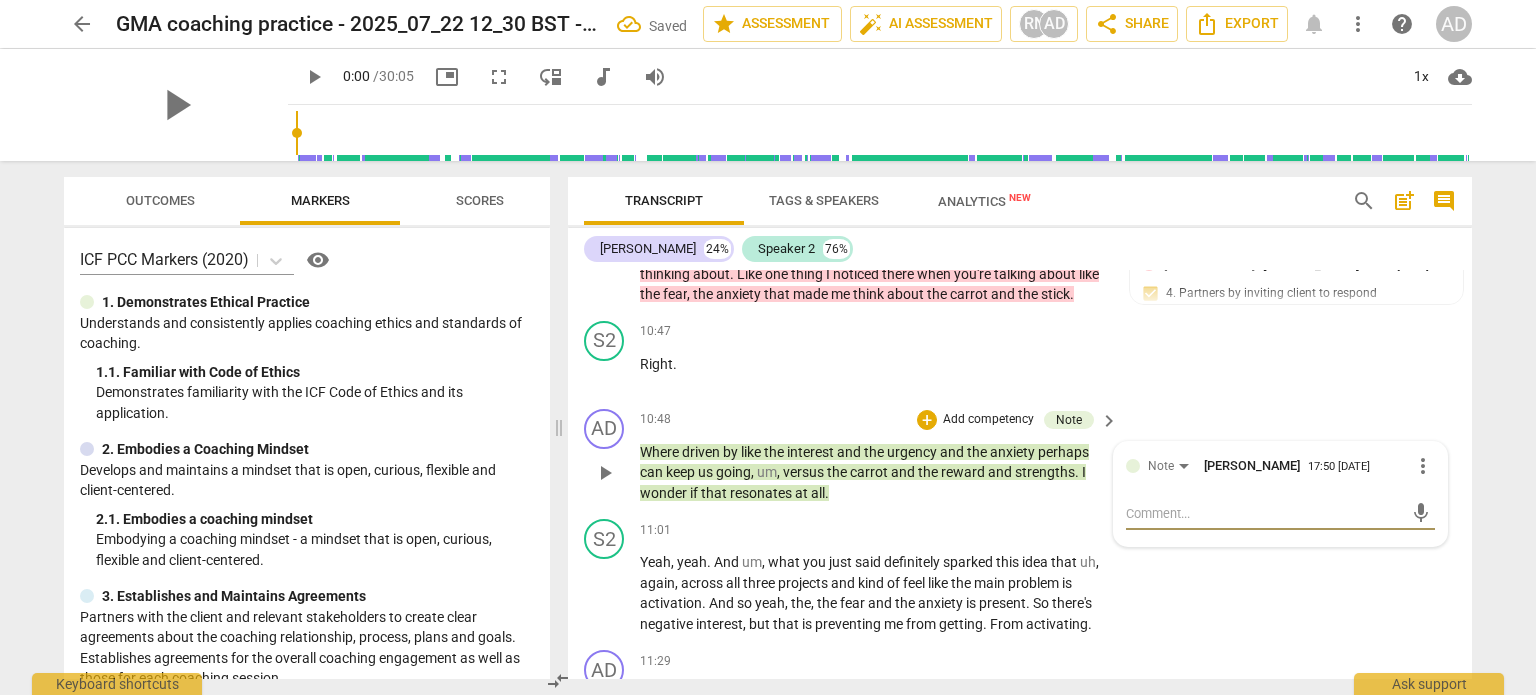type on "C" 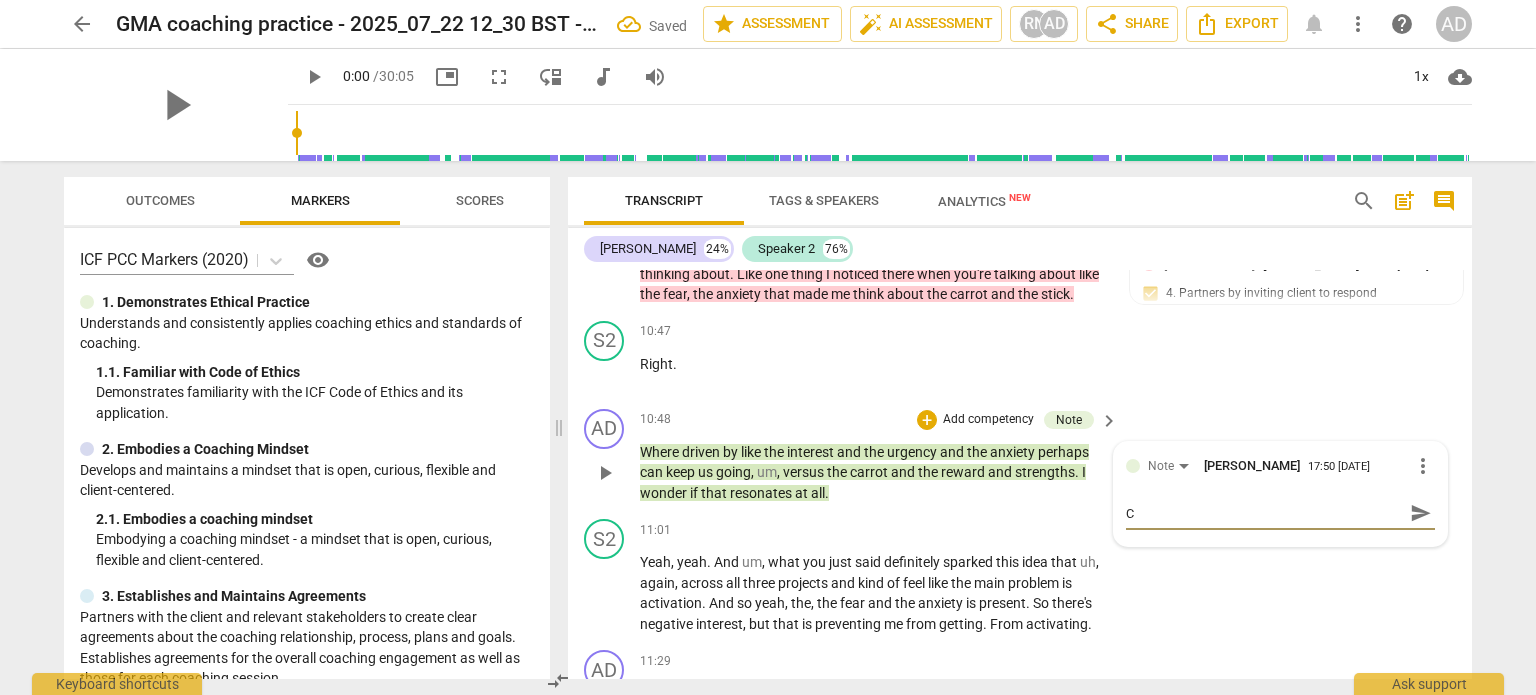 type on "Co" 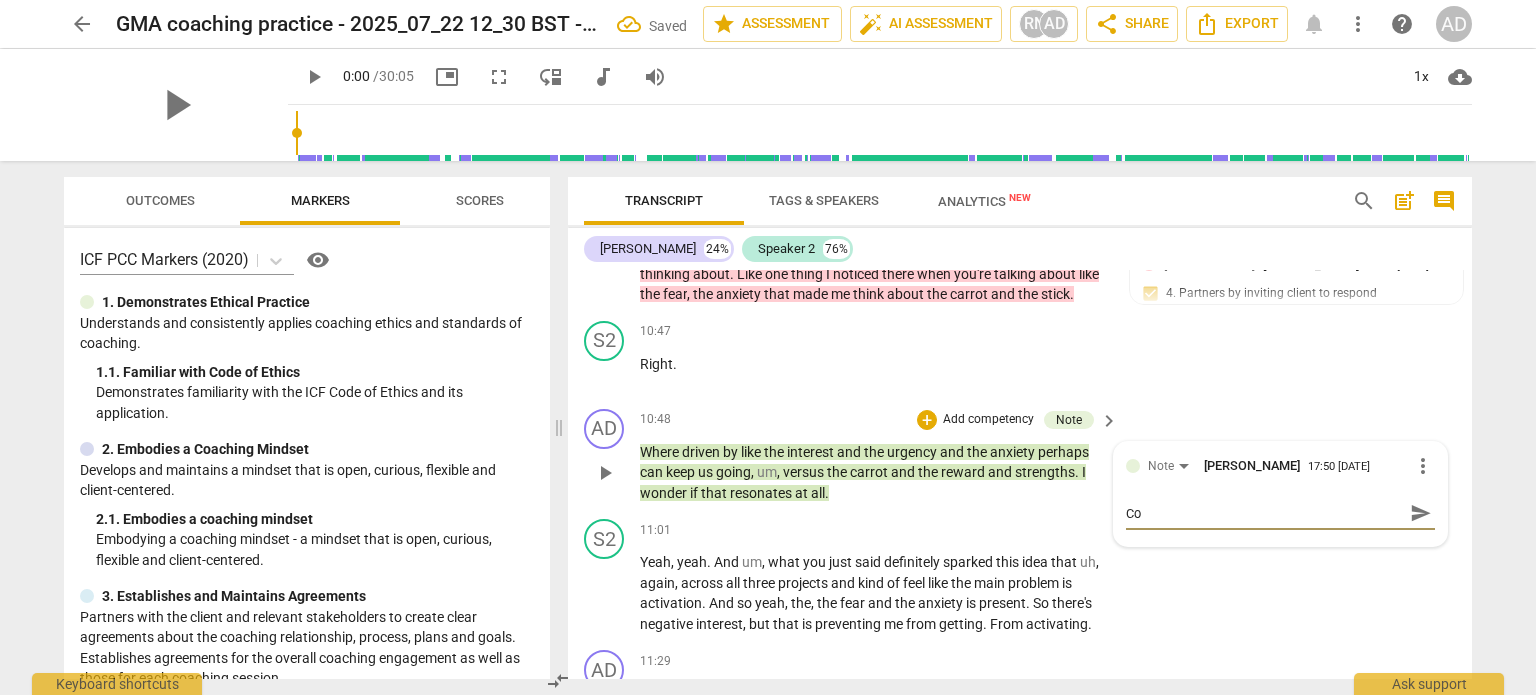 type on "Con" 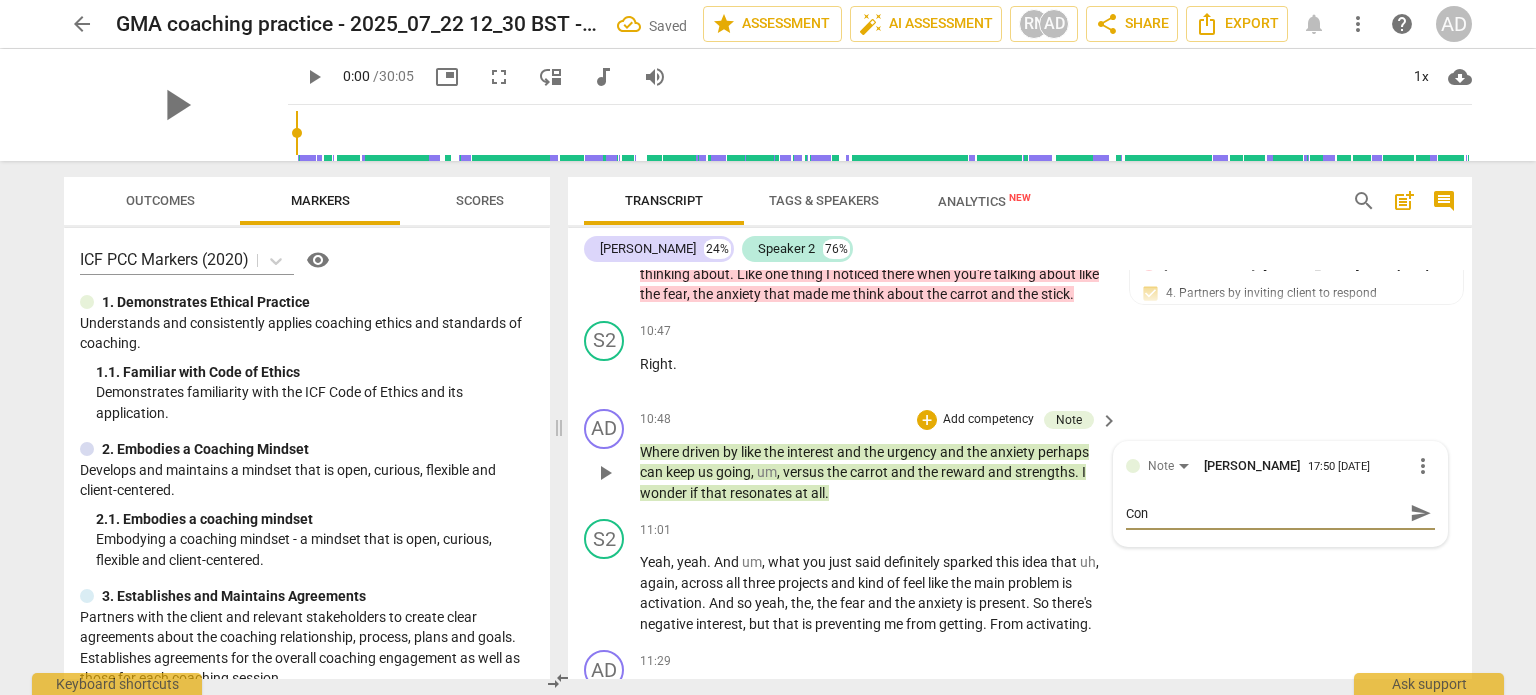 type on "Cont" 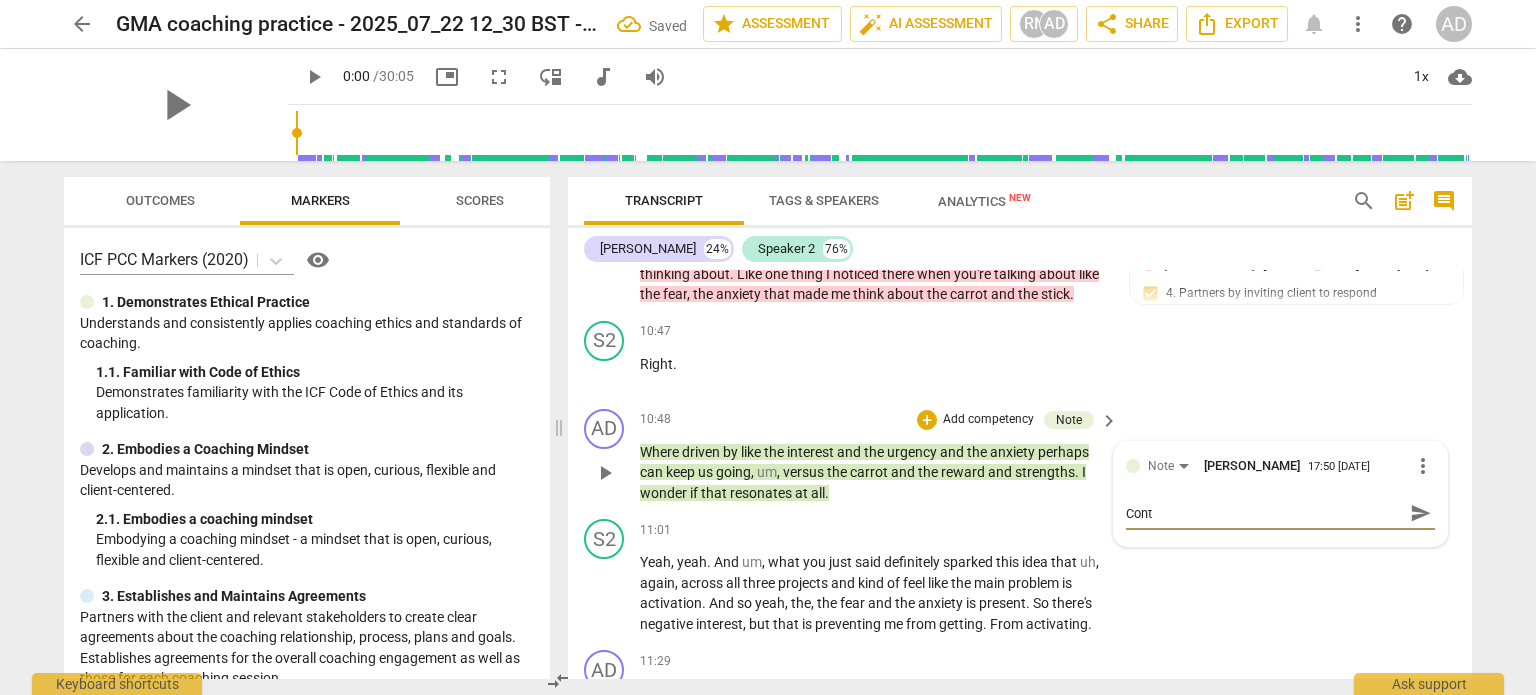 type on "Contr" 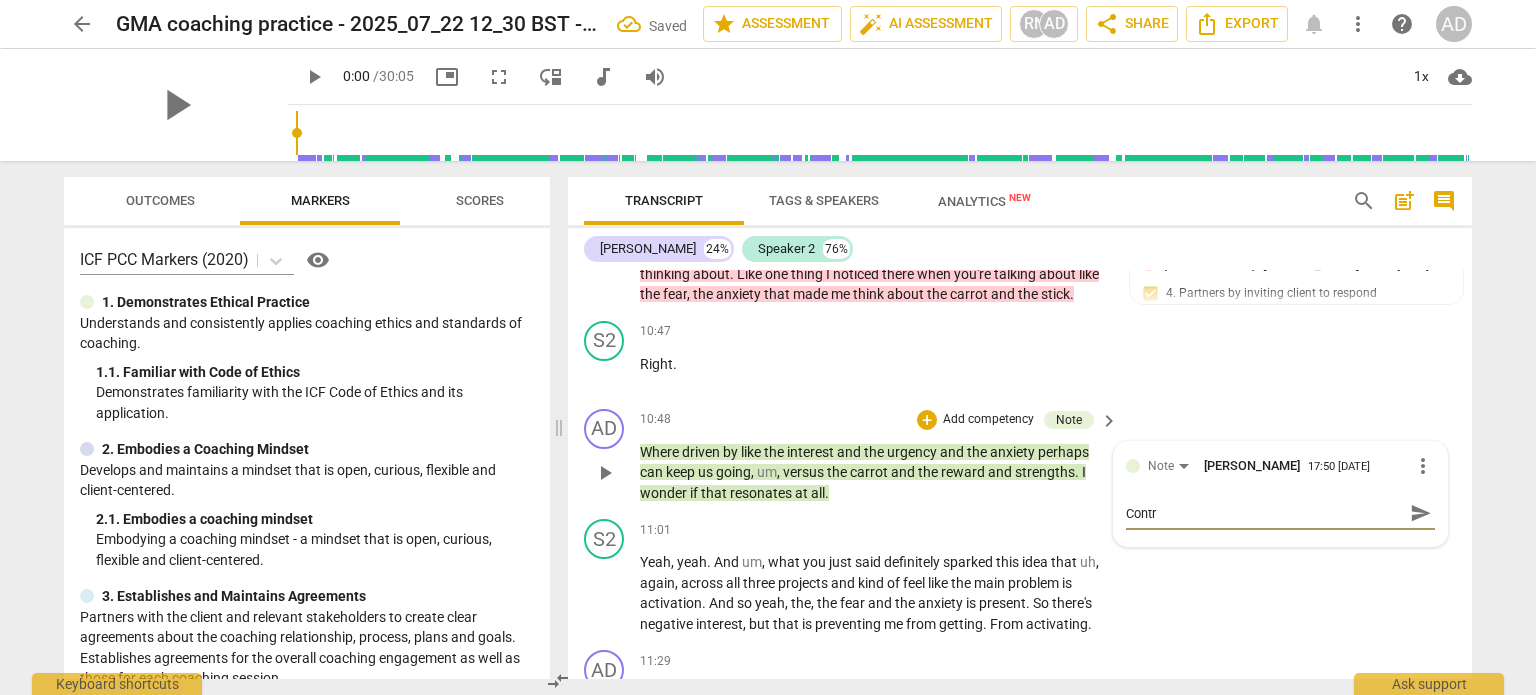 type on "Contra" 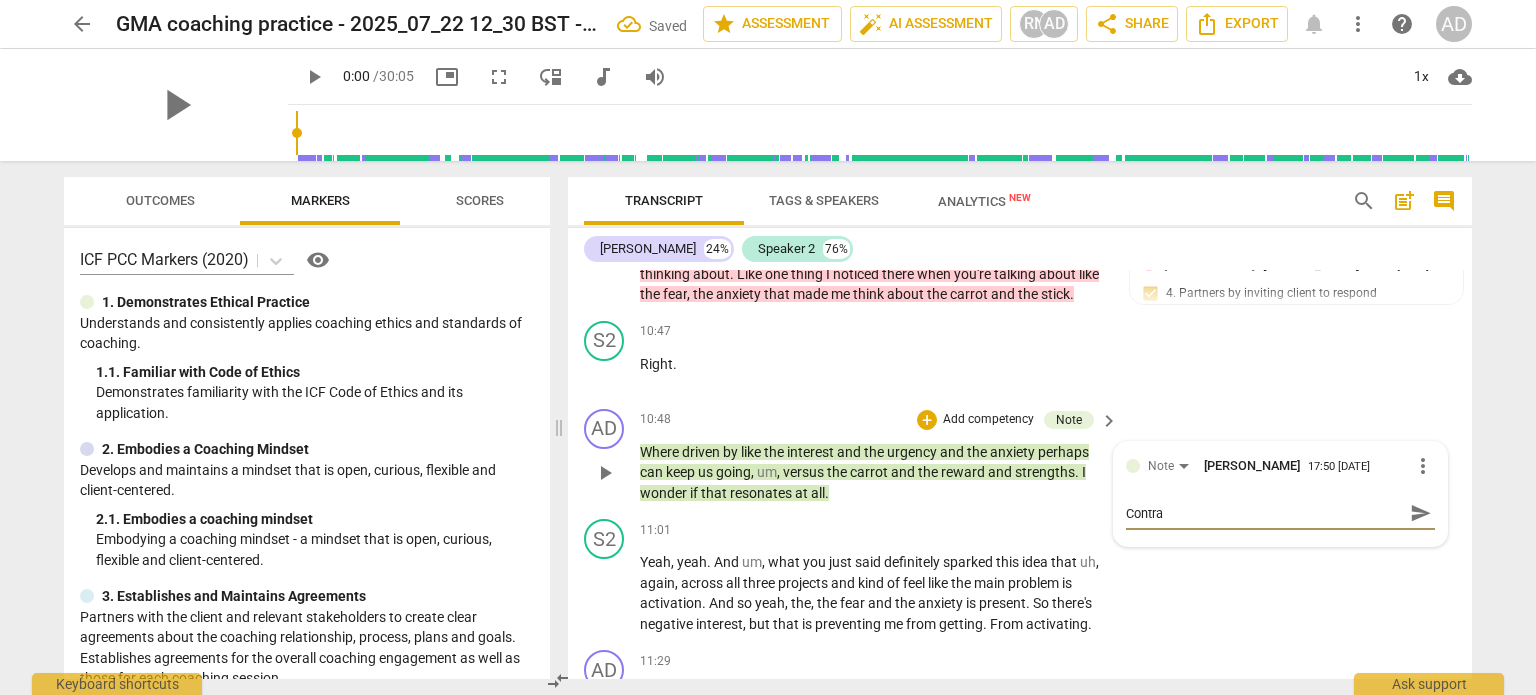 type on "Contr" 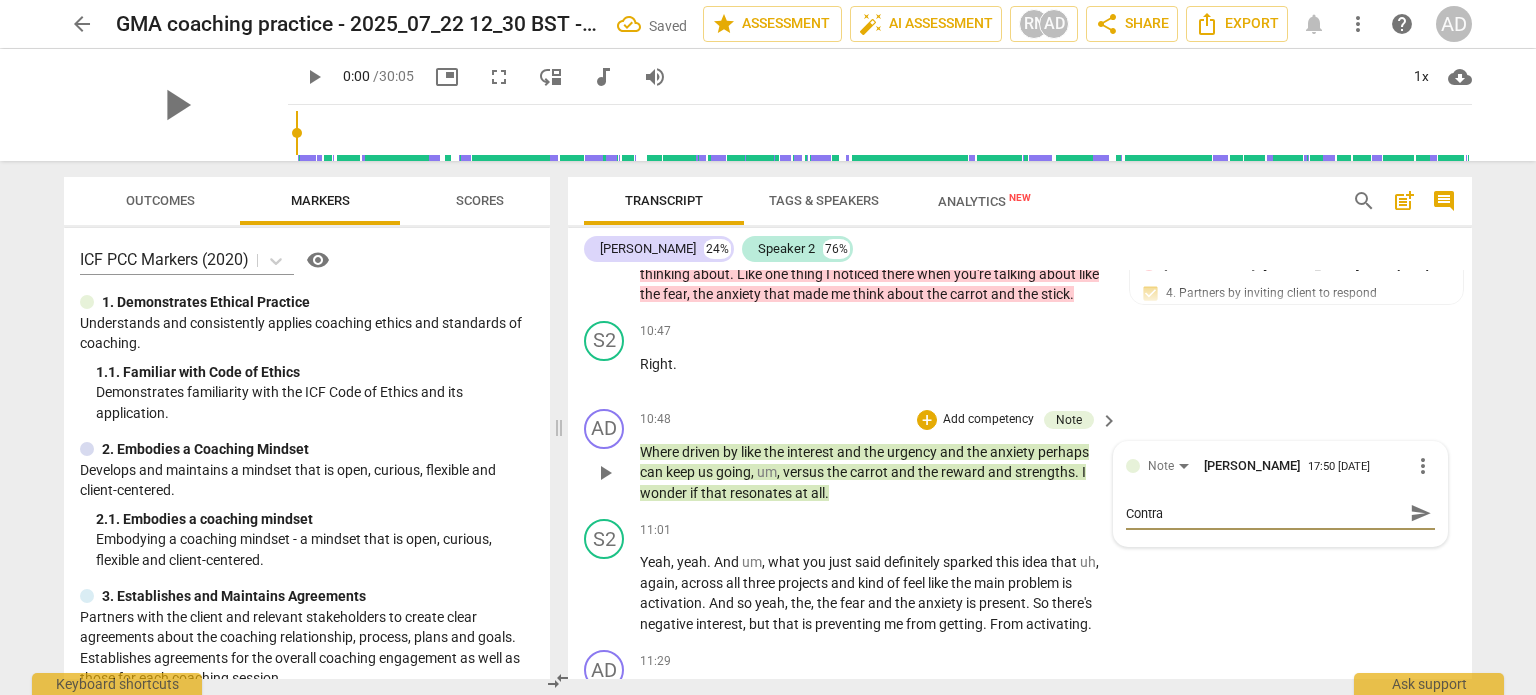 type on "Contr" 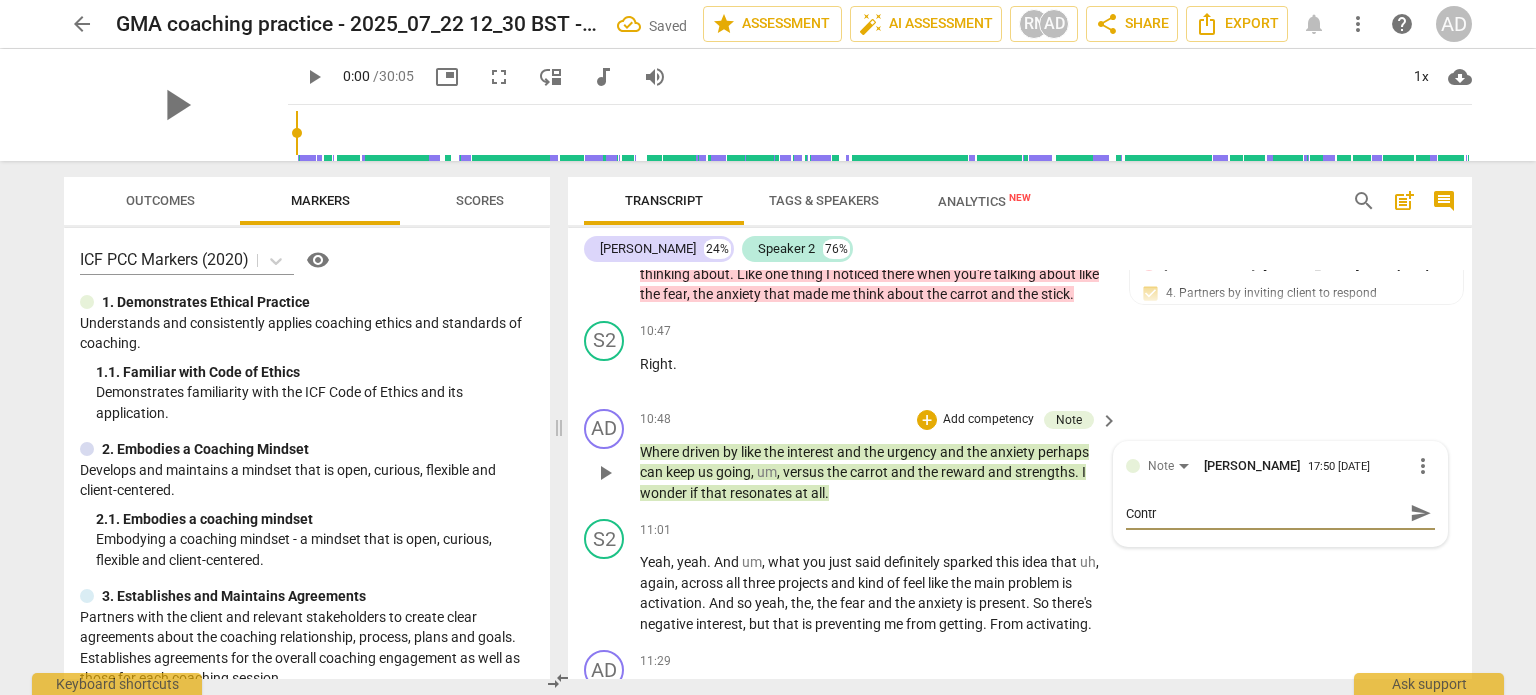 type on "Cont" 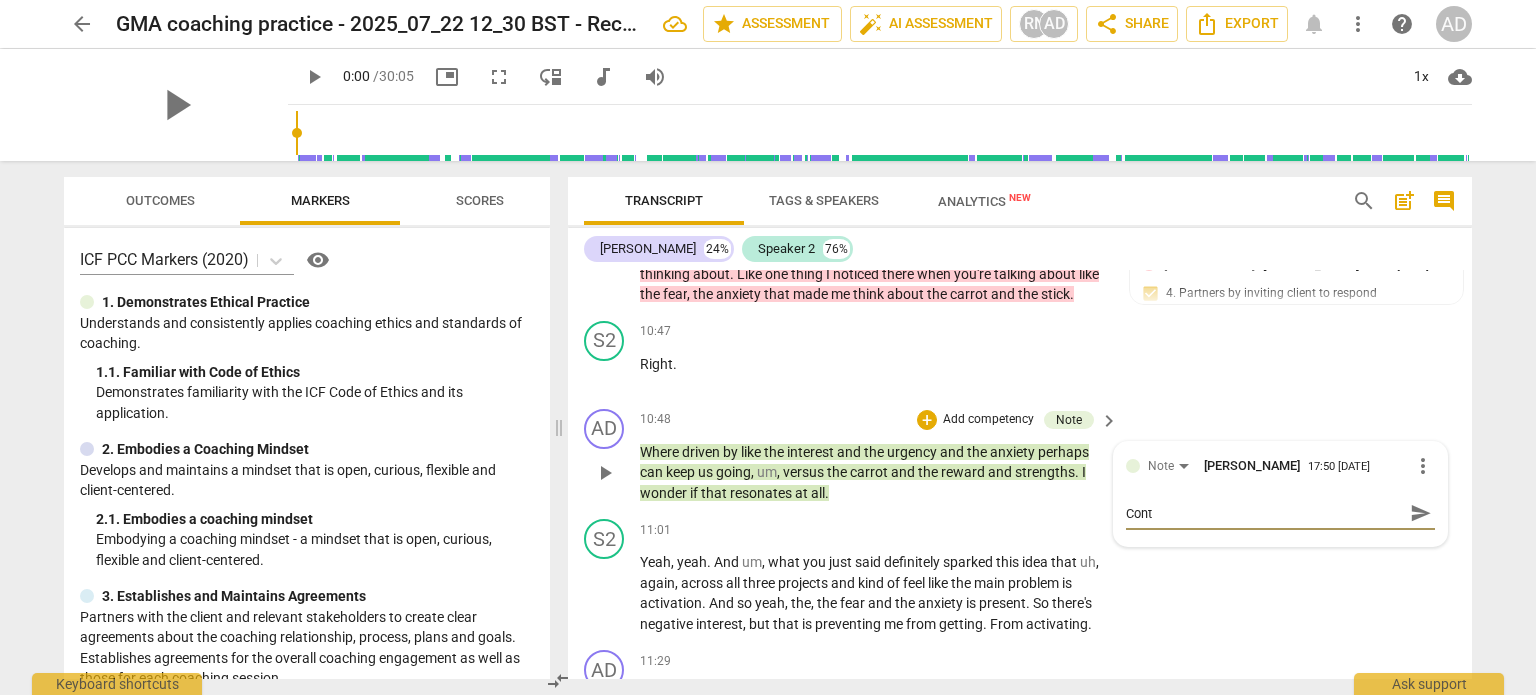 type on "Contr" 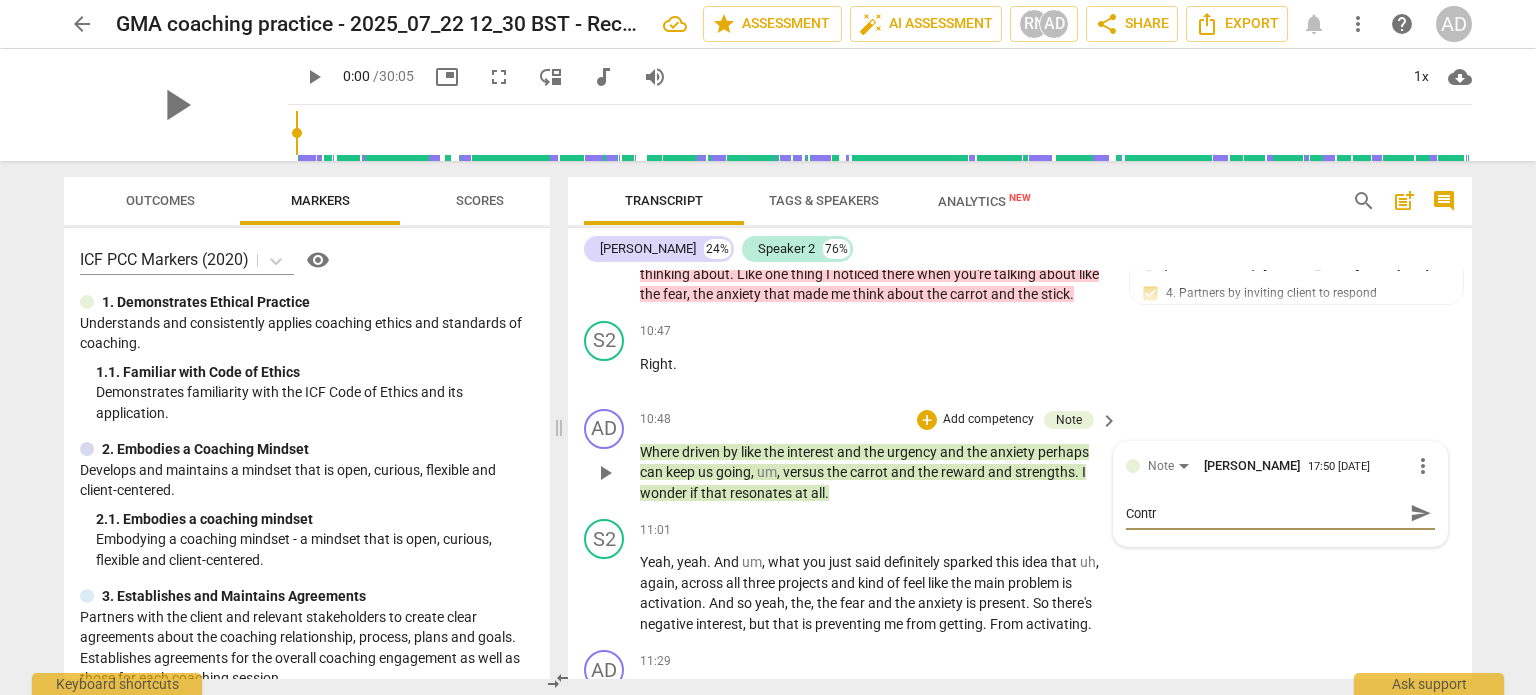 type on "Contra" 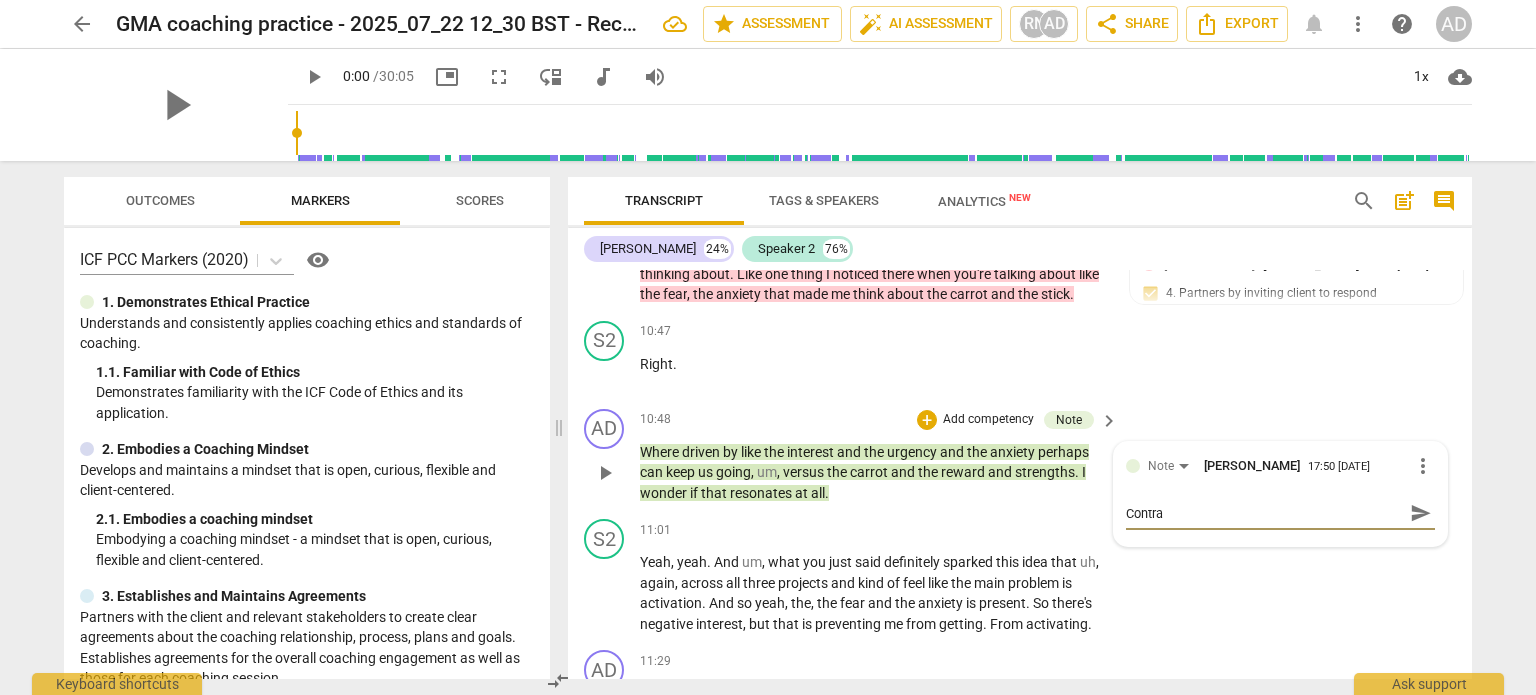 type on "Contrai" 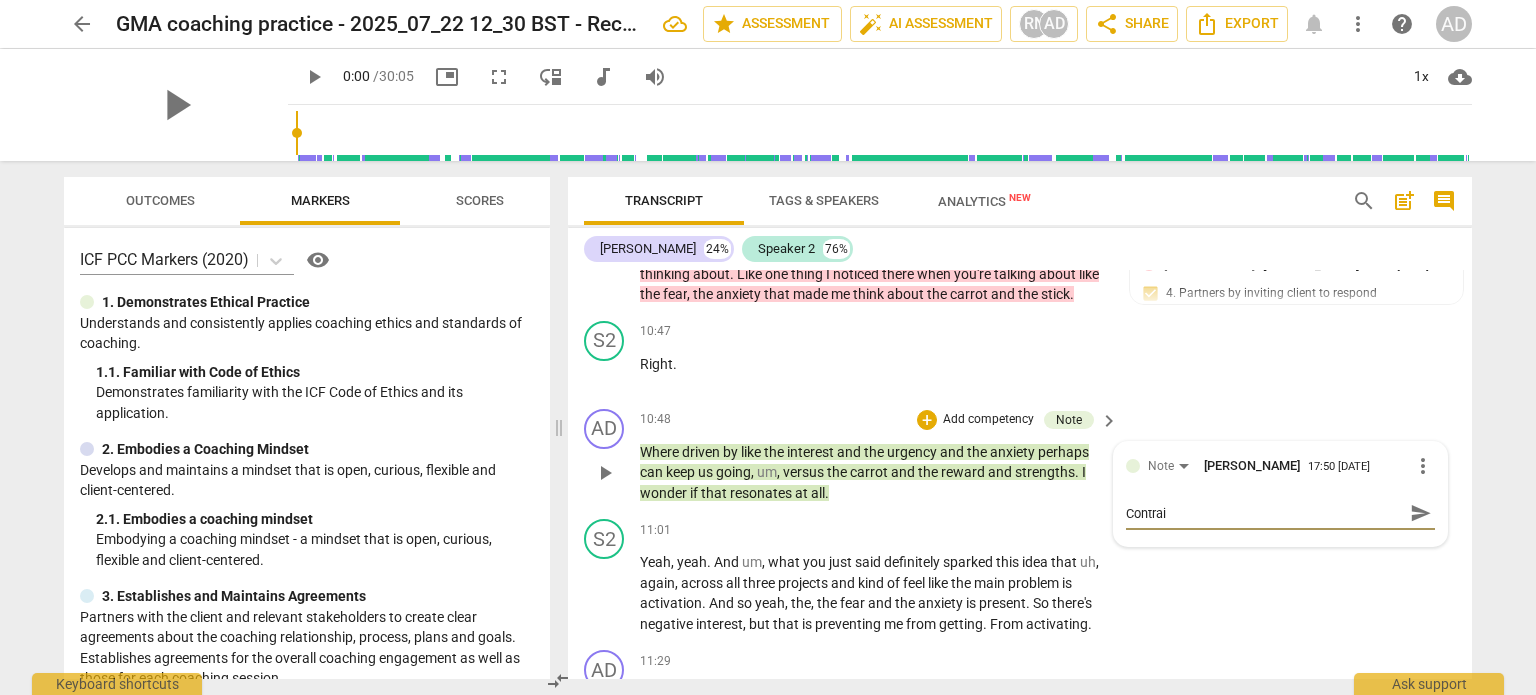 type on "Contrain" 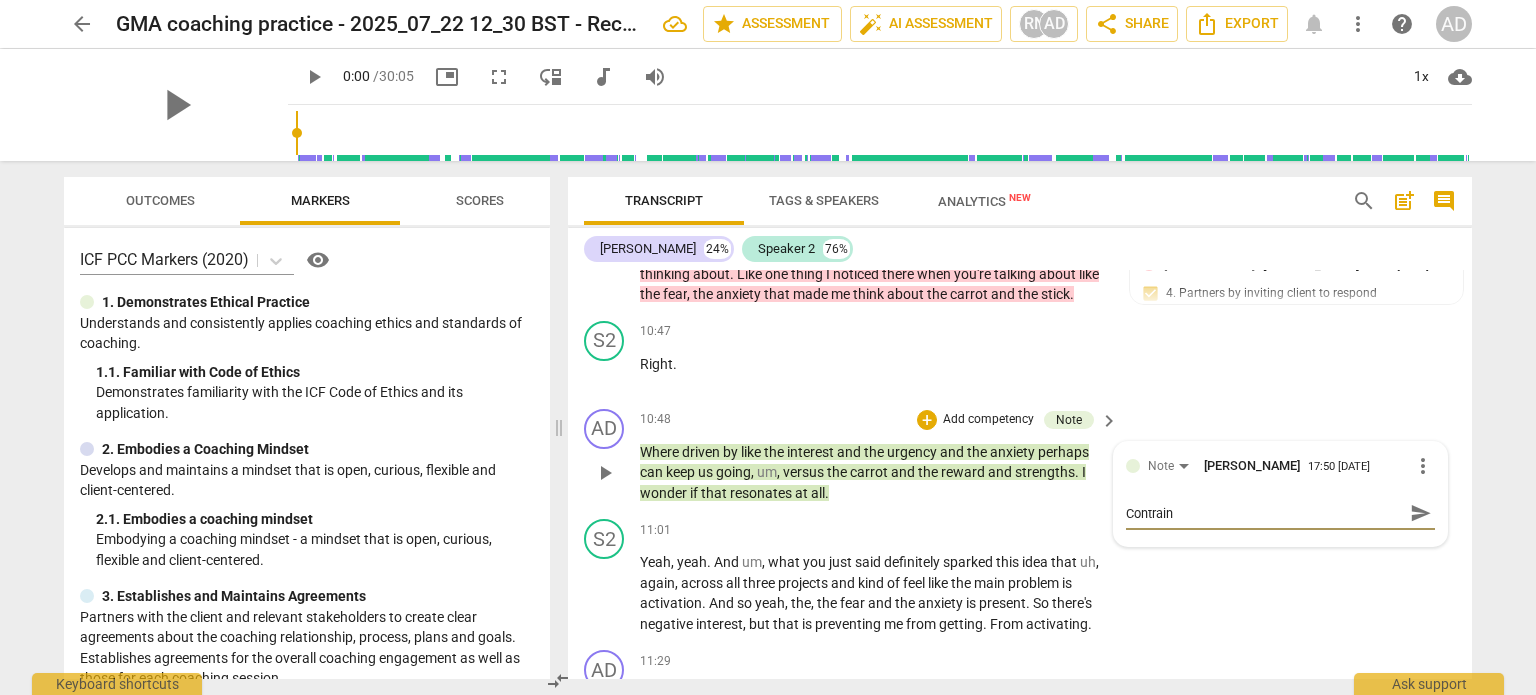 type on "Contraind" 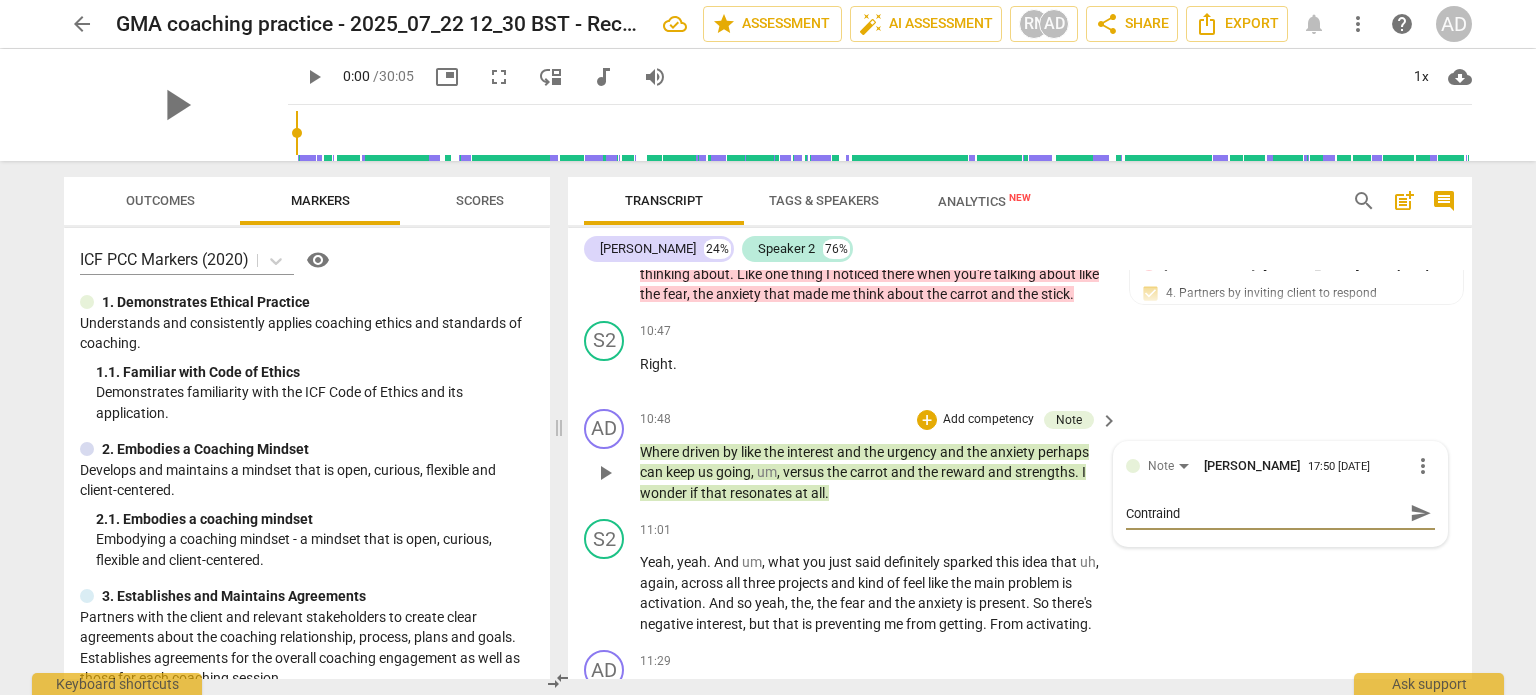 type on "Contraindi" 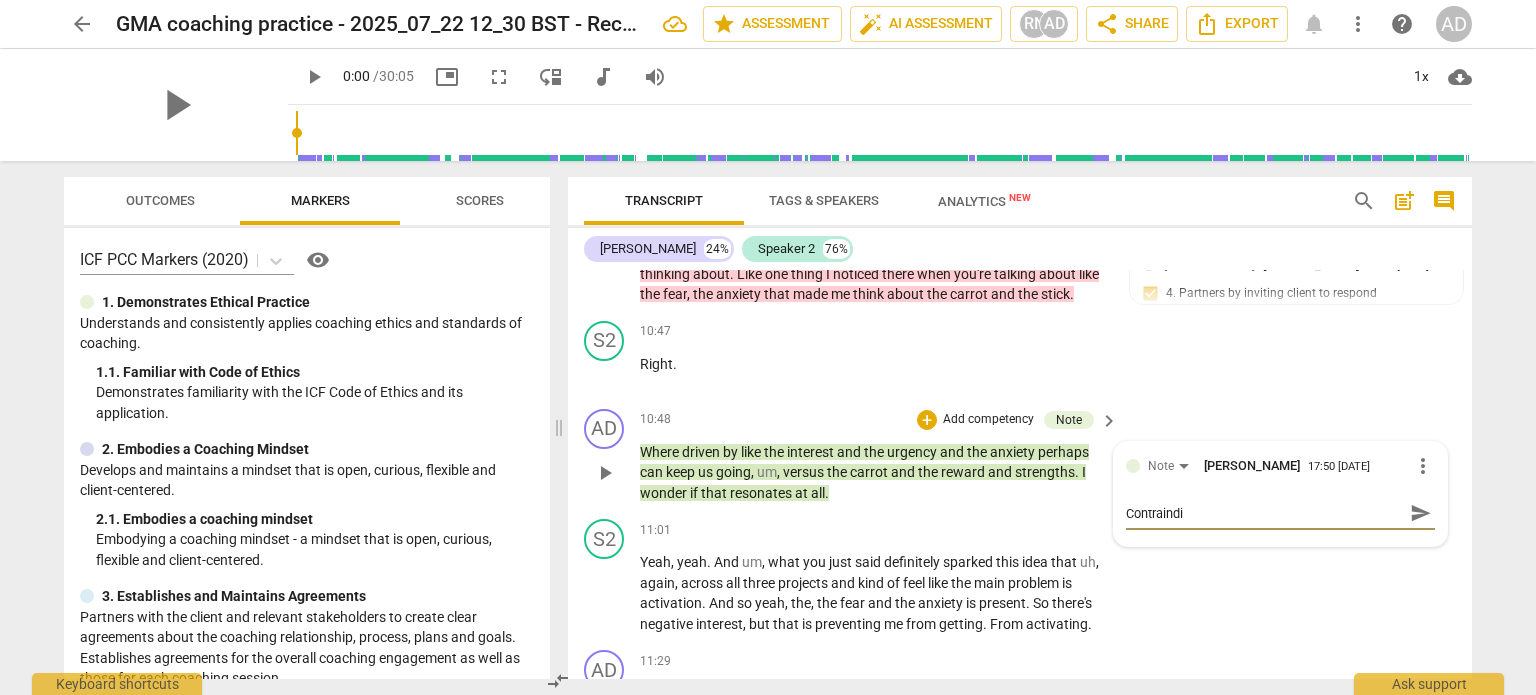 type on "Contraindic" 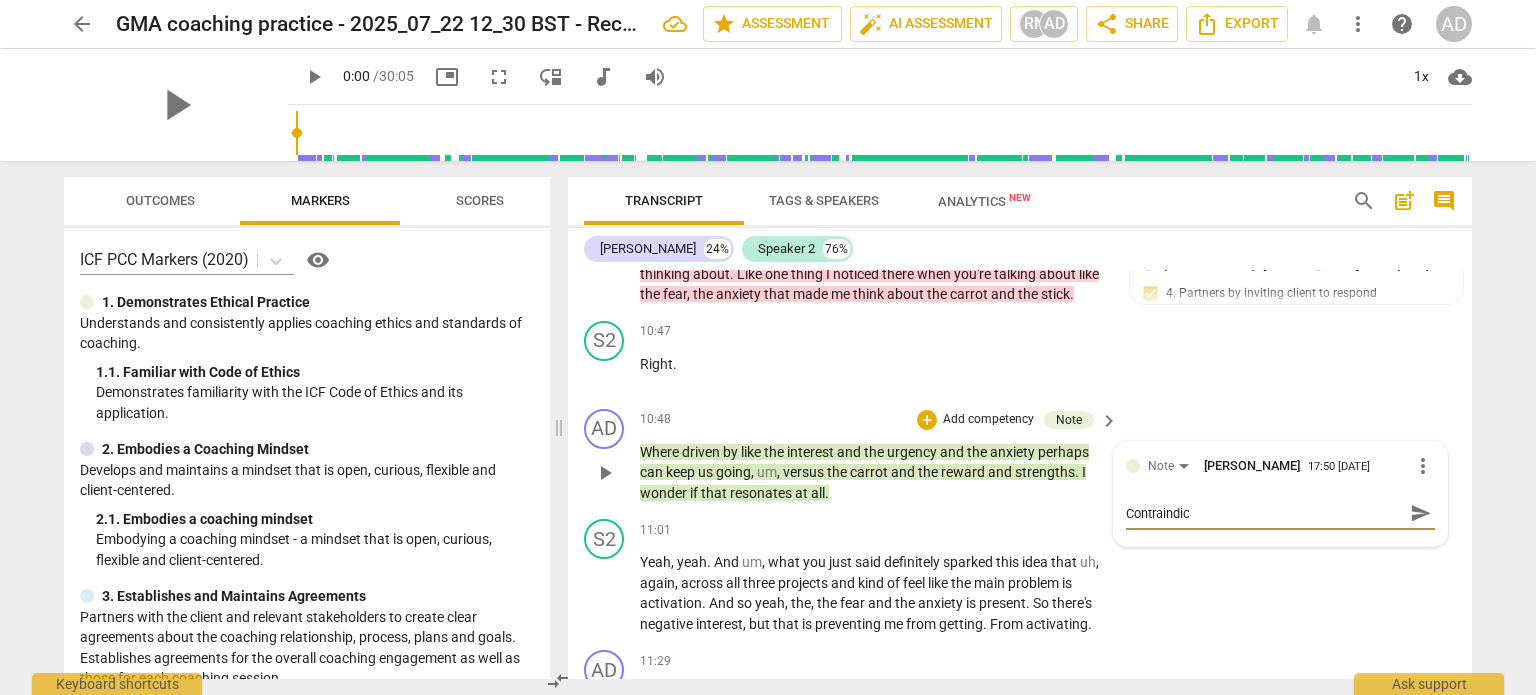 type on "Contraindict" 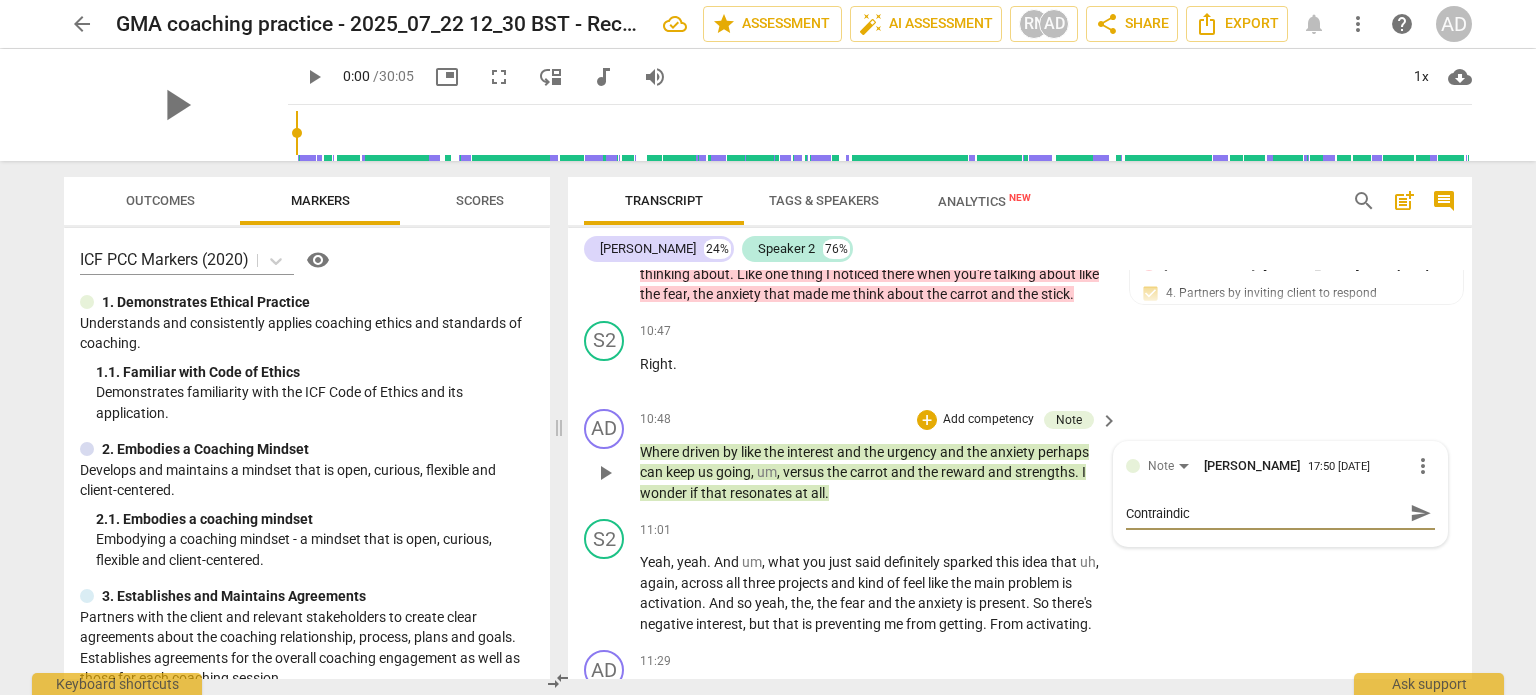 type on "Contraindict" 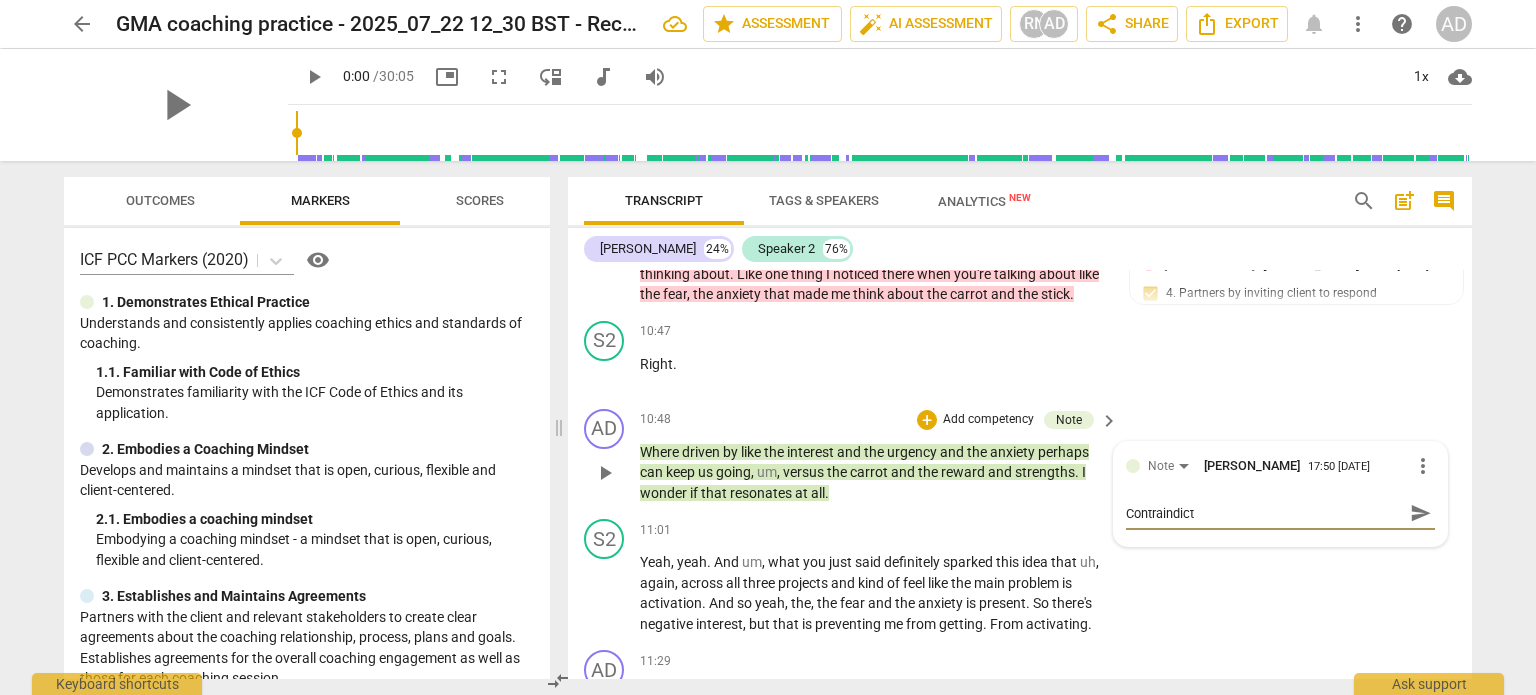 type on "Contraindicta" 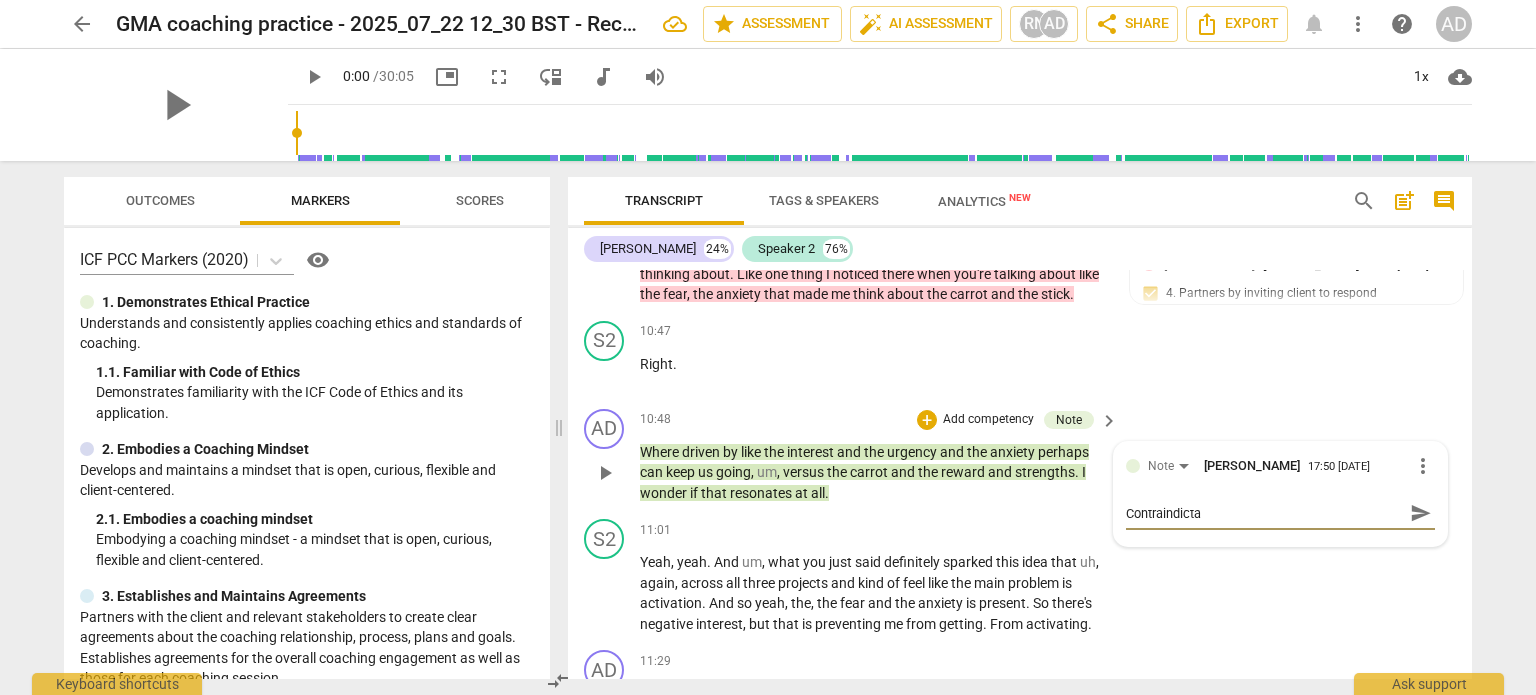 type on "Contraindictat" 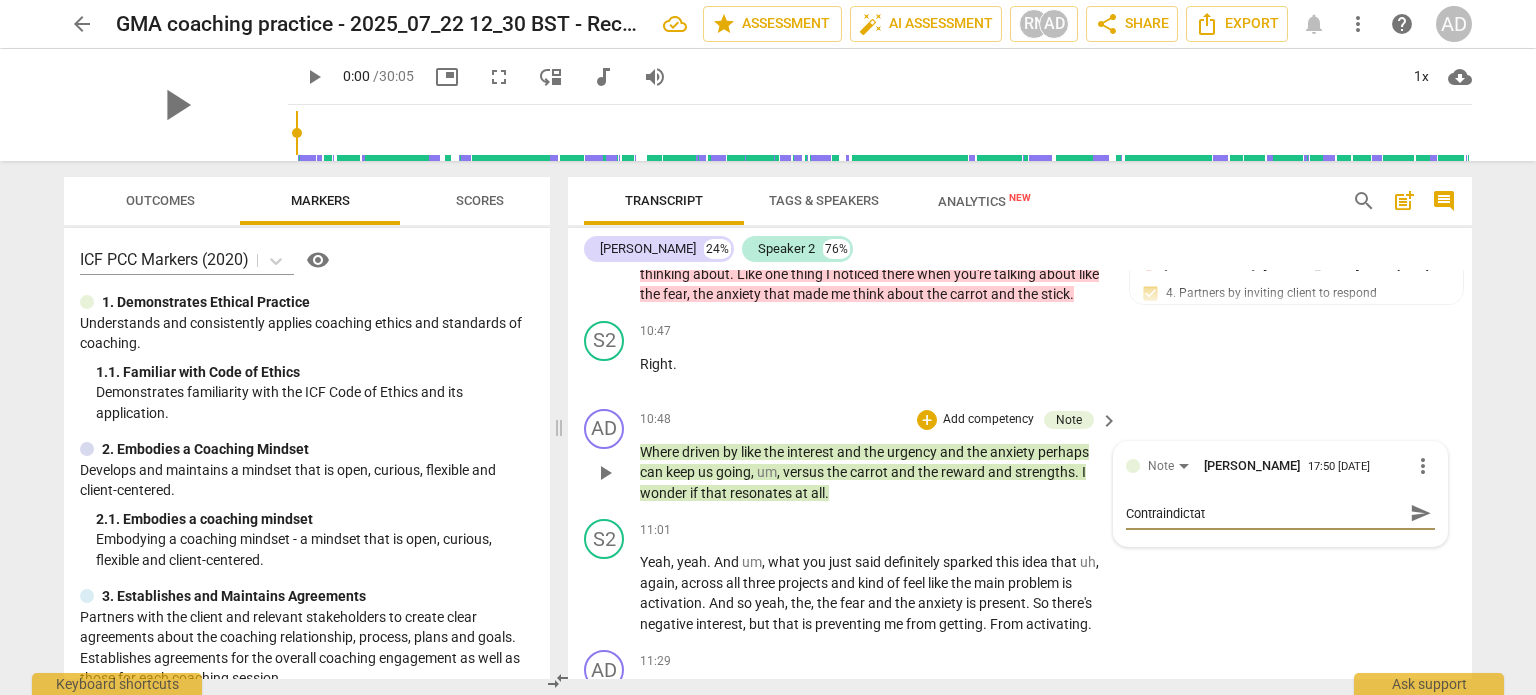 type on "Contraindictati" 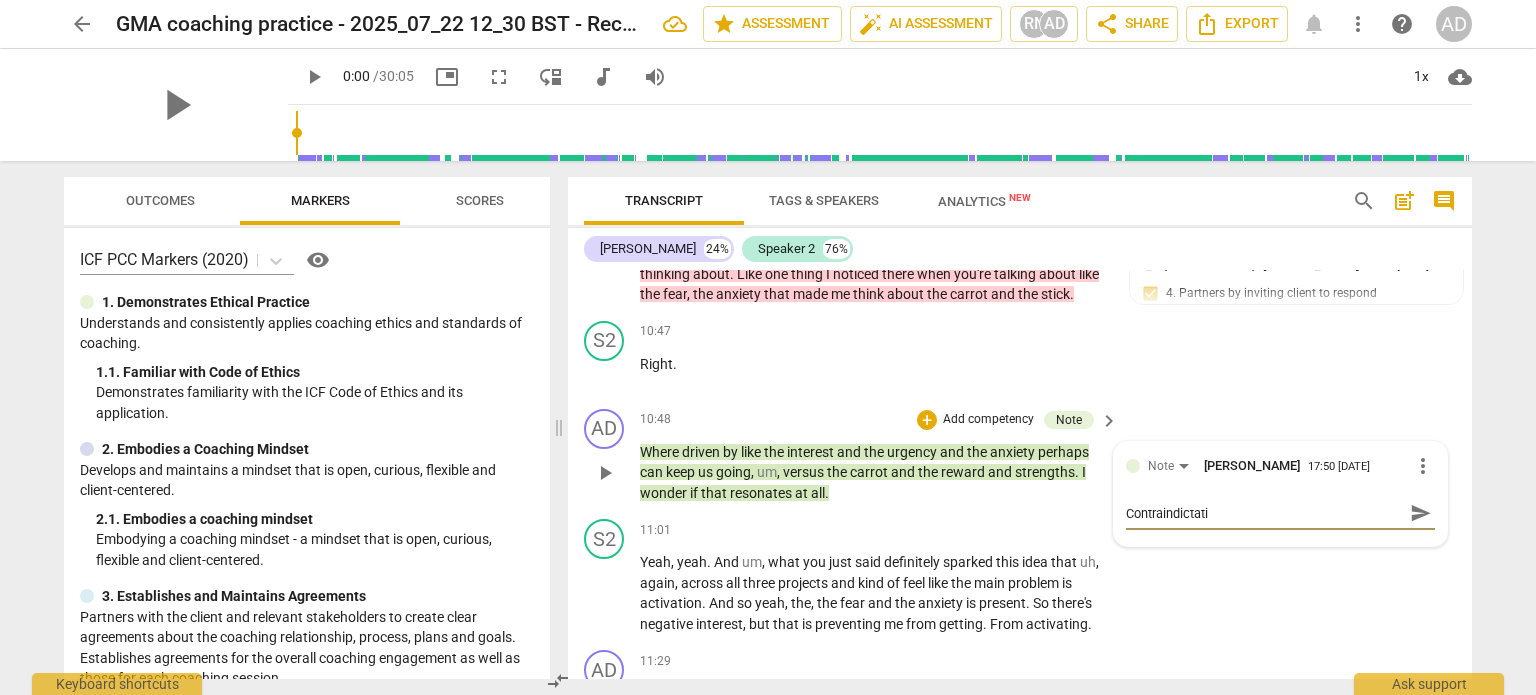 type on "Contraindictatio" 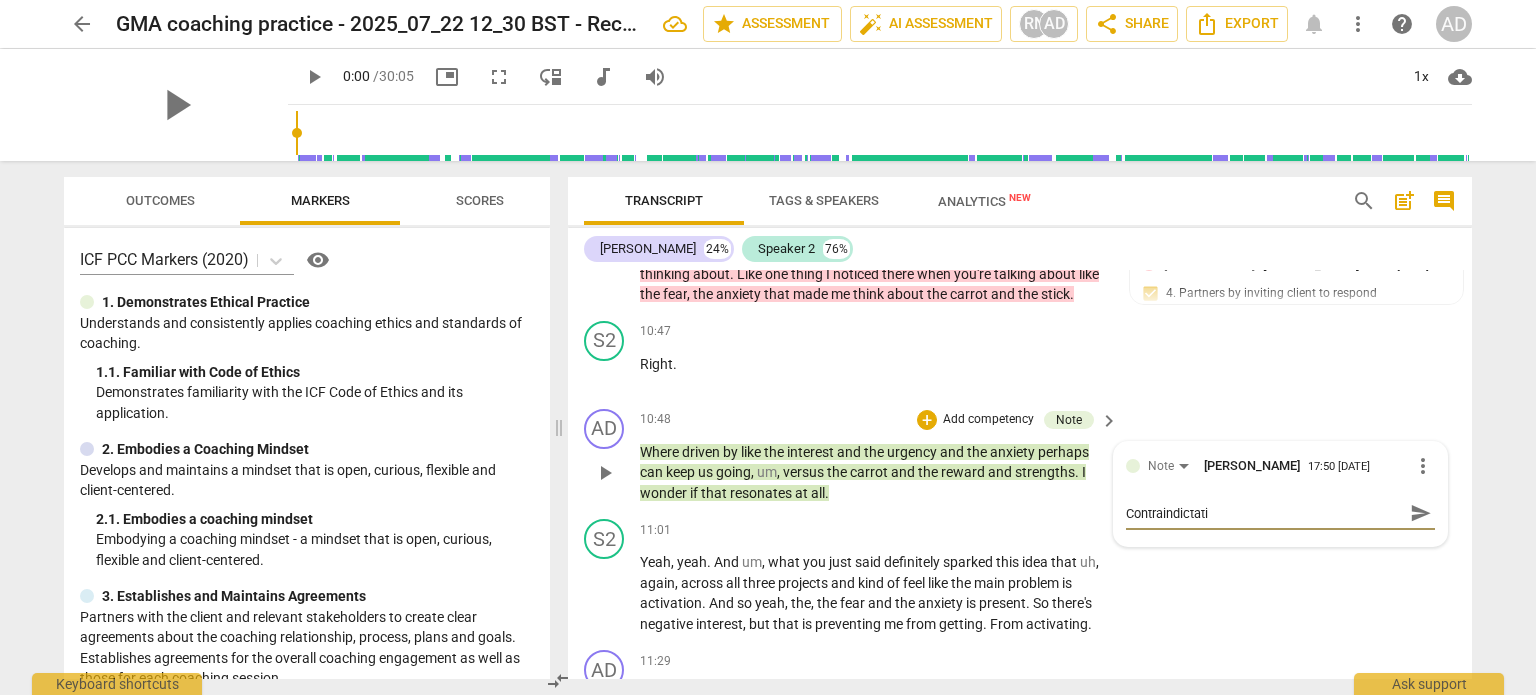 type on "Contraindictatio" 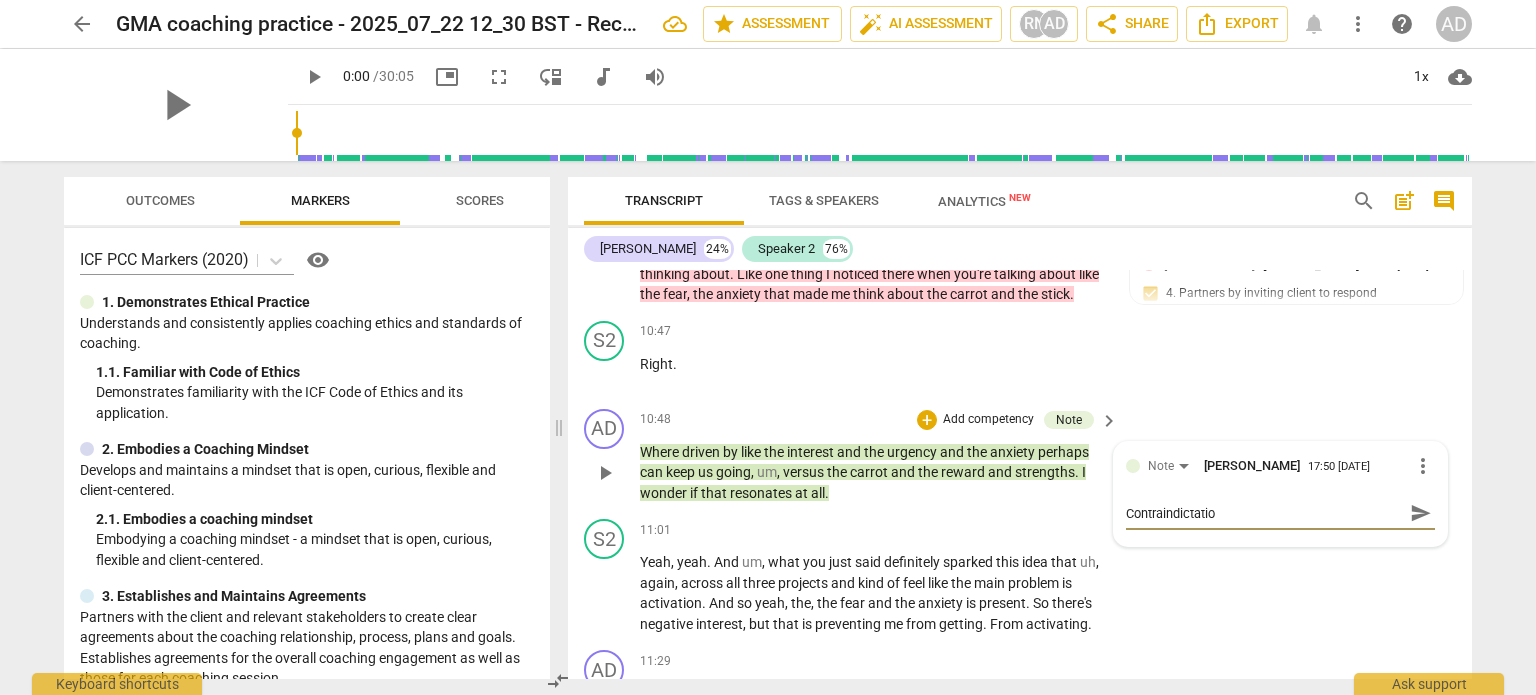 type on "Contraindictation" 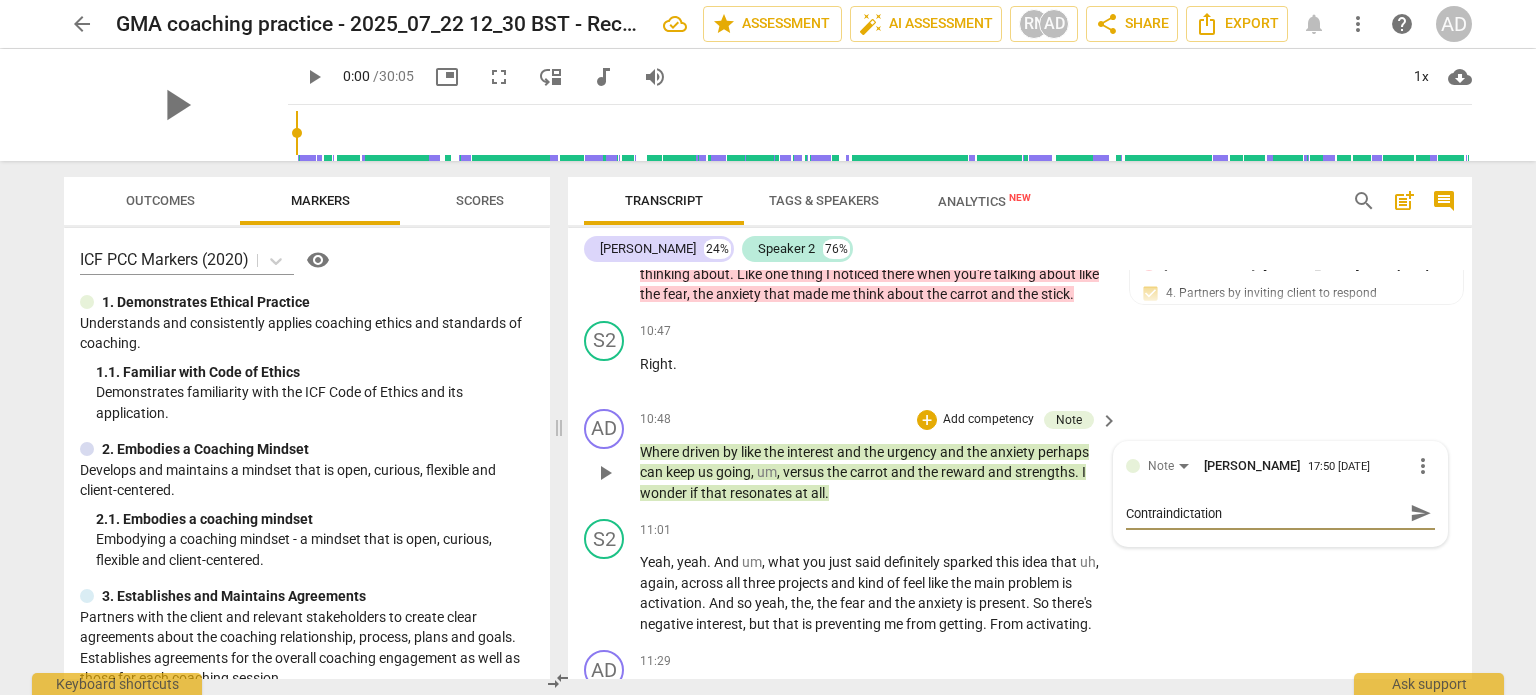 type on "Contraindictation" 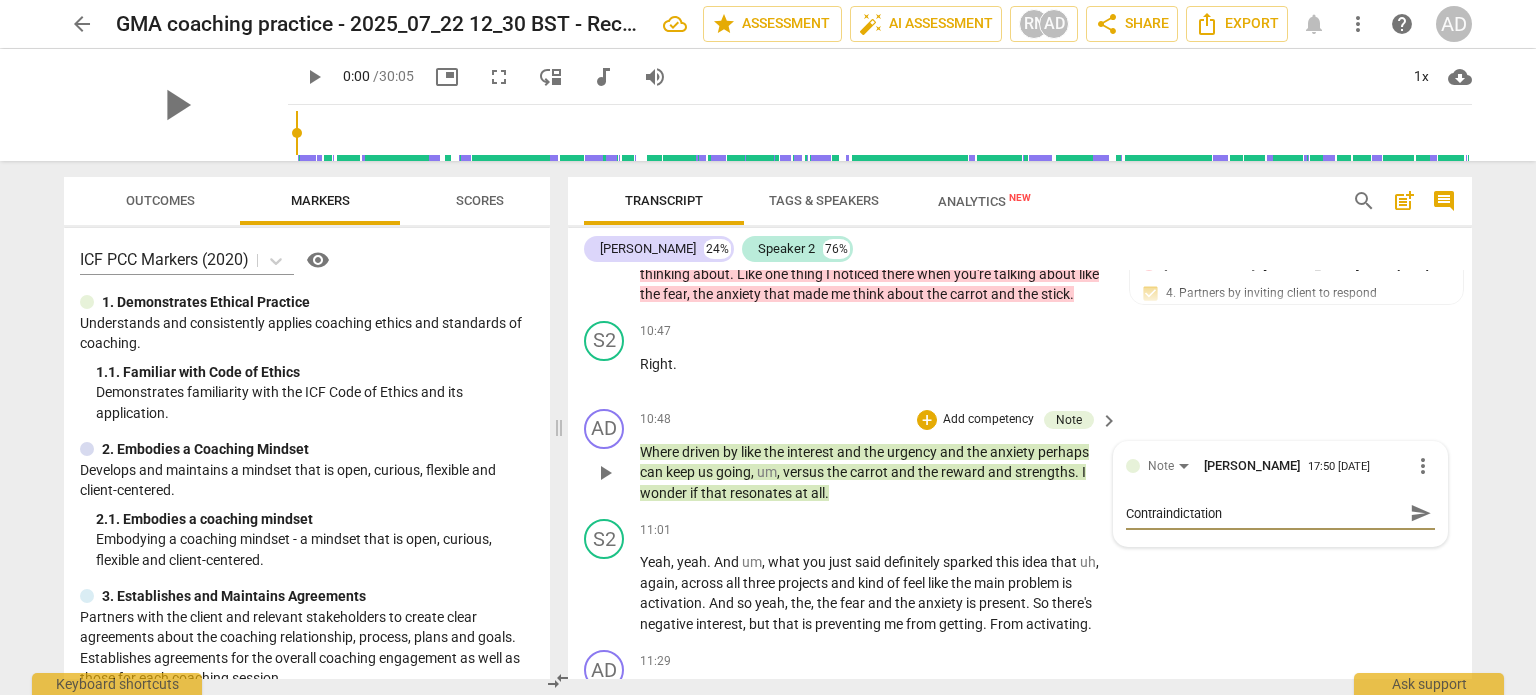 type on "Contraindictation f" 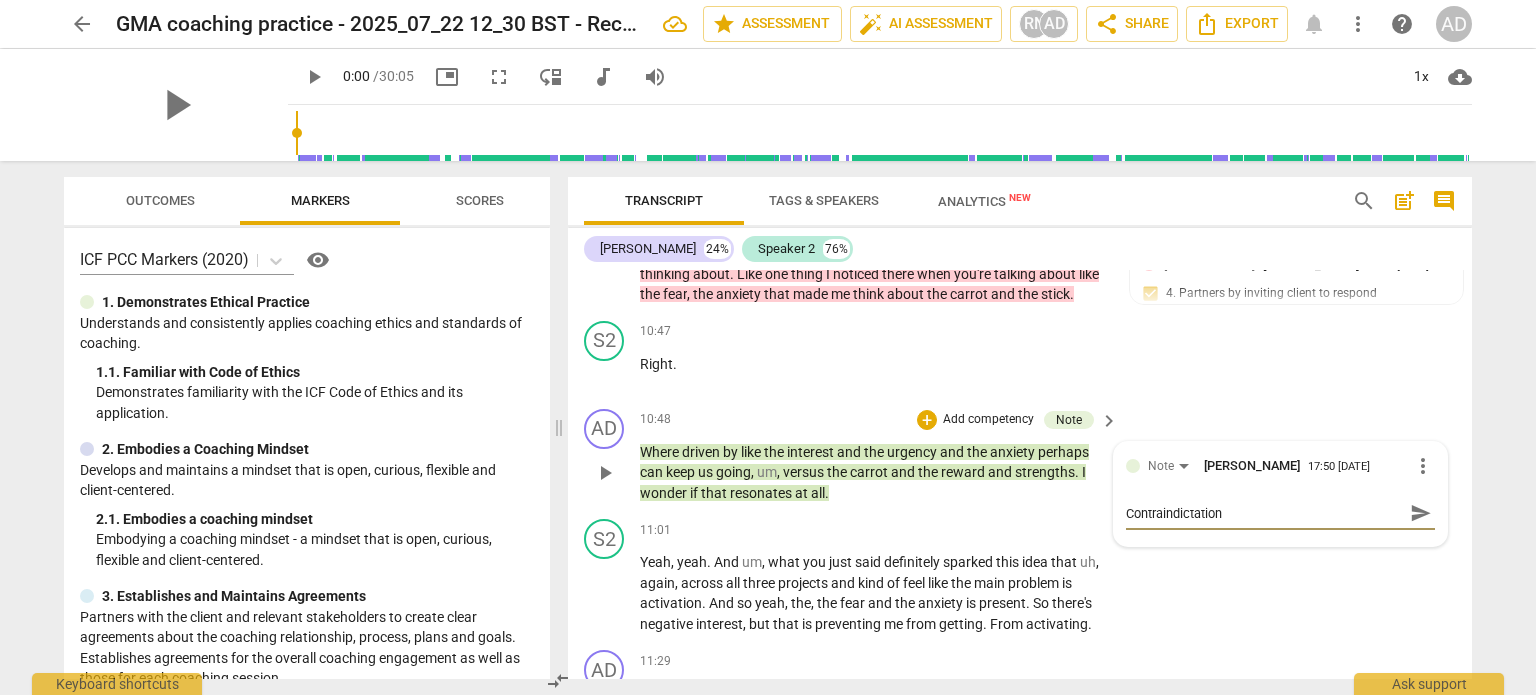 type on "Contraindictation f" 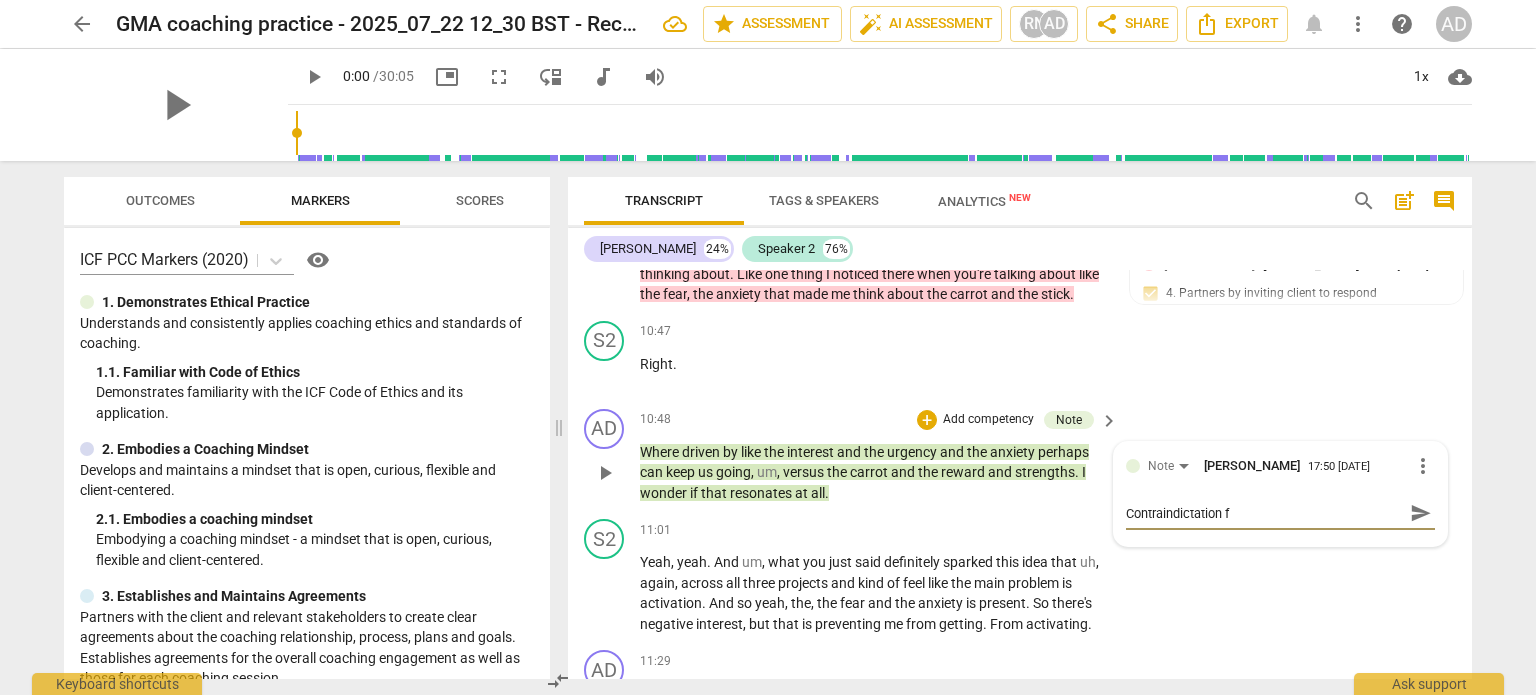 type on "Contraindictation fo" 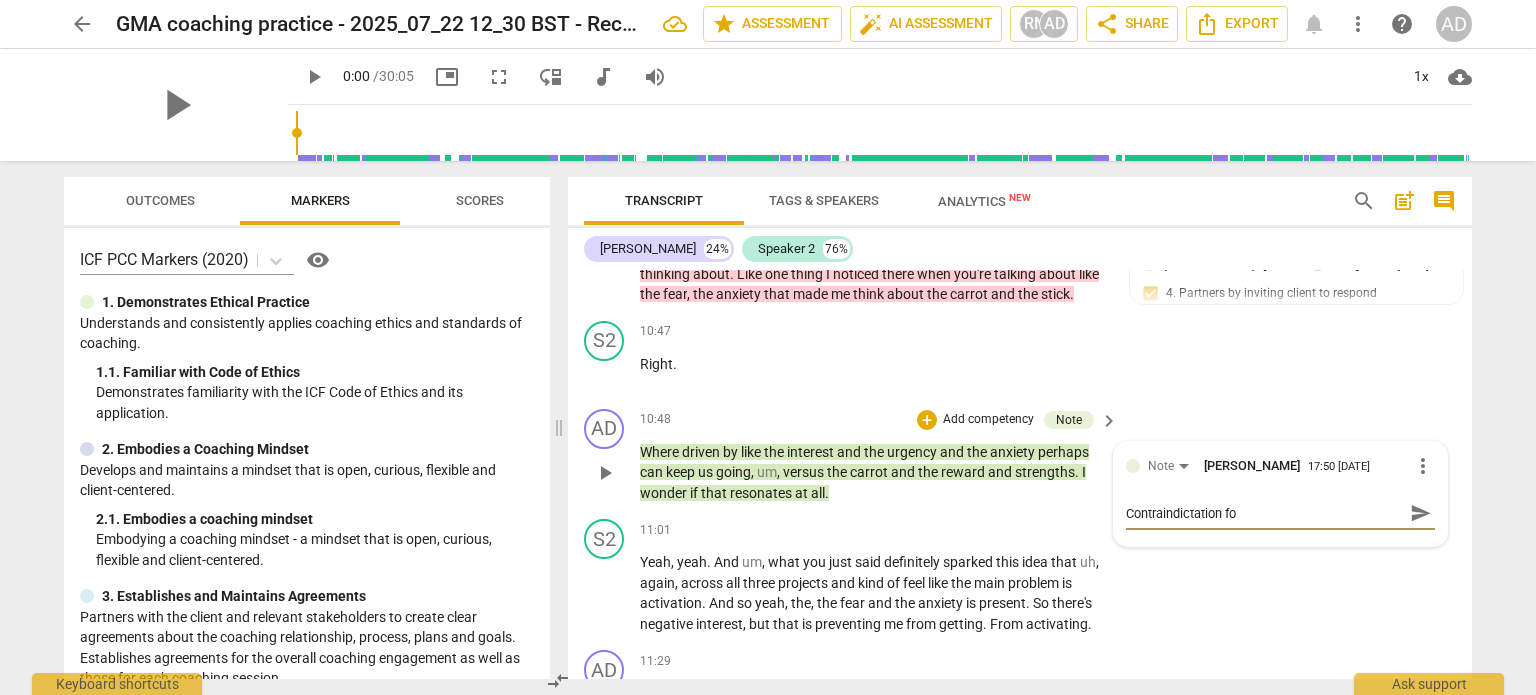 type on "Contraindictation for" 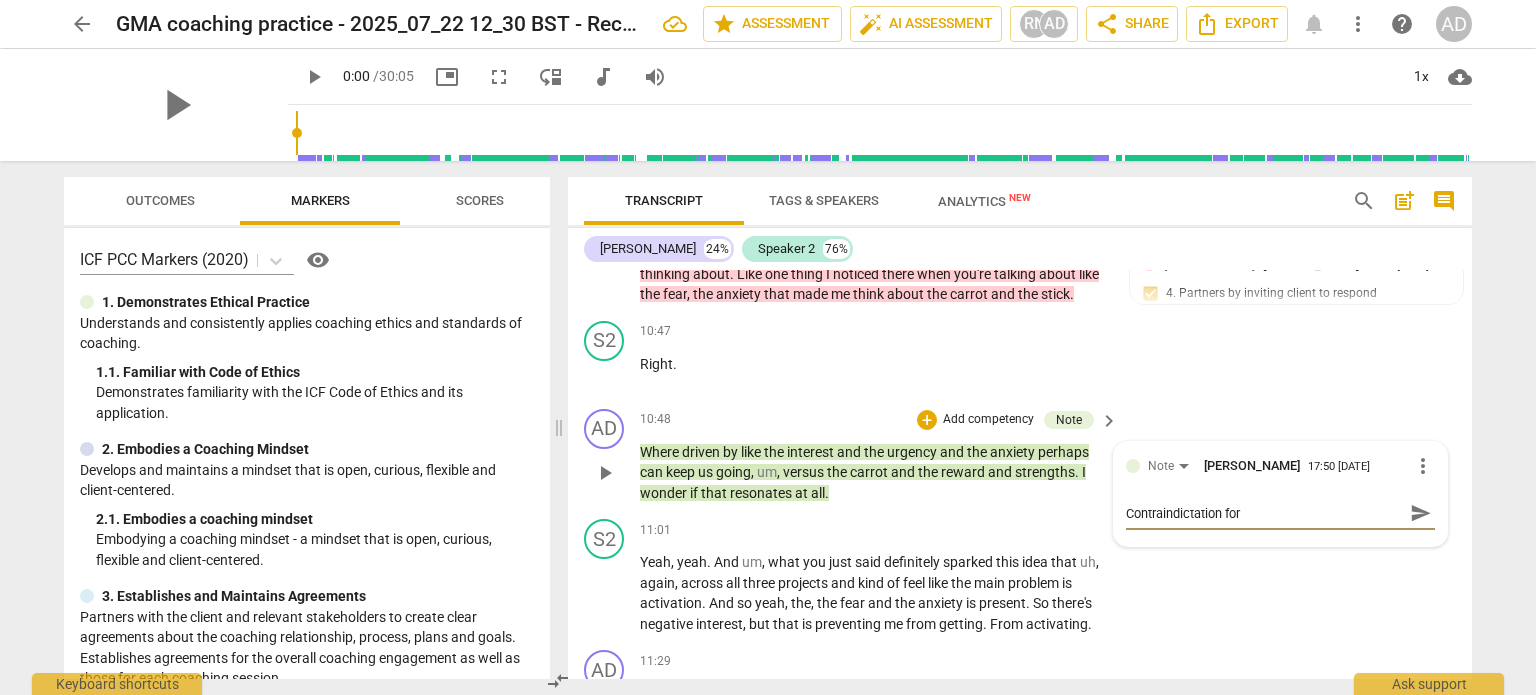 type on "Contraindictation for" 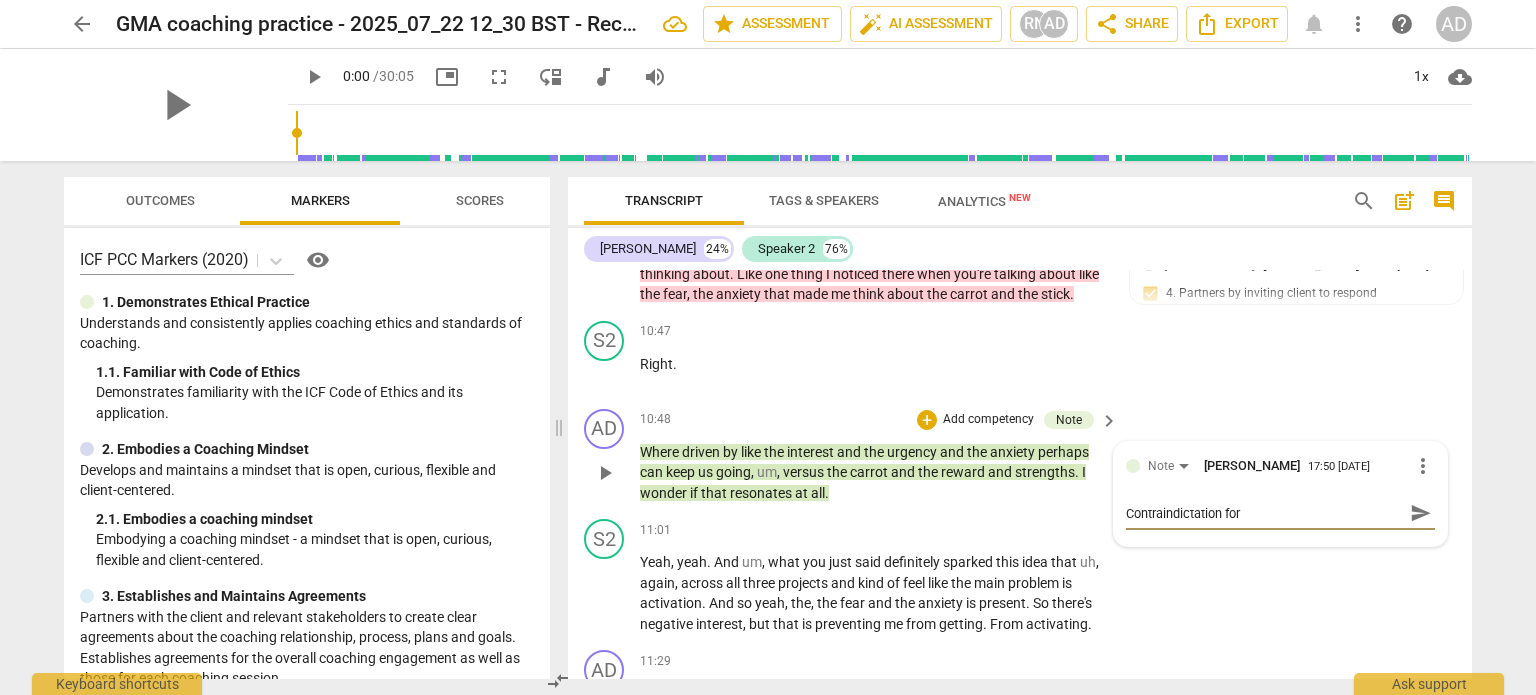 type on "Contraindictation for" 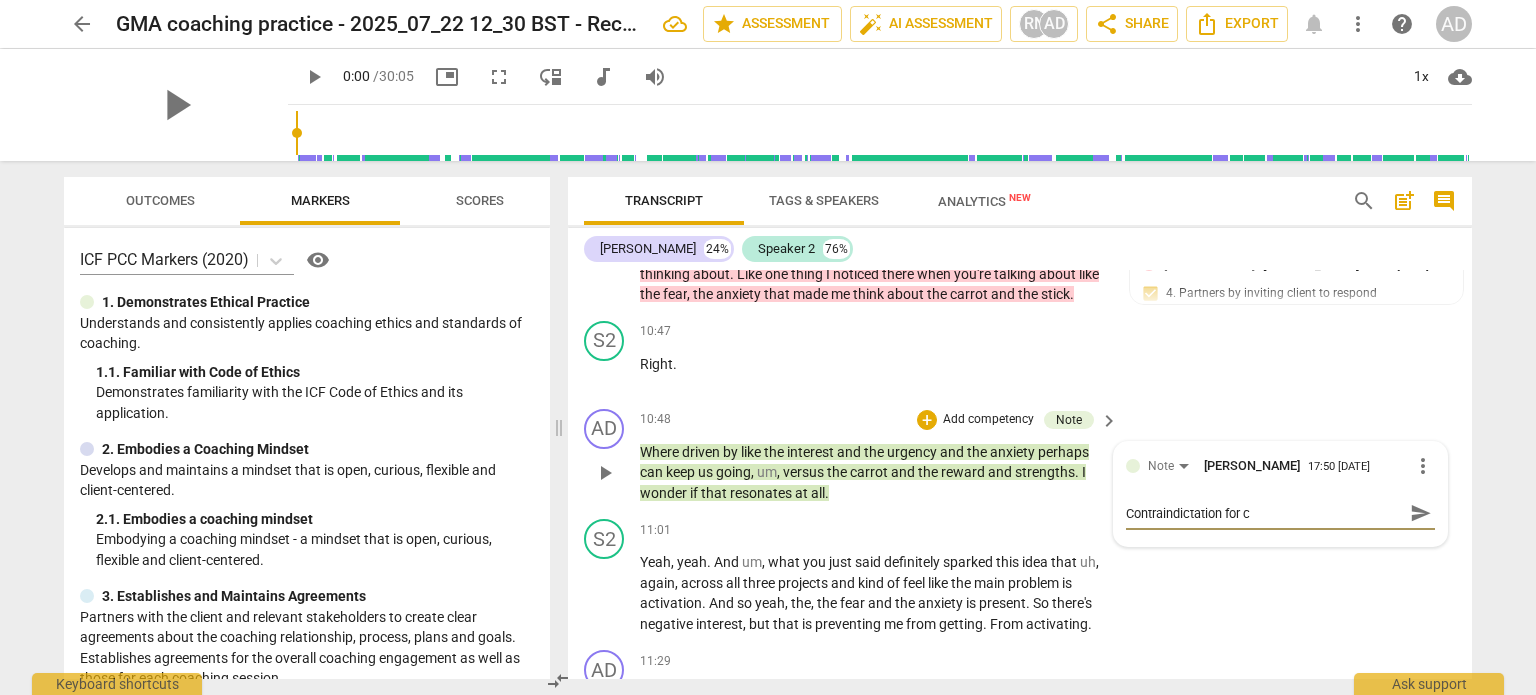 type on "Contraindictation for co" 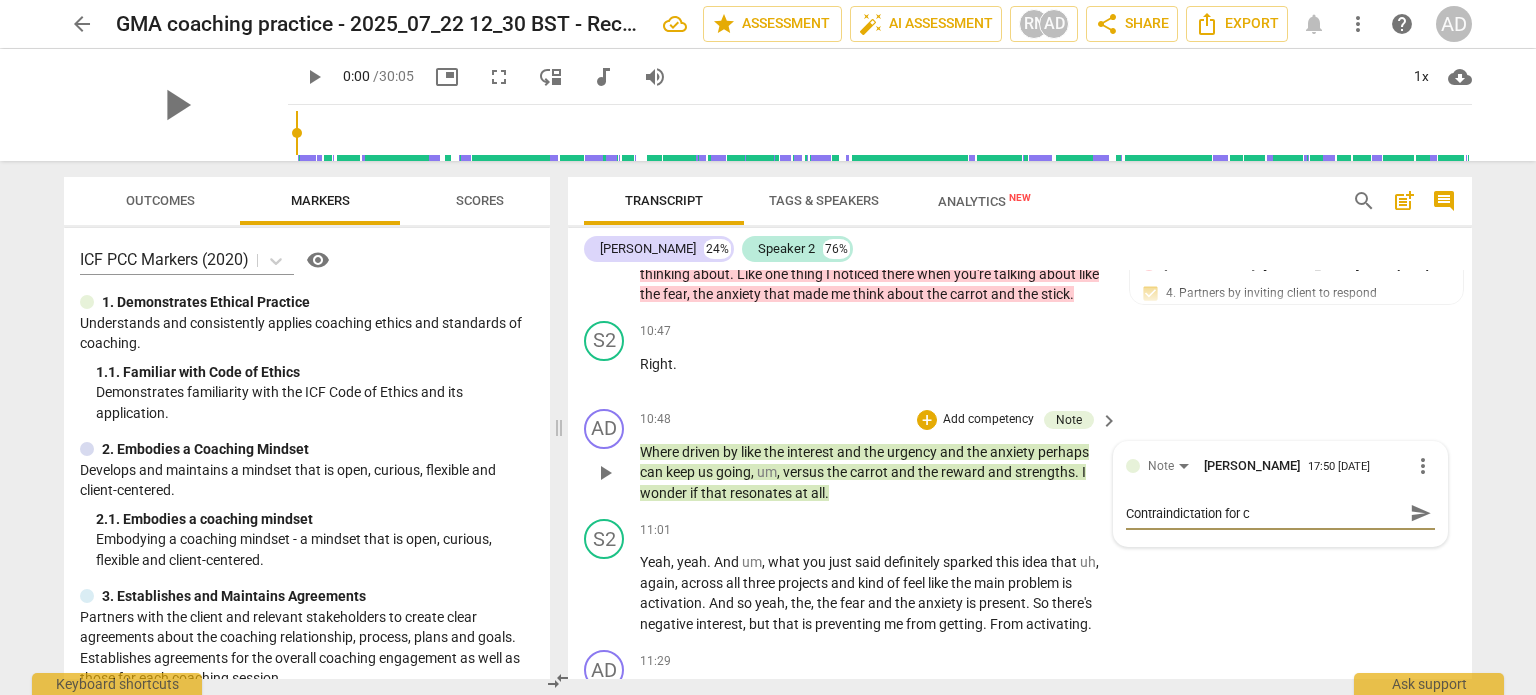type on "Contraindictation for co" 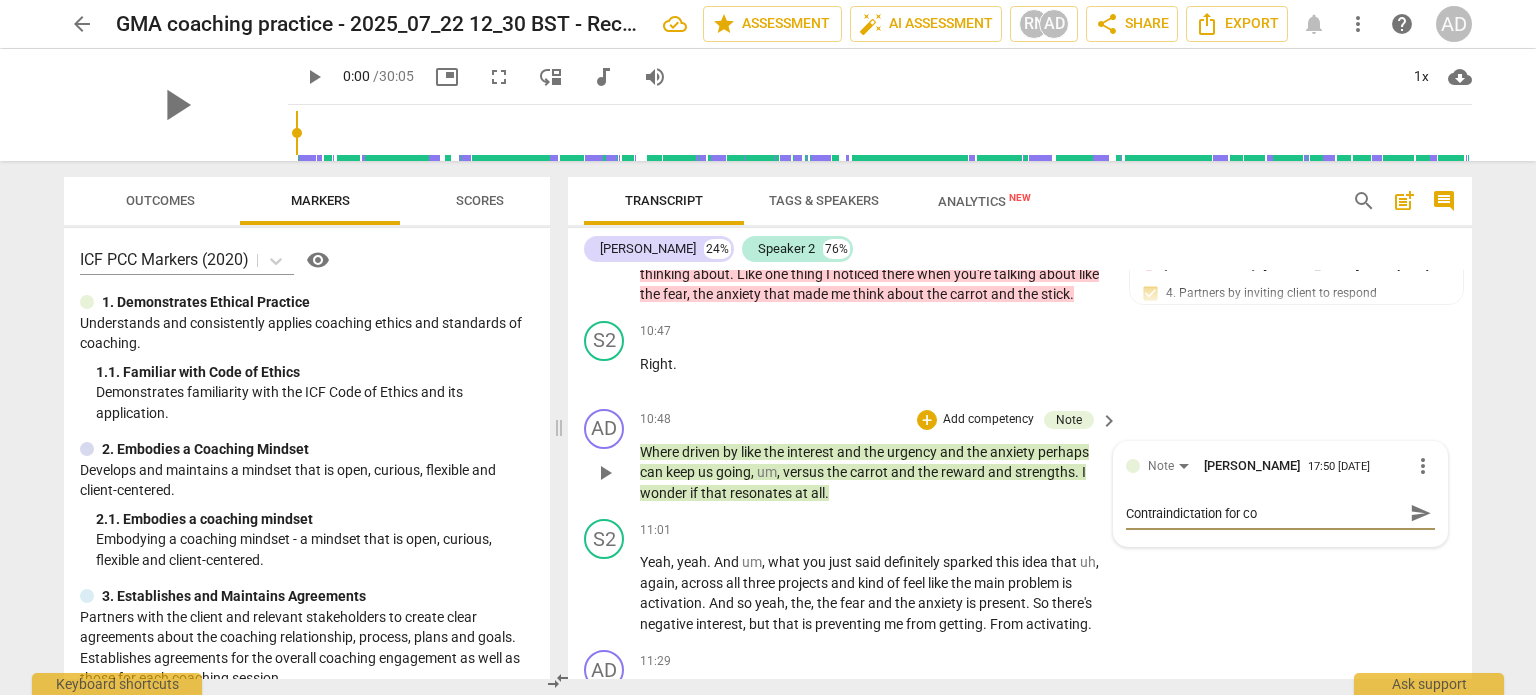 type on "Contraindictation for coa" 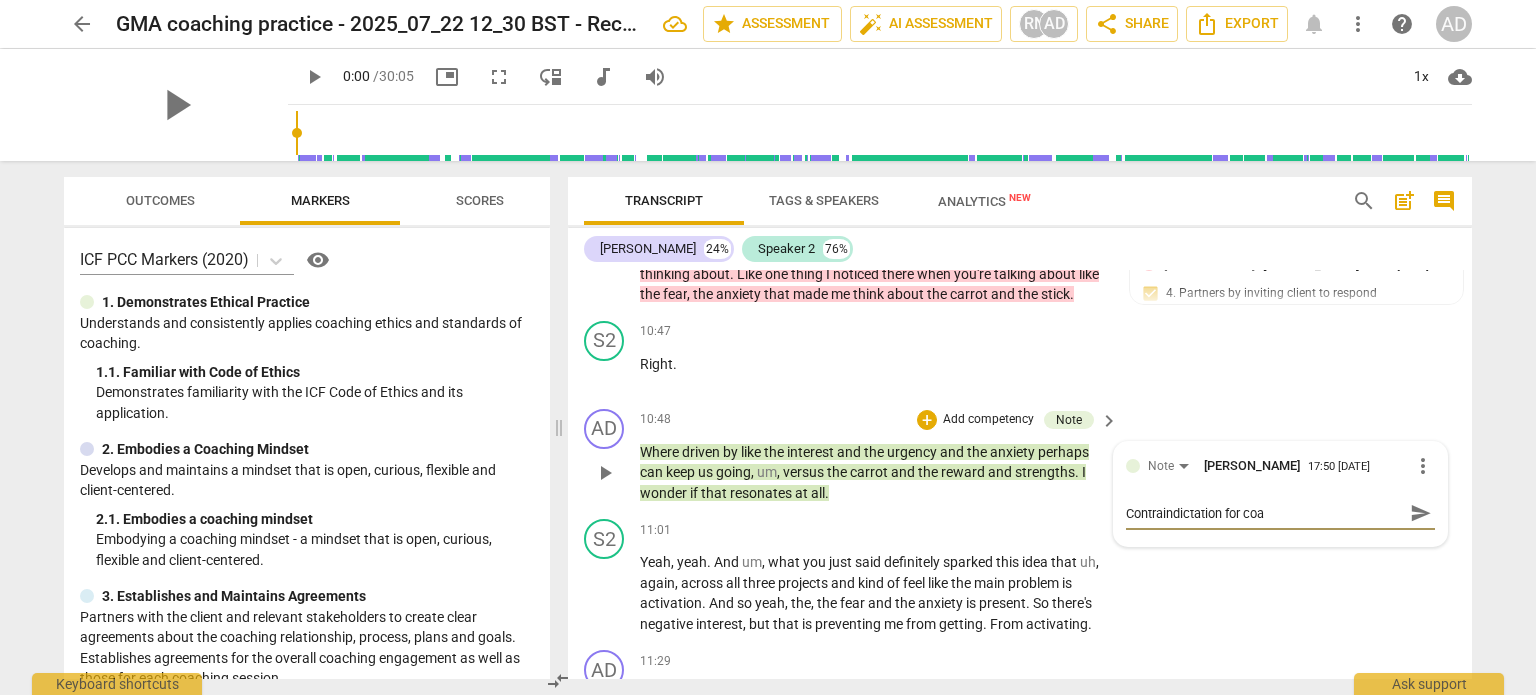 type on "Contraindictation for coac" 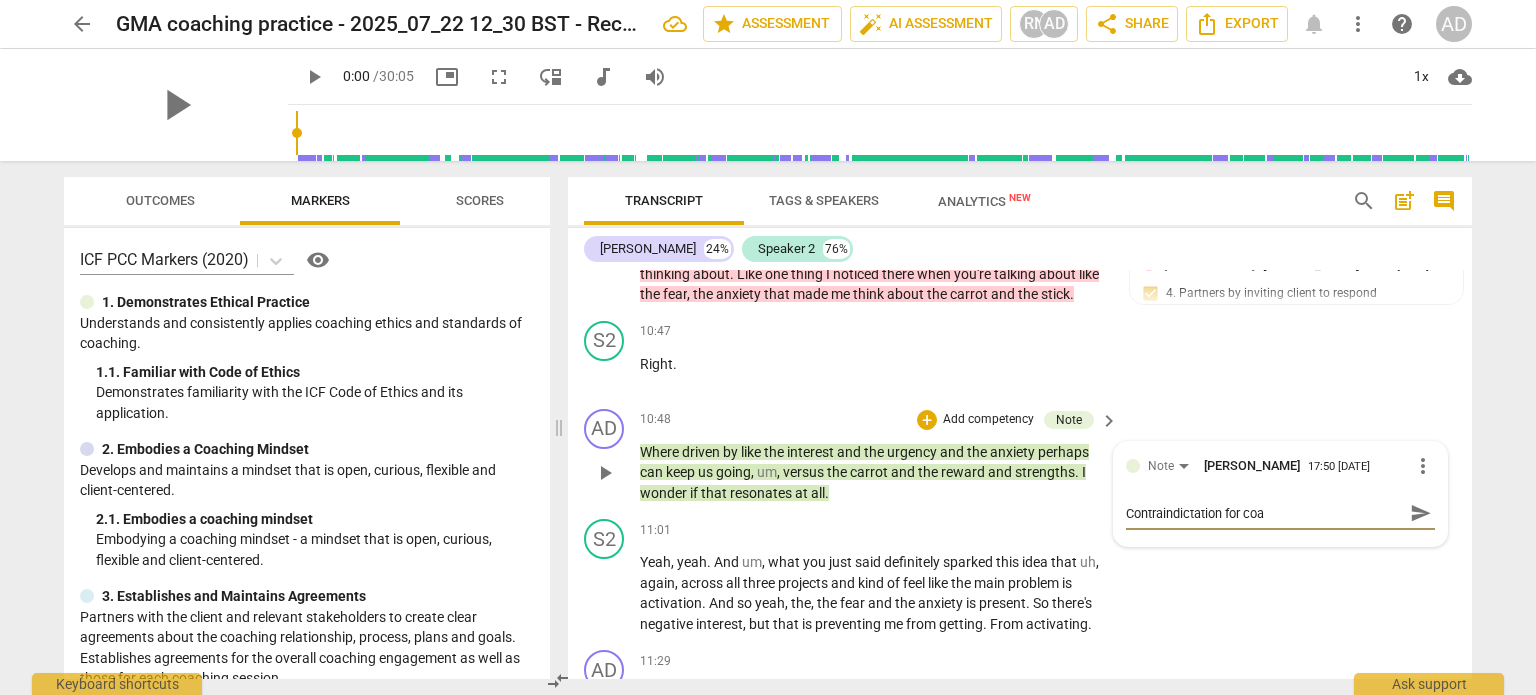 type on "Contraindictation for coac" 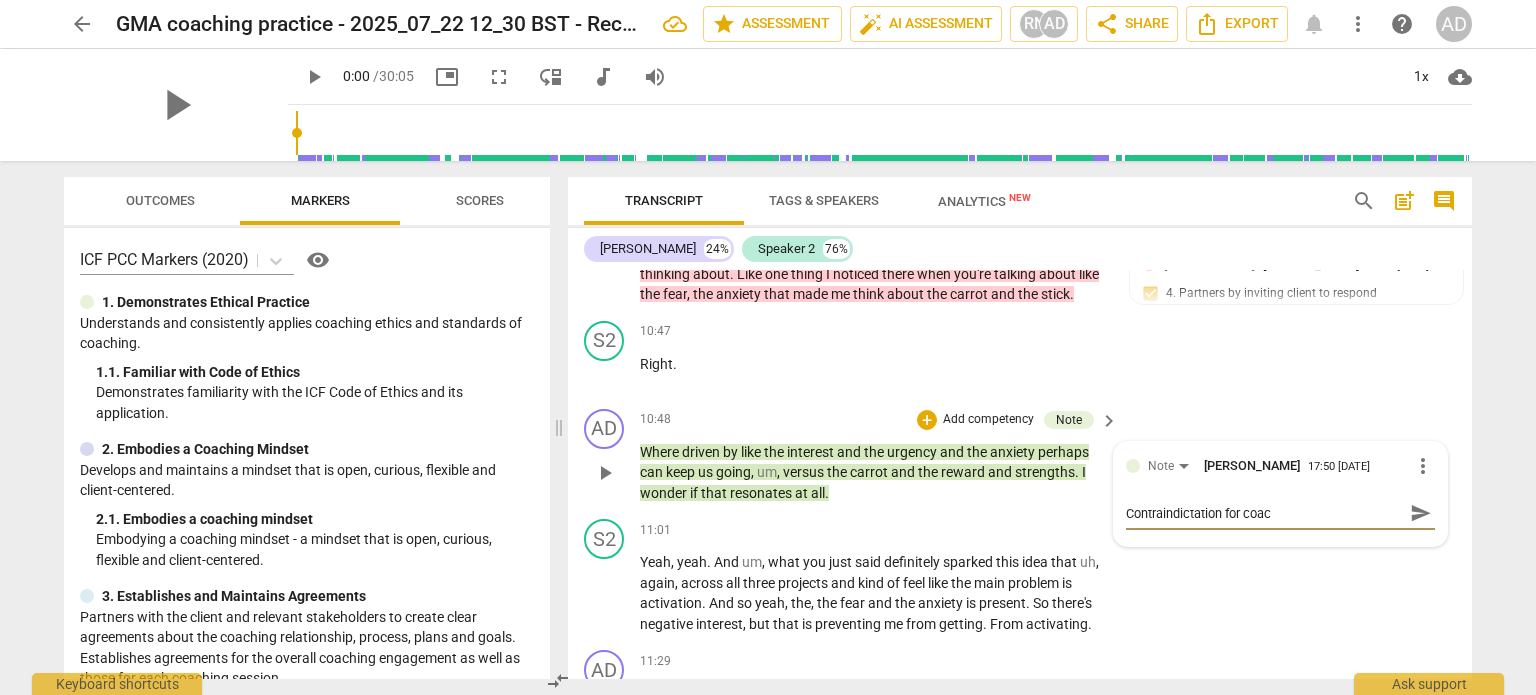 type on "Contraindictation for coach" 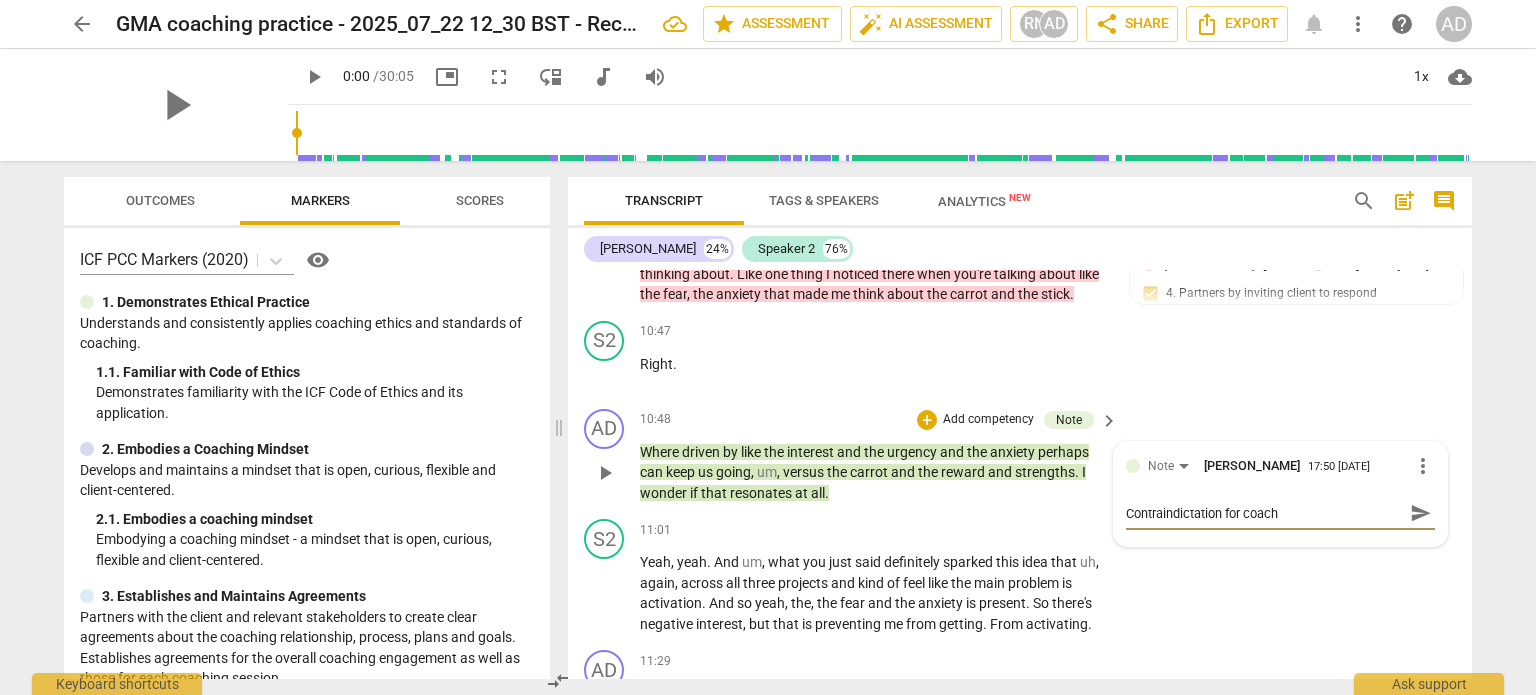 type on "Contraindictation for coachi" 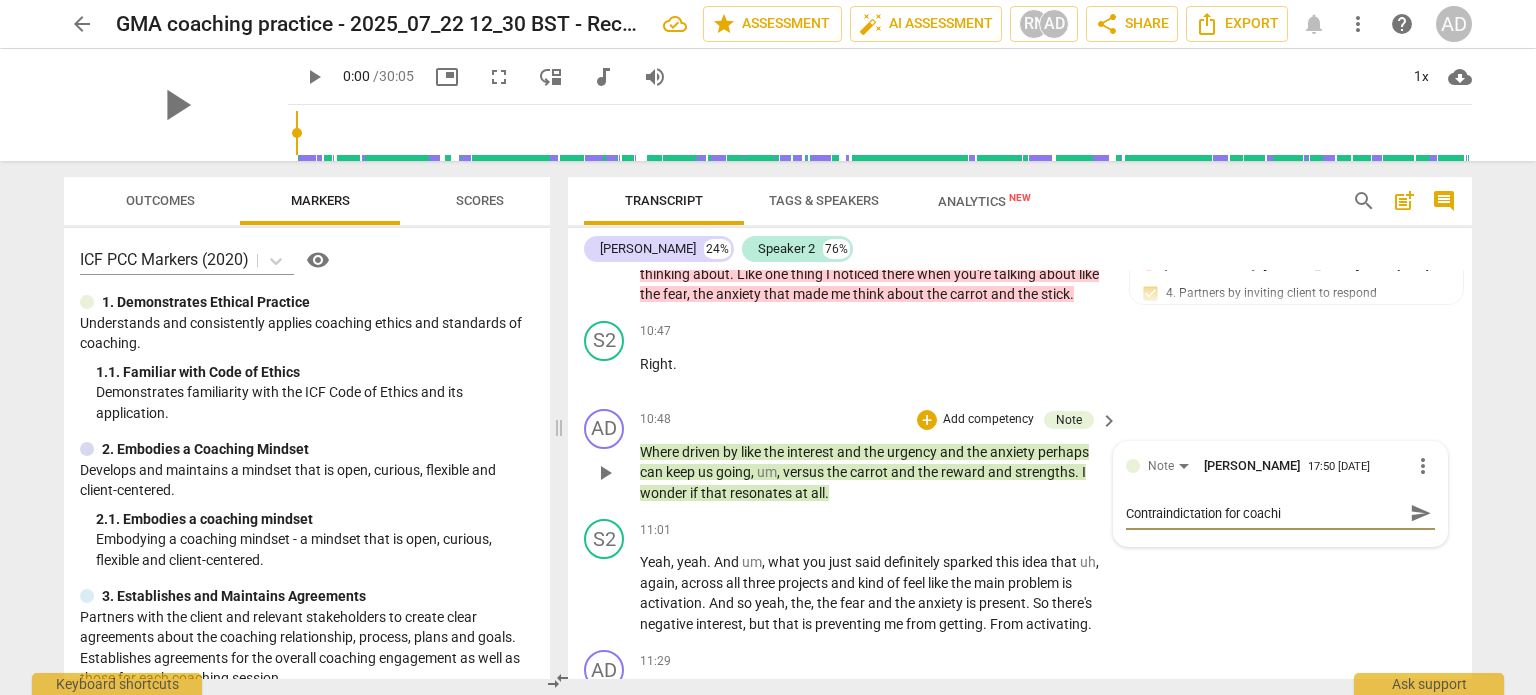 type on "Contraindictation for coachi" 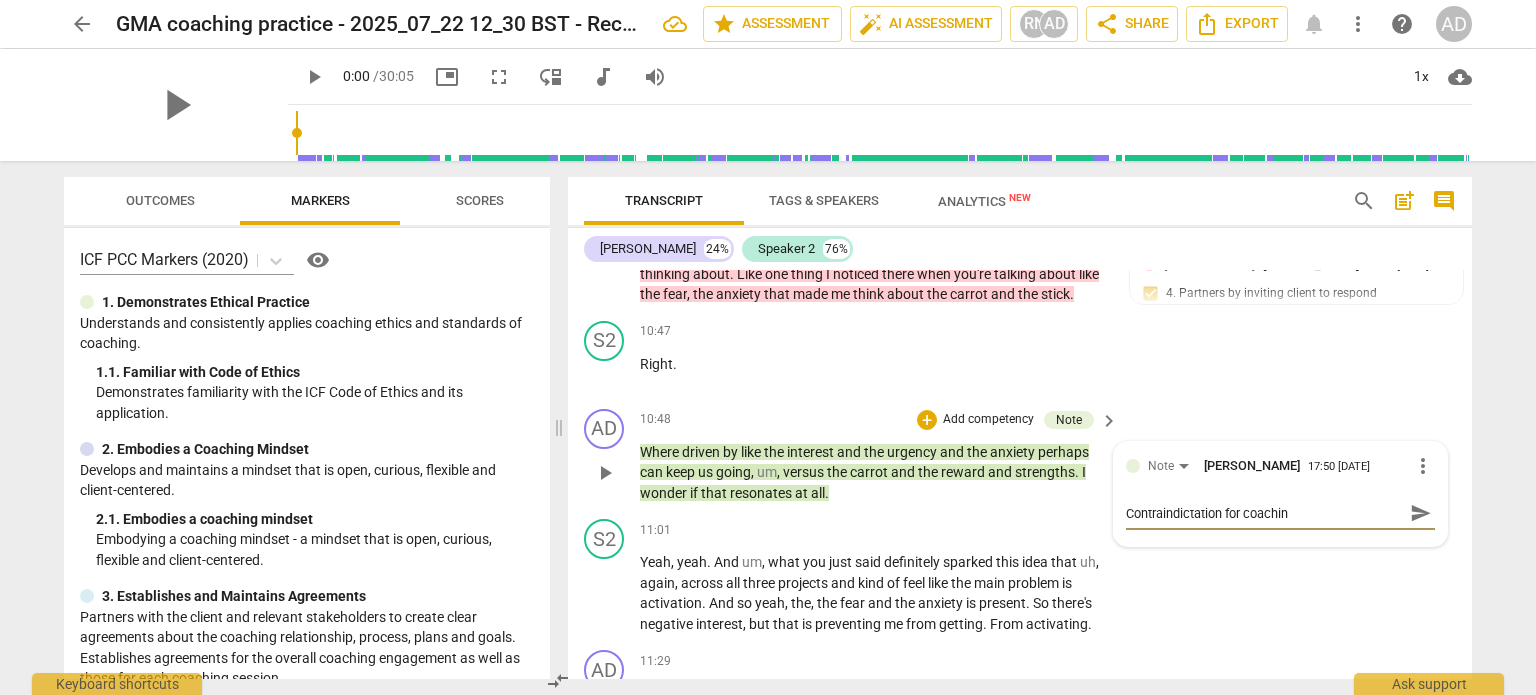 type on "Contraindictation for coaching" 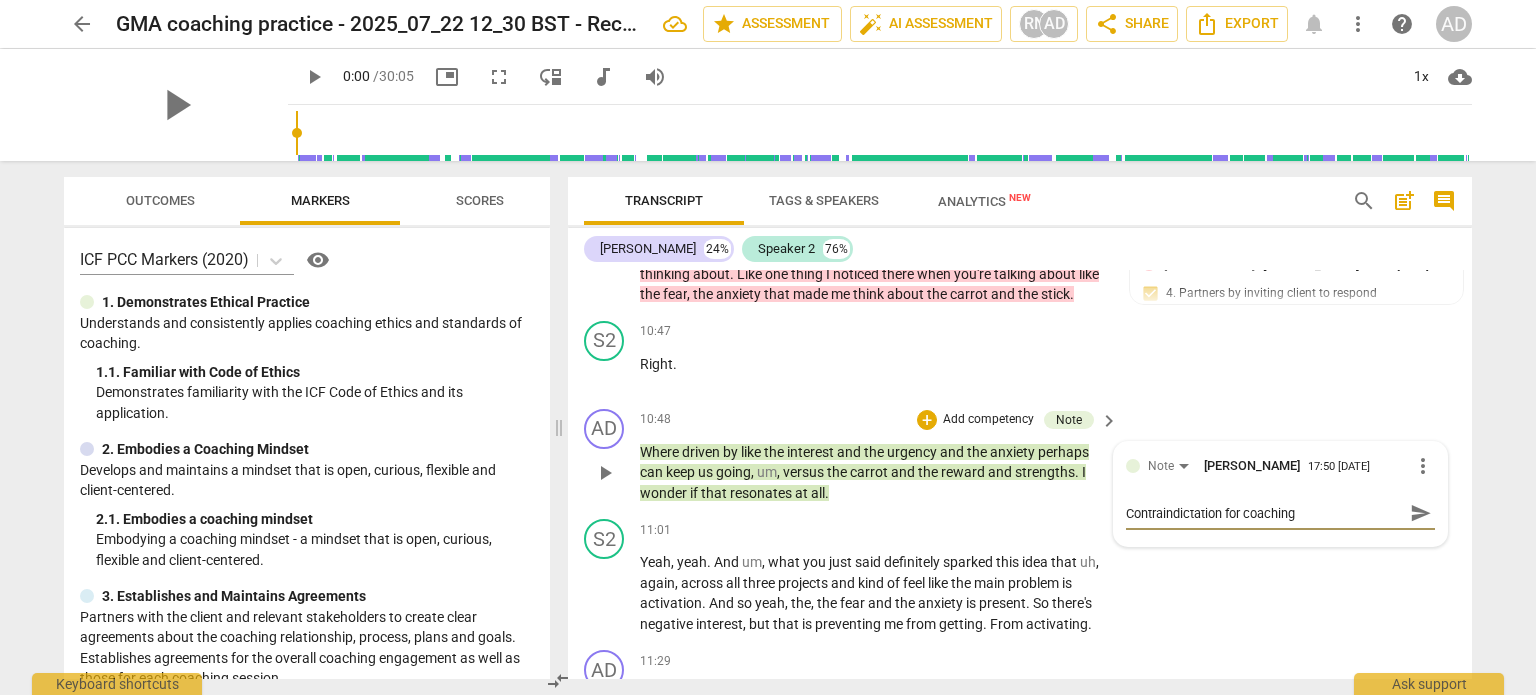 type on "Contraindictation for coaching" 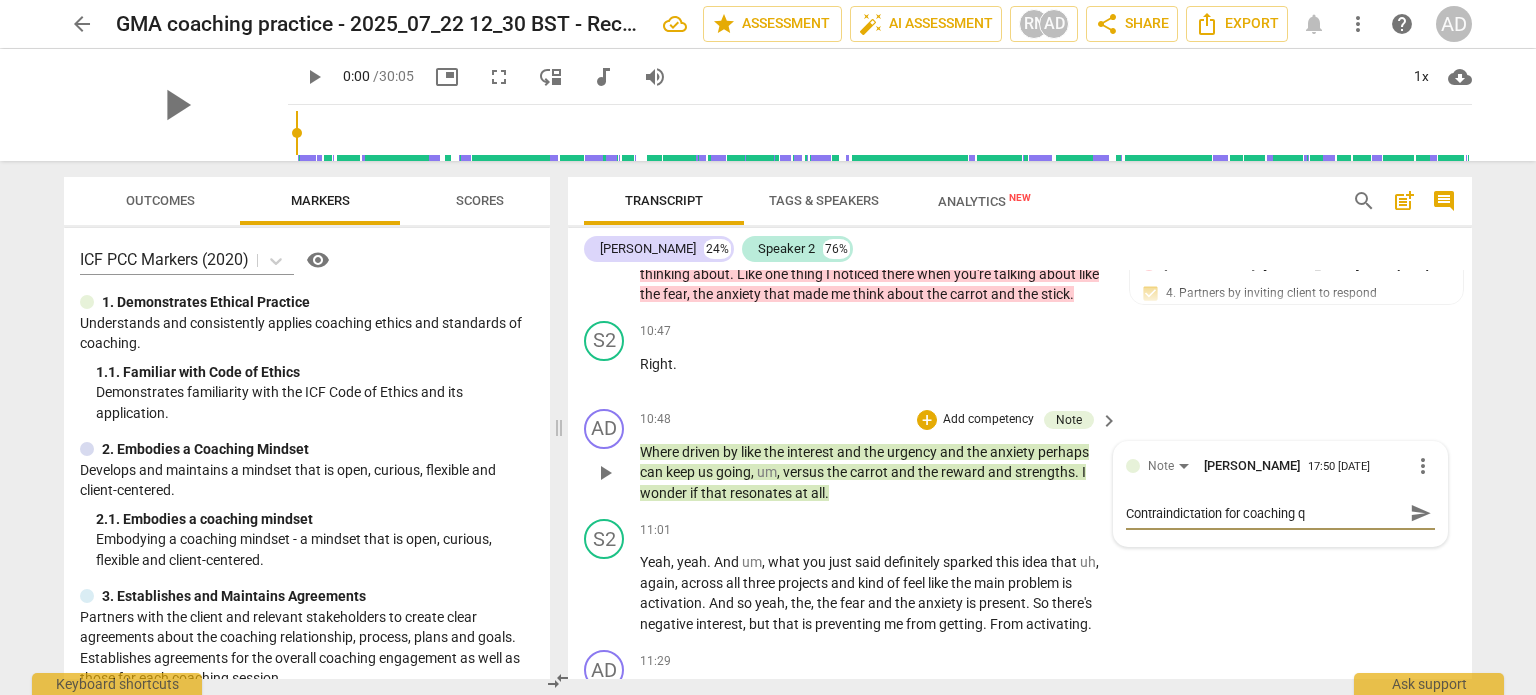 type on "Contraindictation for coaching qu" 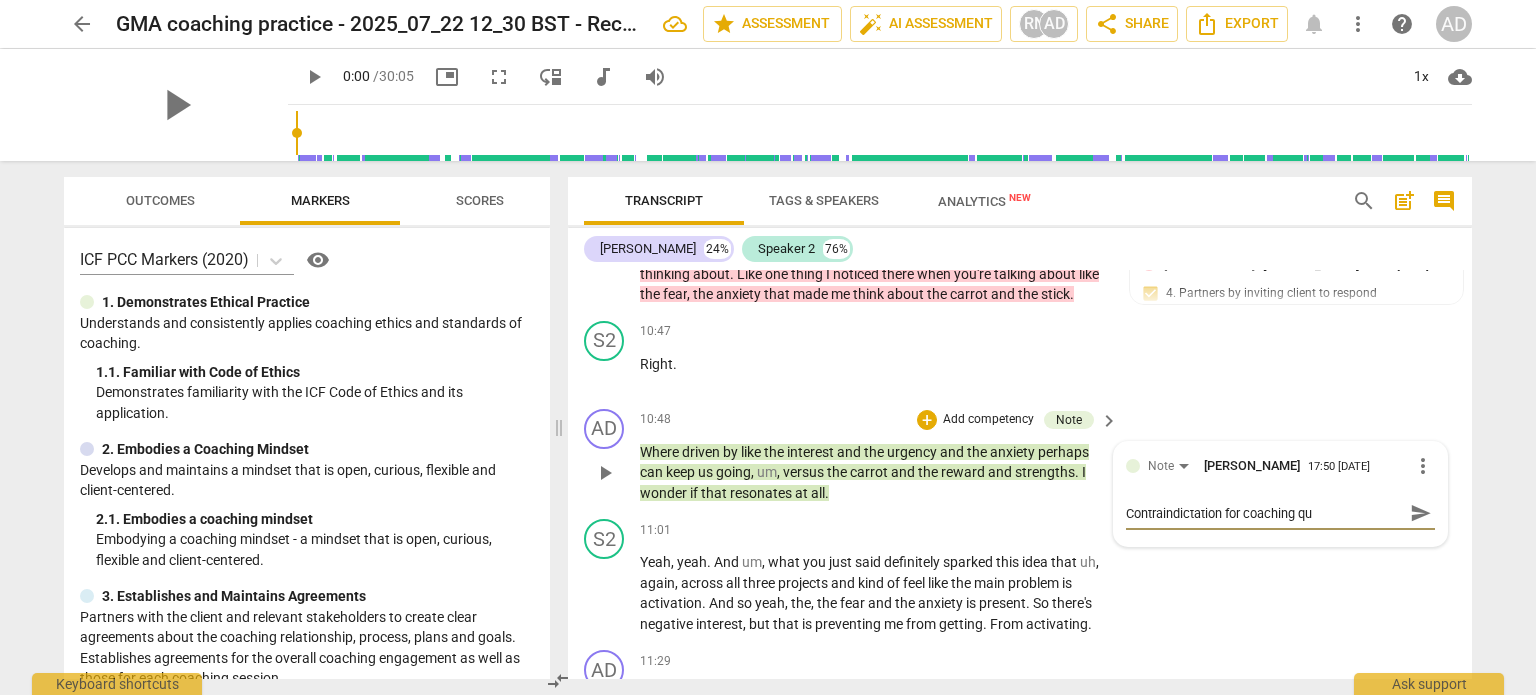 type on "Contraindictation for coaching que" 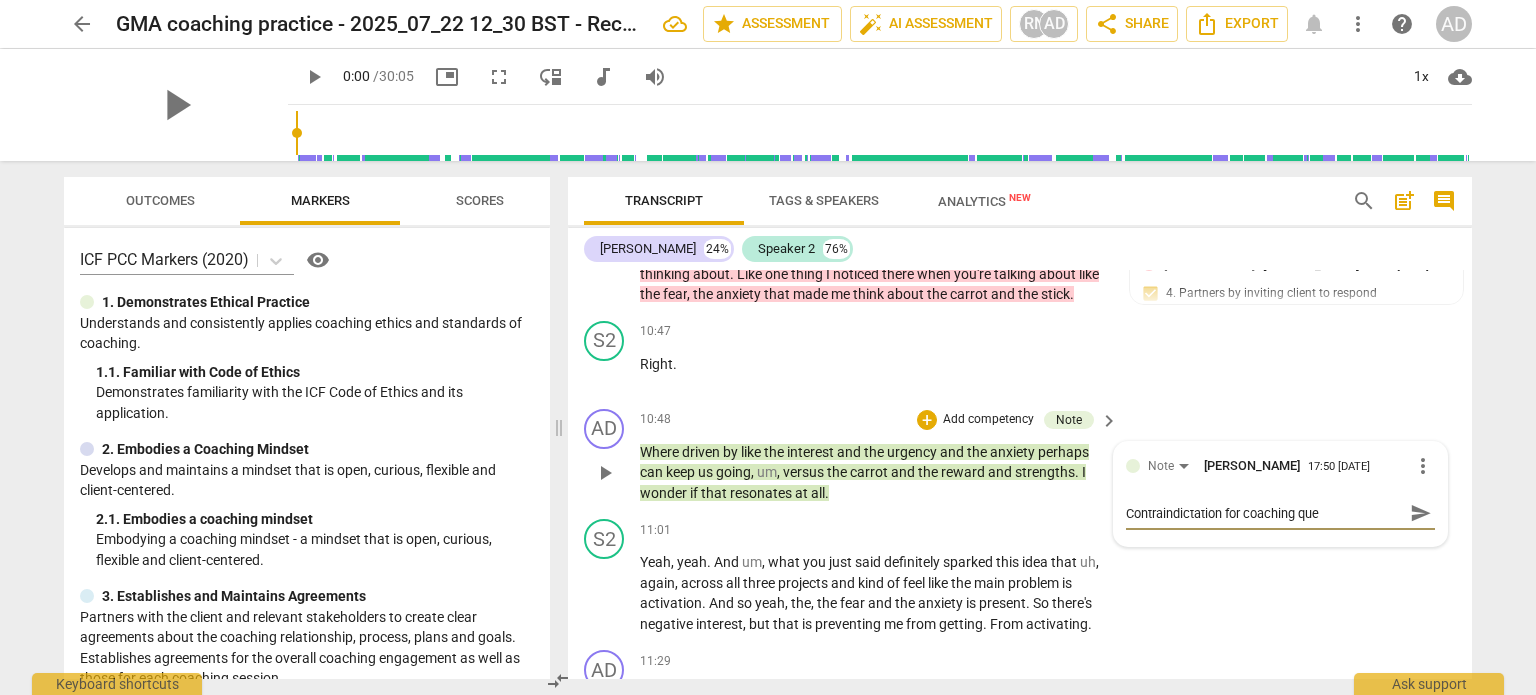 type on "Contraindictation for coaching ques" 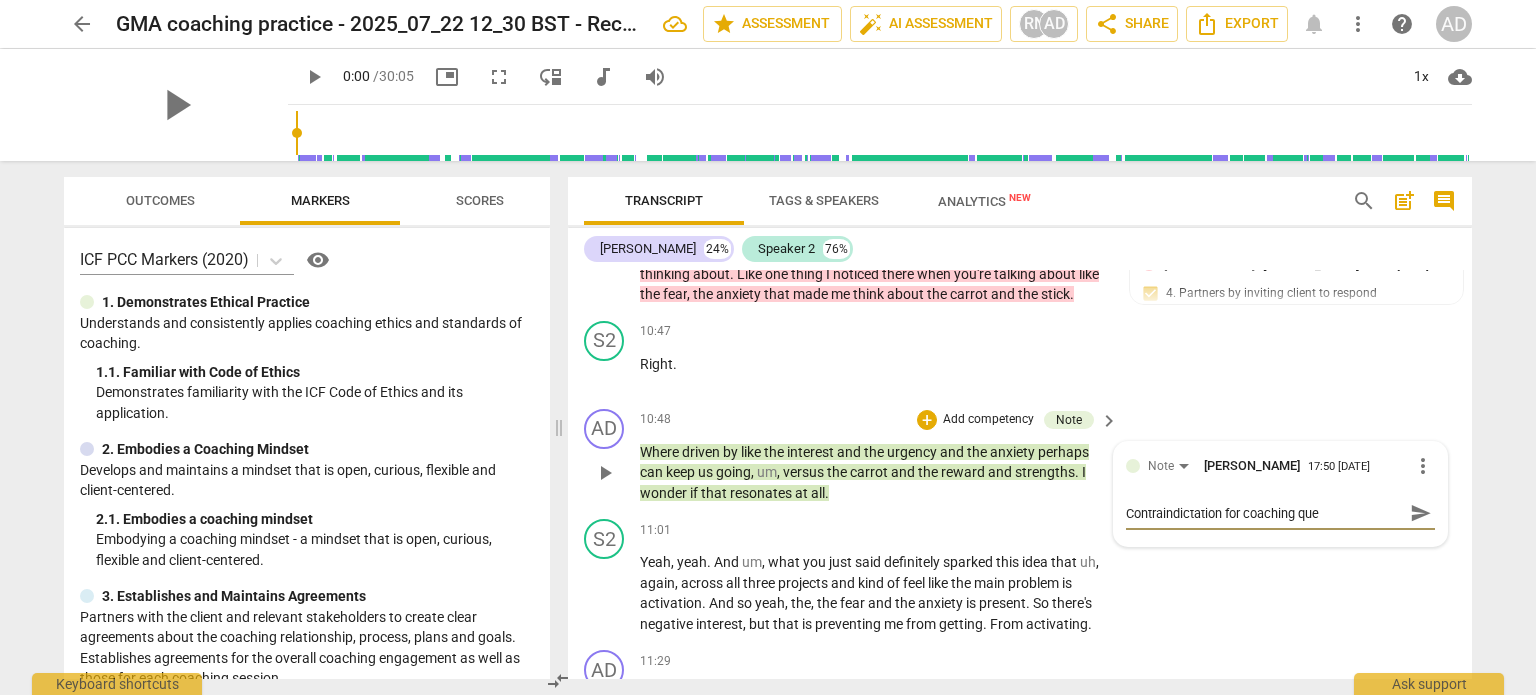 type on "Contraindictation for coaching ques" 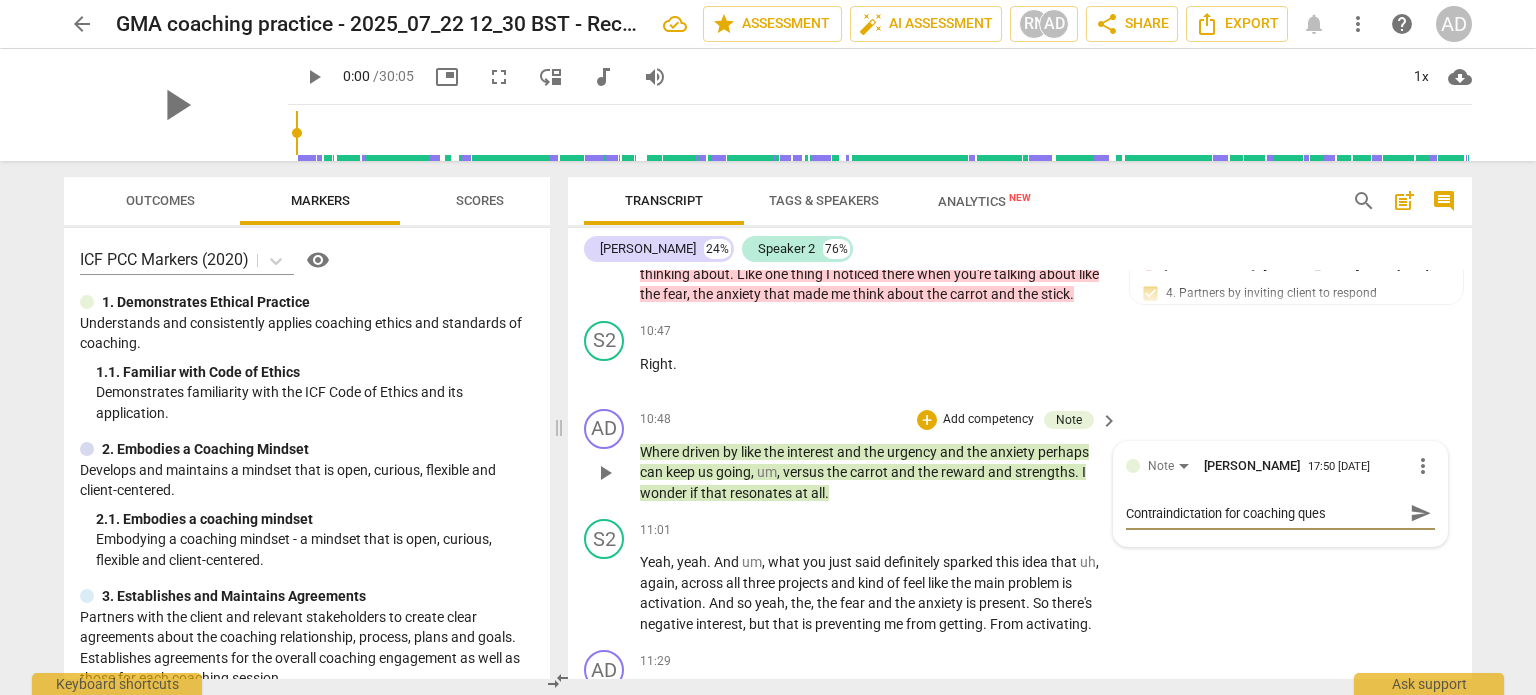 type on "Contraindictation for coaching quest" 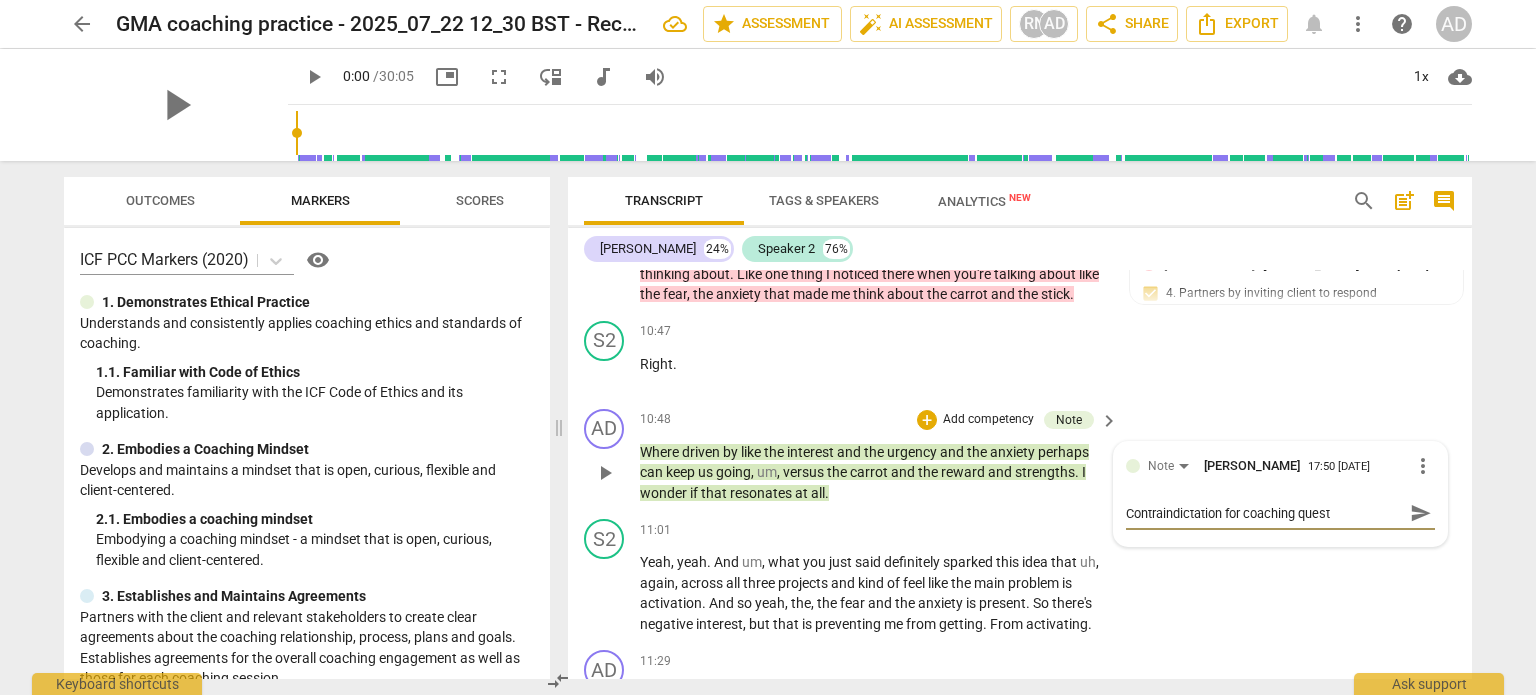 type on "Contraindictation for coaching questi" 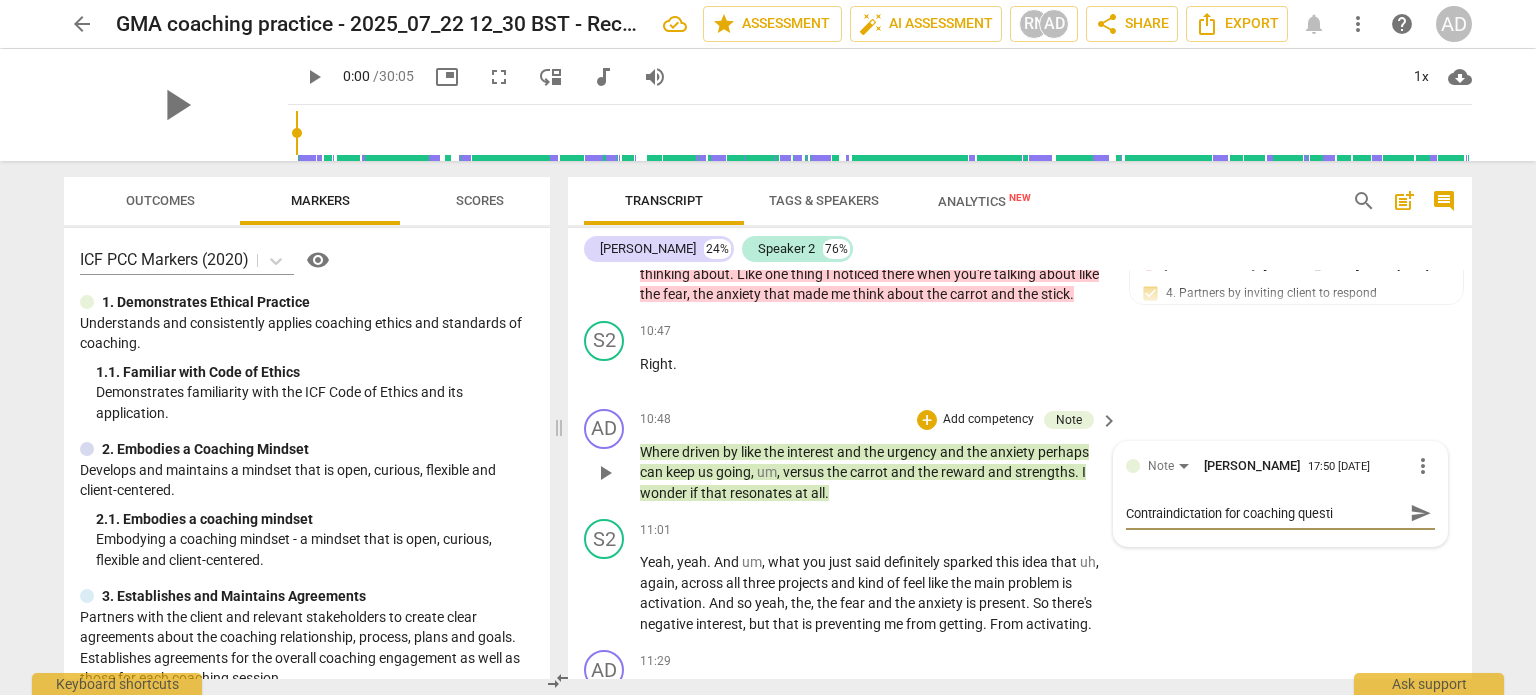 type on "Contraindictation for coaching questio" 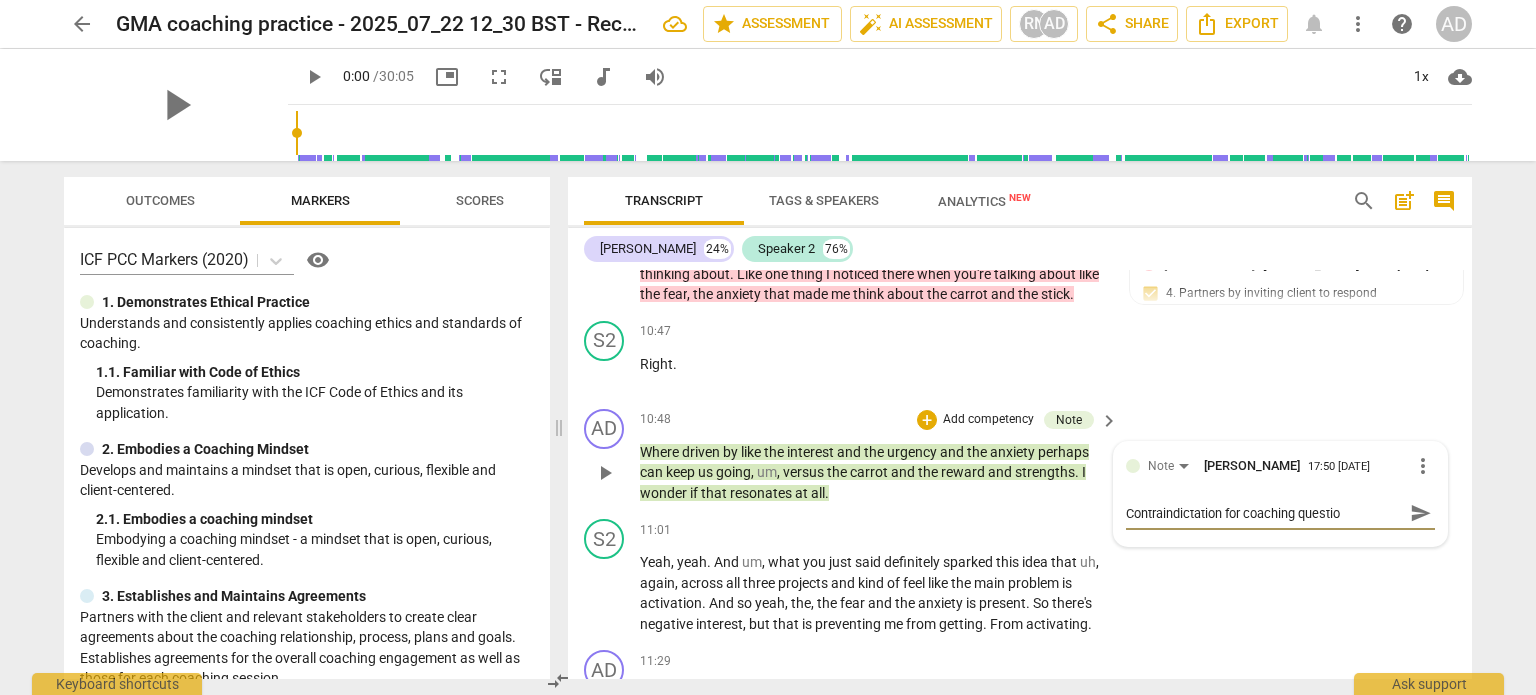 type on "Contraindictation for coaching question" 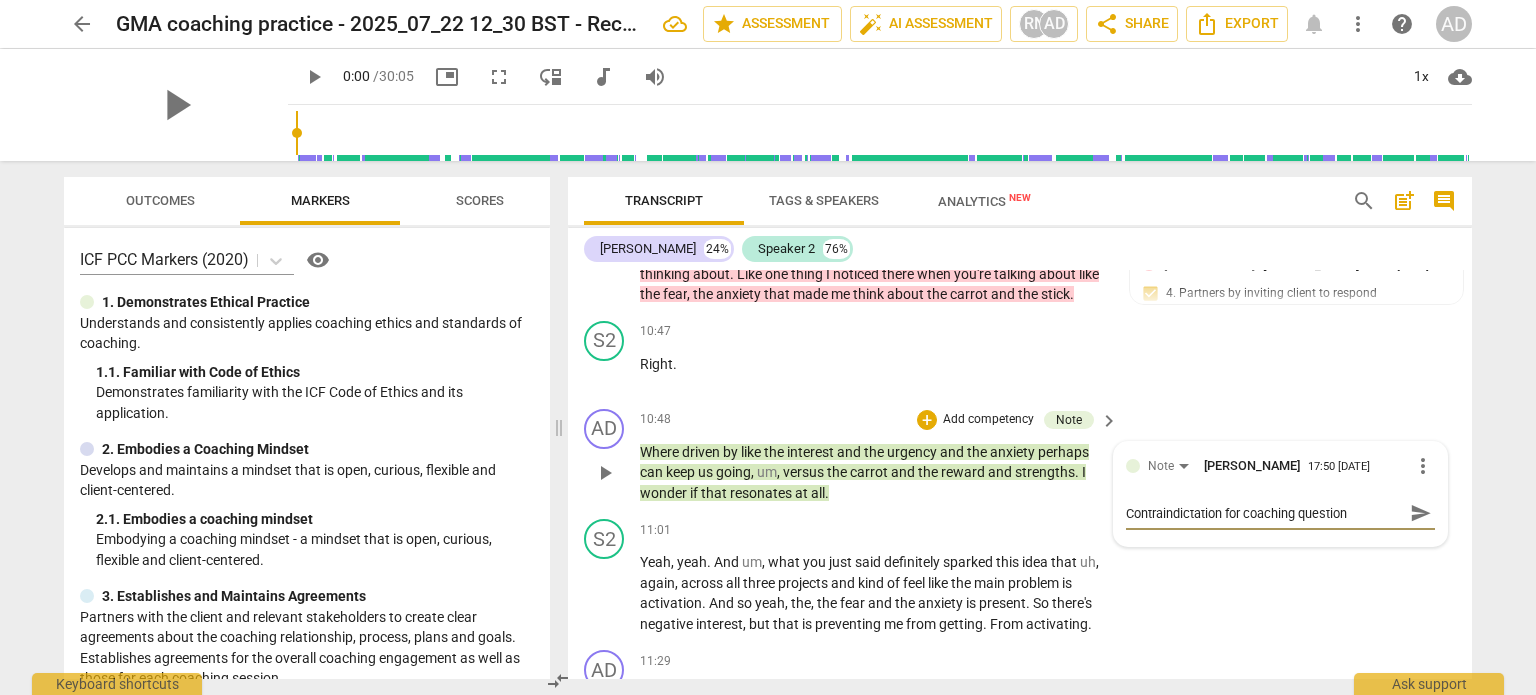 type on "Contraindictation for coaching question" 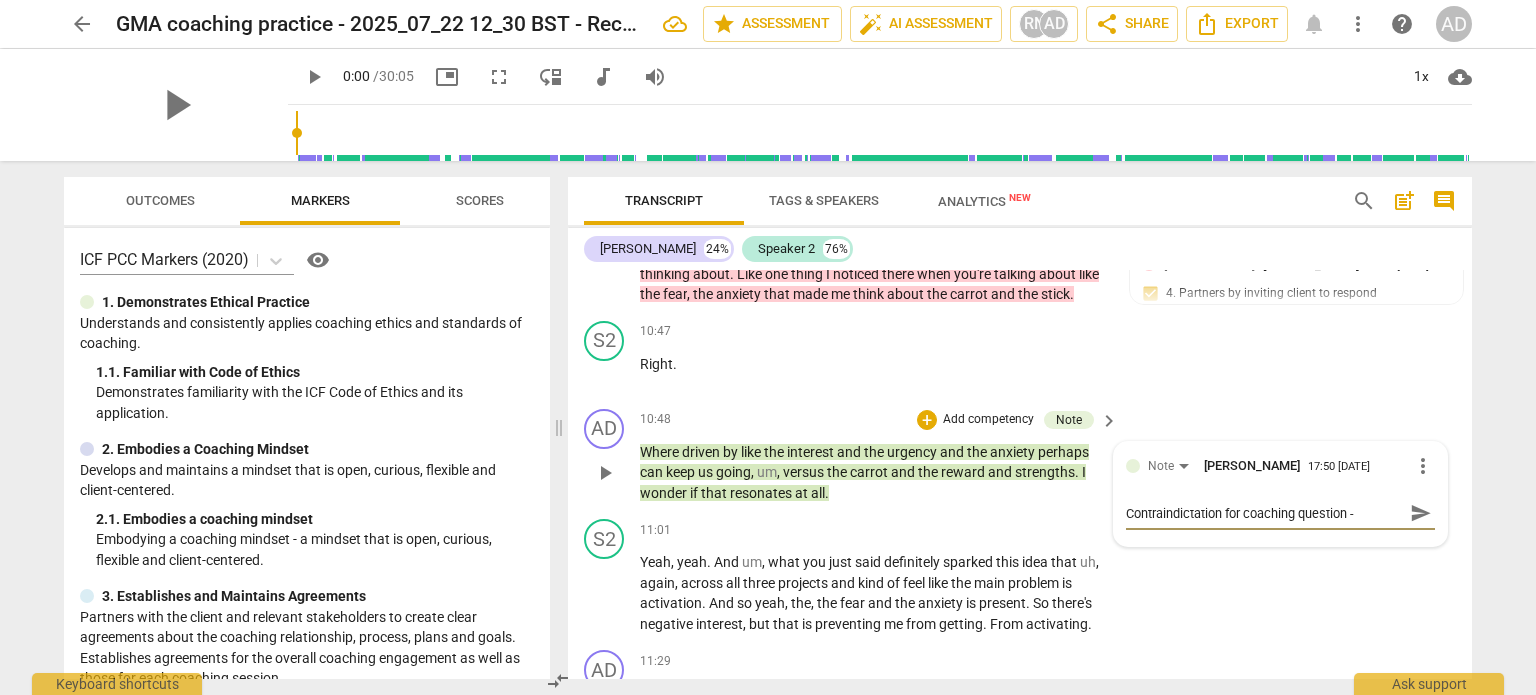 type on "Contraindictation for coaching question -" 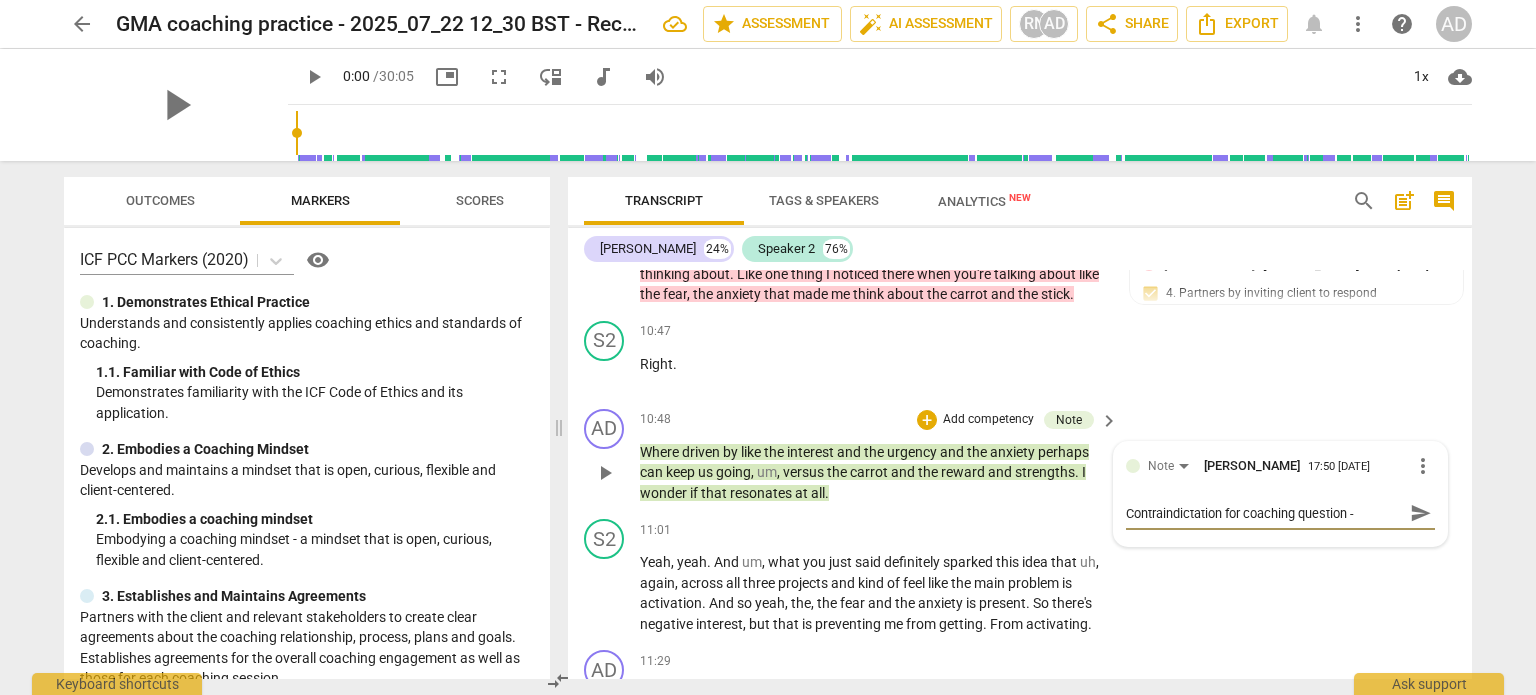 type on "Contraindictation for coaching question - n" 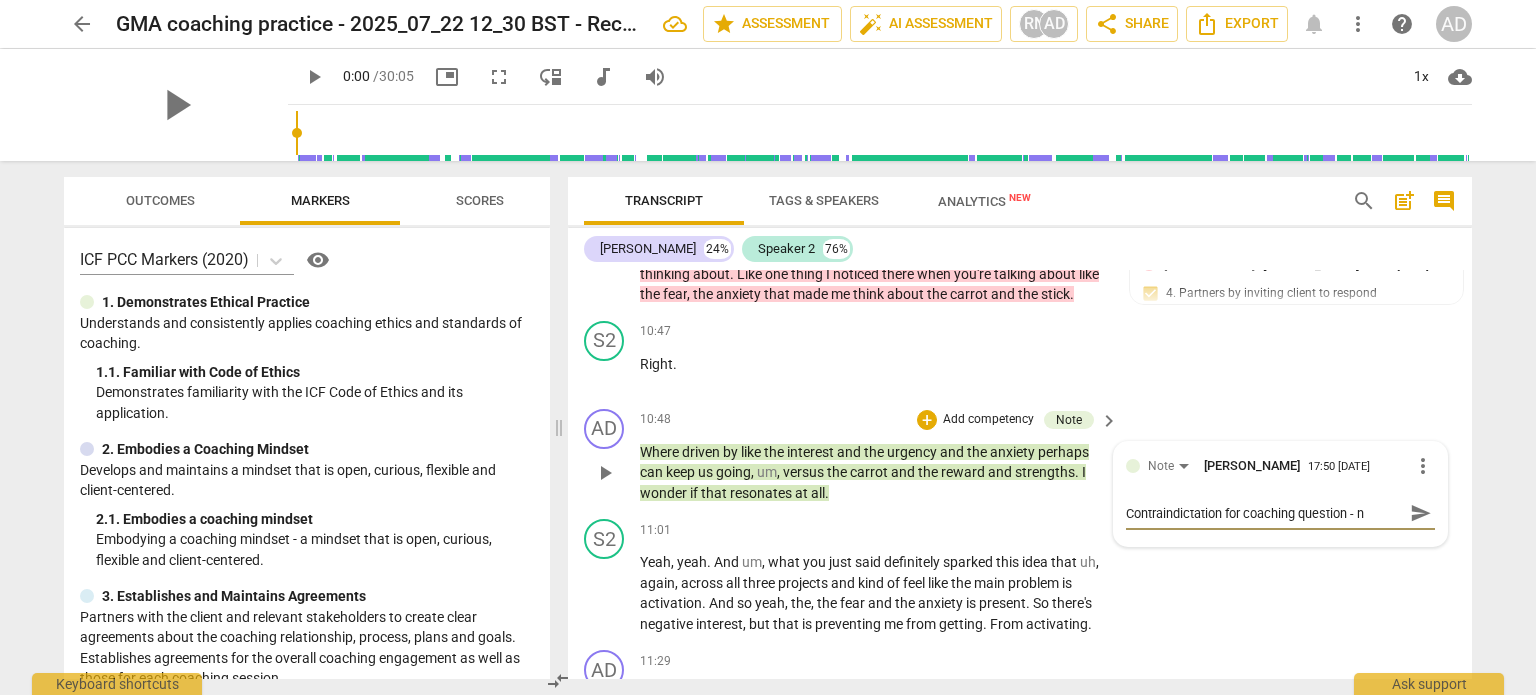 type on "Contraindictation for coaching question - no" 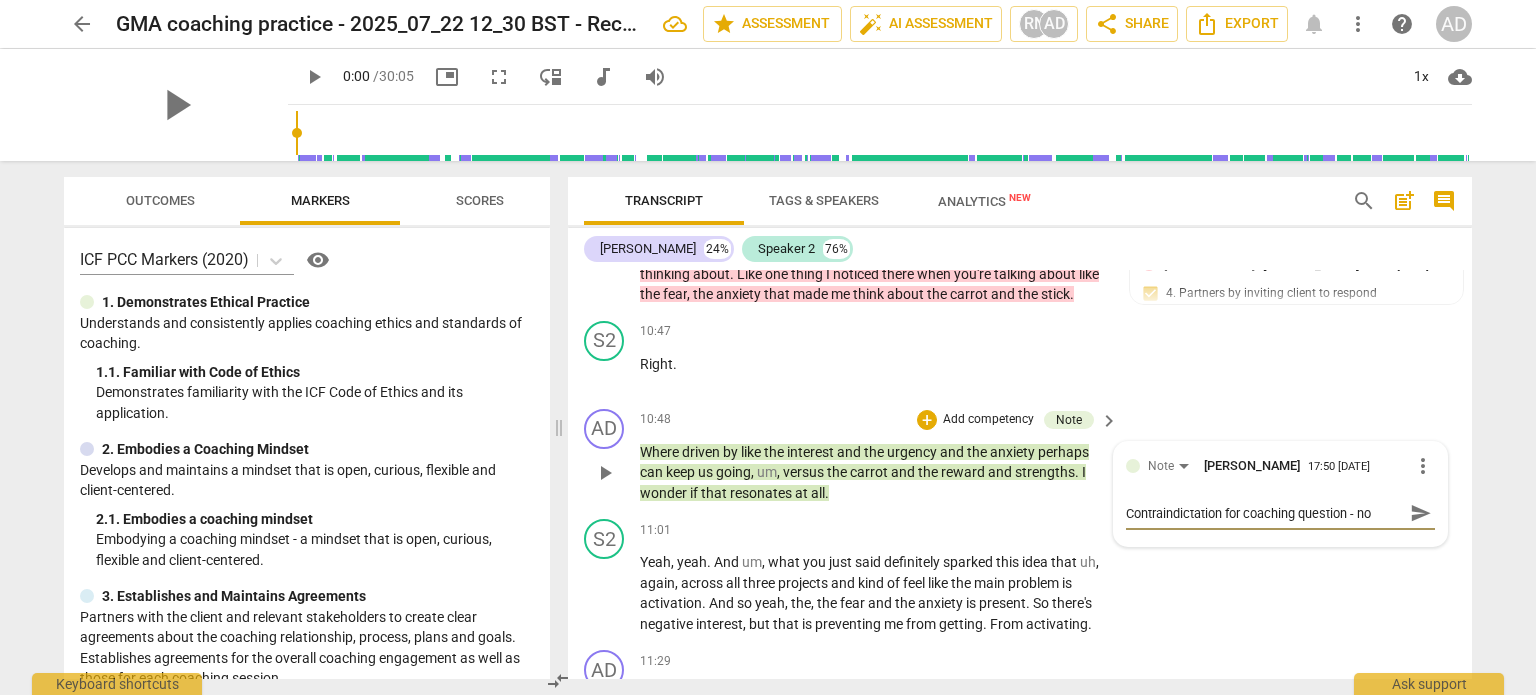 type on "Contraindictation for coaching question - not" 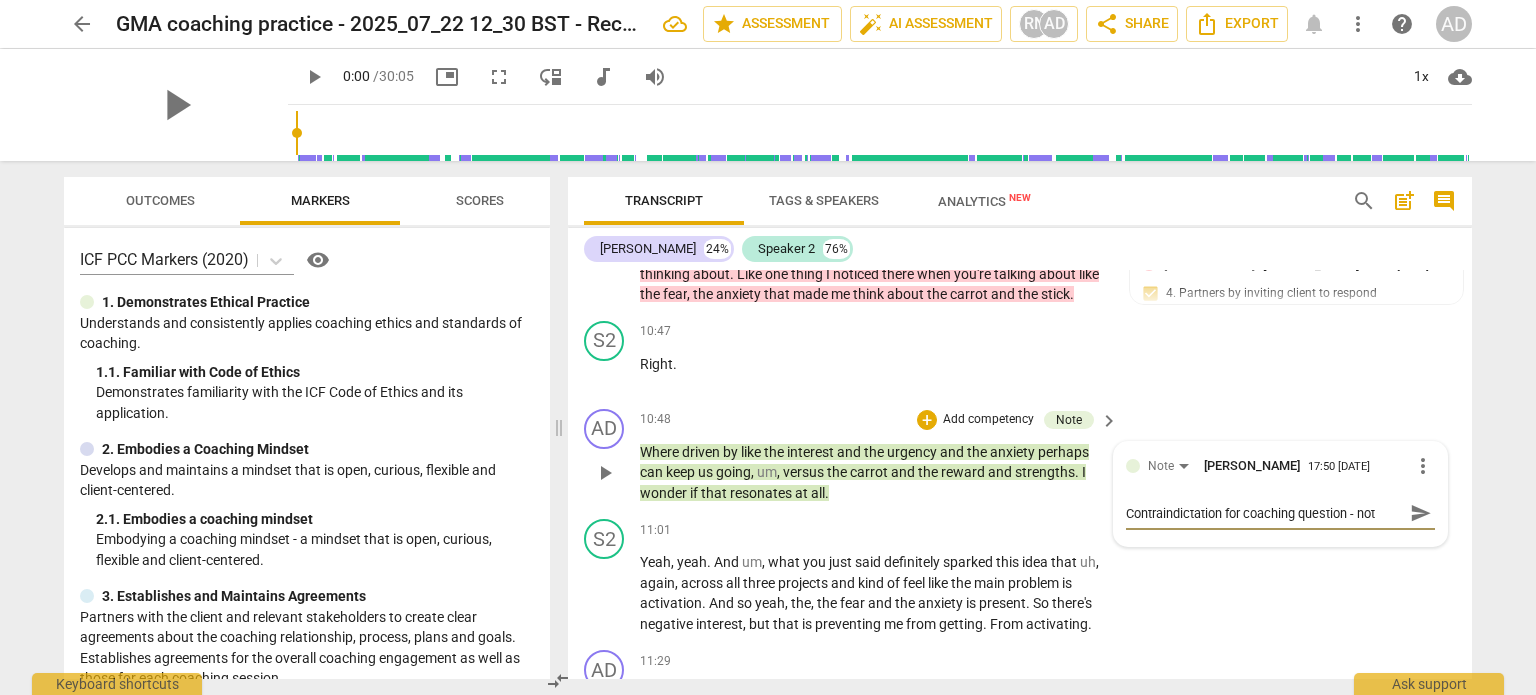 type on "Contraindictation for coaching question - not" 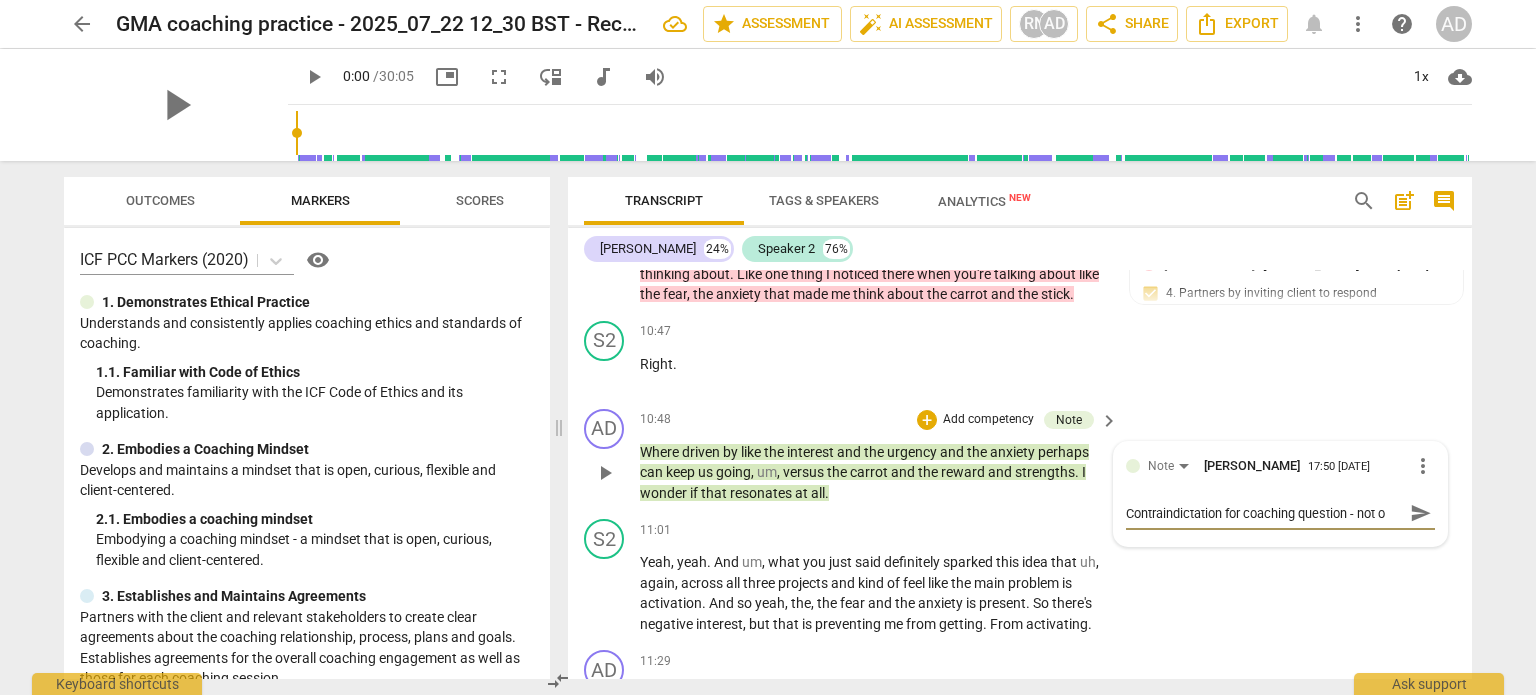 type on "Contraindictation for coaching question - not op" 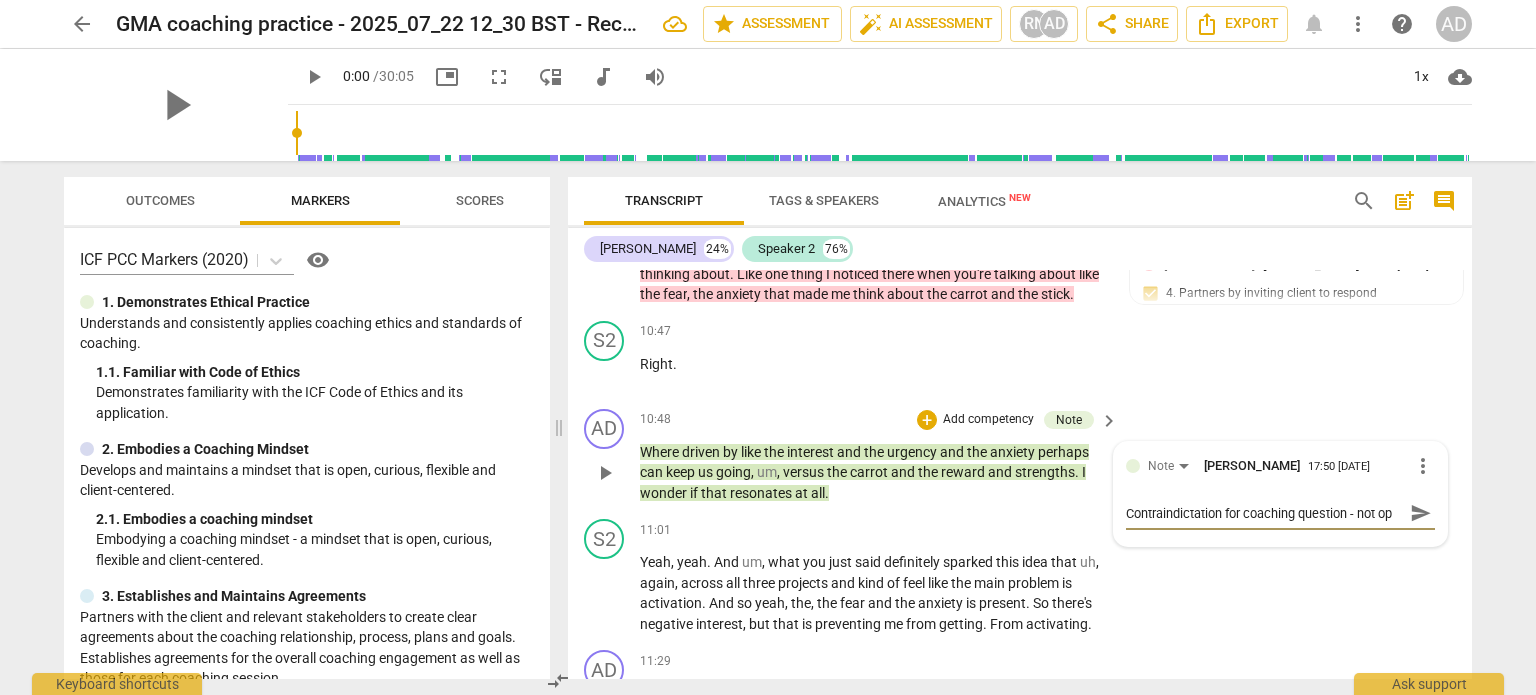 type on "Contraindictation for coaching question - not ope" 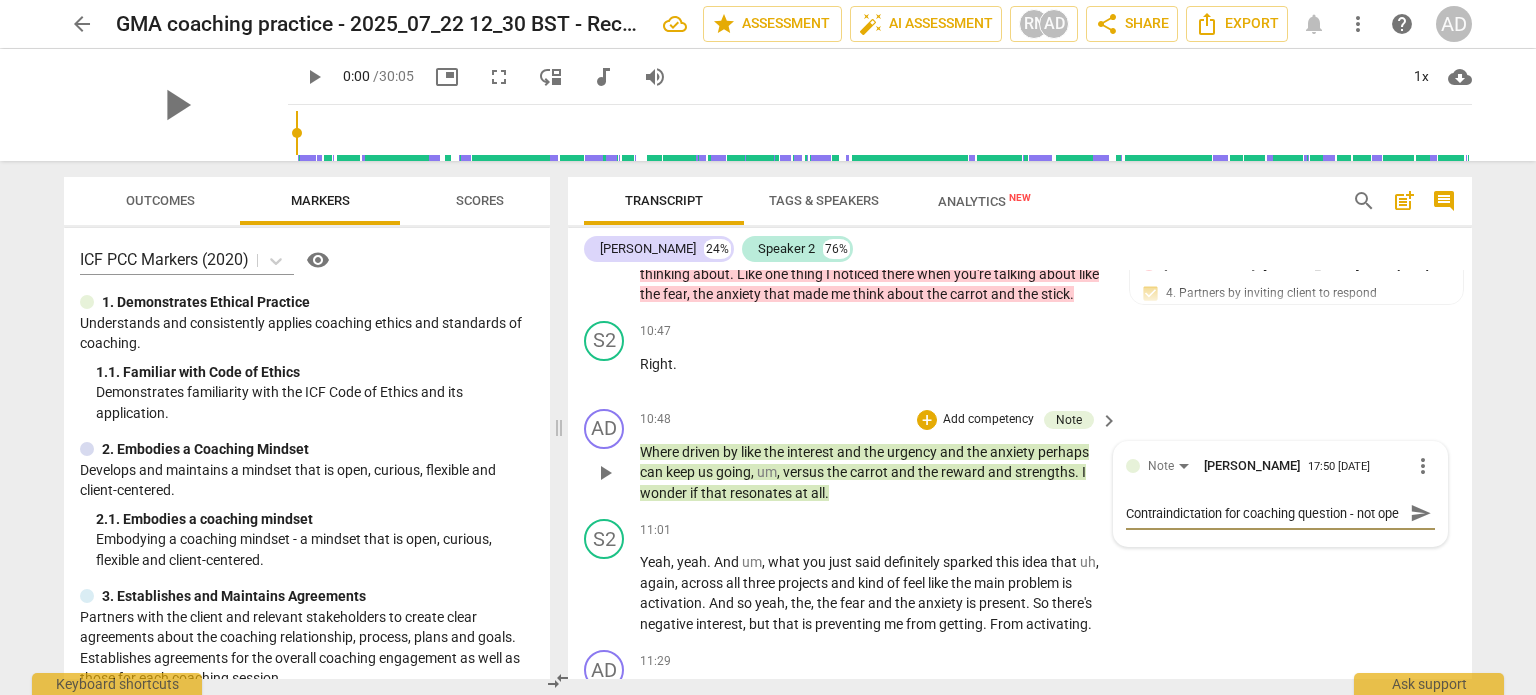 scroll, scrollTop: 16, scrollLeft: 0, axis: vertical 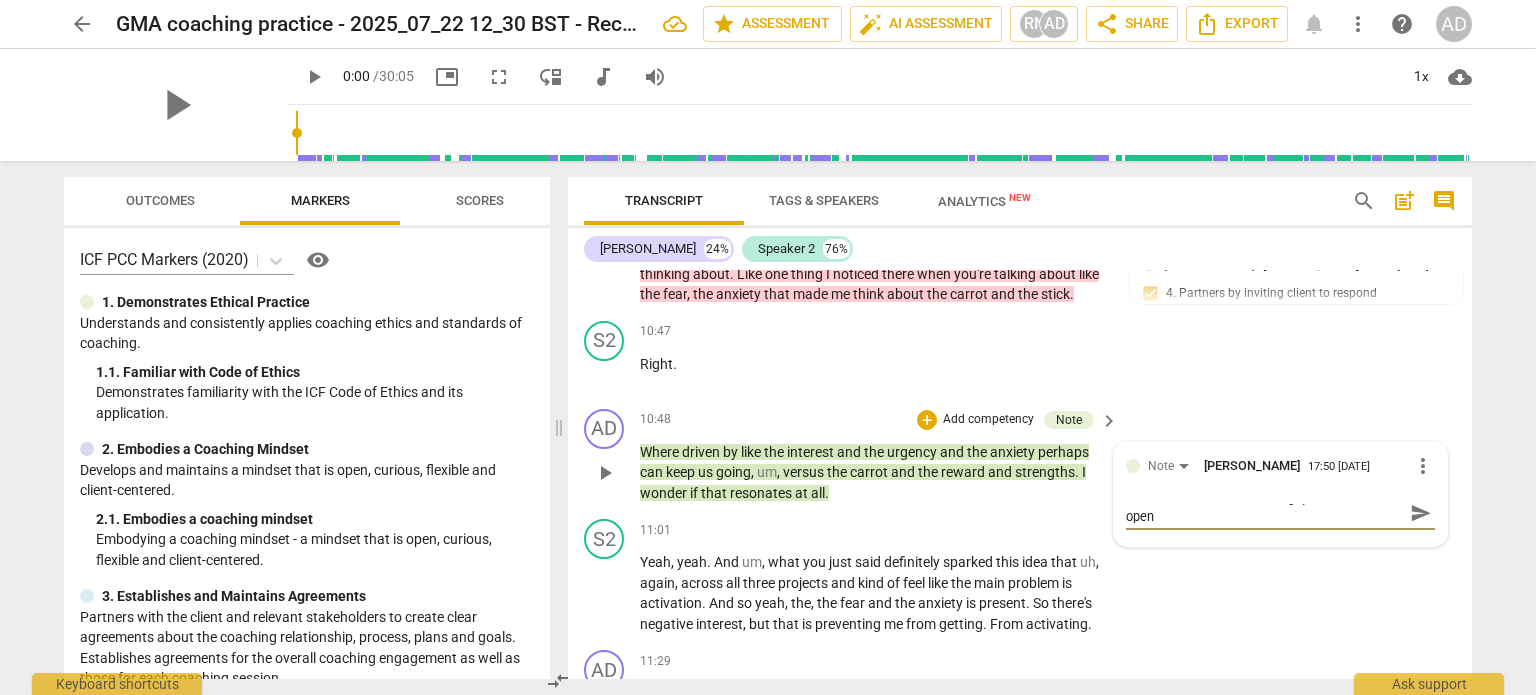 type on "Contraindictation for coaching question - not open" 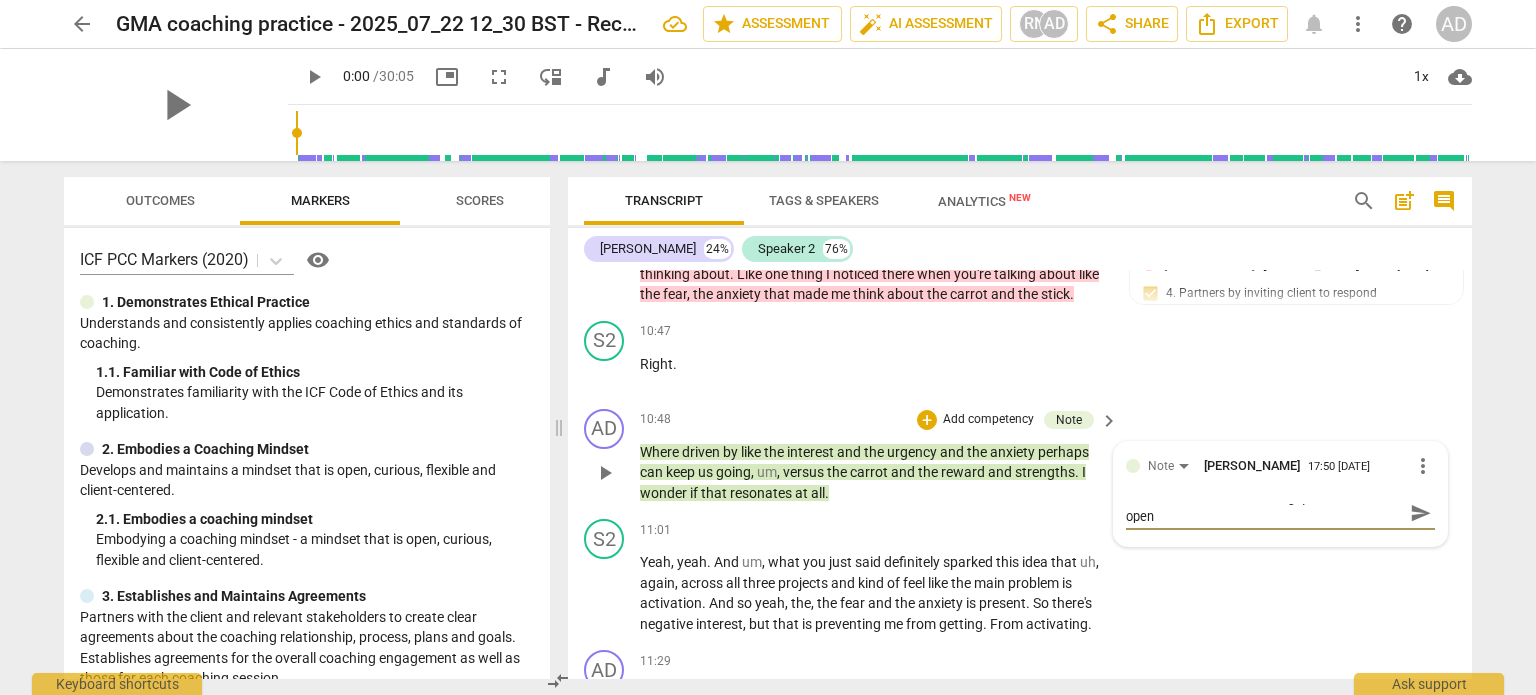 type on "Contraindictation for coaching question - not open" 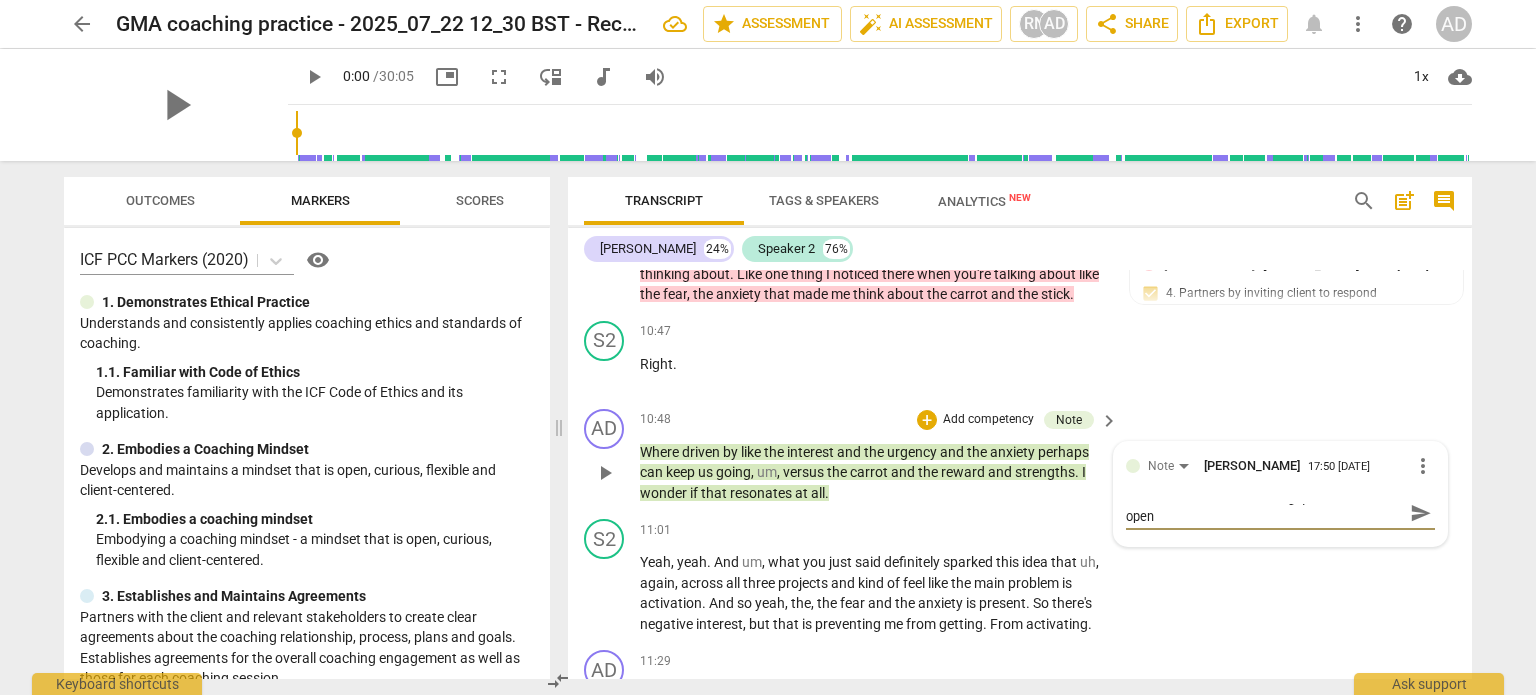 type on "Contraindictation for coaching question - not open e" 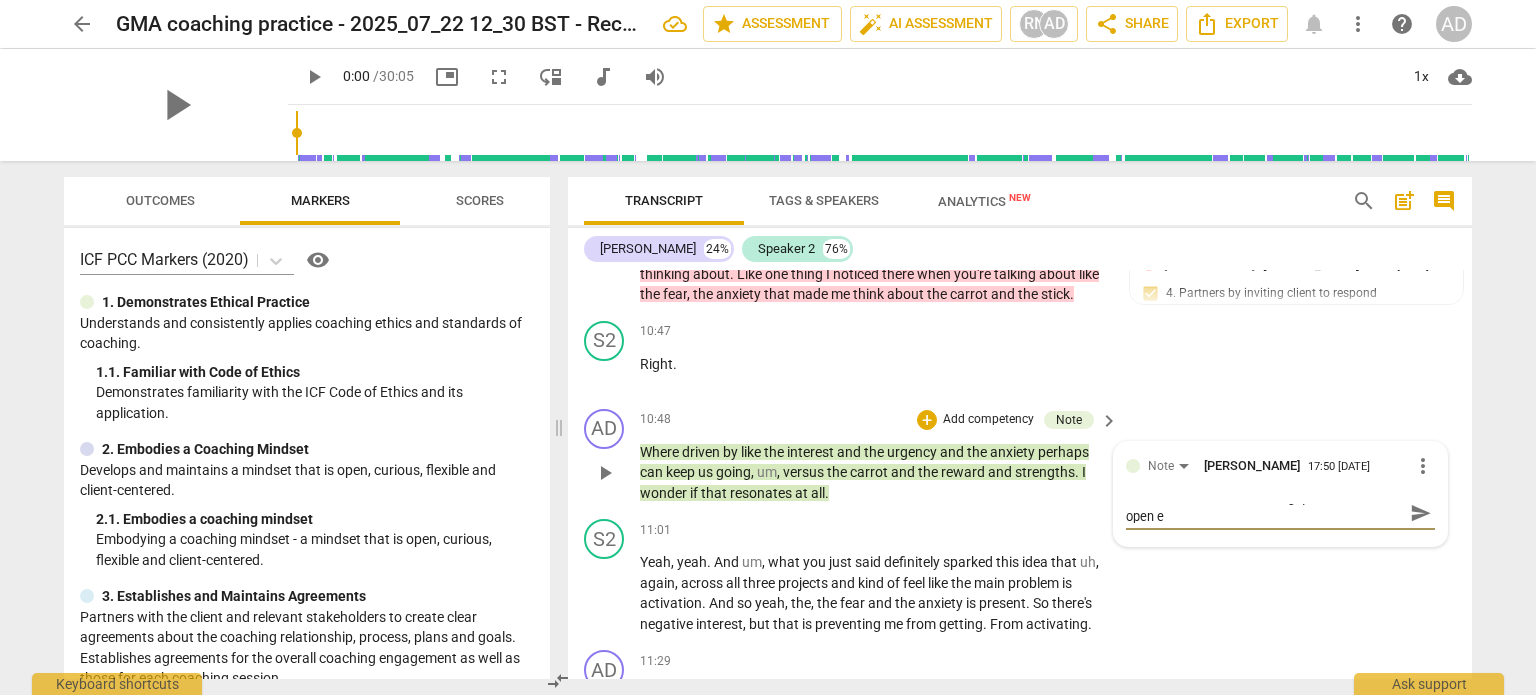 type on "Contraindictation for coaching question - not open en" 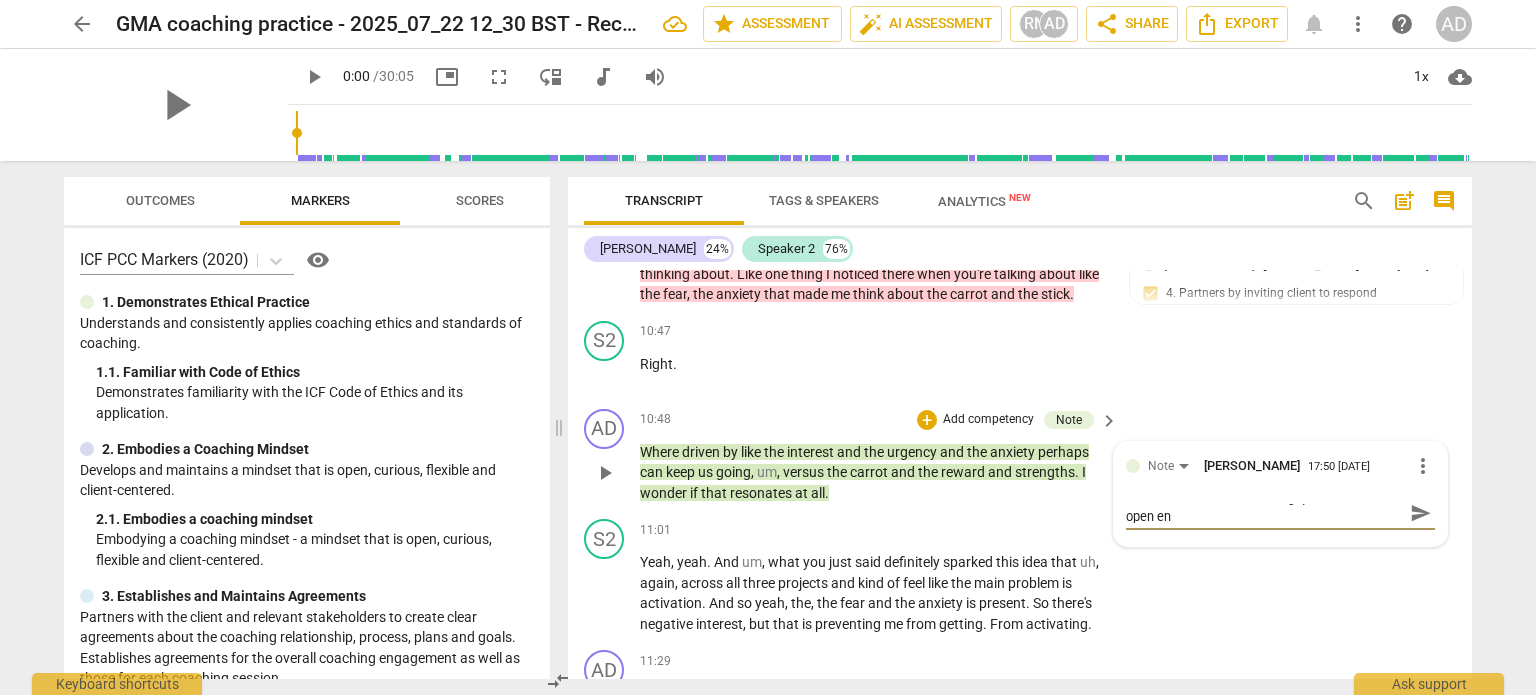 type on "Contraindictation for coaching question - not open end" 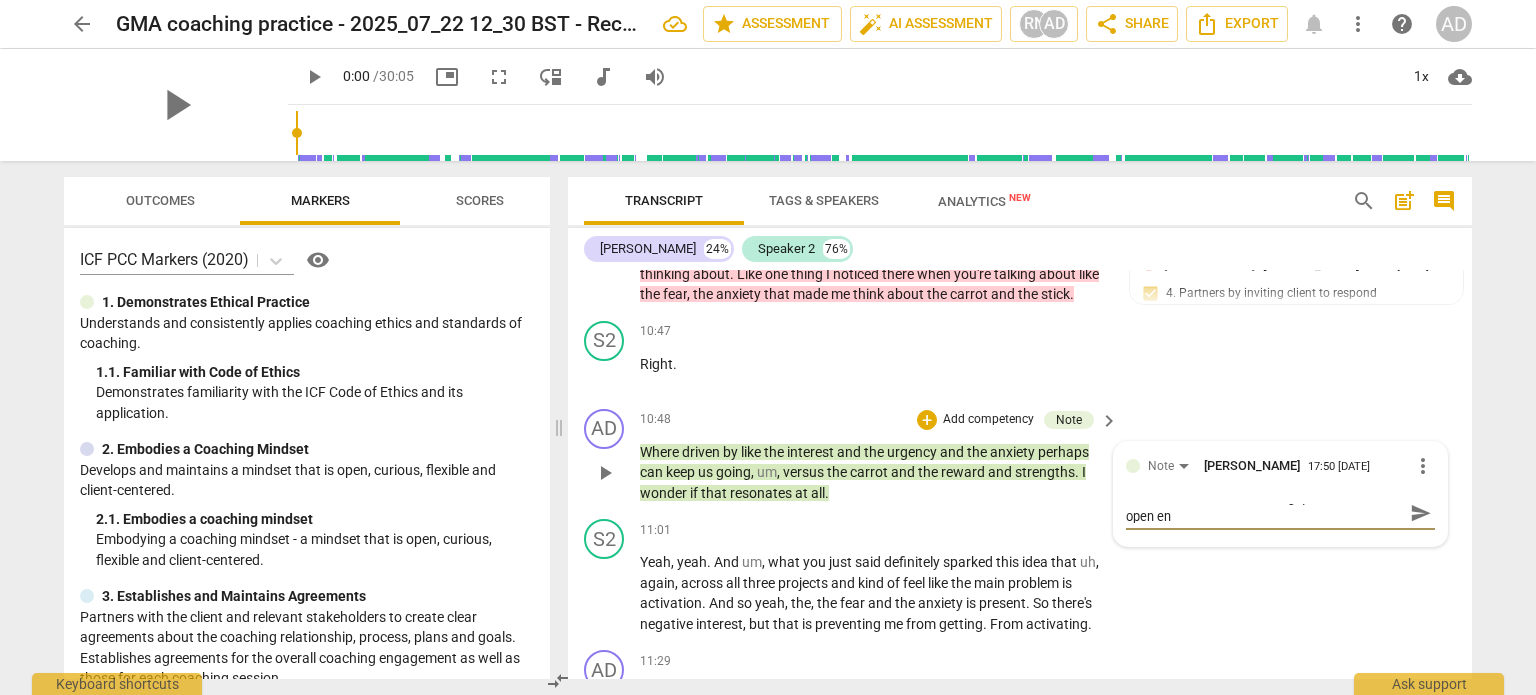 type on "Contraindictation for coaching question - not open end" 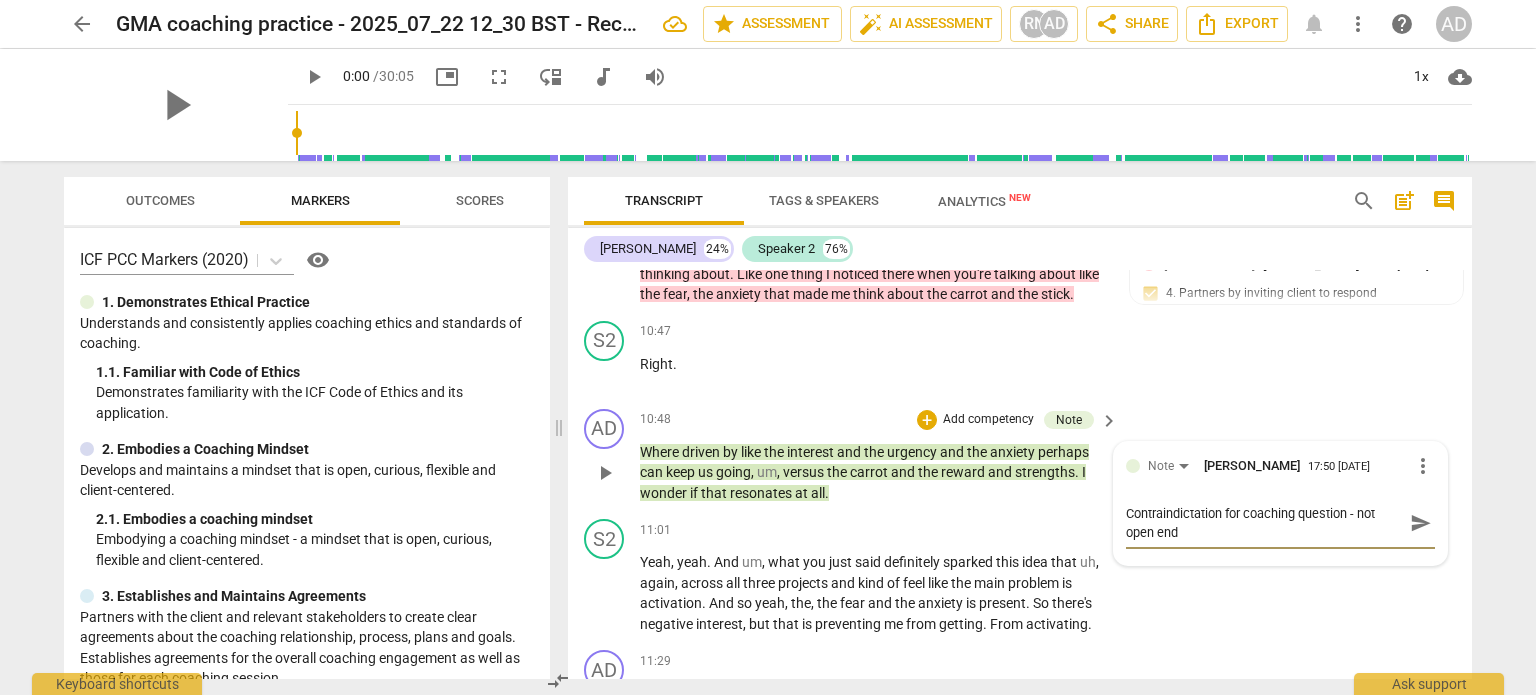 scroll, scrollTop: 0, scrollLeft: 0, axis: both 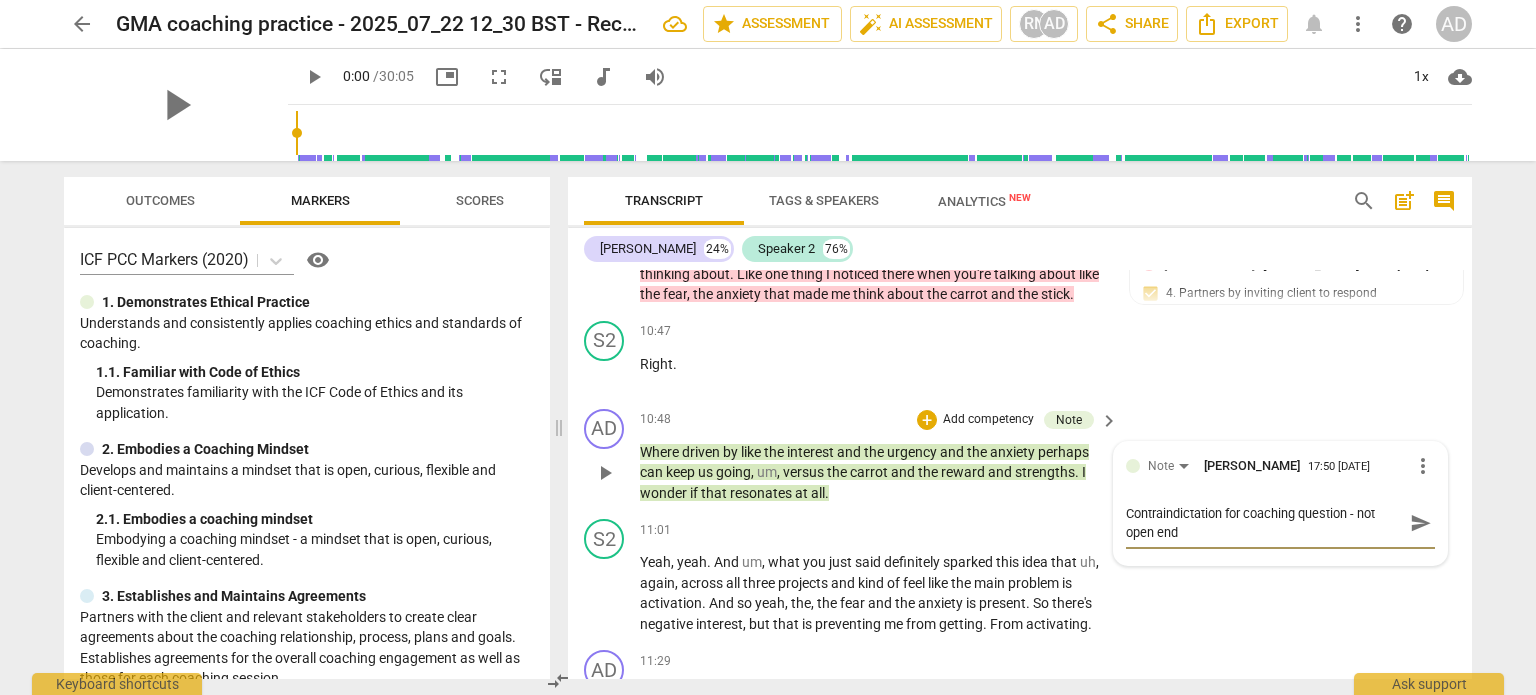type on "Contraindictation for coaching question - not open ende" 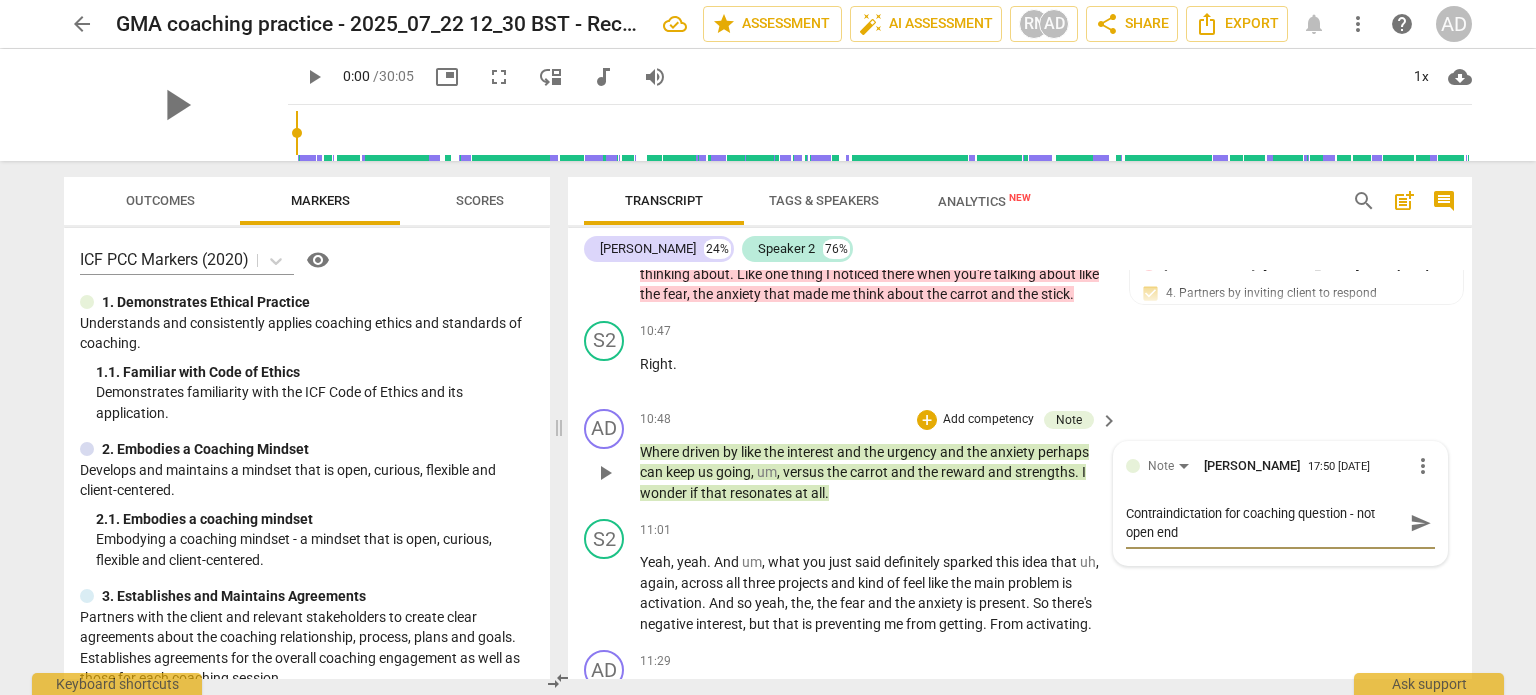type on "Contraindictation for coaching question - not open ende" 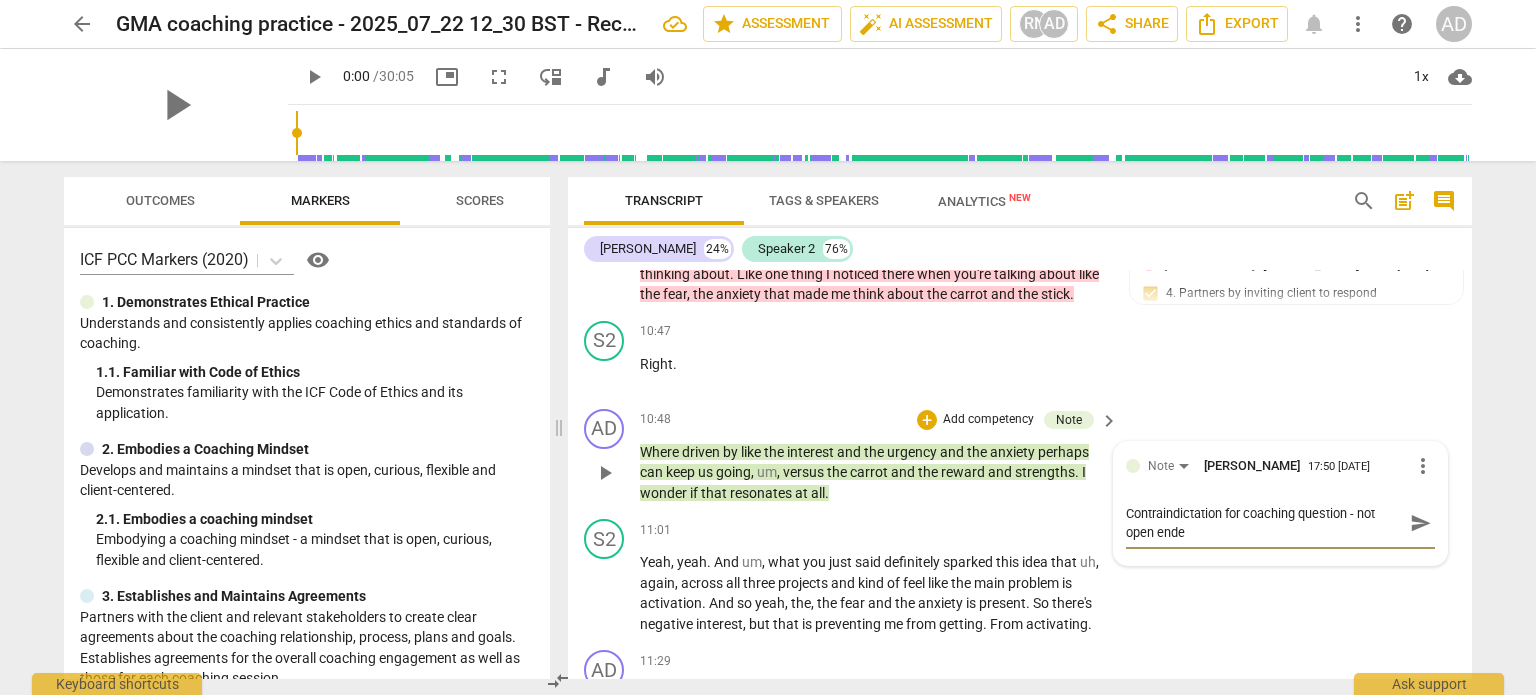 type on "Contraindictation for coaching question - not open ended" 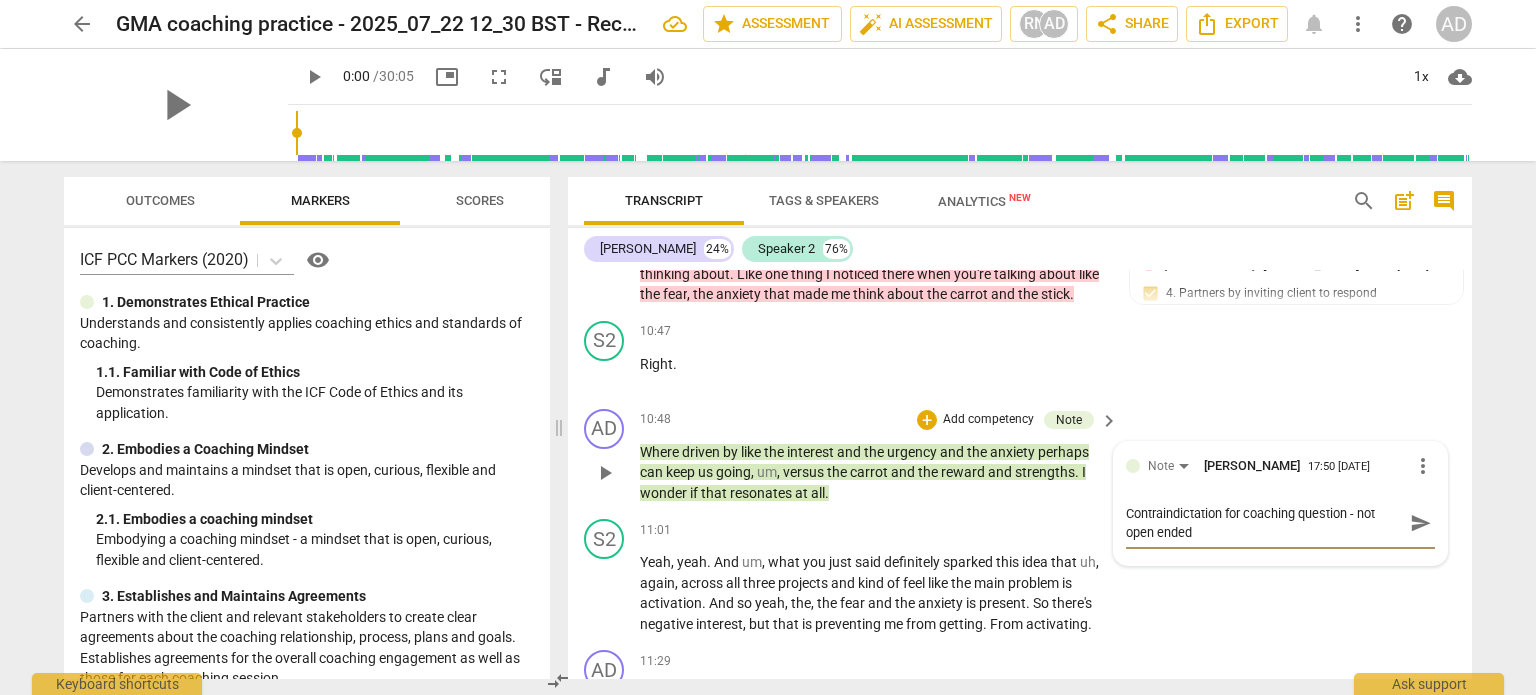 type on "Contraindictation for coaching question - not open ended?" 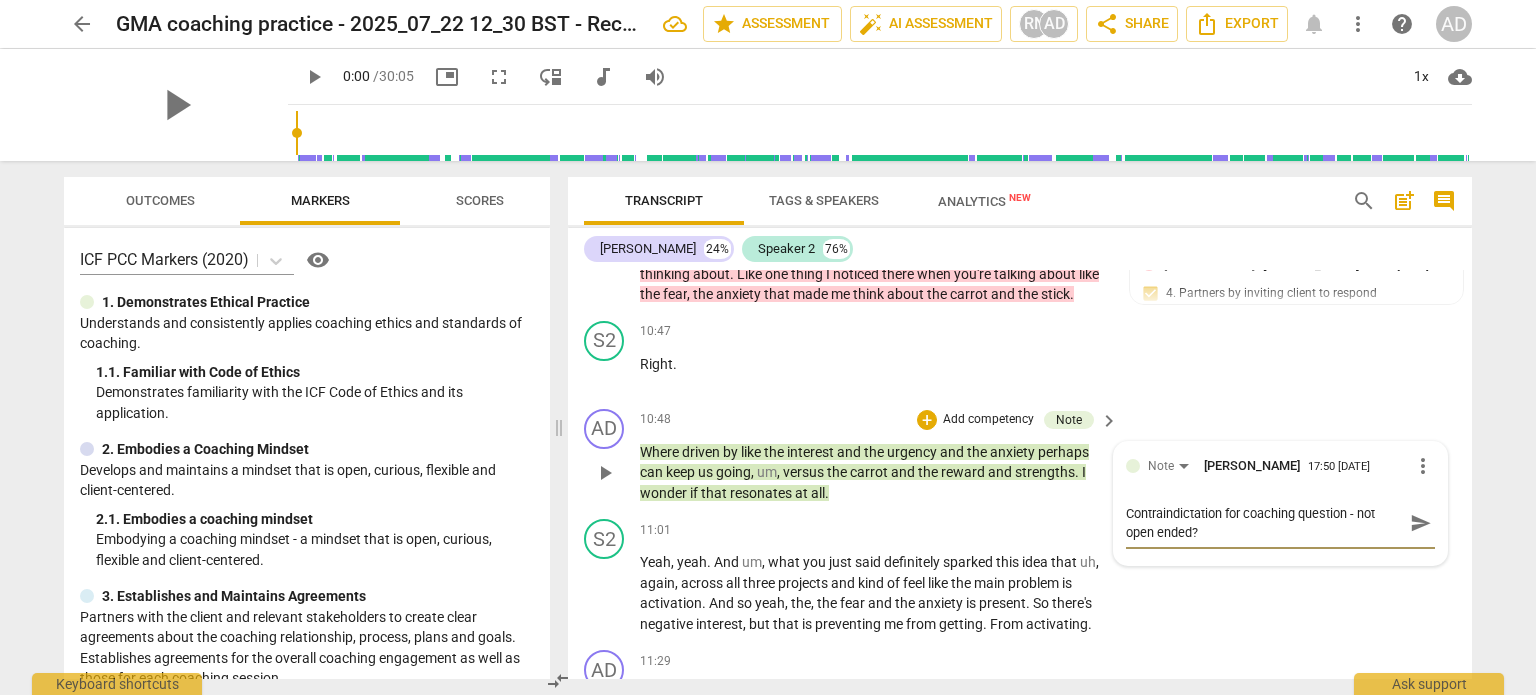 type on "Contraindictation for coaching question - not open ended?" 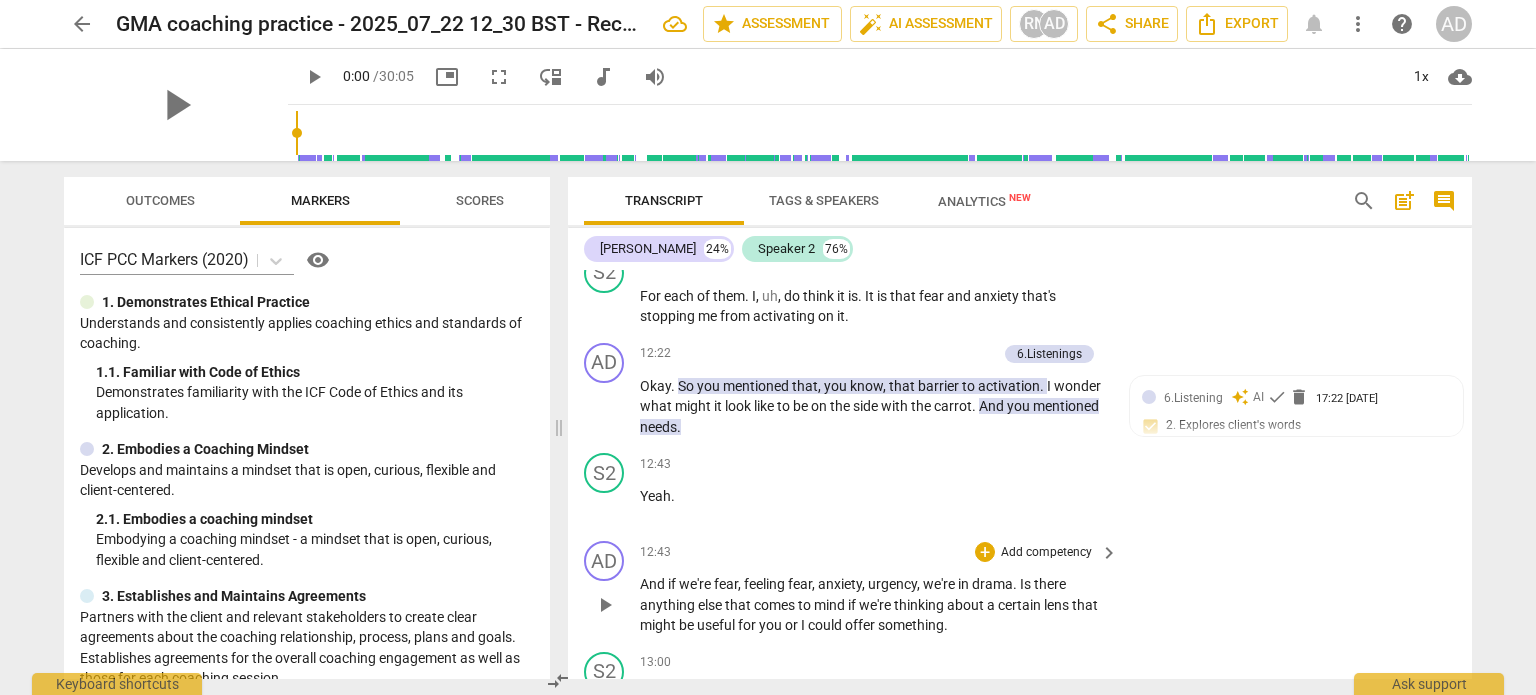 scroll, scrollTop: 5140, scrollLeft: 0, axis: vertical 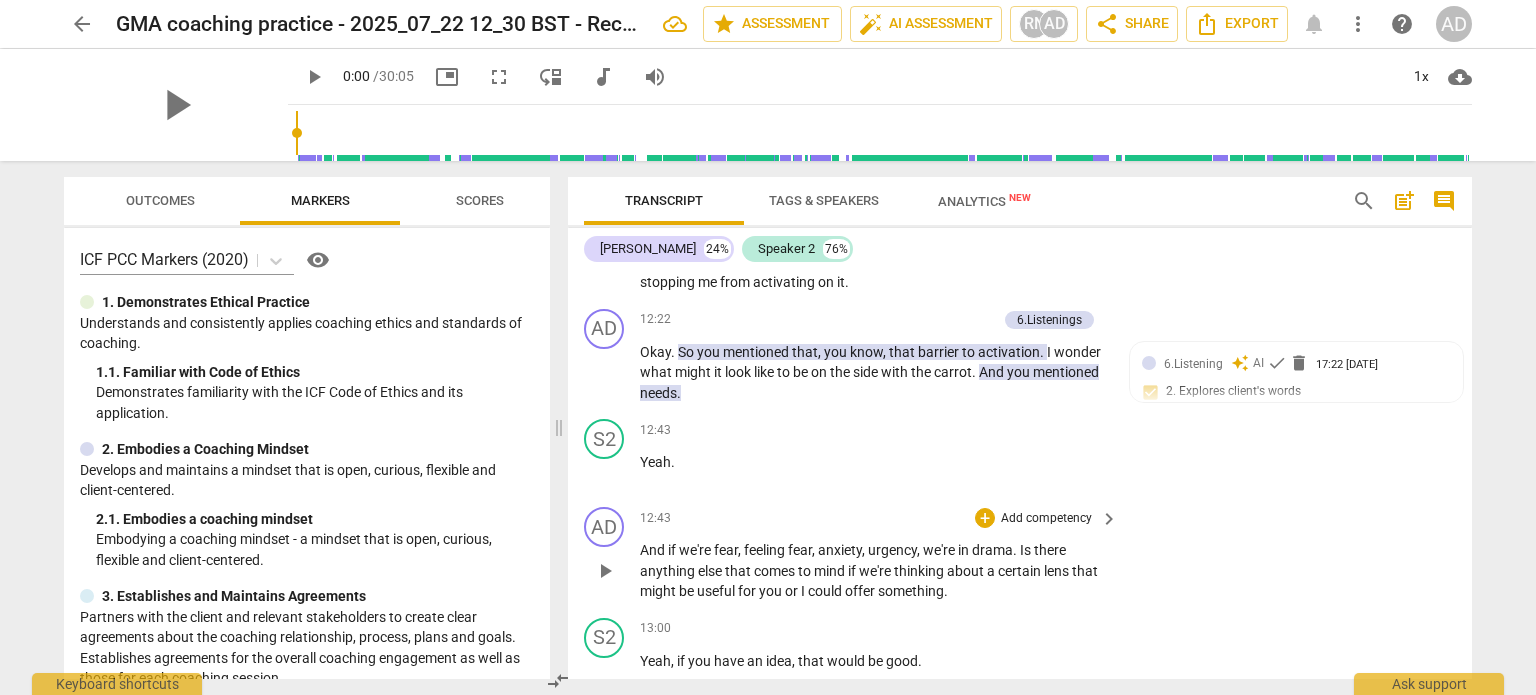 type on "Contraindictation for coaching question - not open ended?" 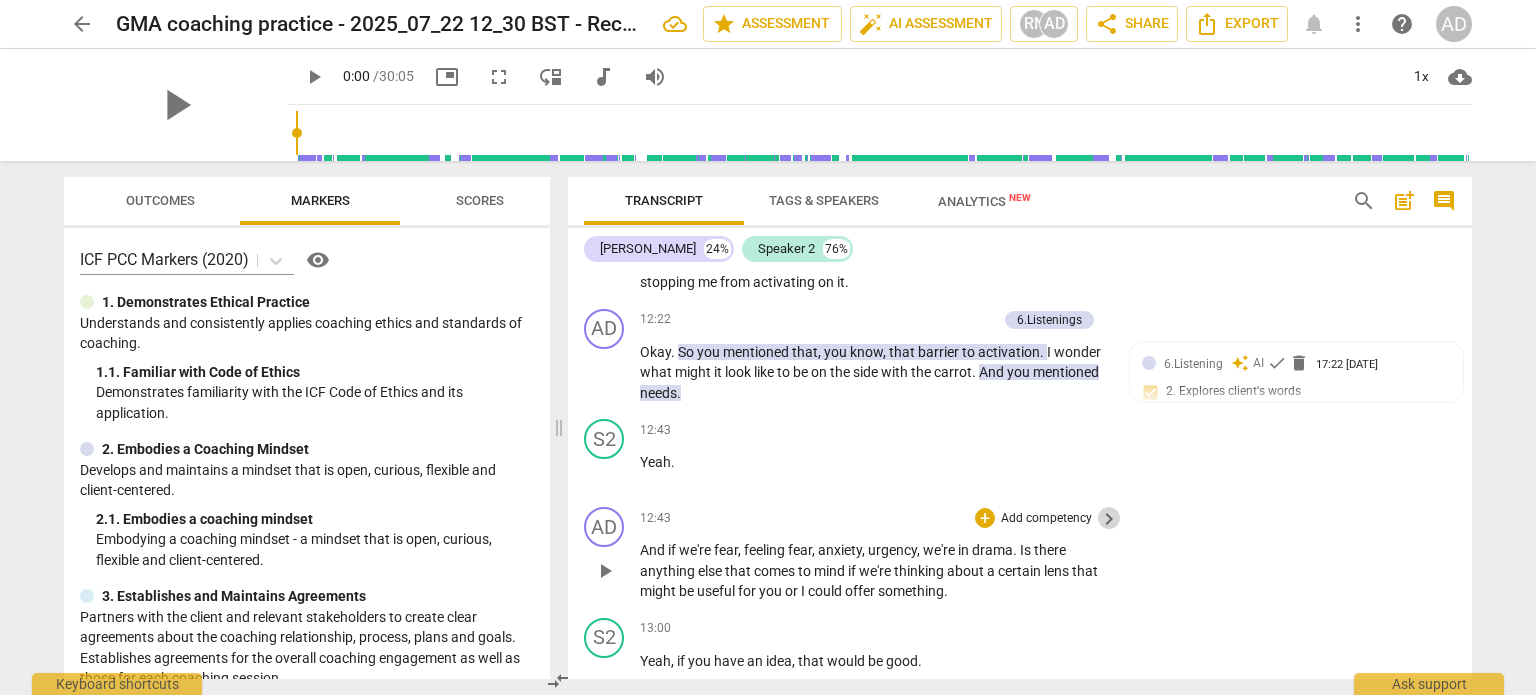 click on "keyboard_arrow_right" at bounding box center [1109, 519] 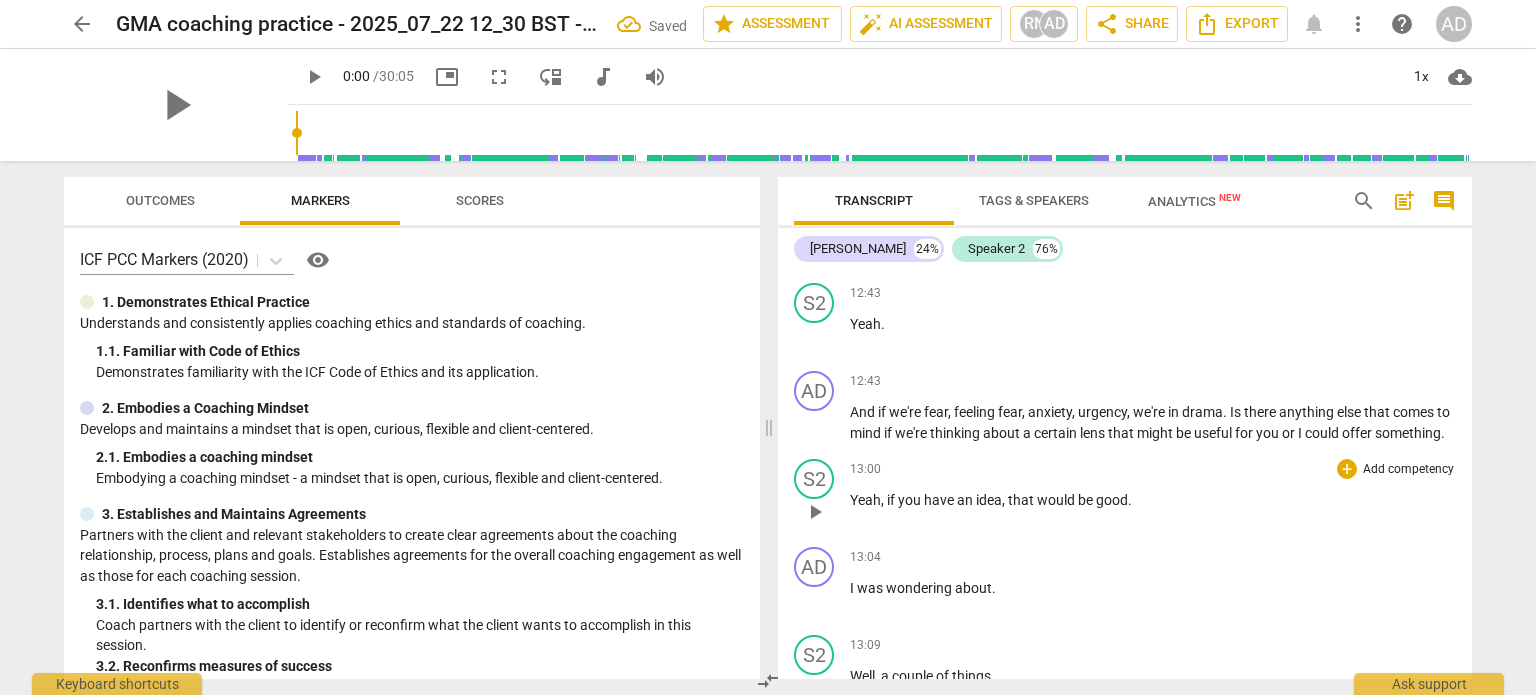 scroll, scrollTop: 4839, scrollLeft: 0, axis: vertical 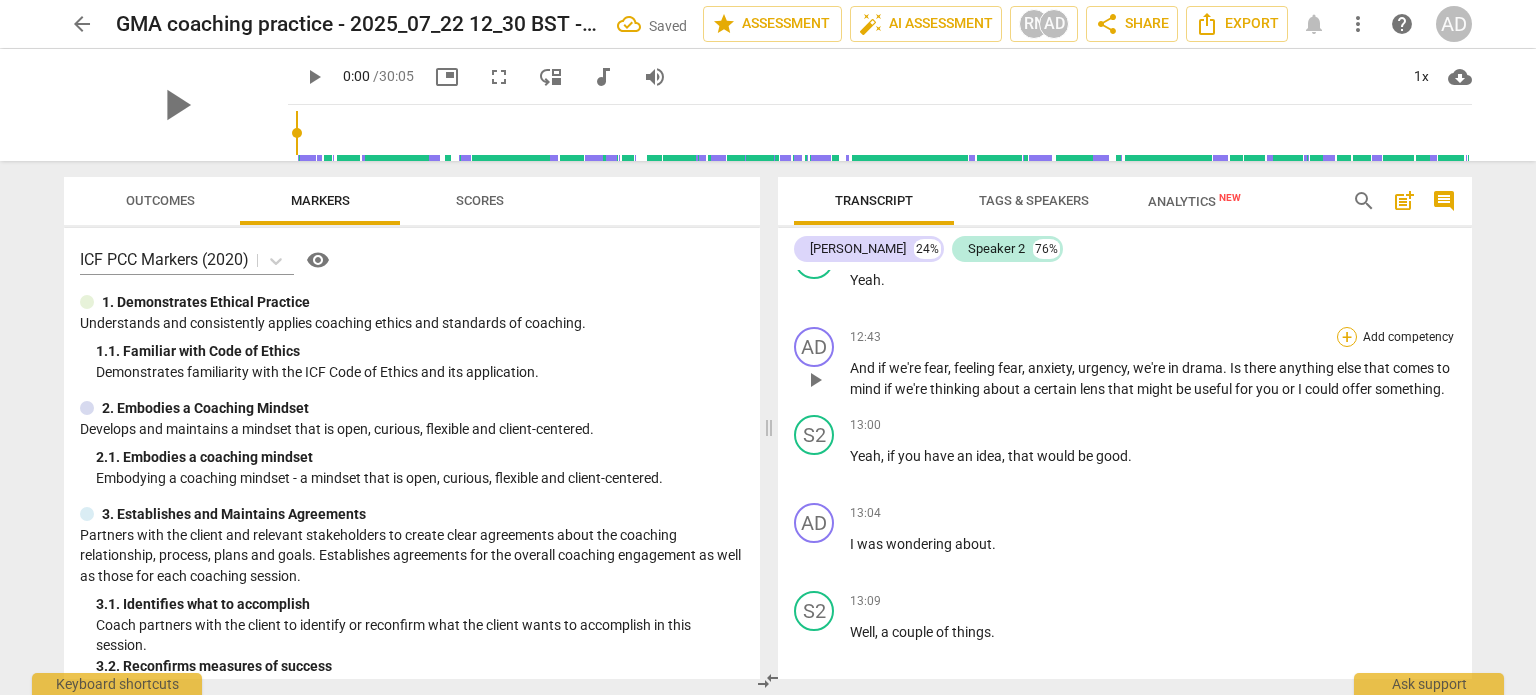 click on "+" at bounding box center [1347, 337] 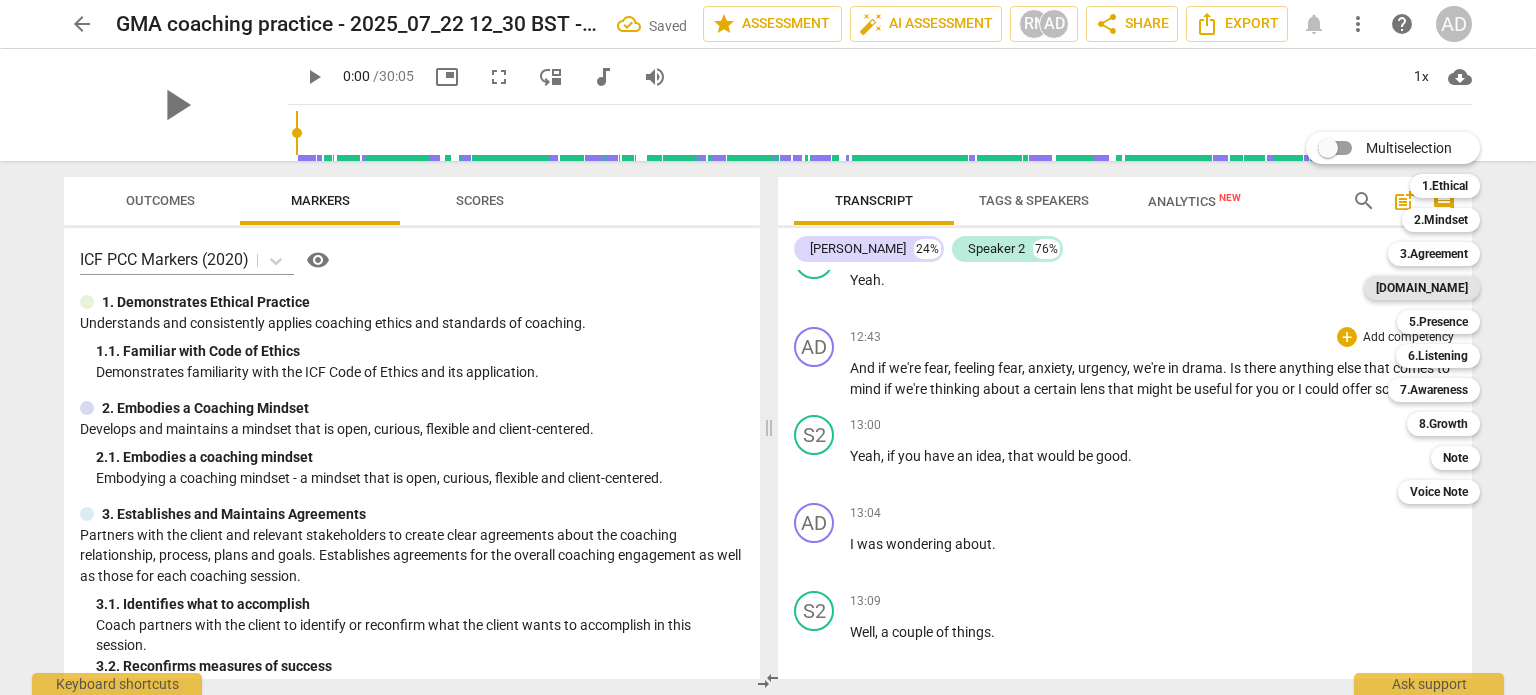 click on "[DOMAIN_NAME]" at bounding box center (1422, 288) 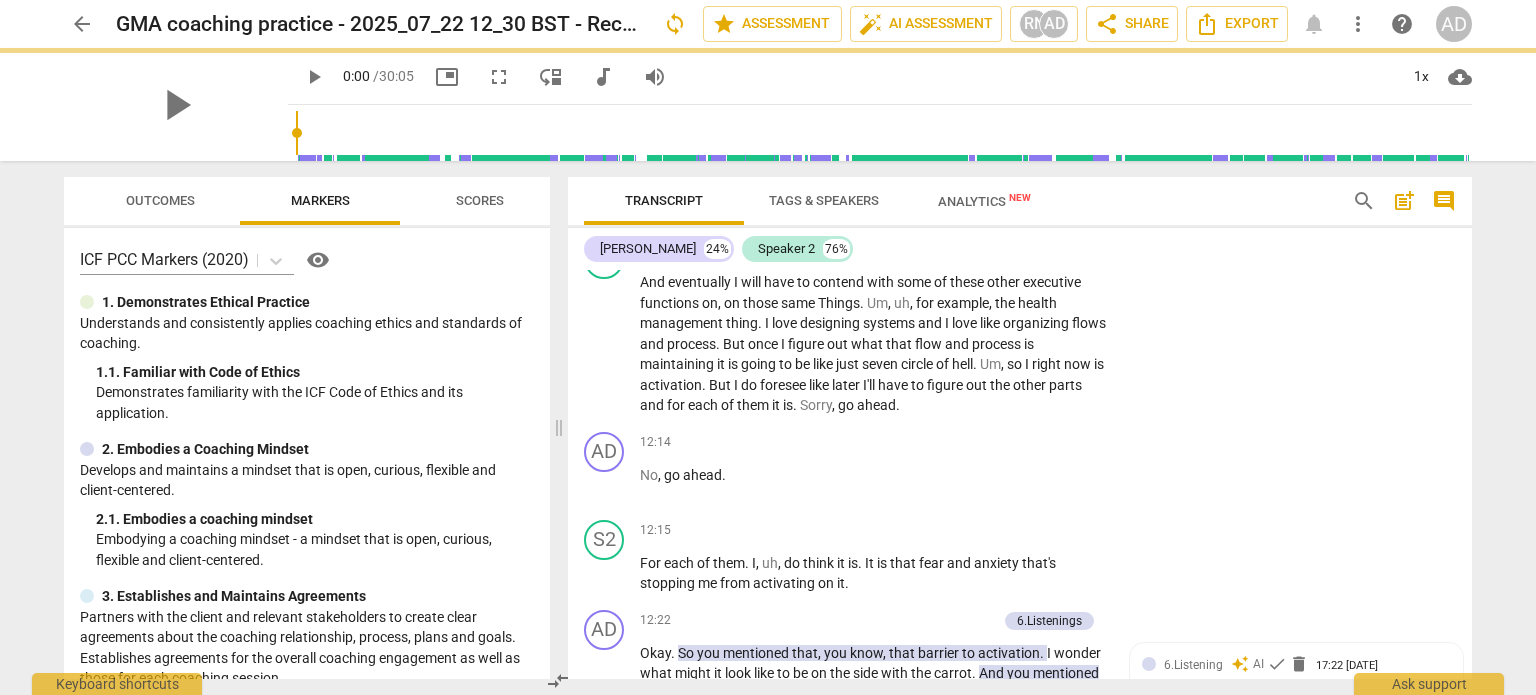 scroll, scrollTop: 5363, scrollLeft: 0, axis: vertical 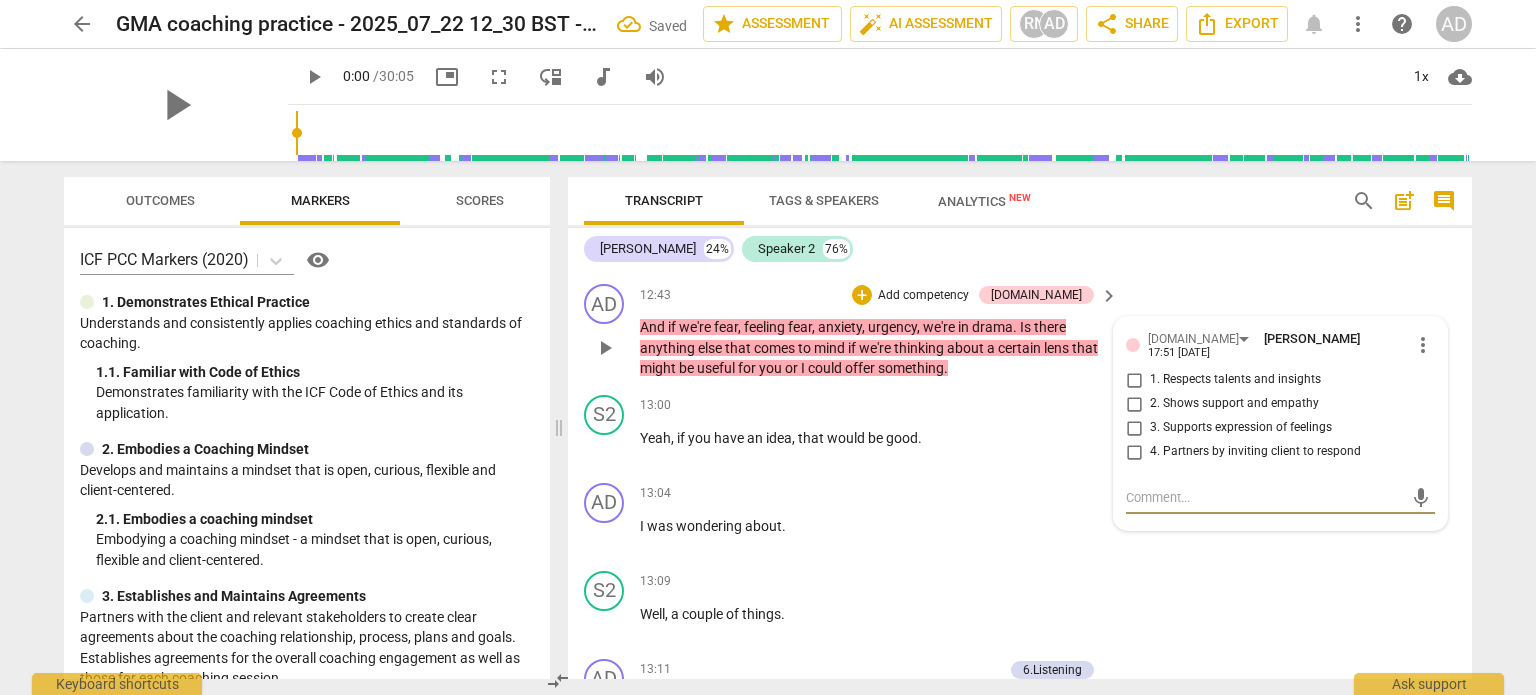 click on "4. Partners by inviting client to respond" at bounding box center (1255, 452) 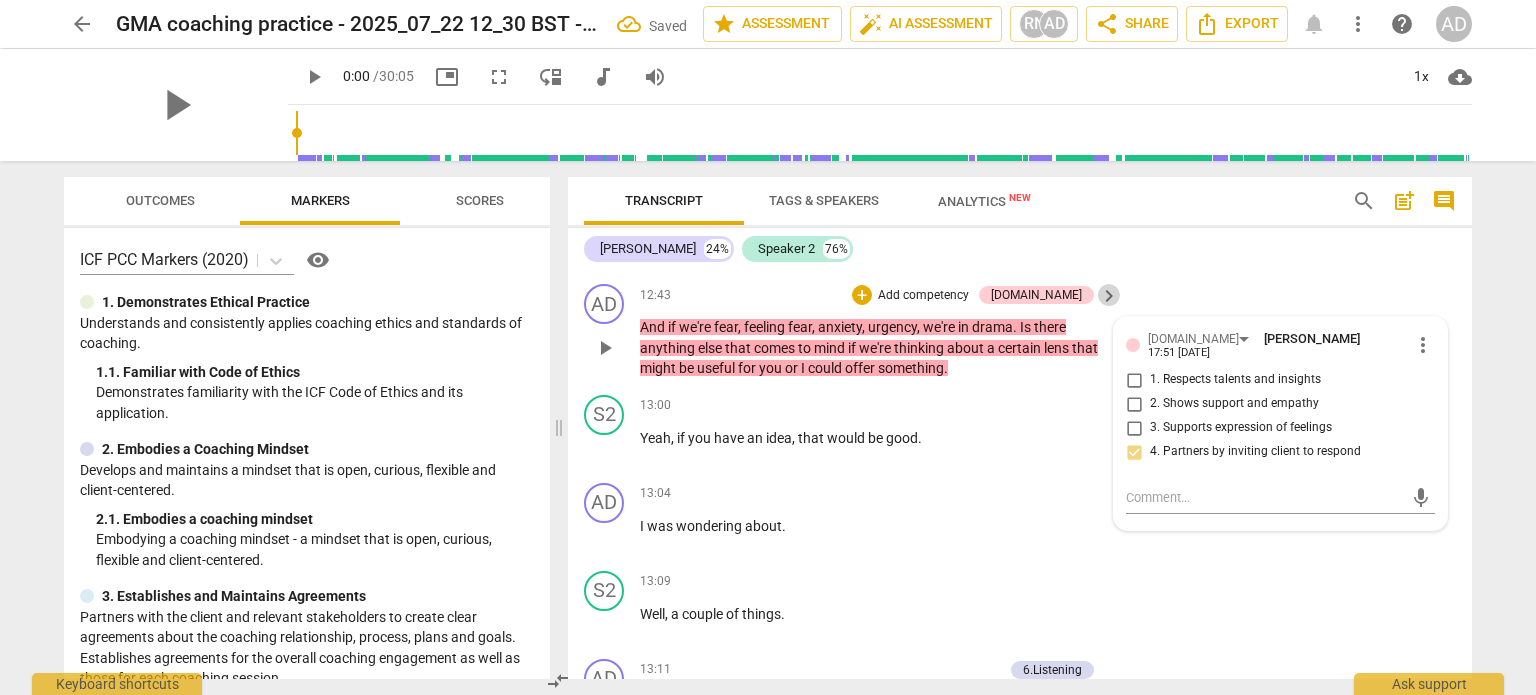 click on "keyboard_arrow_right" at bounding box center (1109, 296) 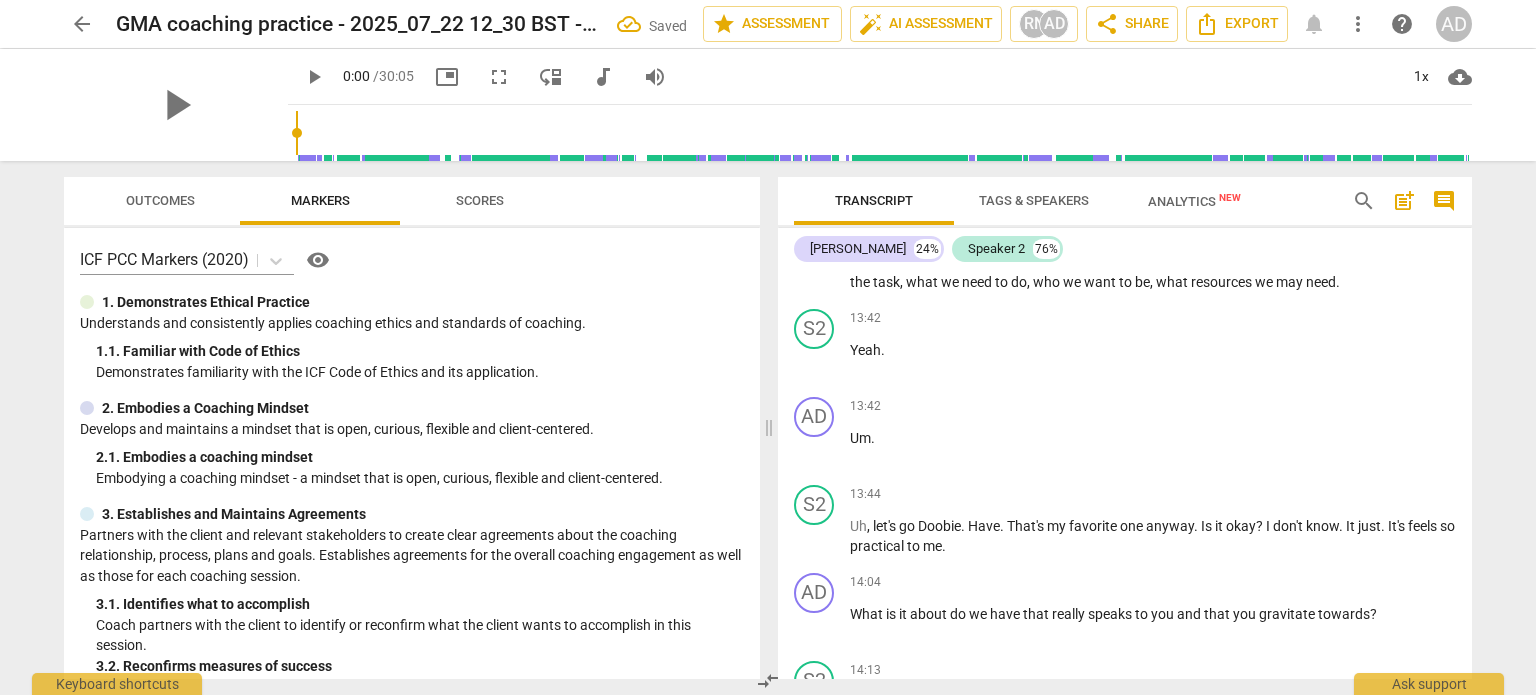 scroll, scrollTop: 4839, scrollLeft: 0, axis: vertical 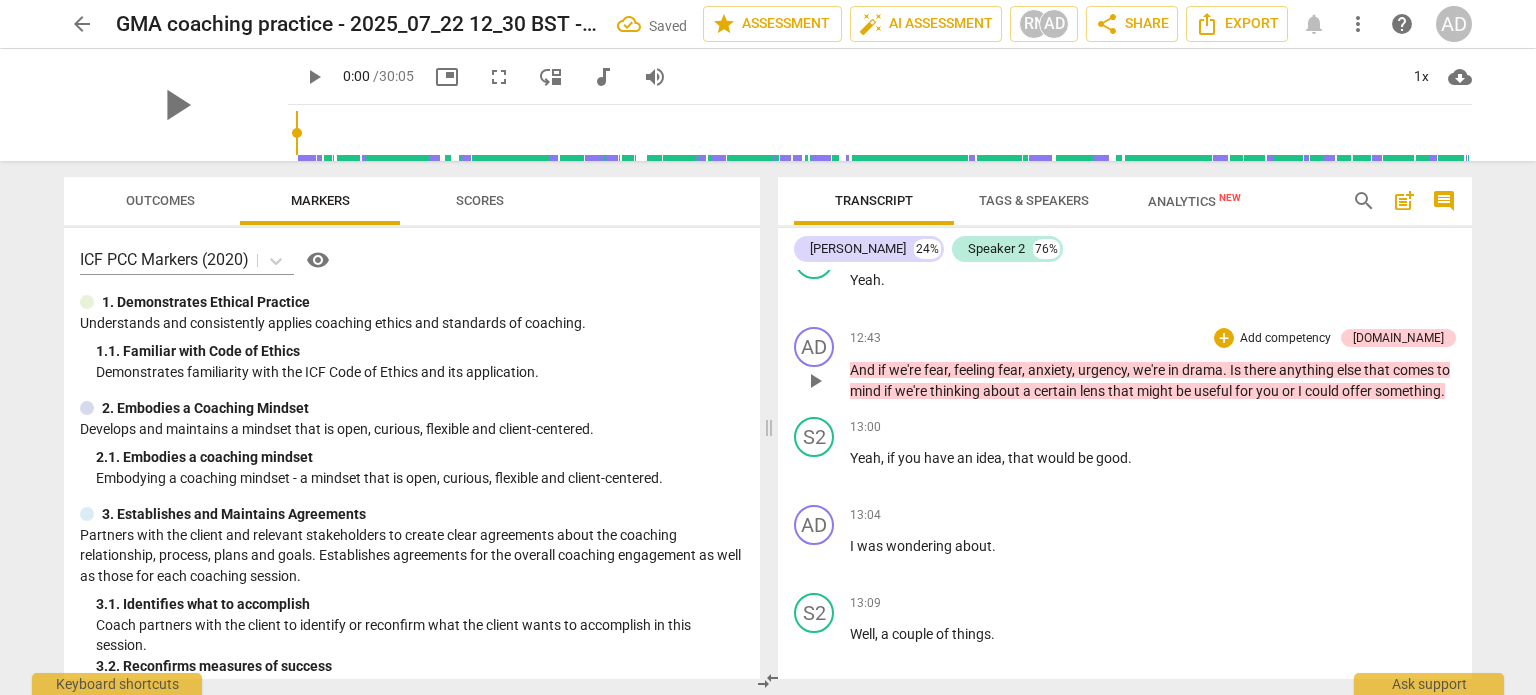 click on "Add competency" at bounding box center (1285, 339) 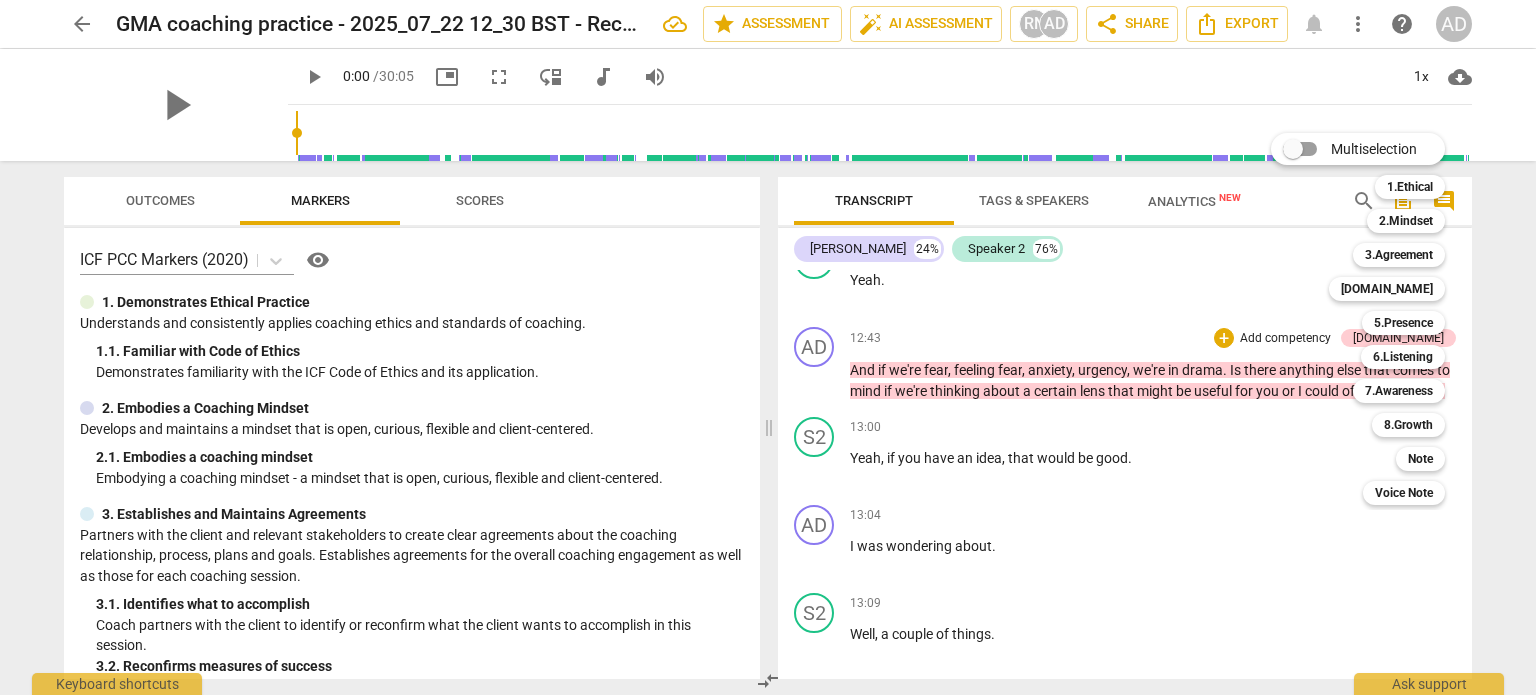 click on "Multiselection m 1.Ethical 1 2.Mindset 2 3.Agreement 3 [DOMAIN_NAME] 4 5.Presence 5 6.Listening 6 7.Awareness 7 8.Growth 8 Note 9 Voice Note 0" at bounding box center (1373, 319) 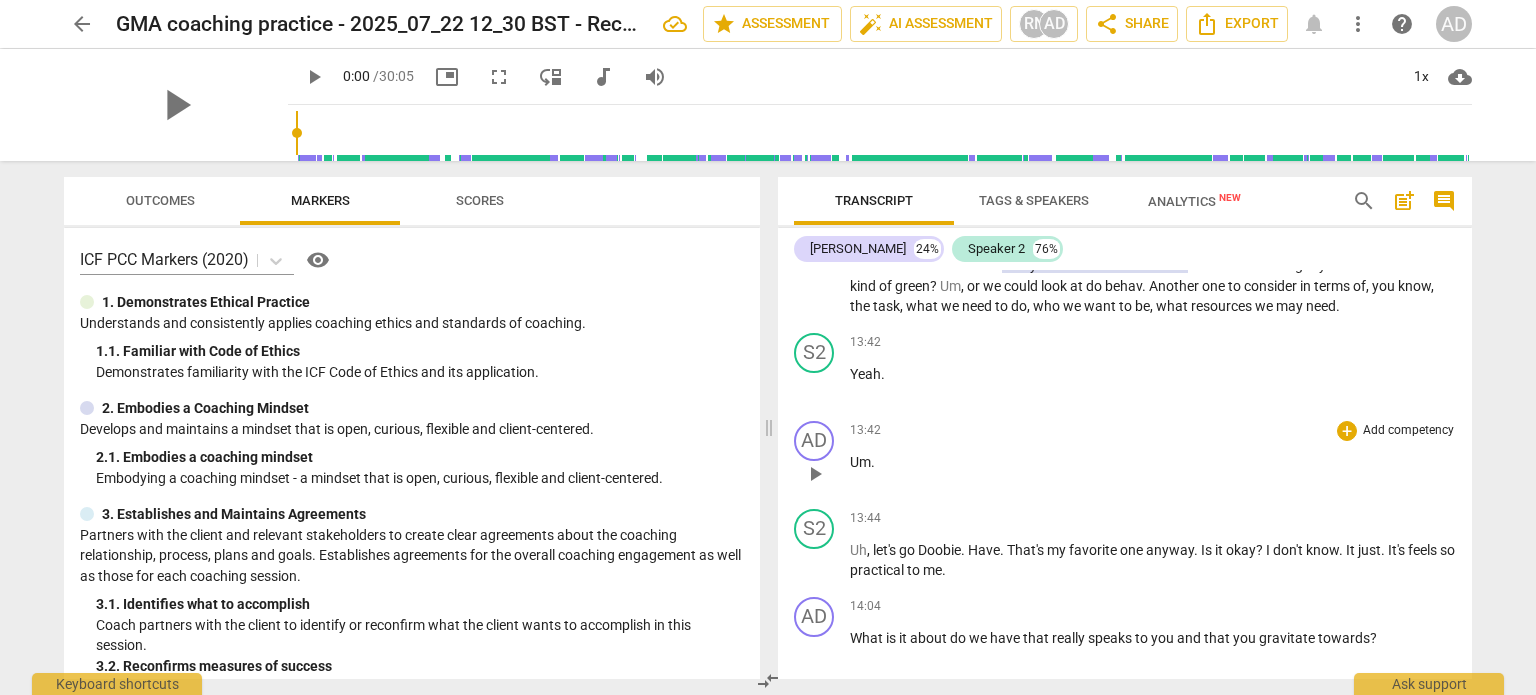 scroll, scrollTop: 5439, scrollLeft: 0, axis: vertical 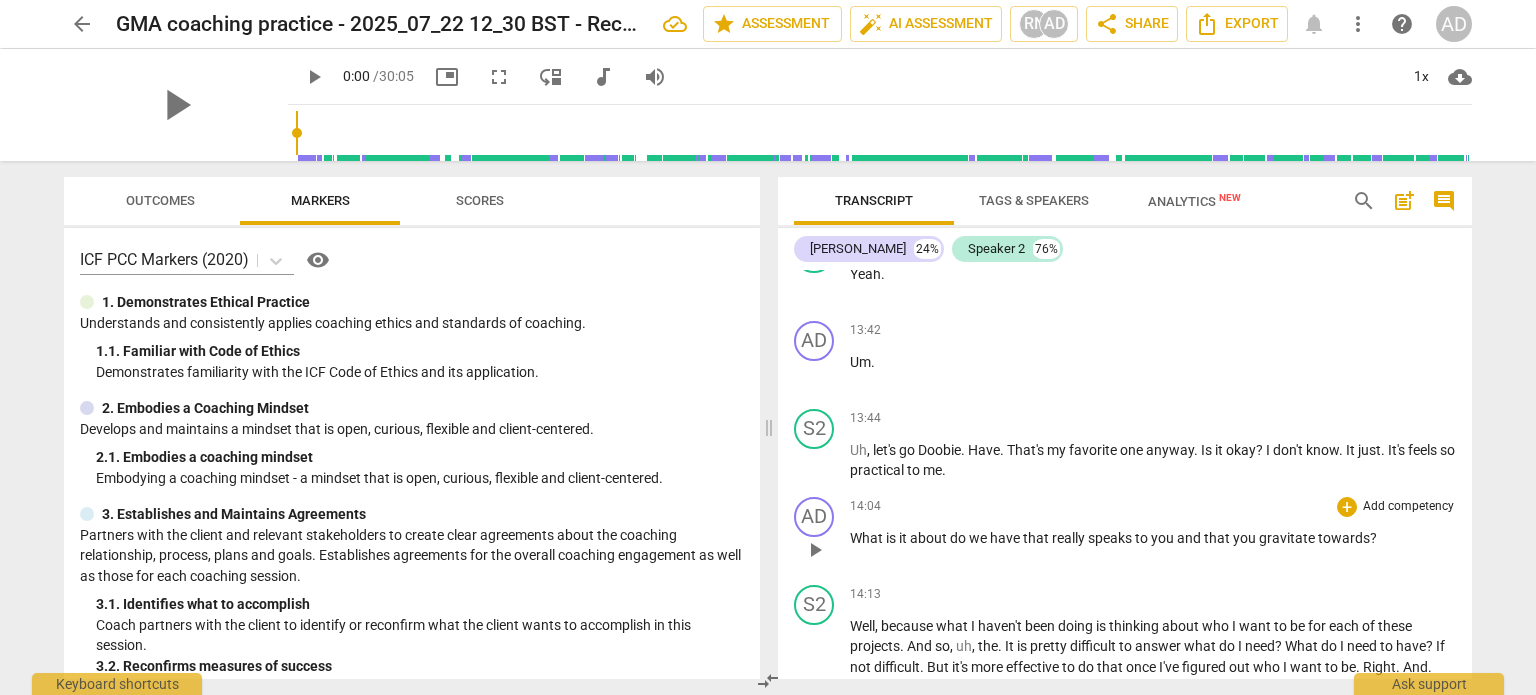 click on "Add competency" at bounding box center (1408, 507) 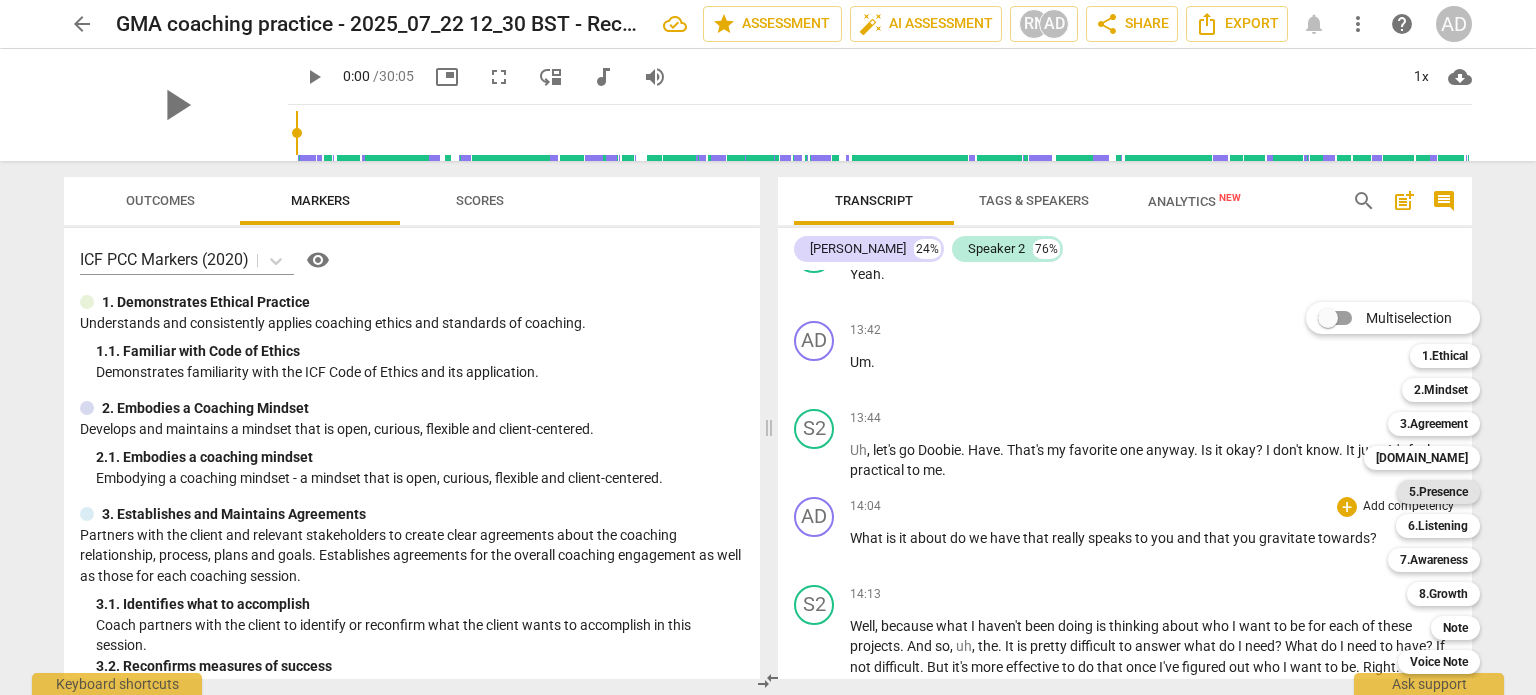 click on "5.Presence" at bounding box center [1438, 492] 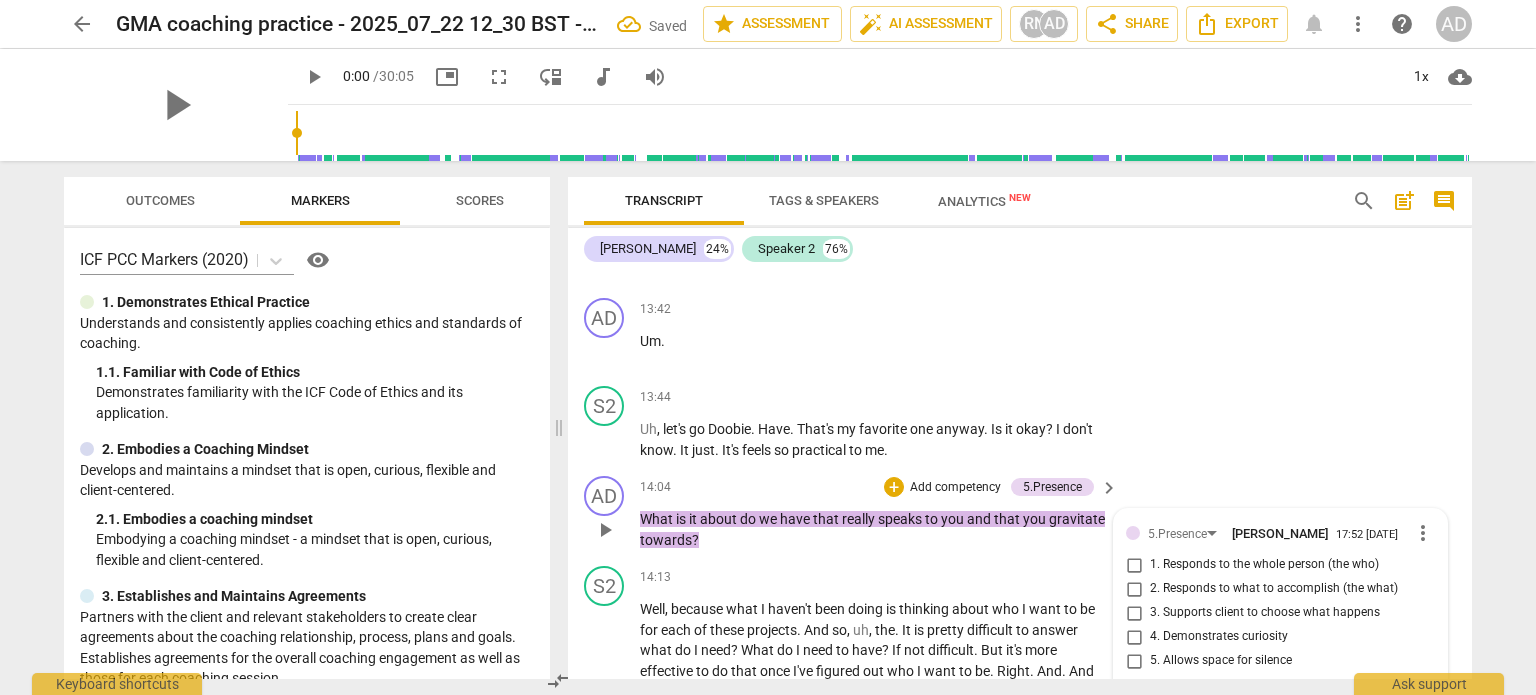 scroll, scrollTop: 6256, scrollLeft: 0, axis: vertical 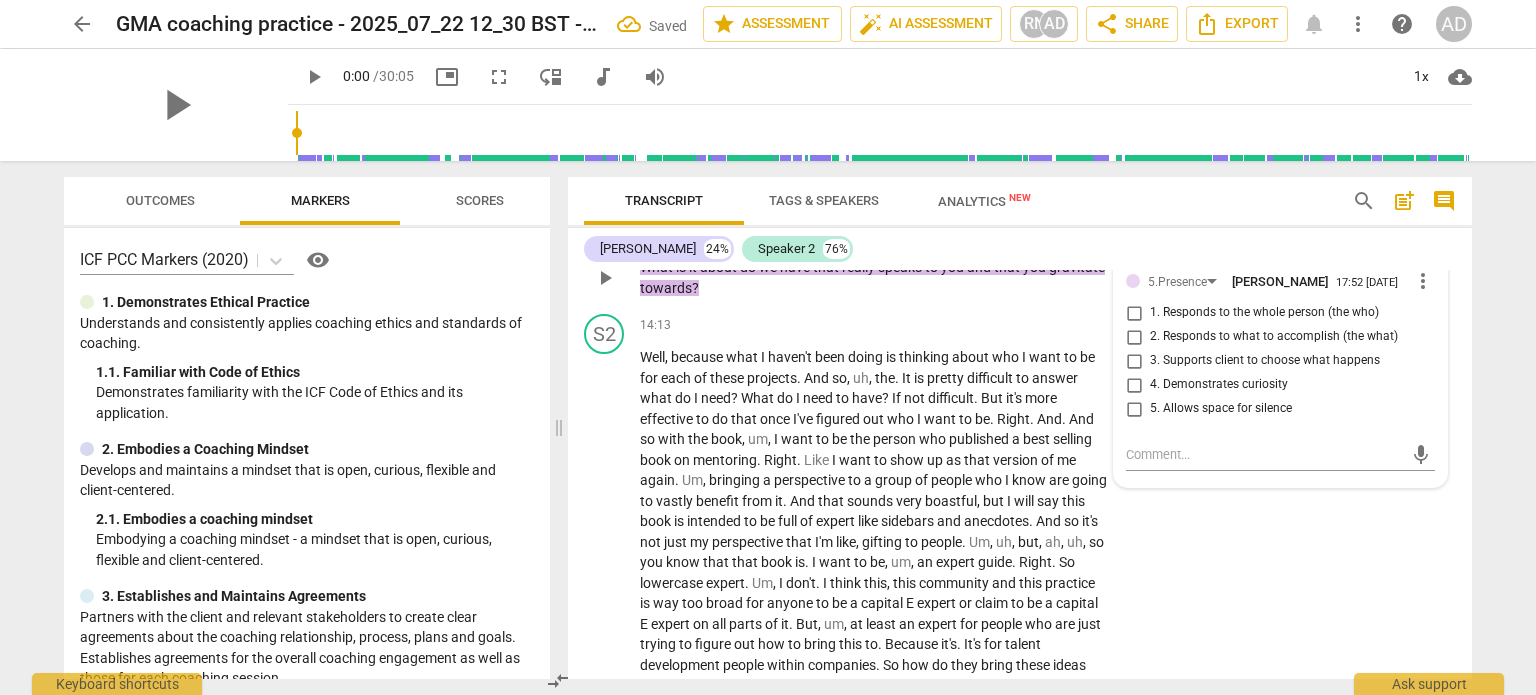 click on "2. Responds to what to accomplish (the what)" at bounding box center [1274, 337] 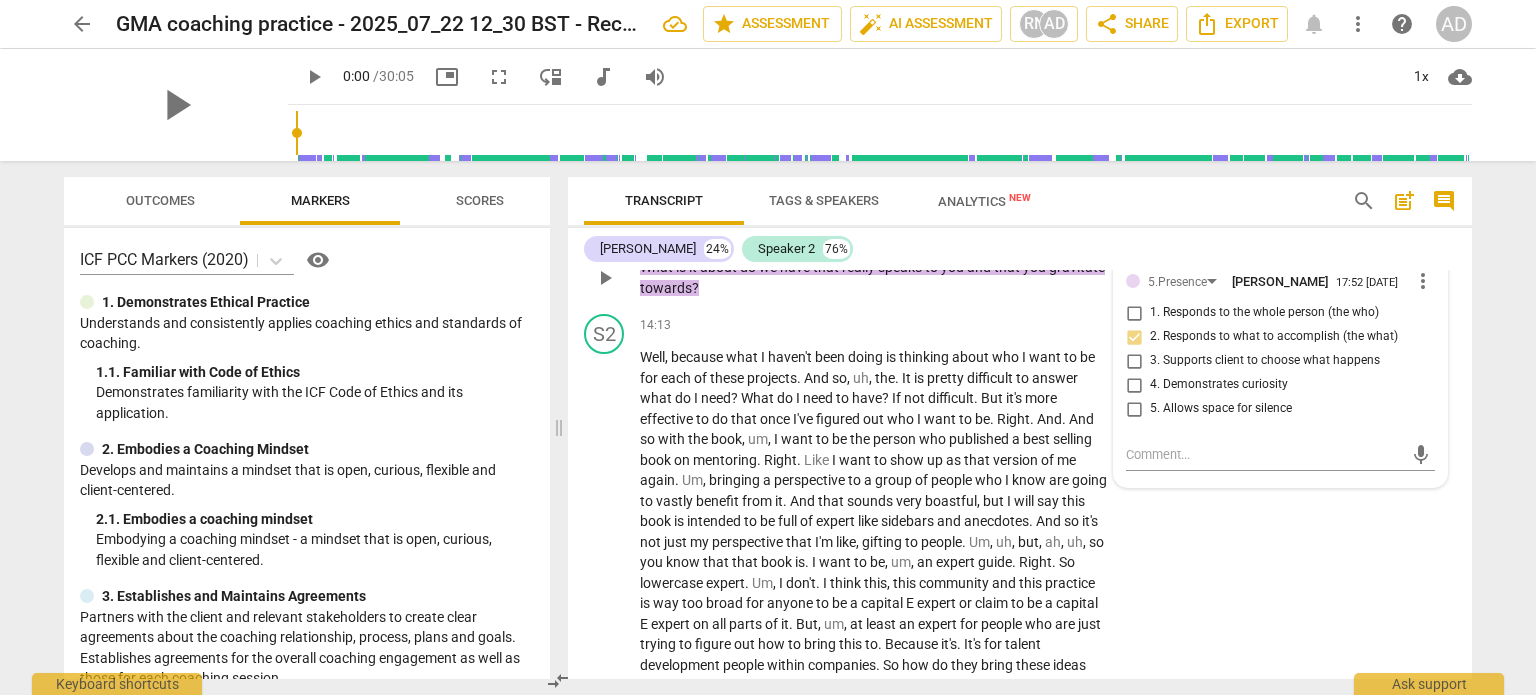 click on "1. Responds to the whole person (the who)" at bounding box center [1264, 313] 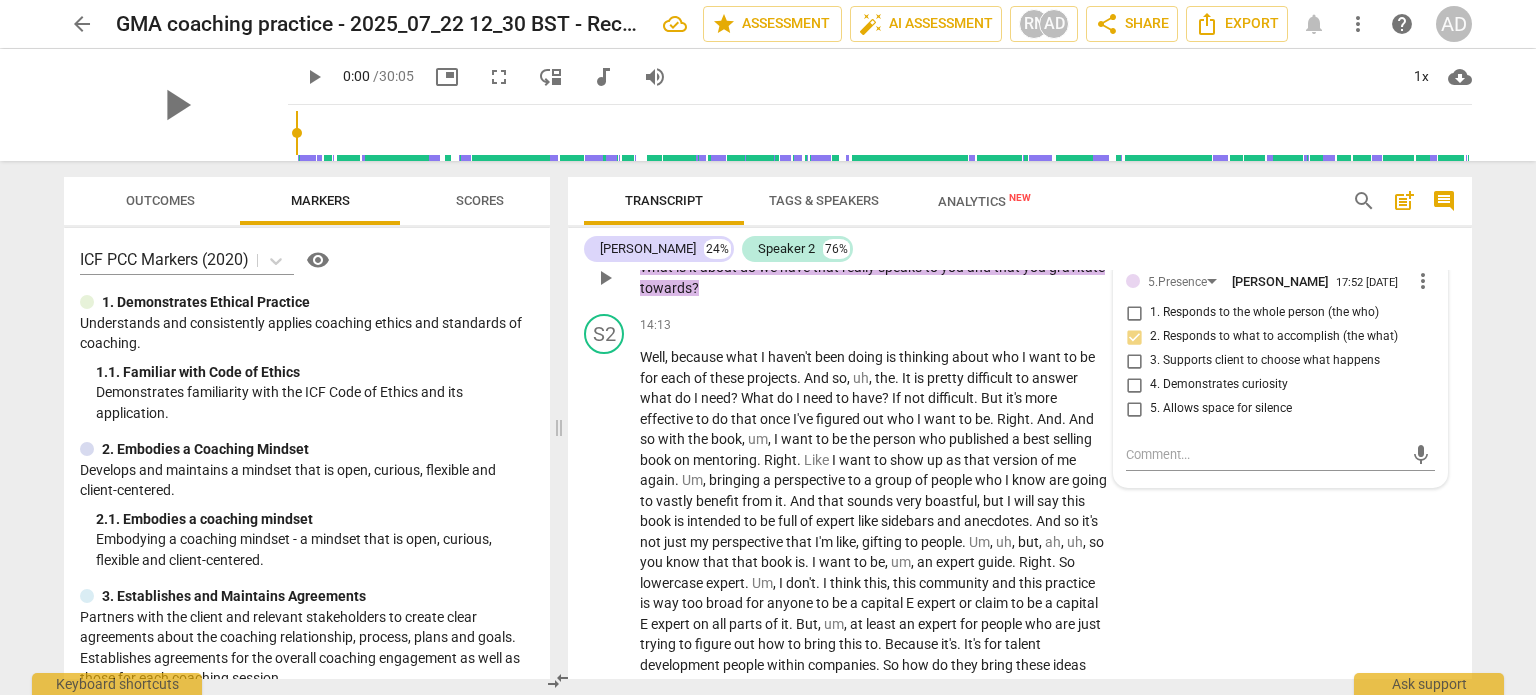 click on "1. Responds to the whole person (the who)" at bounding box center (1264, 313) 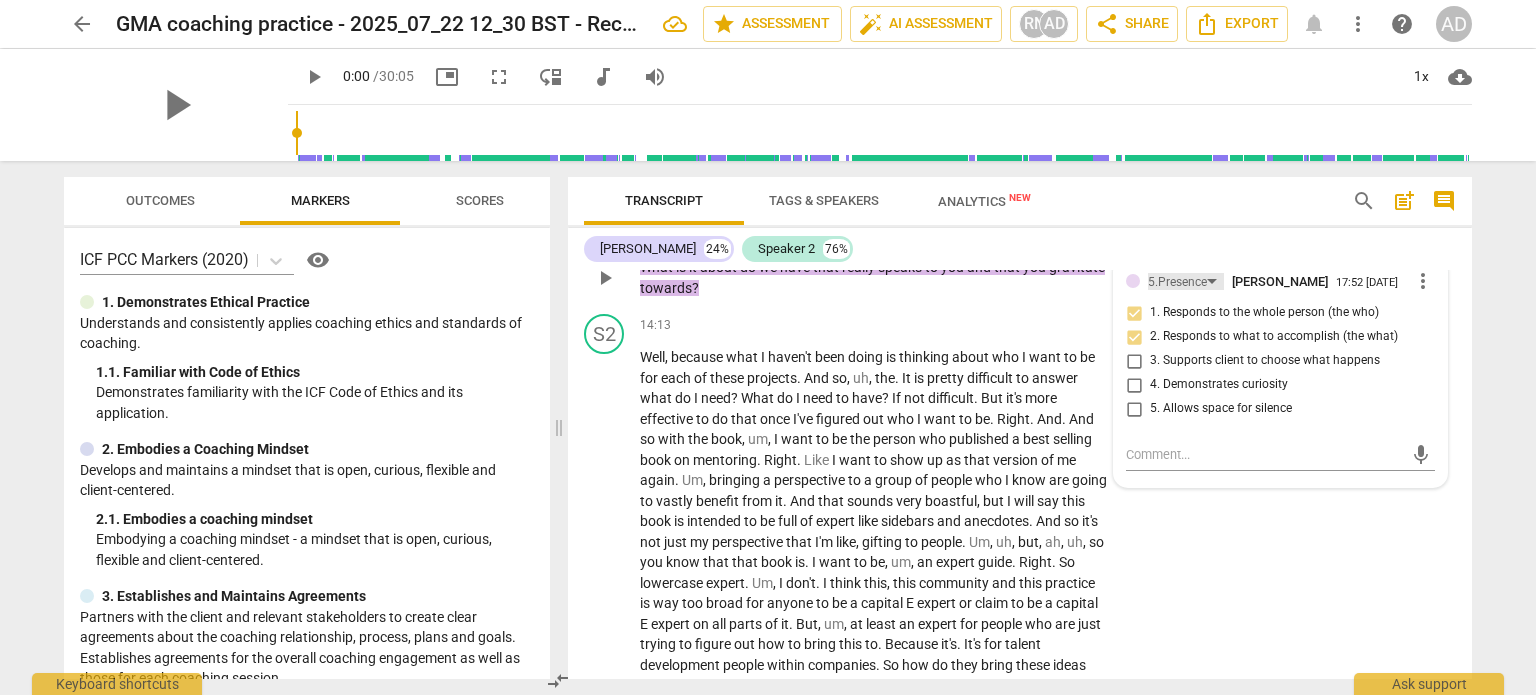 click on "5.Presence" at bounding box center [1177, 282] 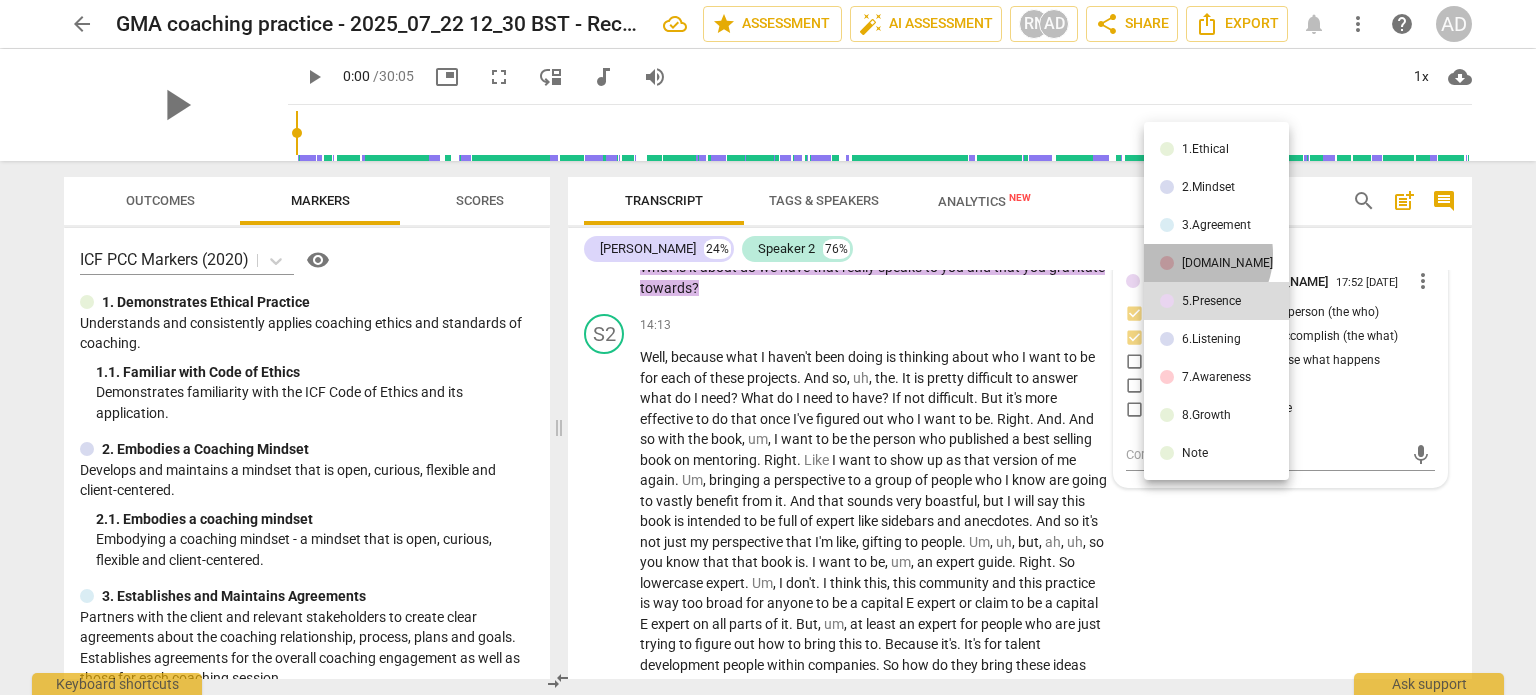 click on "[DOMAIN_NAME]" at bounding box center (1216, 263) 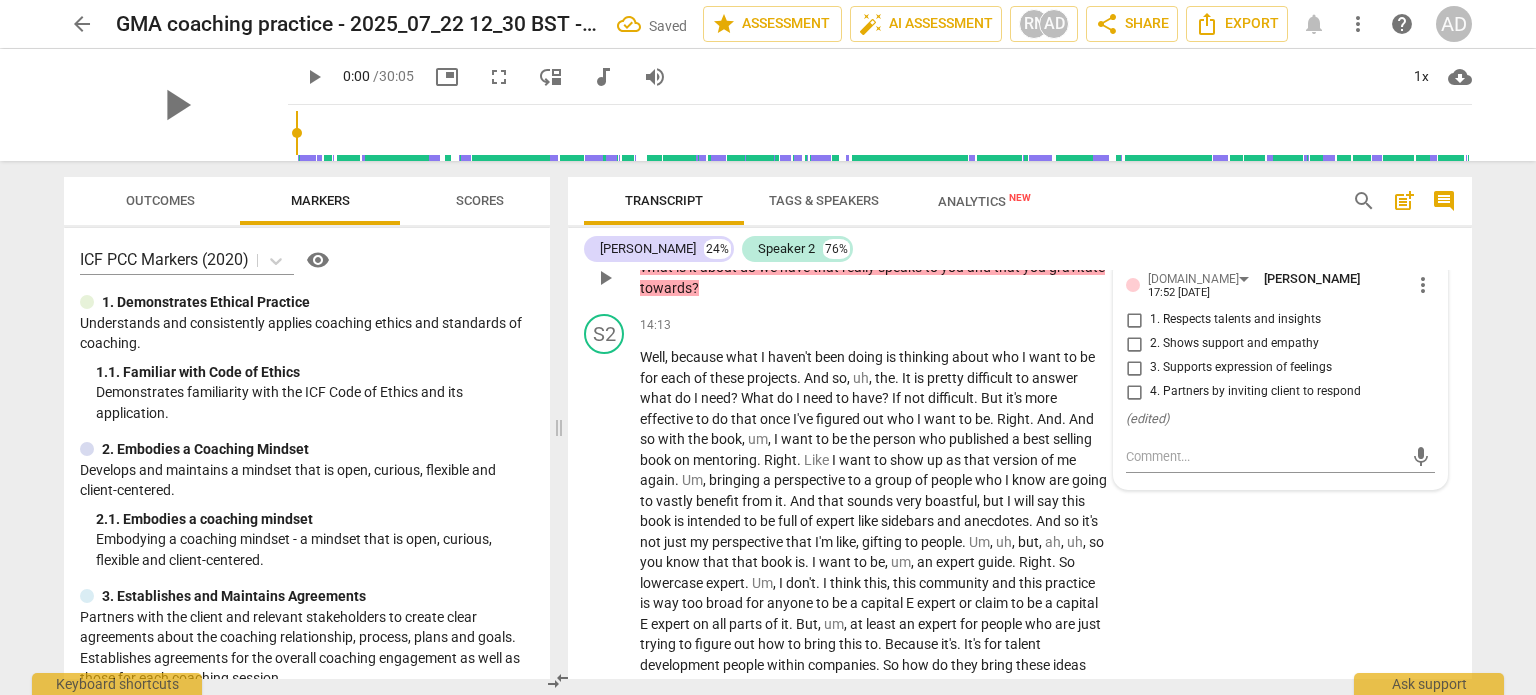 click on "1. Respects talents and insights" at bounding box center (1235, 320) 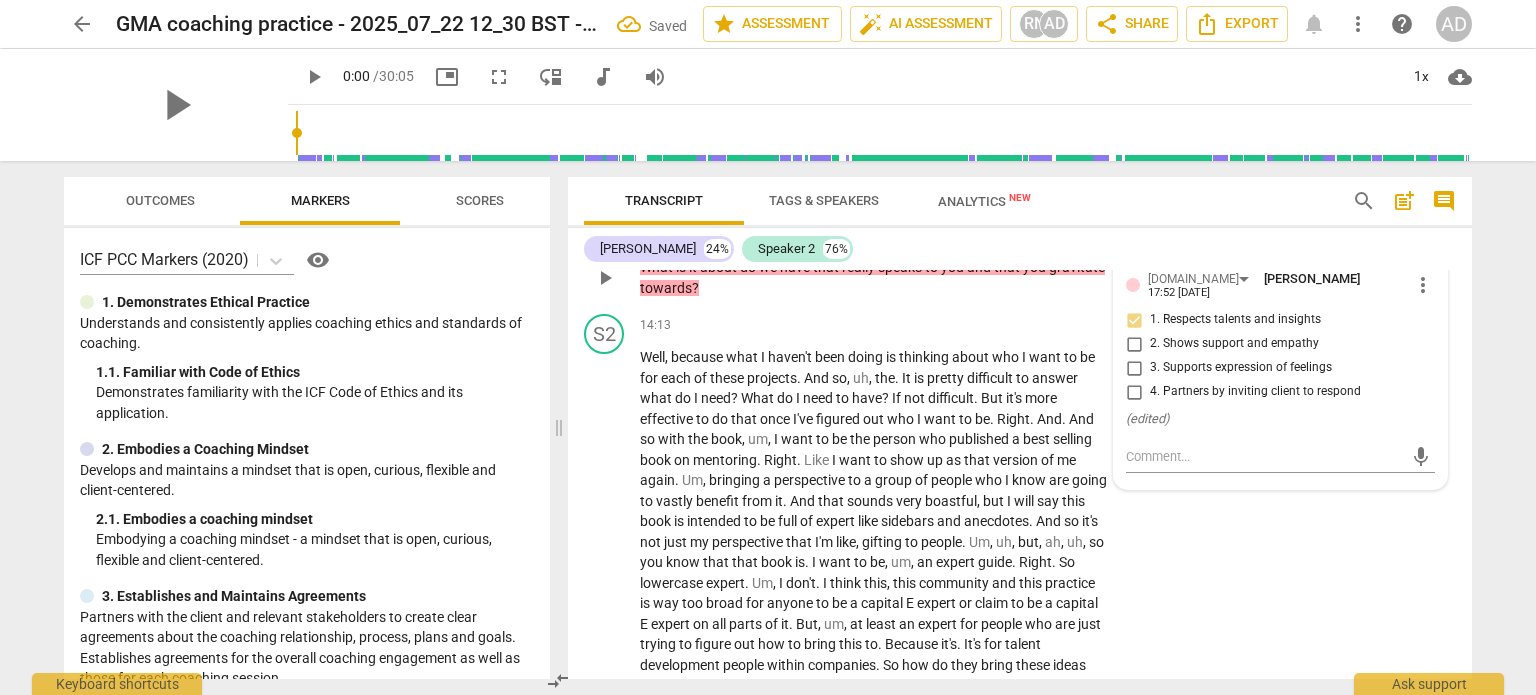 click on "1. Respects talents and insights" at bounding box center (1235, 320) 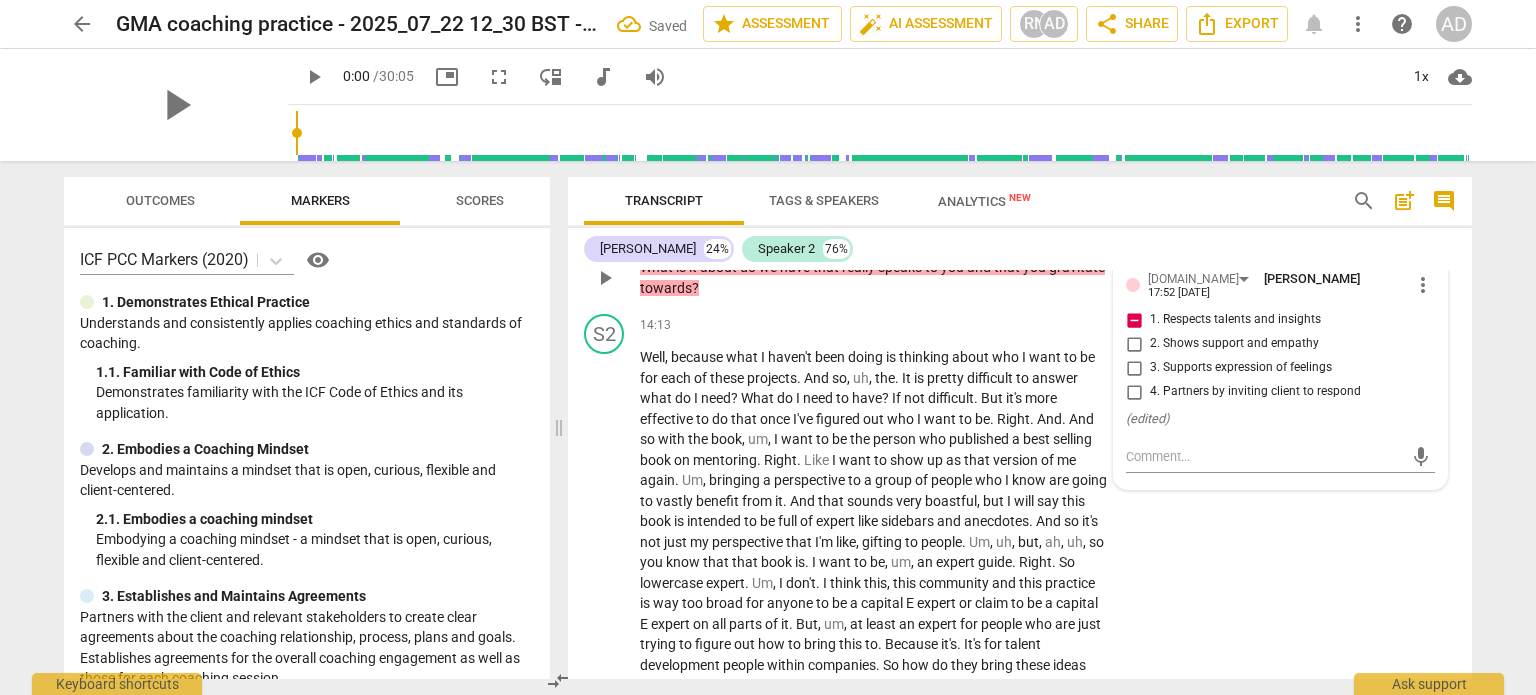 drag, startPoint x: 1165, startPoint y: 333, endPoint x: 1173, endPoint y: 345, distance: 14.422205 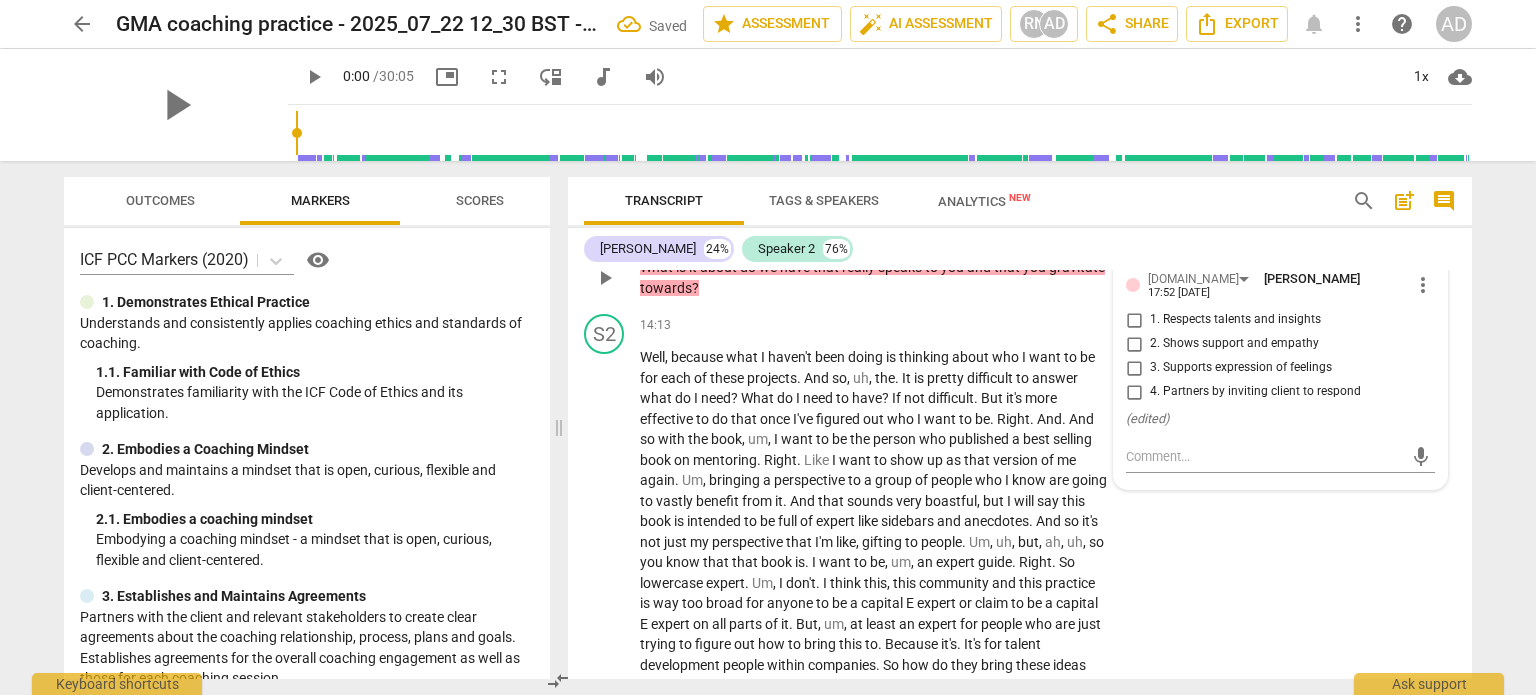 click on "4. Partners by inviting client to respond" at bounding box center [1255, 392] 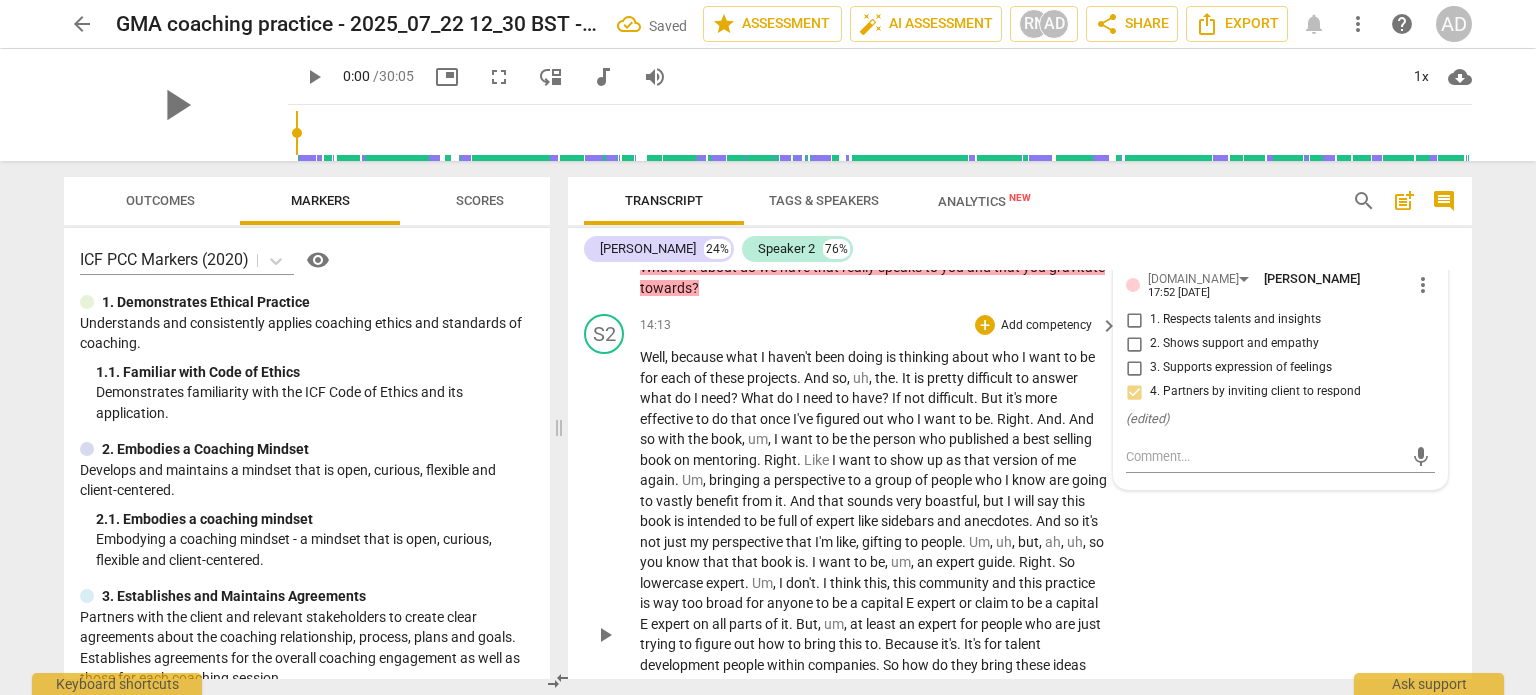 click on "S2 play_arrow pause 14:13 + Add competency keyboard_arrow_right Well ,   because   what   I   haven't   been   doing   is   thinking   about   who   I   want   to   be   for   each   of   these   projects .   And   so ,   uh ,   the .   It   is   pretty   difficult   to   answer   what   do   I   need ?   What   do   I   need   to   have ?   If   not   difficult .   But   it's   more   effective   to   do   that   once   I've   figured   out   who   I   want   to   be .   Right .   And .   And   so   with   the   book ,   um ,   I   want   to   be   the   person   who   published   a   best   selling   book   on   mentoring .   Right .   Like   I   want   to   show   up   as   that   version   of   me   again .   Um ,   bringing   a   perspective   to   a   group   of   people   who   I   know   are   going   to   vastly   benefit   from   it .   And   that   sounds   very   boastful ,   but   I   will   say   this   book   is   intended   to   be   full   of   expert   like   sidebars   and   anecdotes ." at bounding box center [1020, 617] 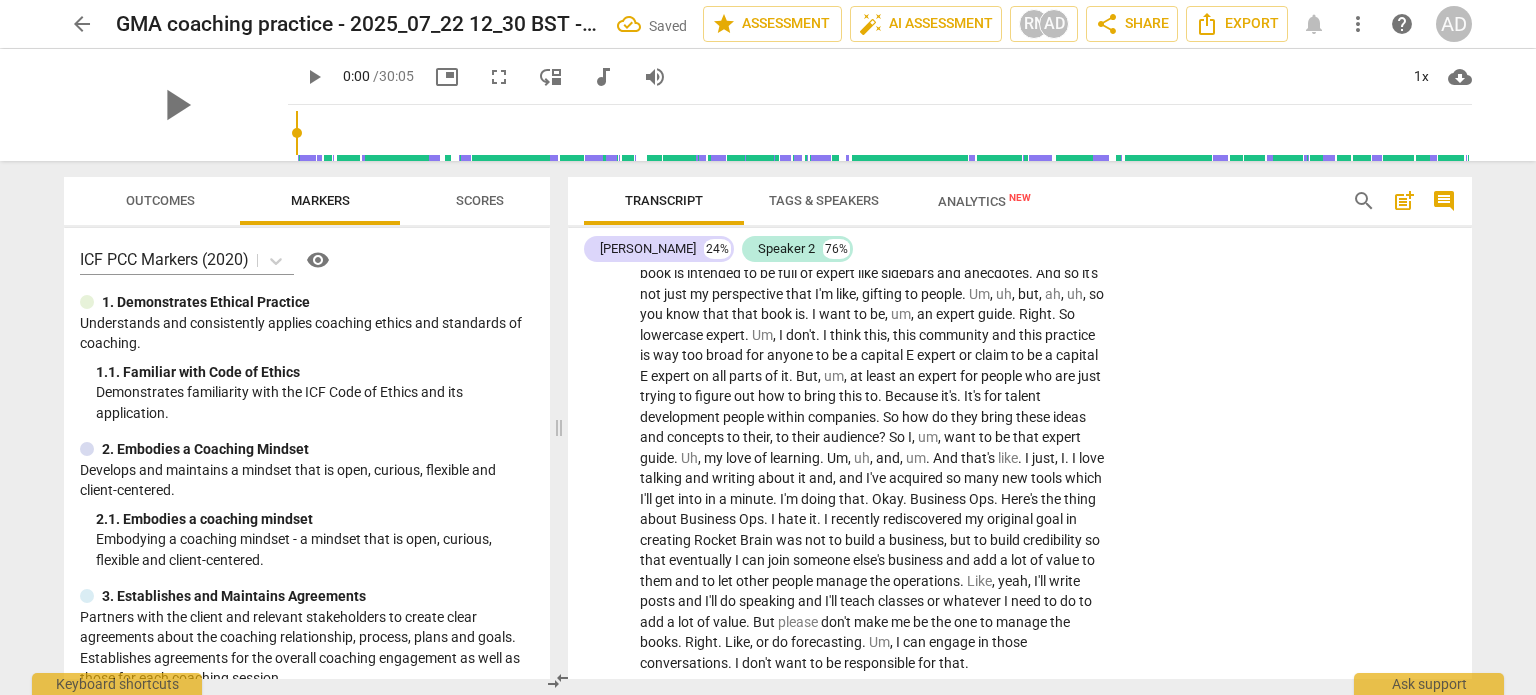 scroll, scrollTop: 6756, scrollLeft: 0, axis: vertical 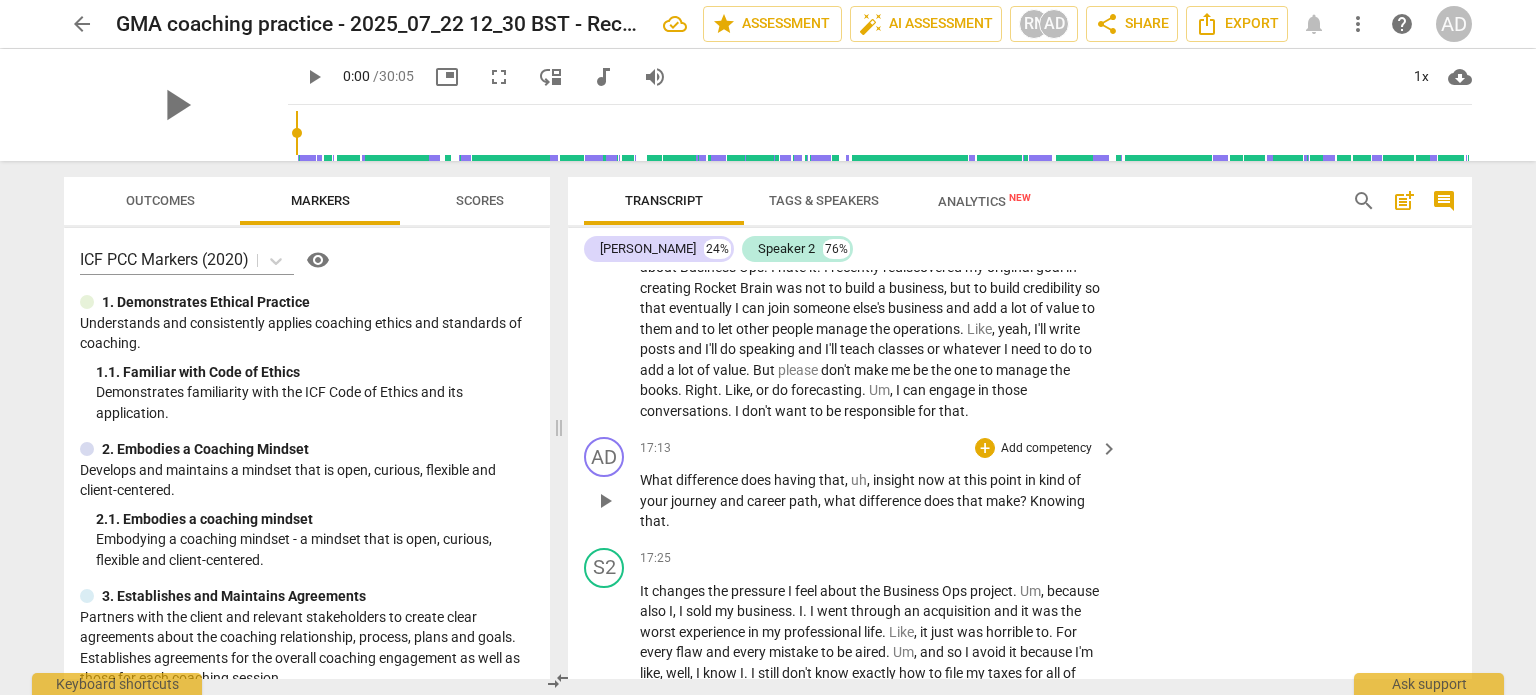 click on "Add competency" at bounding box center (1046, 449) 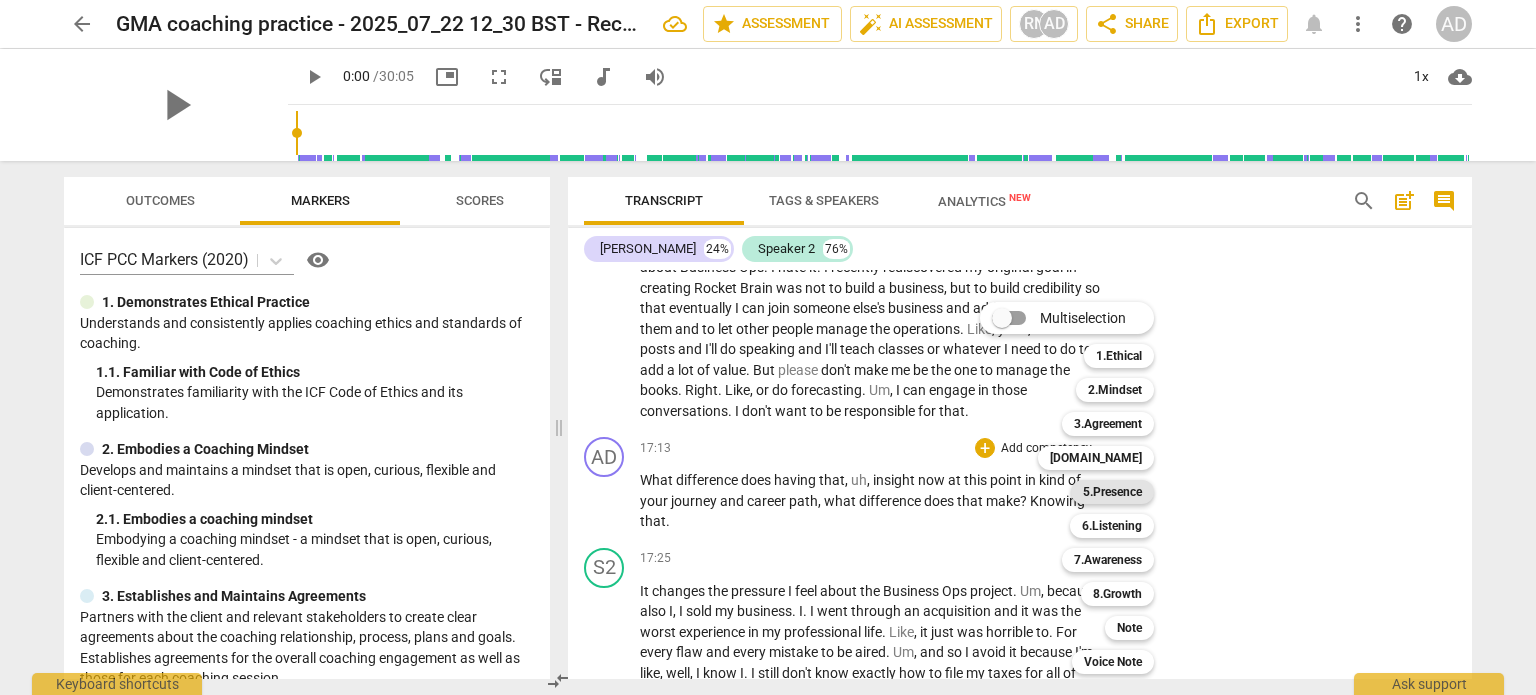 click on "5.Presence" at bounding box center [1112, 492] 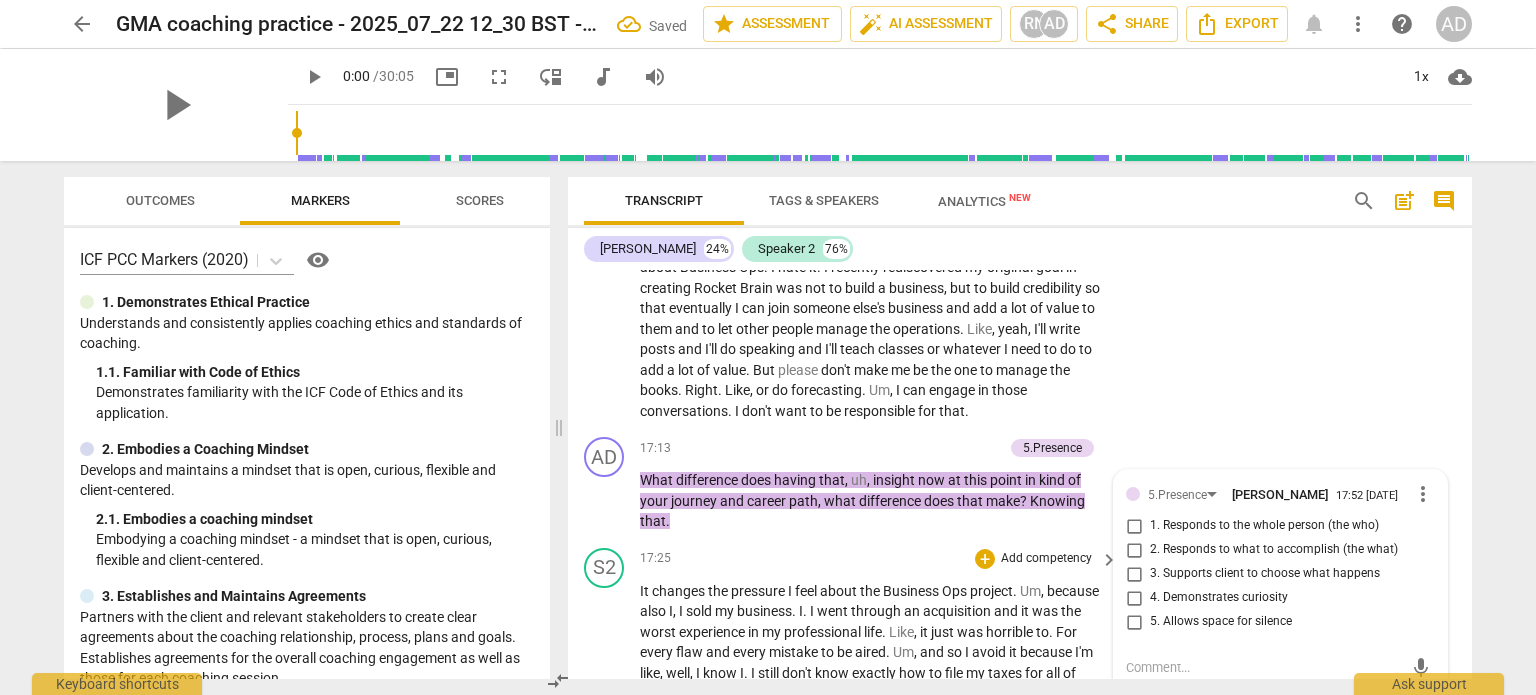scroll, scrollTop: 6989, scrollLeft: 0, axis: vertical 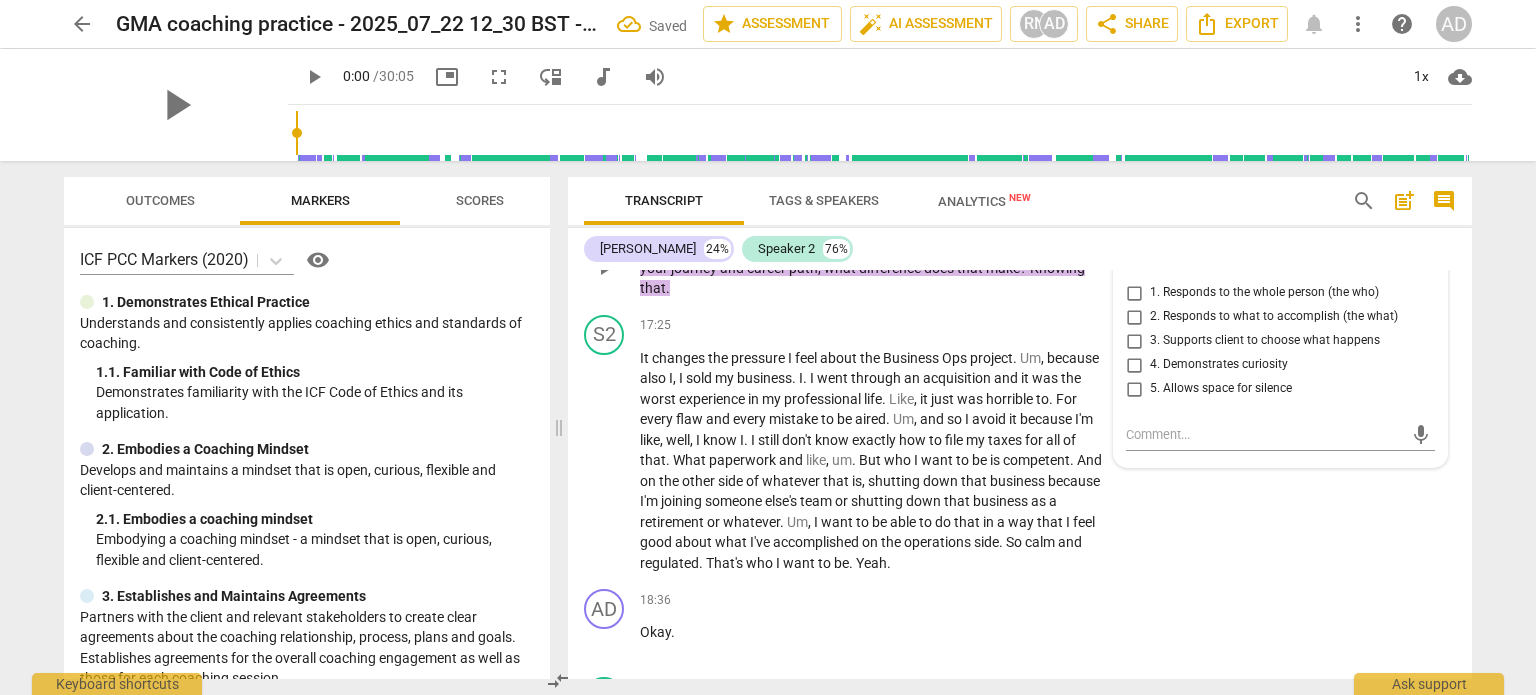 click on "2. Responds to what to accomplish (the what)" at bounding box center [1274, 317] 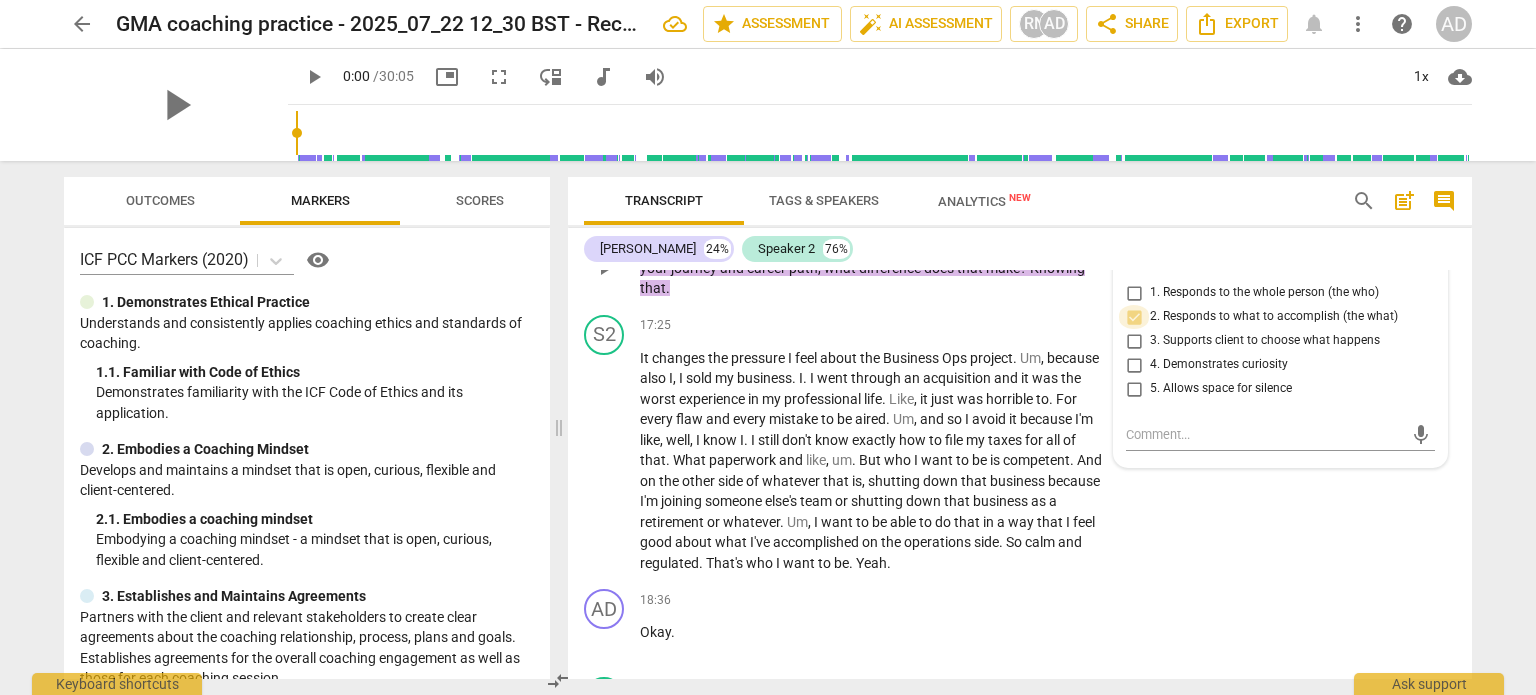 click on "2. Responds to what to accomplish (the what)" at bounding box center (1134, 317) 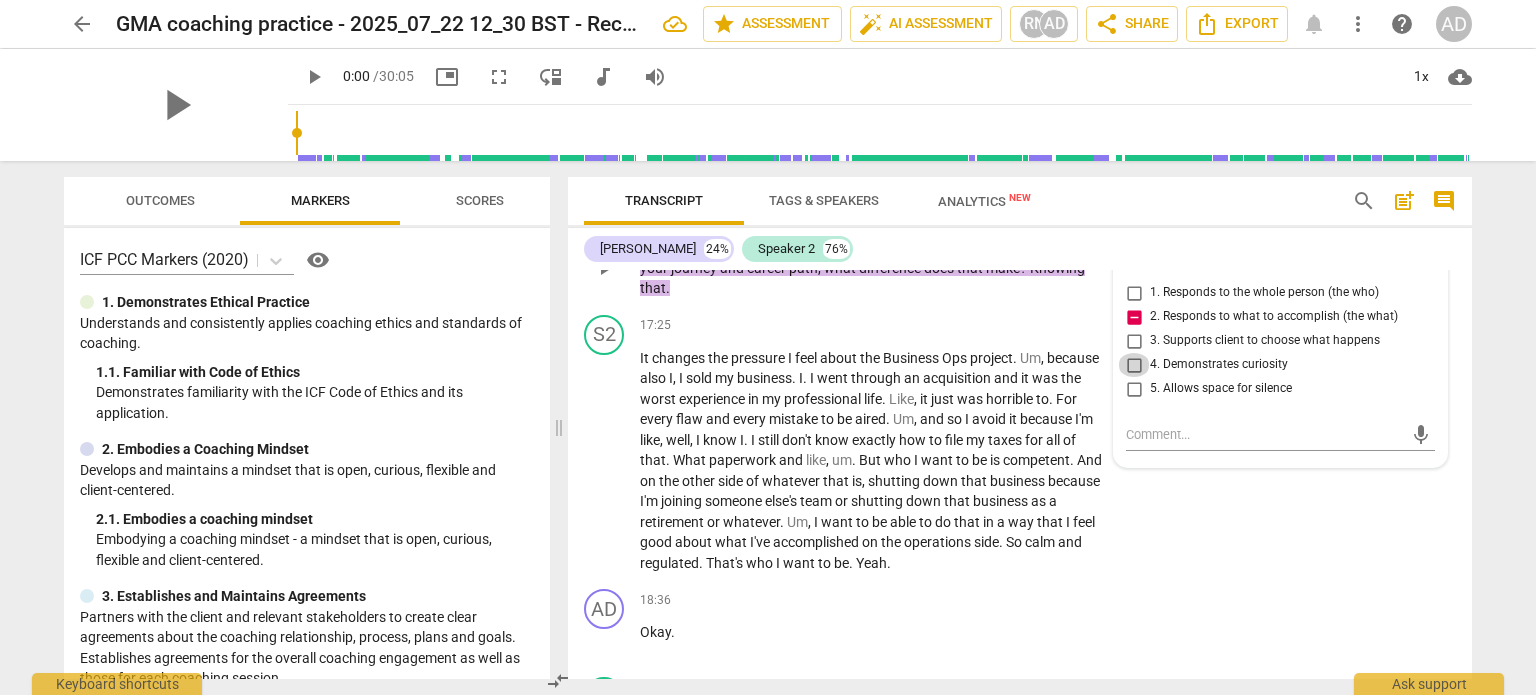 click on "4. Demonstrates curiosity" at bounding box center [1134, 365] 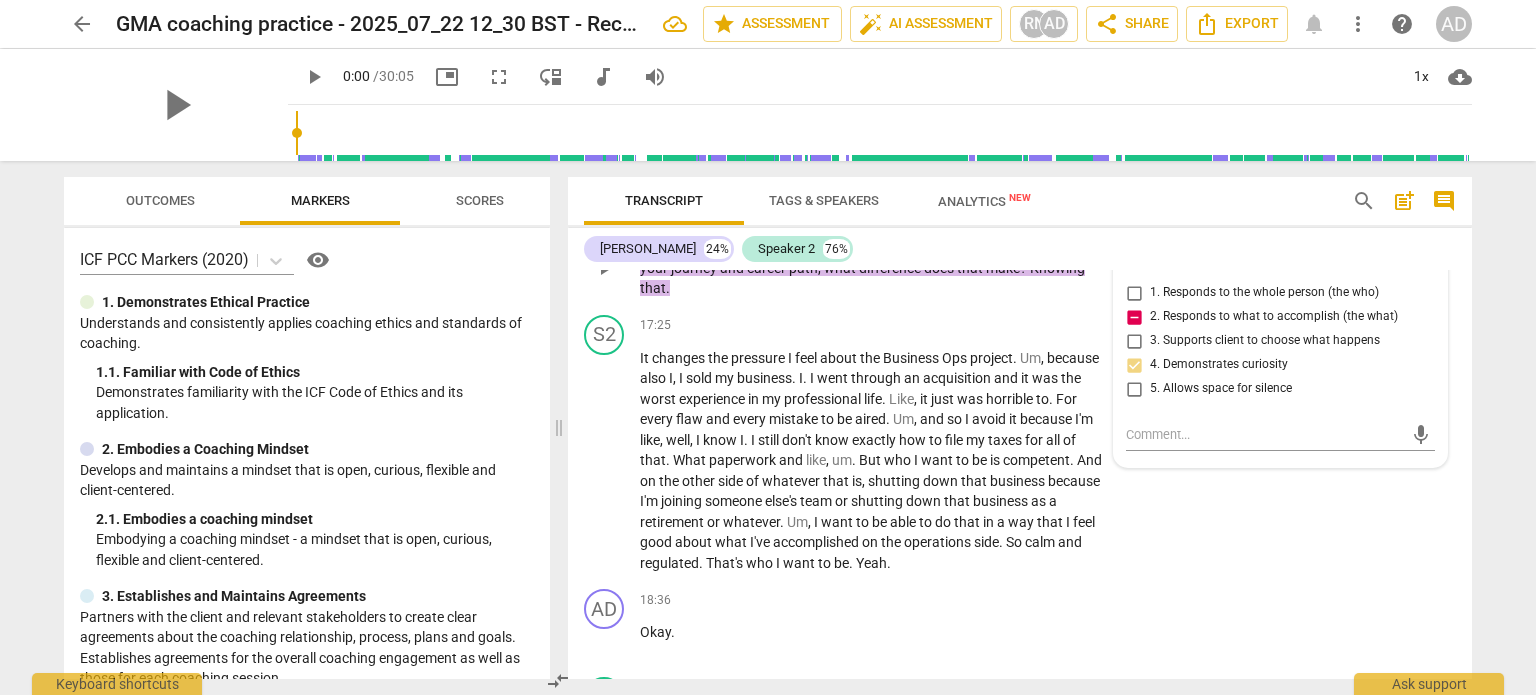 click on "2. Responds to what to accomplish (the what)" at bounding box center [1134, 317] 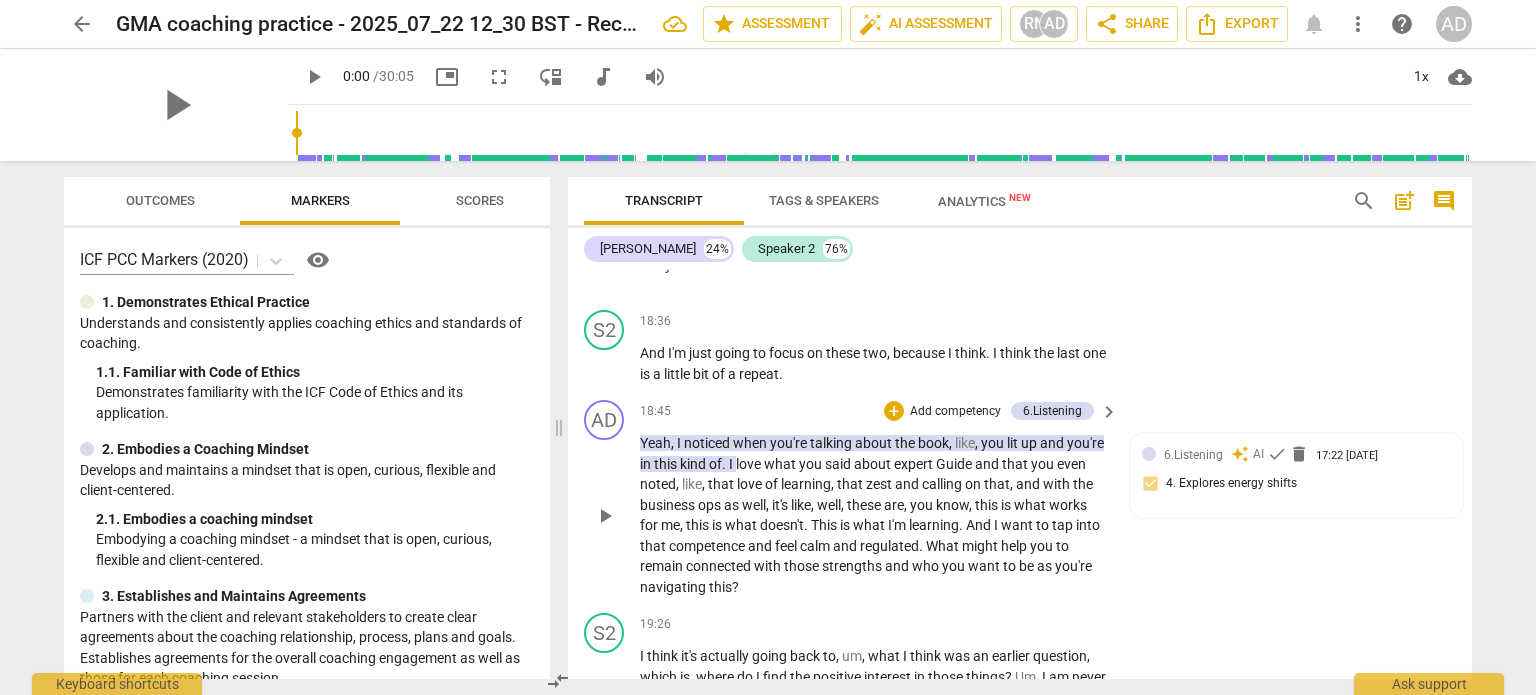 scroll, scrollTop: 7389, scrollLeft: 0, axis: vertical 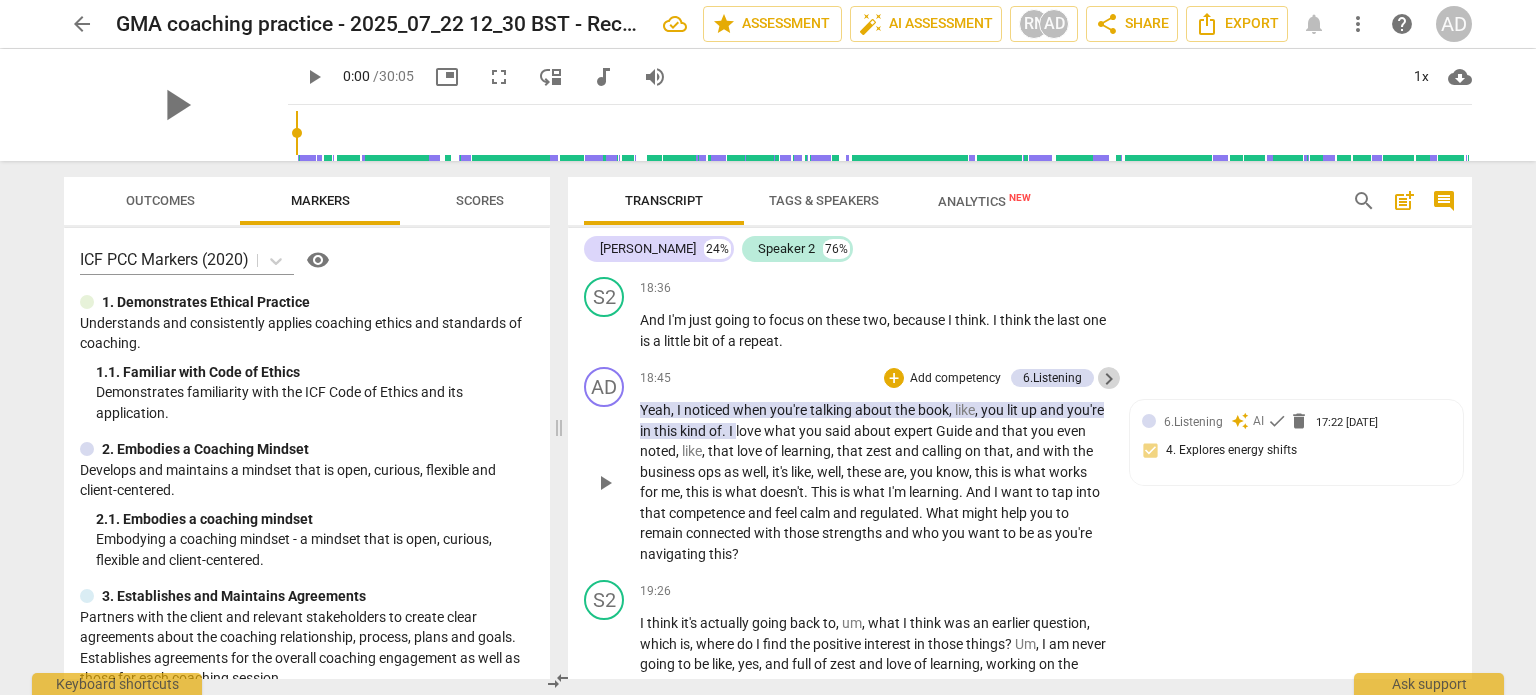 click on "keyboard_arrow_right" at bounding box center [1109, 379] 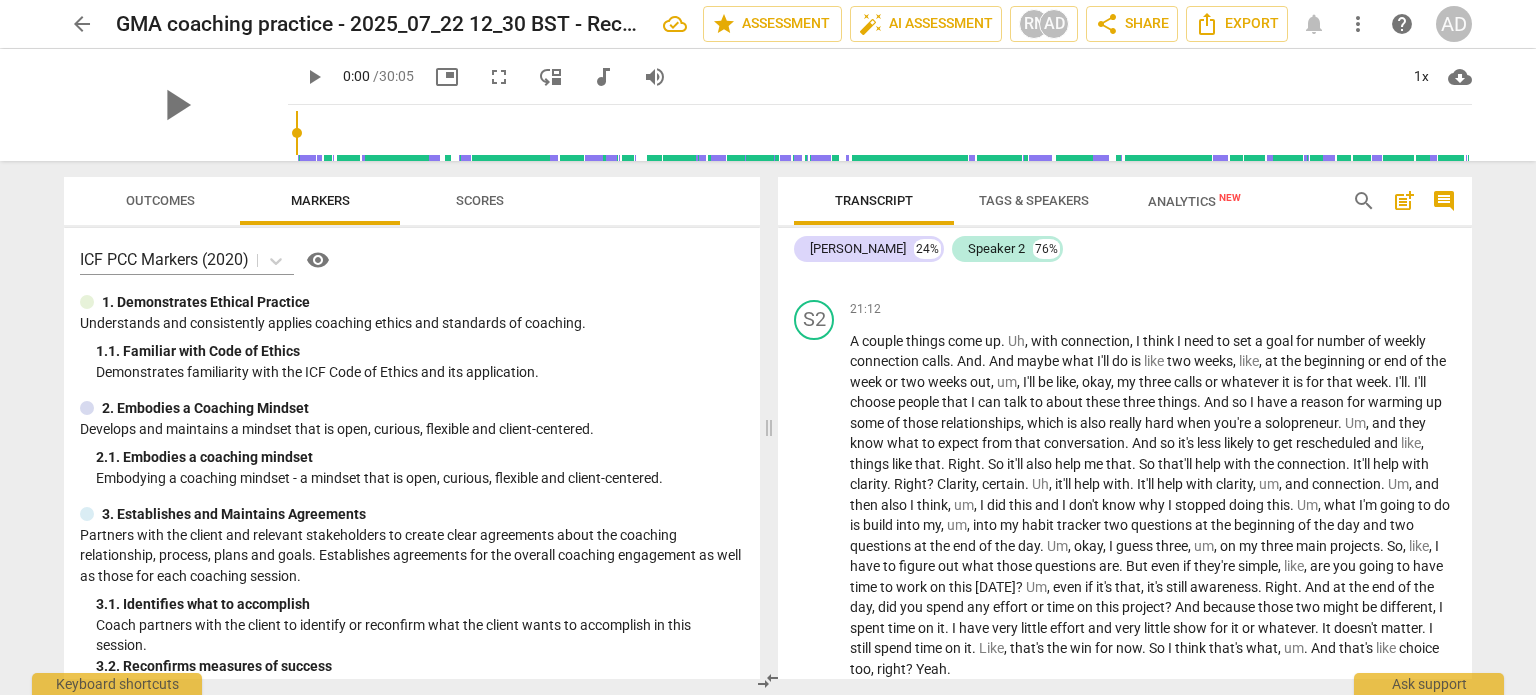 scroll, scrollTop: 6610, scrollLeft: 0, axis: vertical 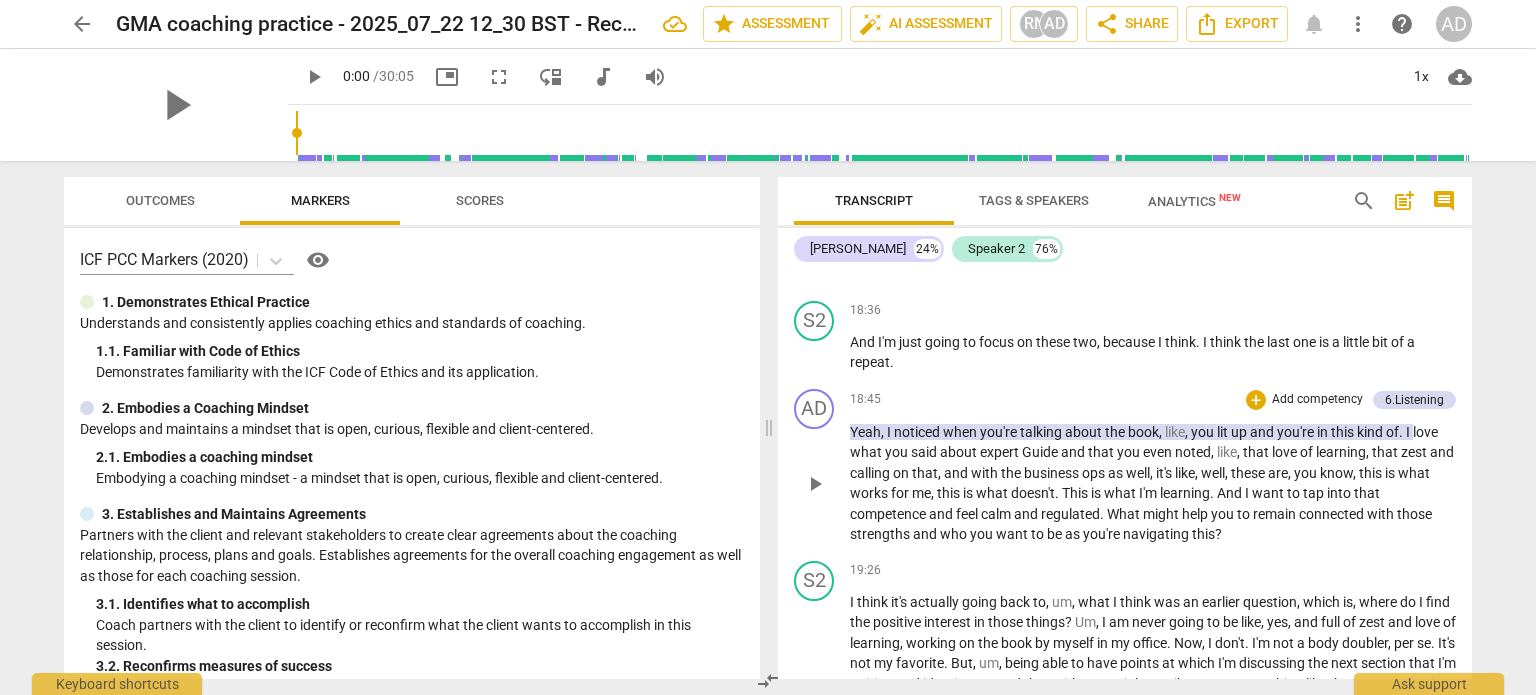 click on "Add competency" at bounding box center [1317, 400] 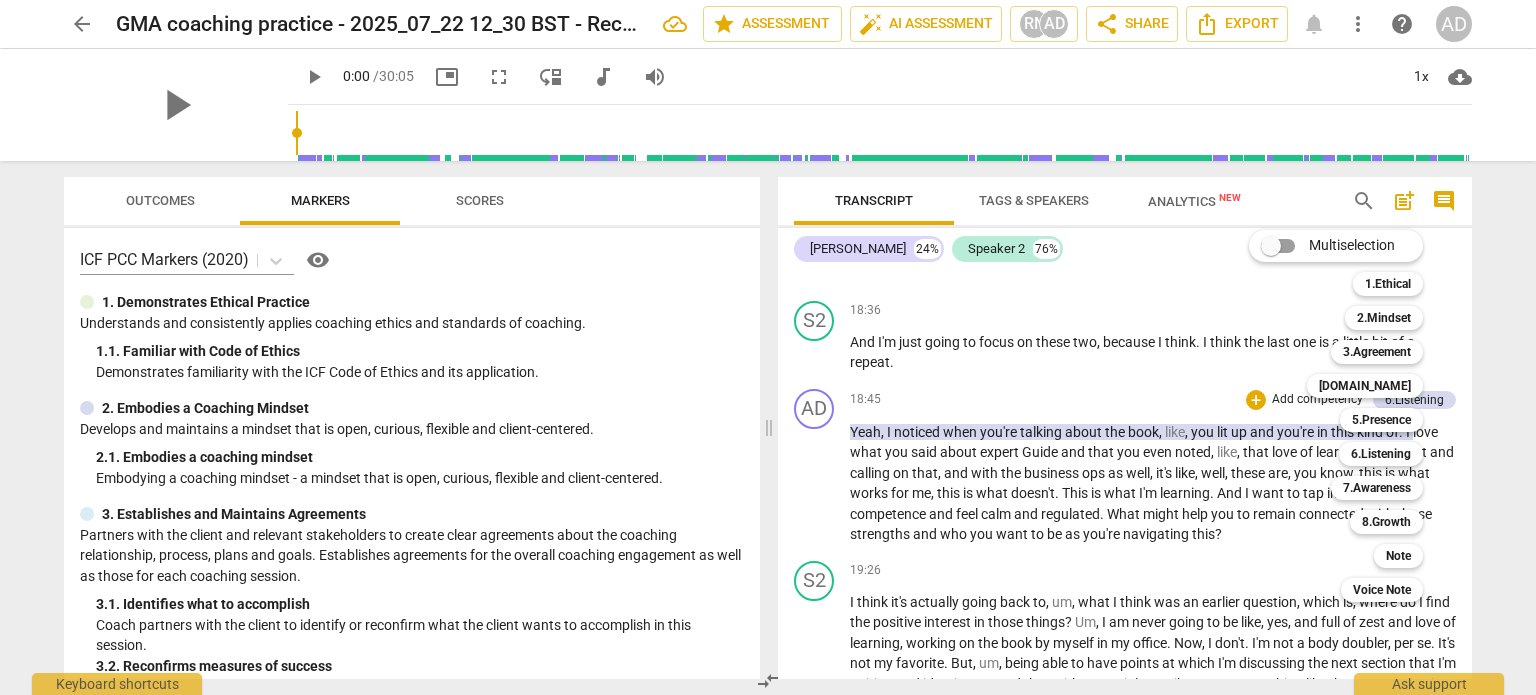 click on "Multiselection m 1.Ethical 1 2.Mindset 2 3.Agreement 3 [DOMAIN_NAME] 4 5.Presence 5 6.Listening 6 7.Awareness 7 8.Growth 8 Note 9 Voice Note 0" at bounding box center [1351, 416] 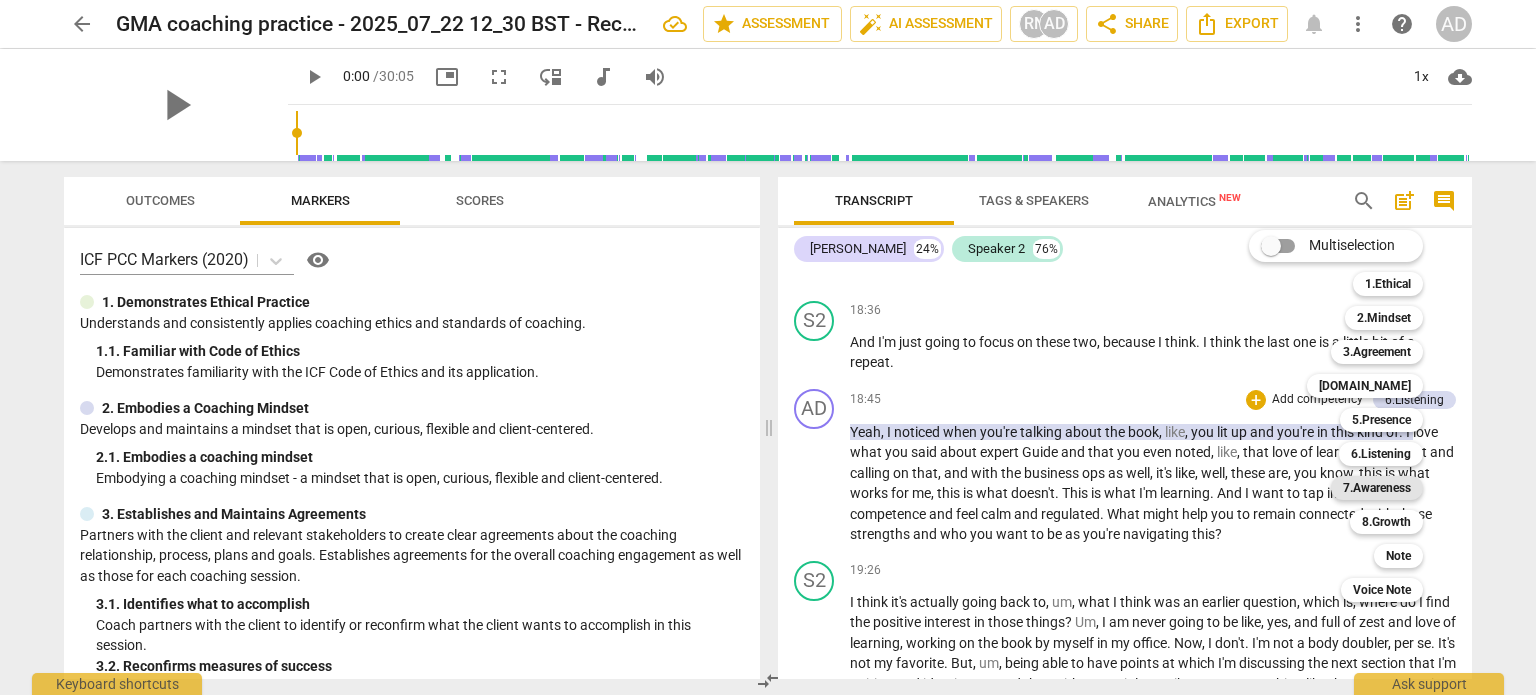click on "7.Awareness" at bounding box center [1377, 488] 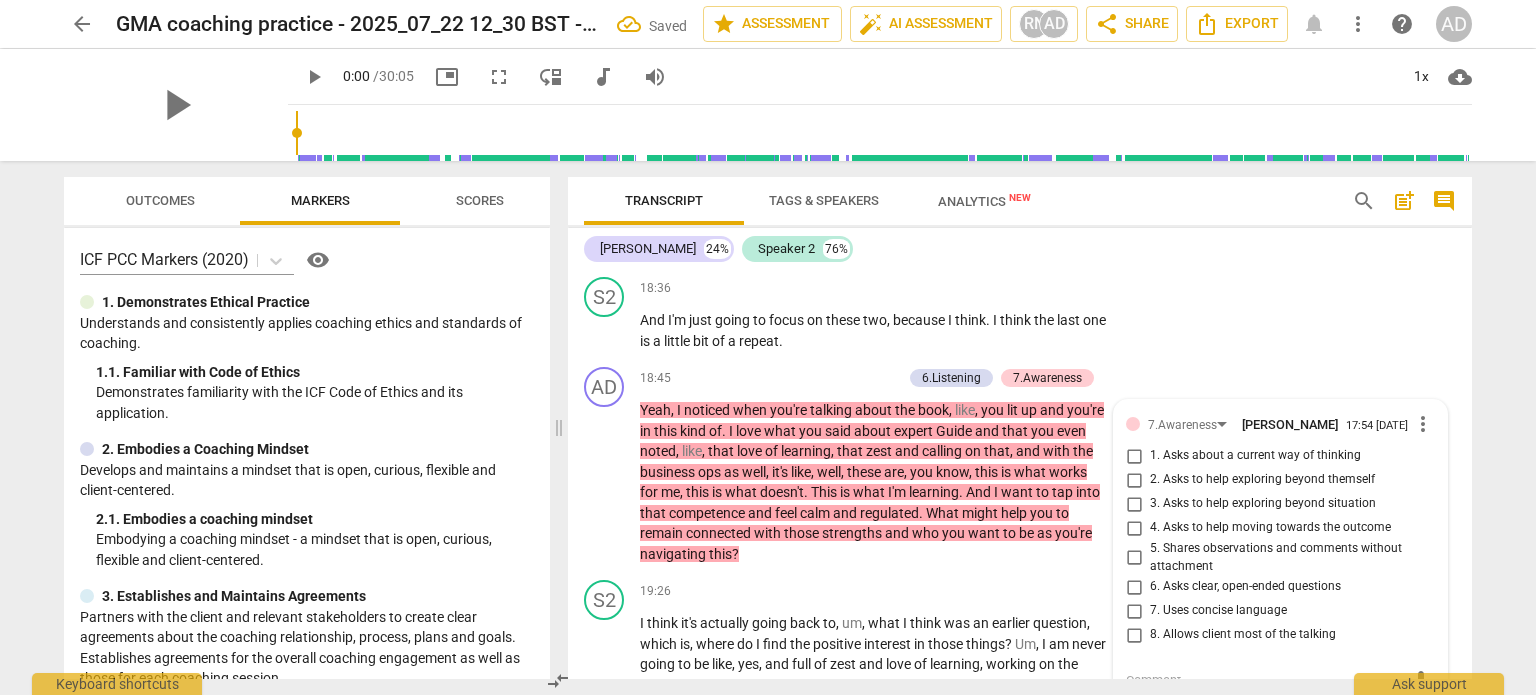 scroll, scrollTop: 7643, scrollLeft: 0, axis: vertical 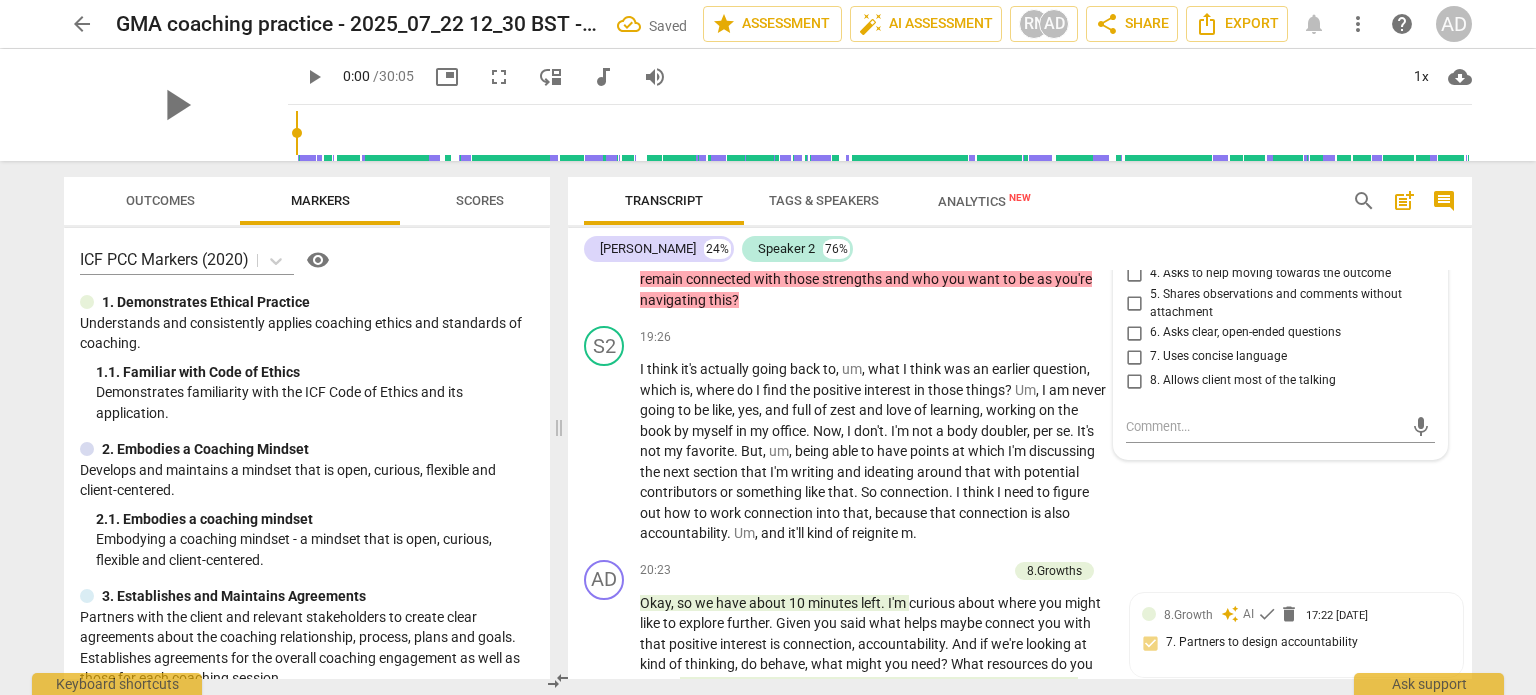 click on "3. Asks to help exploring beyond situation" at bounding box center (1134, 250) 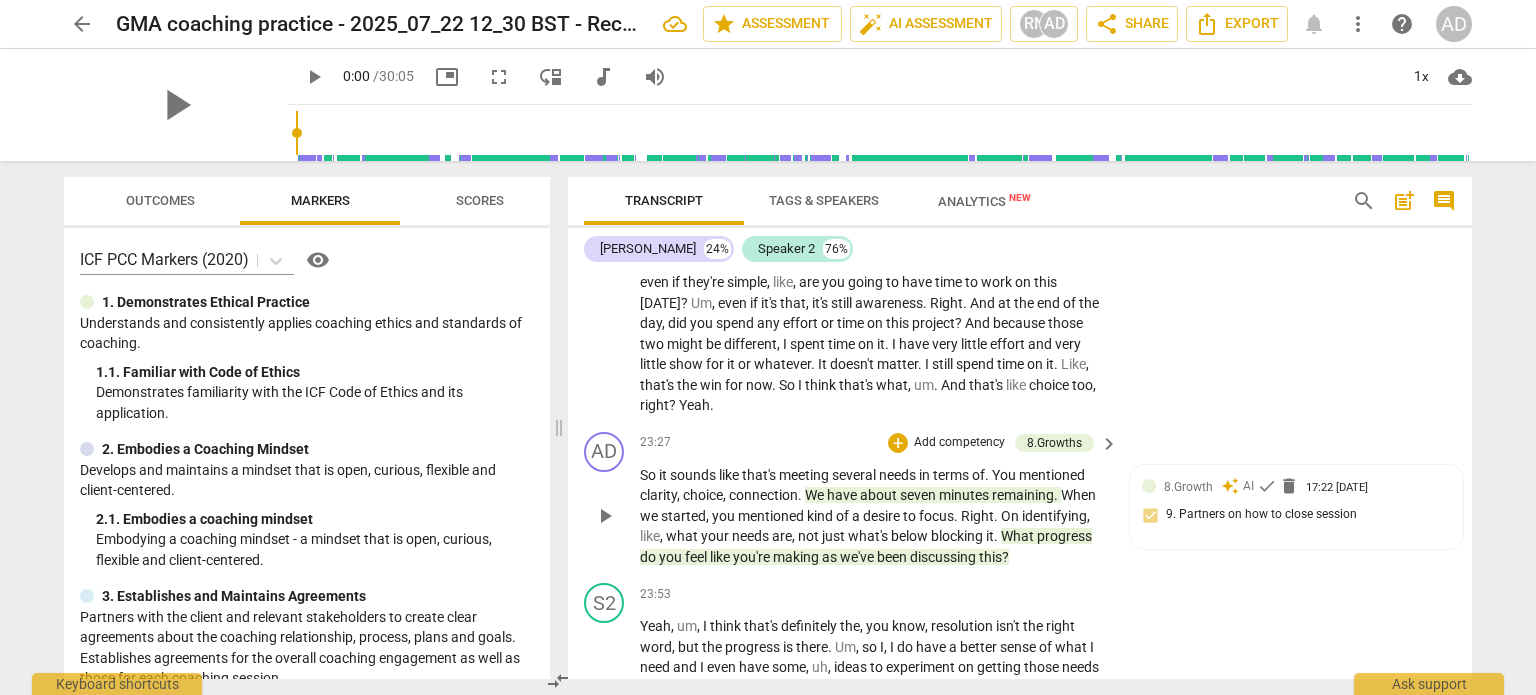 scroll, scrollTop: 8643, scrollLeft: 0, axis: vertical 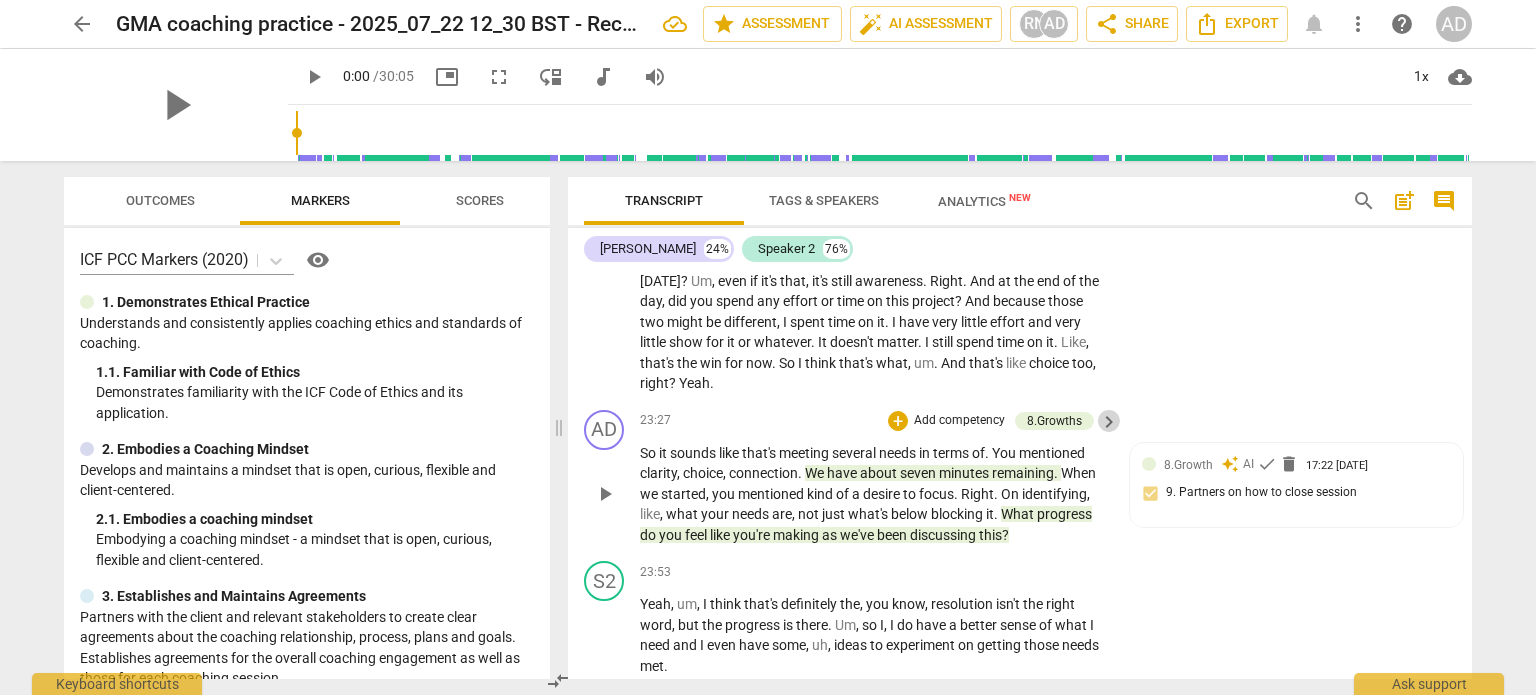 click on "keyboard_arrow_right" at bounding box center (1109, 422) 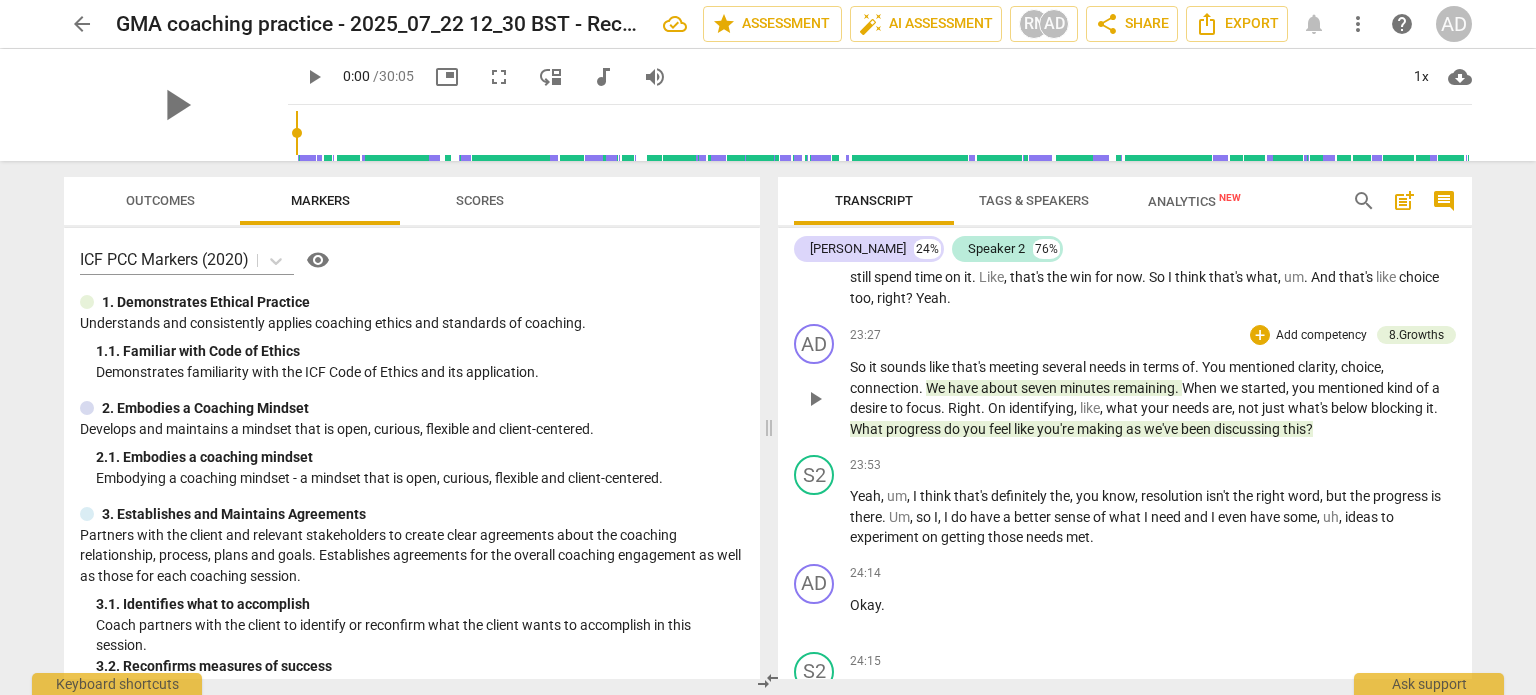 scroll, scrollTop: 7654, scrollLeft: 0, axis: vertical 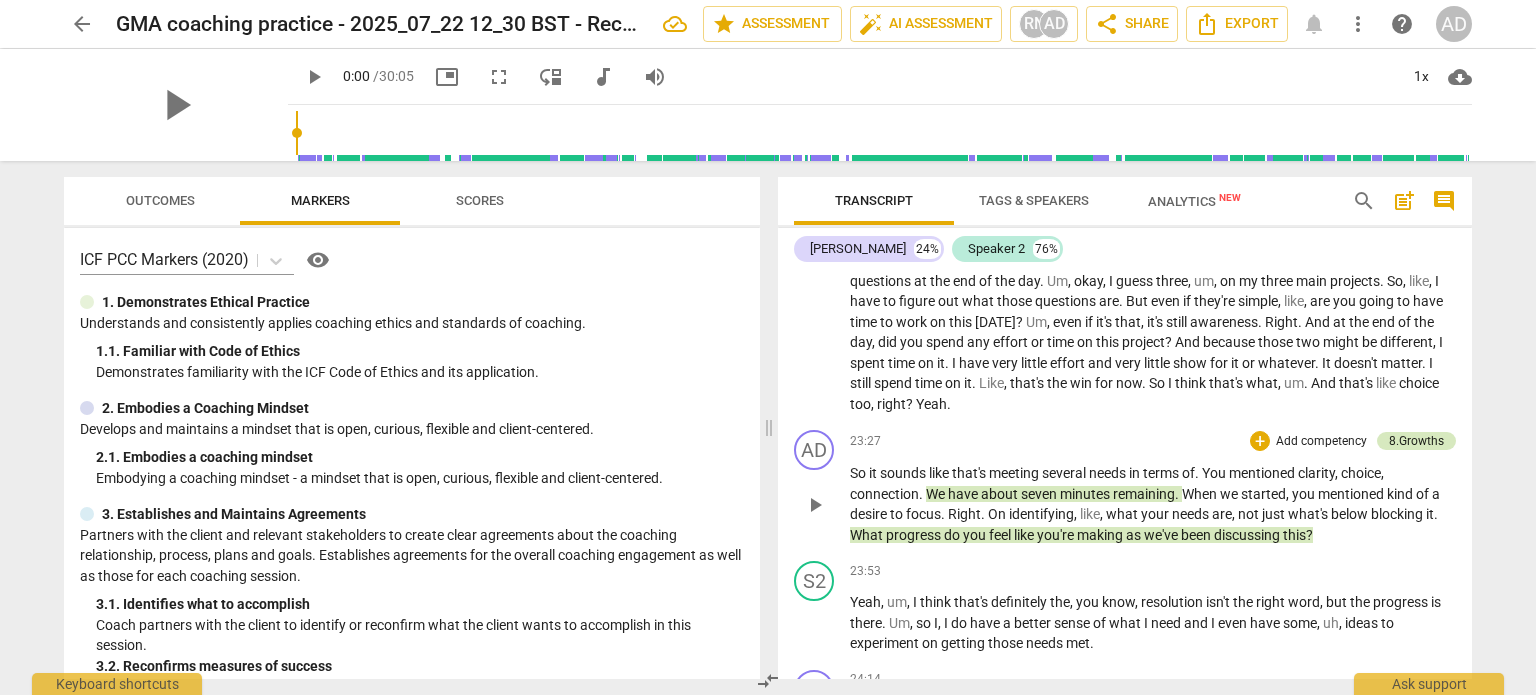 click on "8.Growths" at bounding box center (1416, 441) 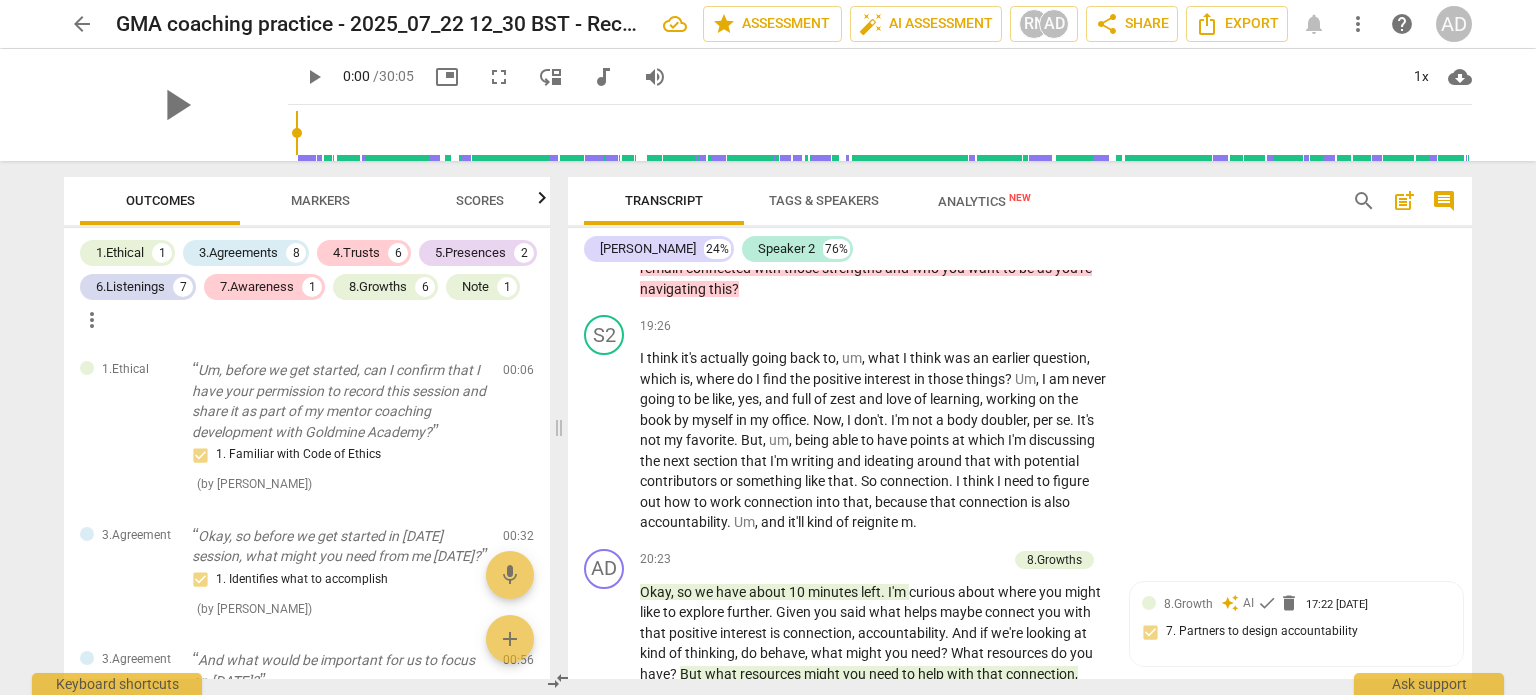 scroll, scrollTop: 8982, scrollLeft: 0, axis: vertical 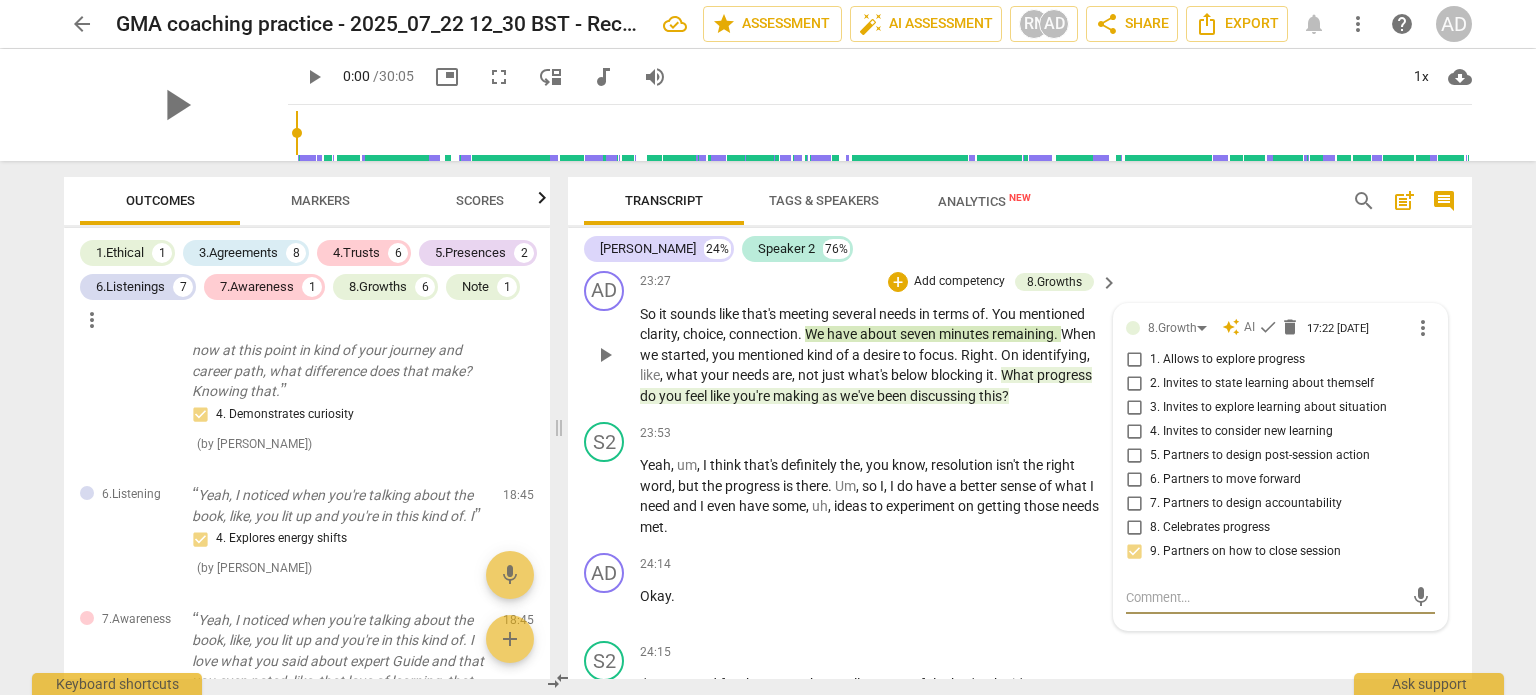click on "1. Allows to explore progress" at bounding box center (1227, 360) 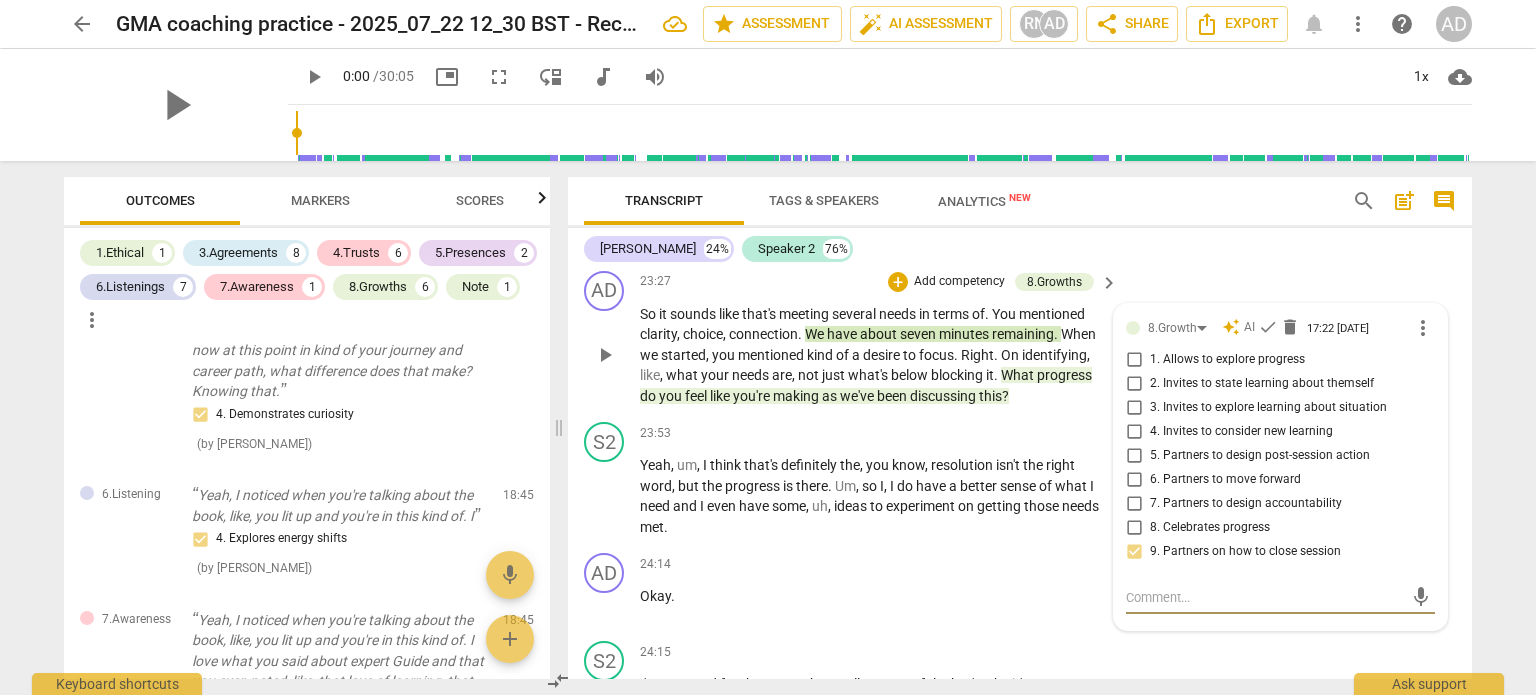 click on "1. Allows to explore progress" at bounding box center [1134, 360] 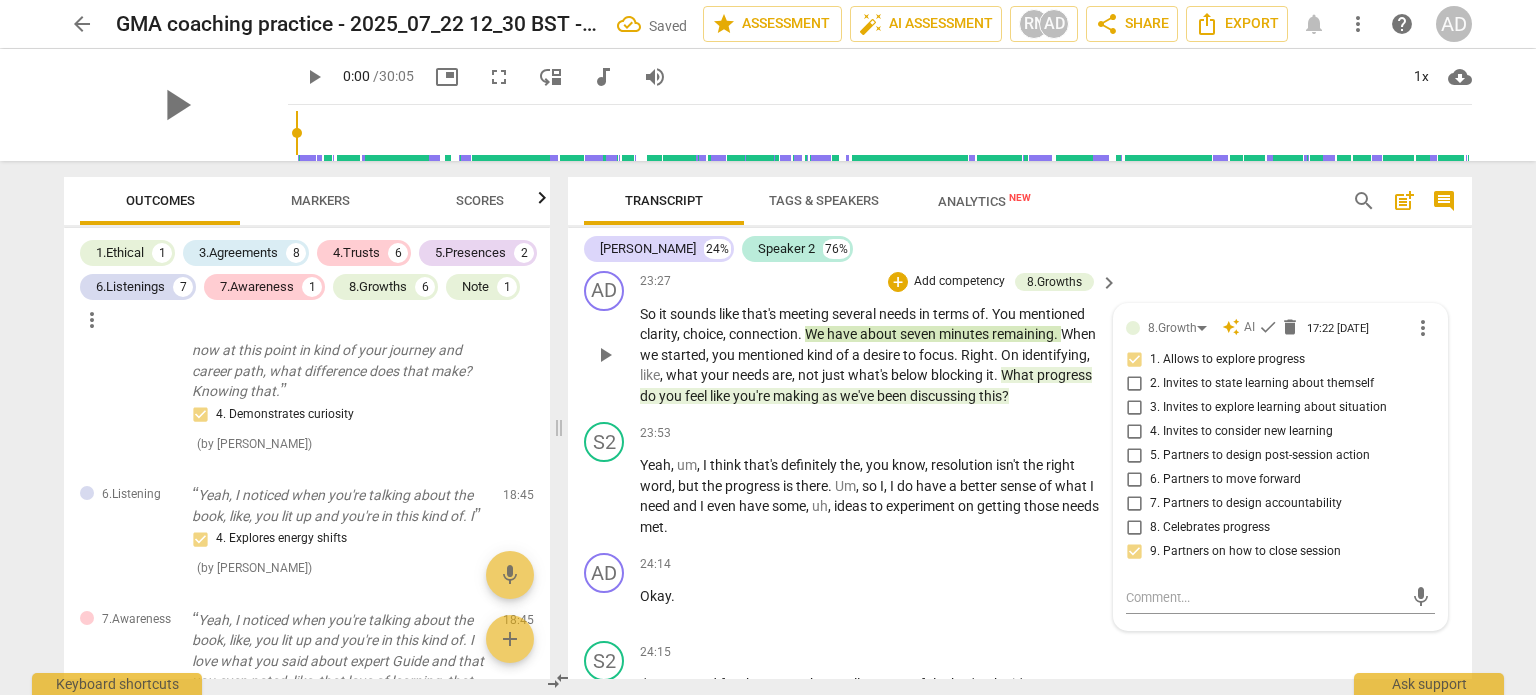 click on "9. Partners on how to close session" at bounding box center [1245, 552] 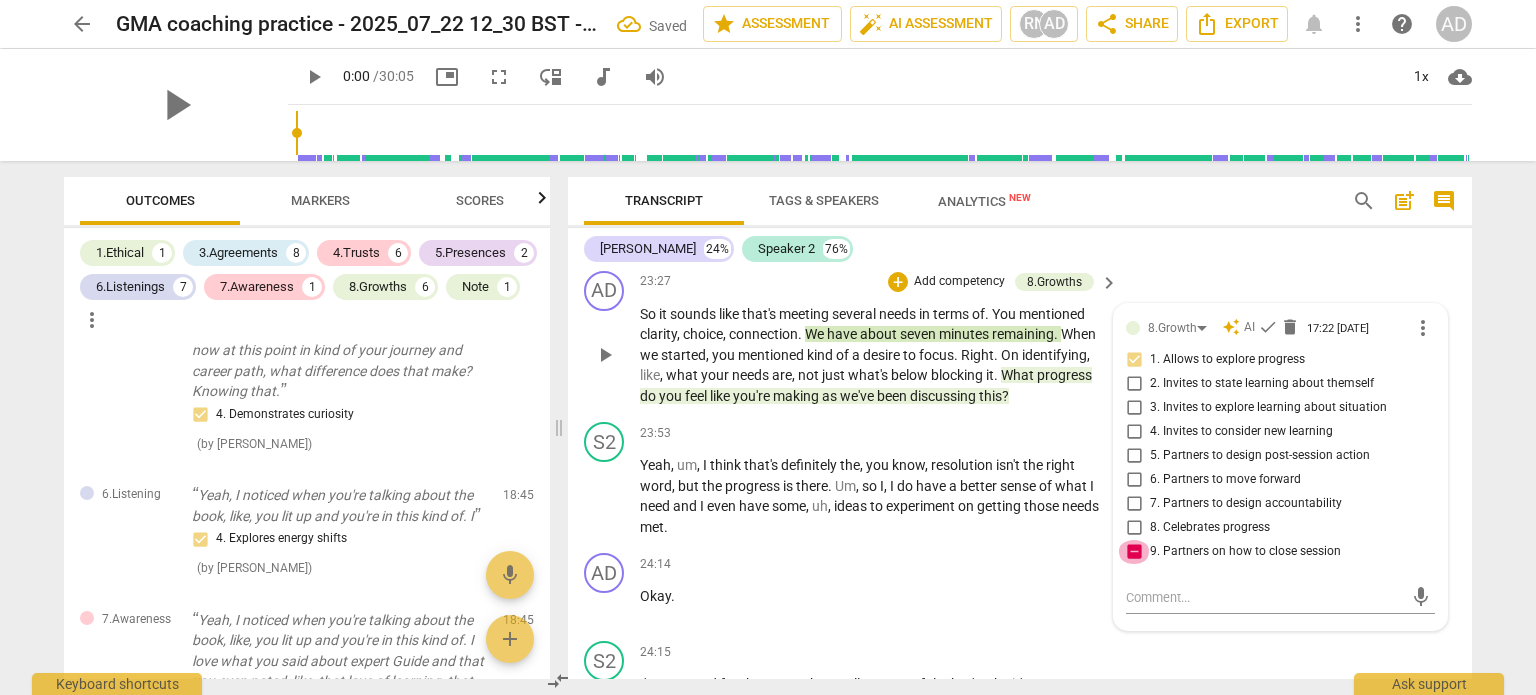 click on "9. Partners on how to close session" at bounding box center [1134, 552] 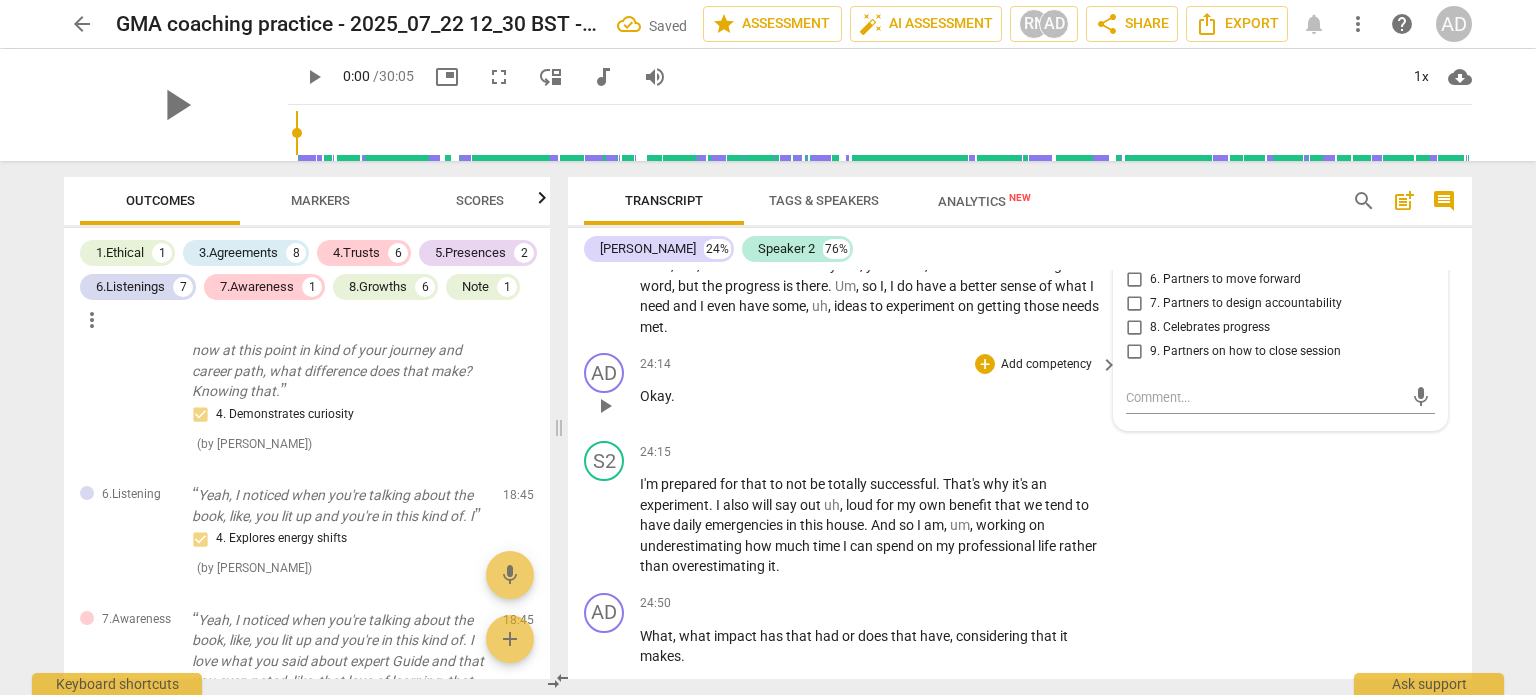 scroll, scrollTop: 9082, scrollLeft: 0, axis: vertical 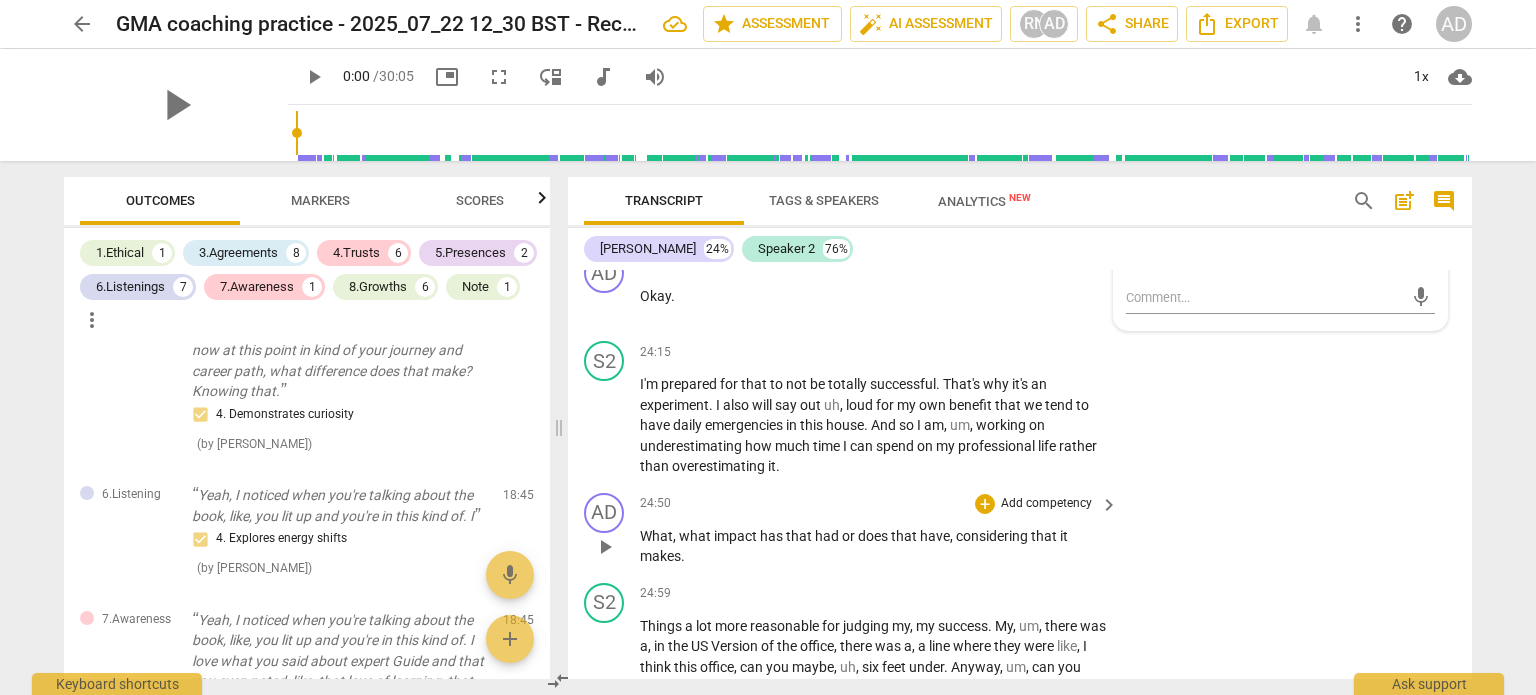 click on "play_arrow" at bounding box center [605, 547] 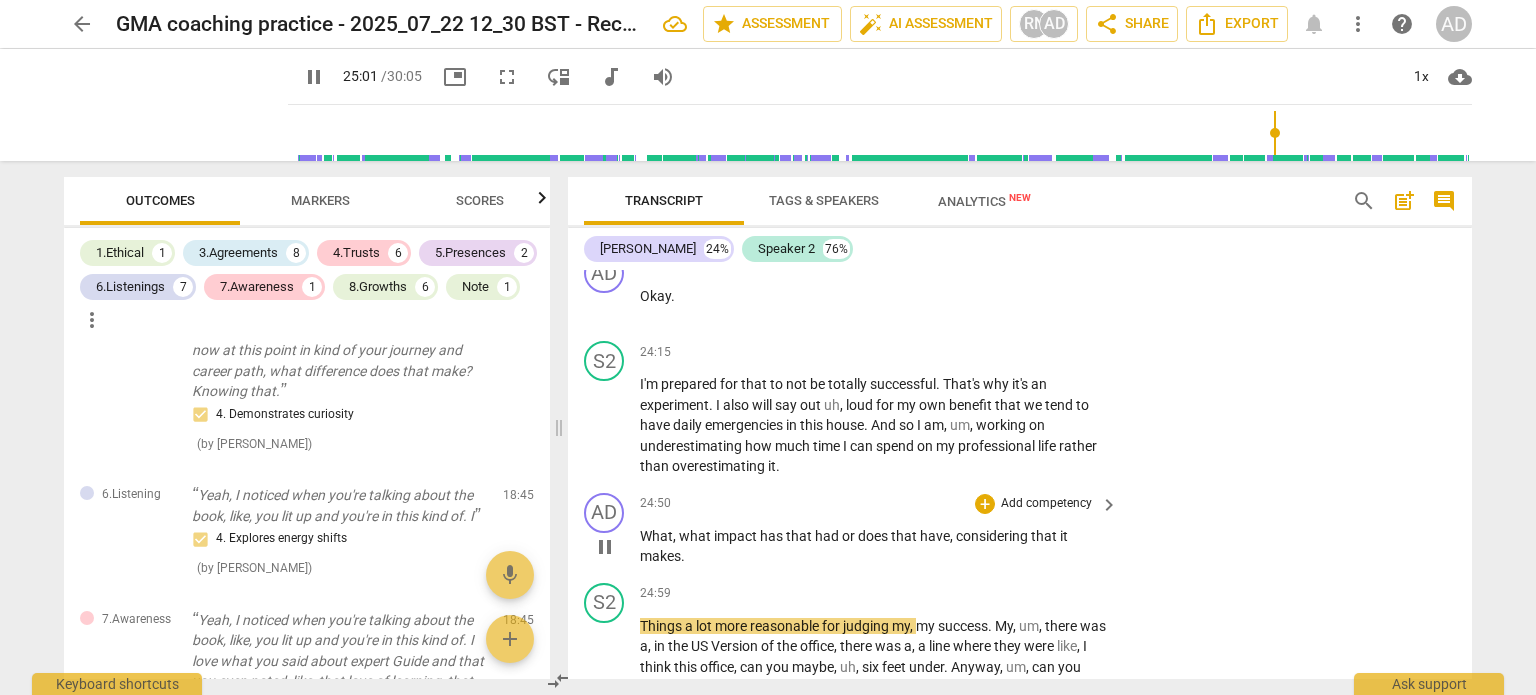 click on "that" at bounding box center (1045, 536) 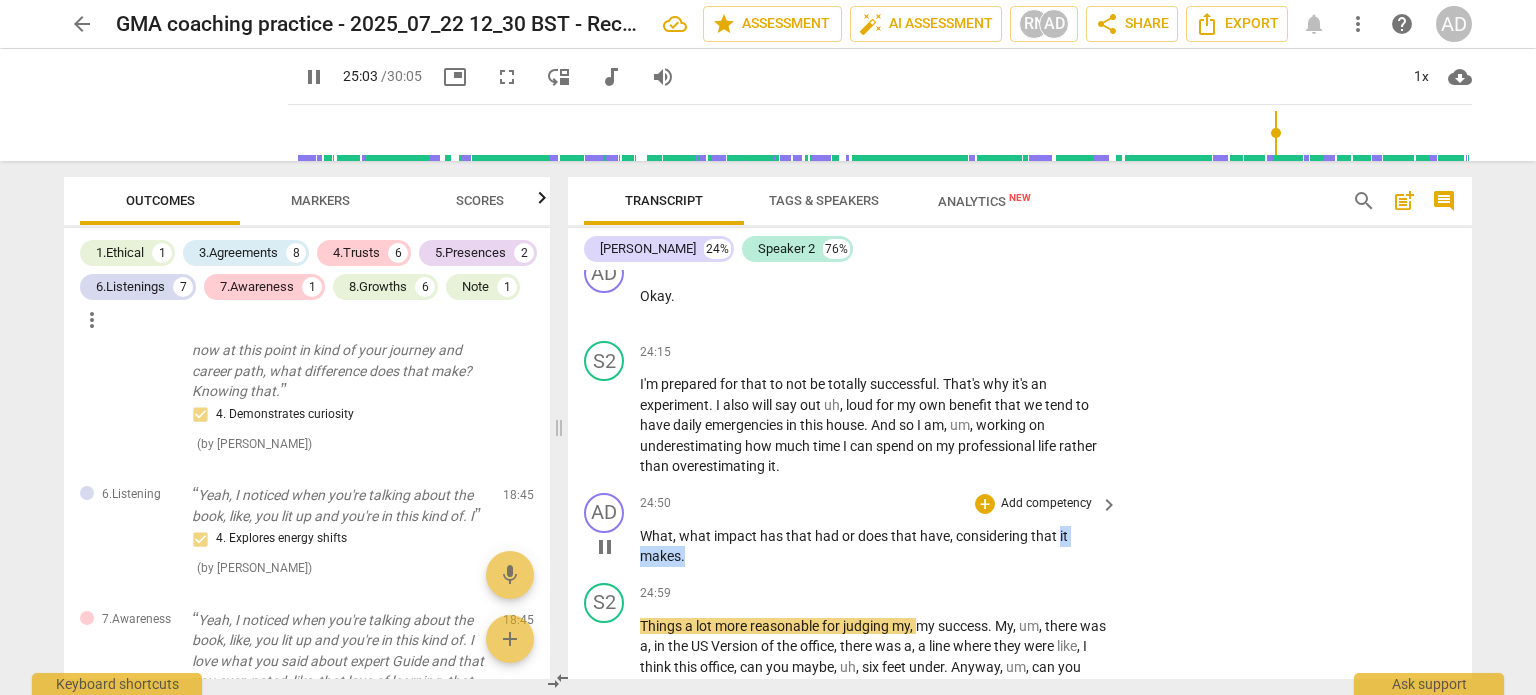 drag, startPoint x: 1056, startPoint y: 573, endPoint x: 1090, endPoint y: 599, distance: 42.80187 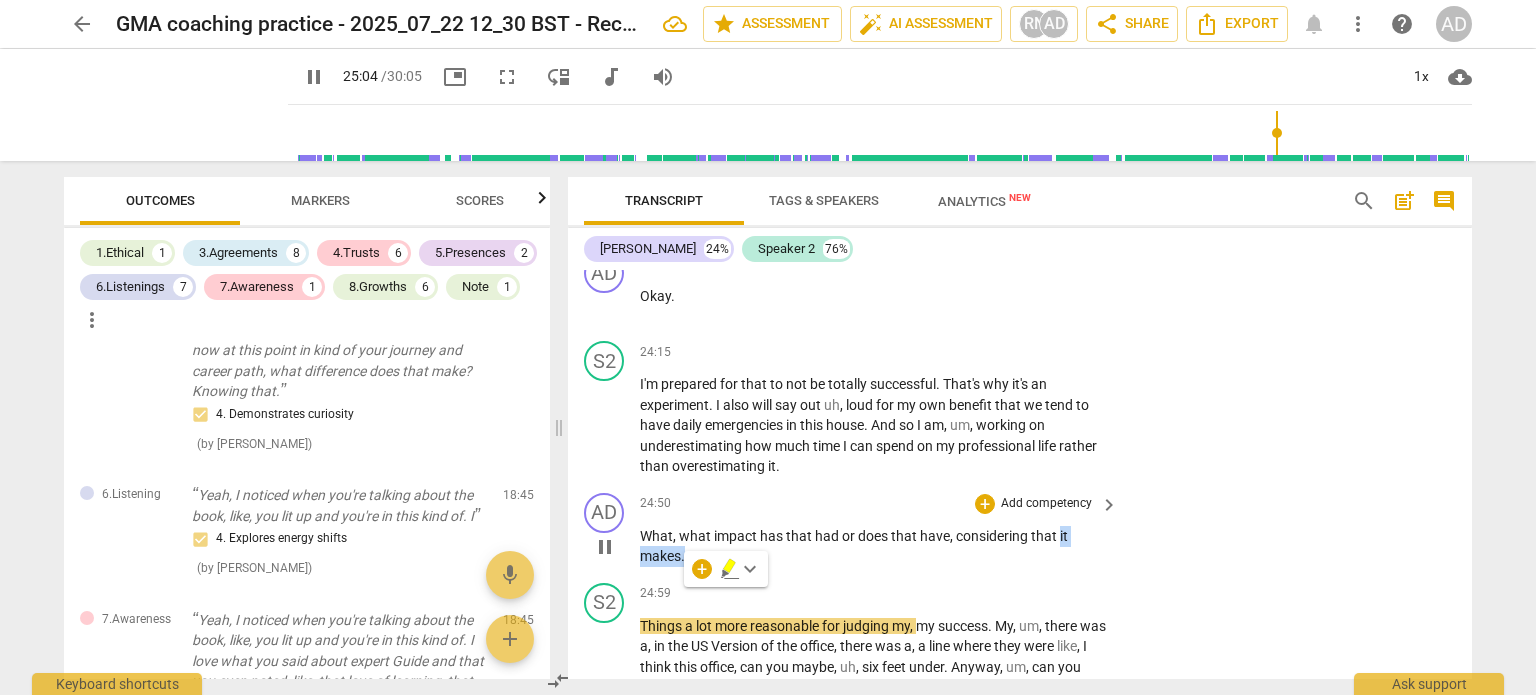 type on "1505" 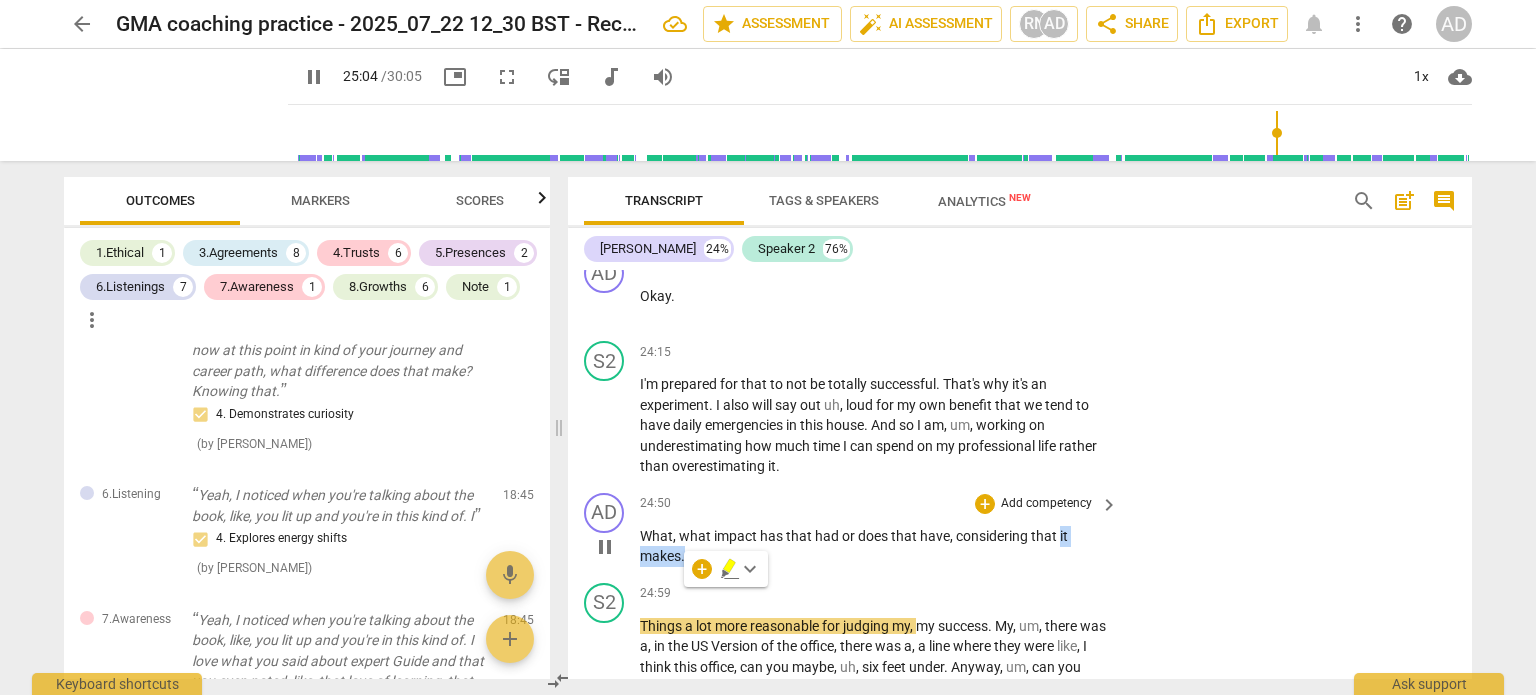 type 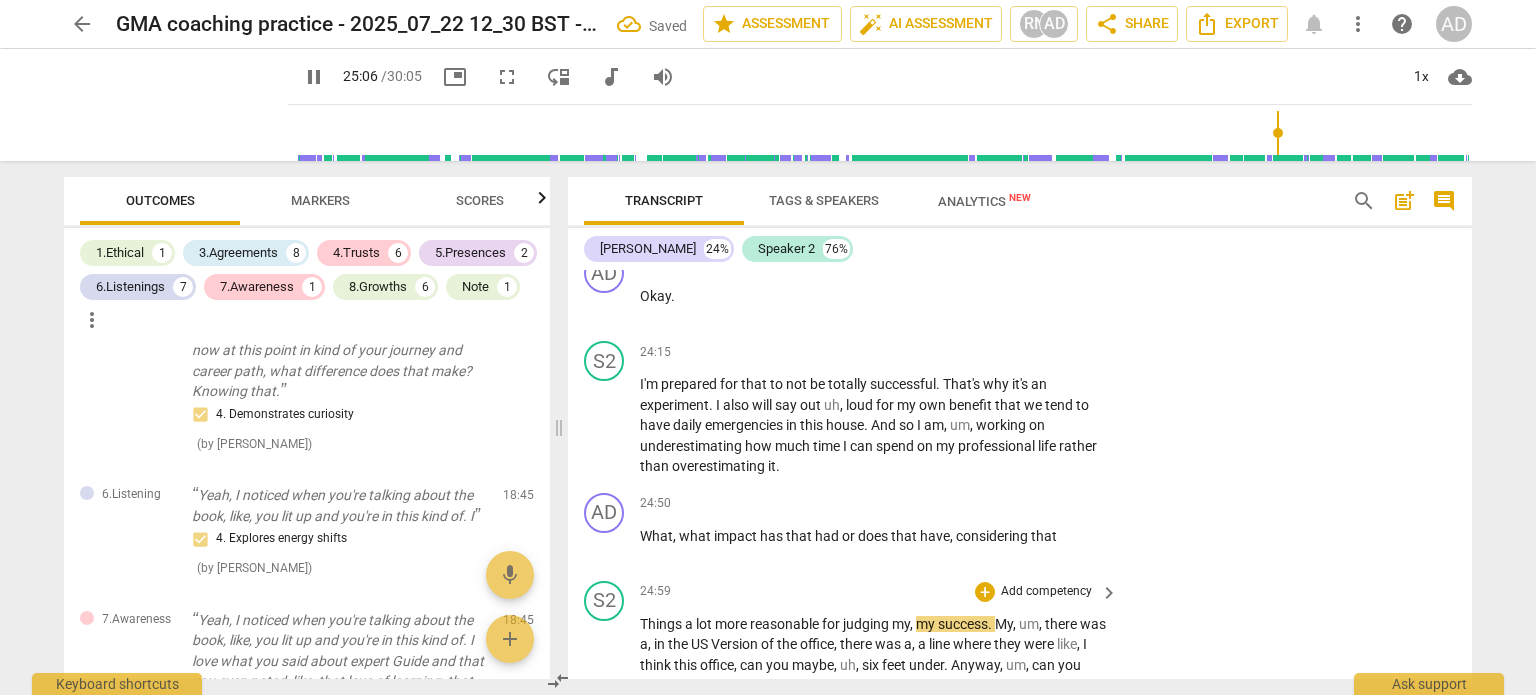 click on "Things" at bounding box center (662, 624) 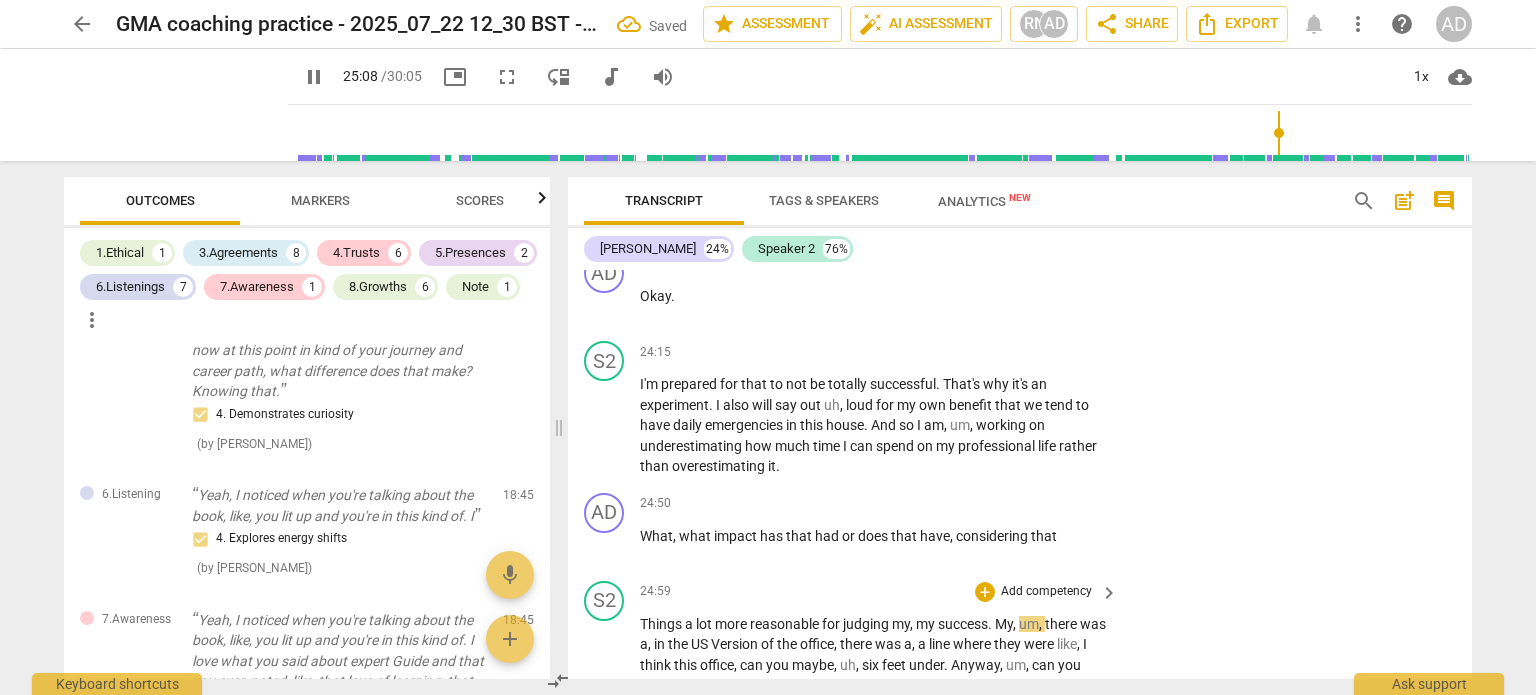 type on "1508" 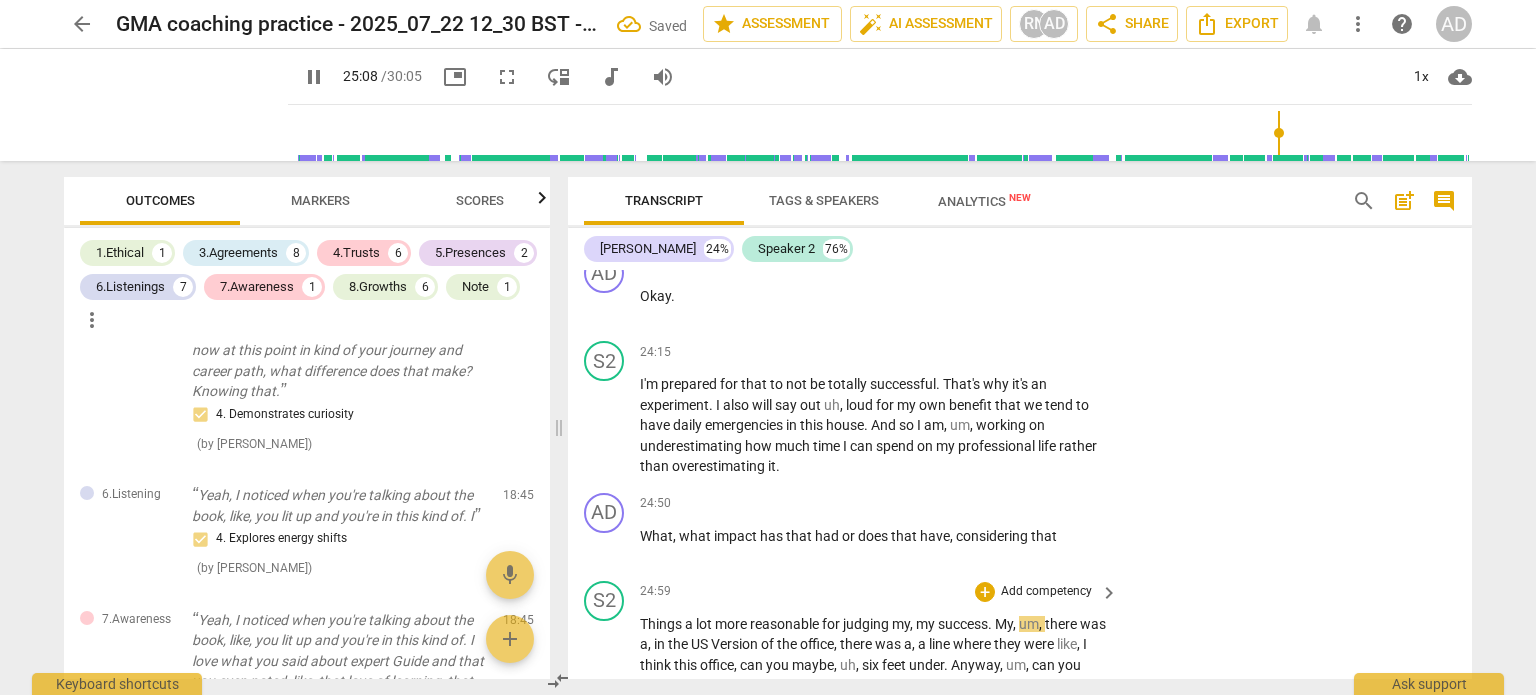 type 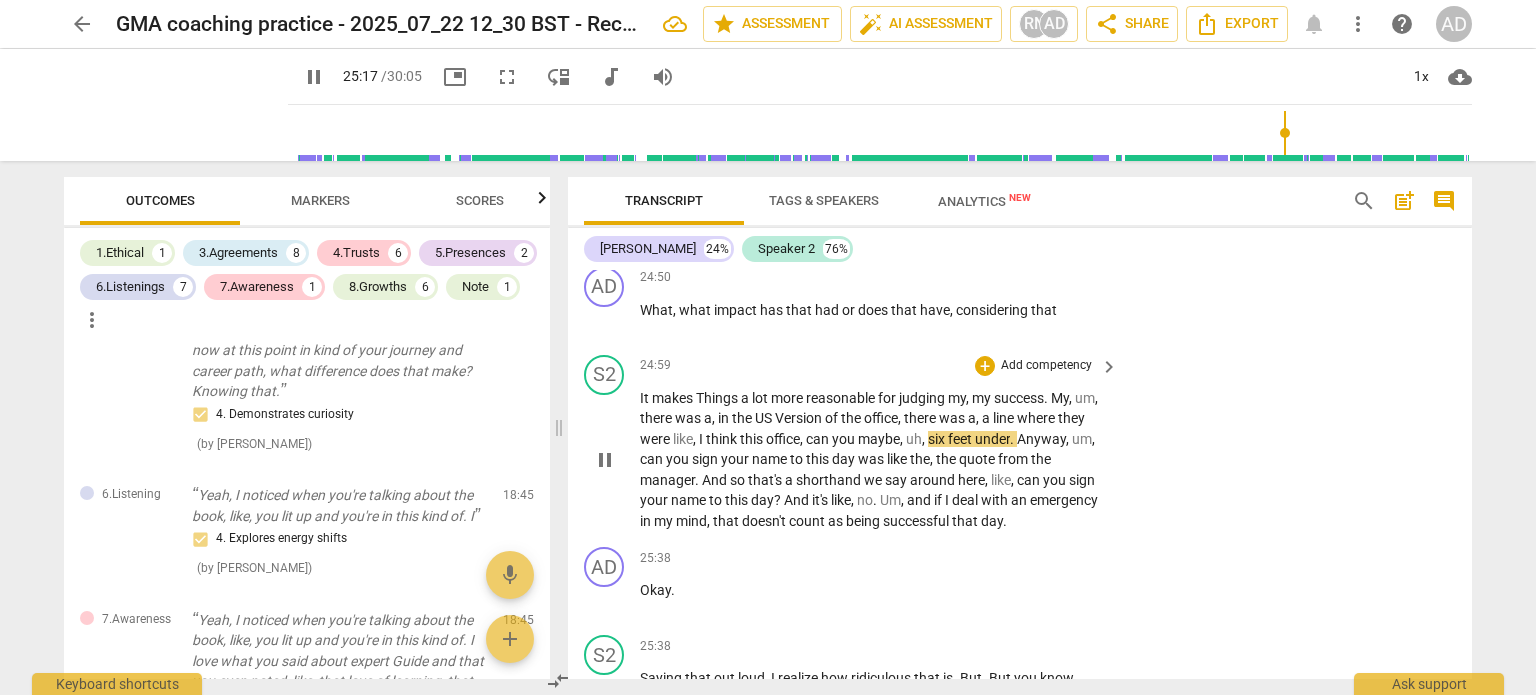 scroll, scrollTop: 9305, scrollLeft: 0, axis: vertical 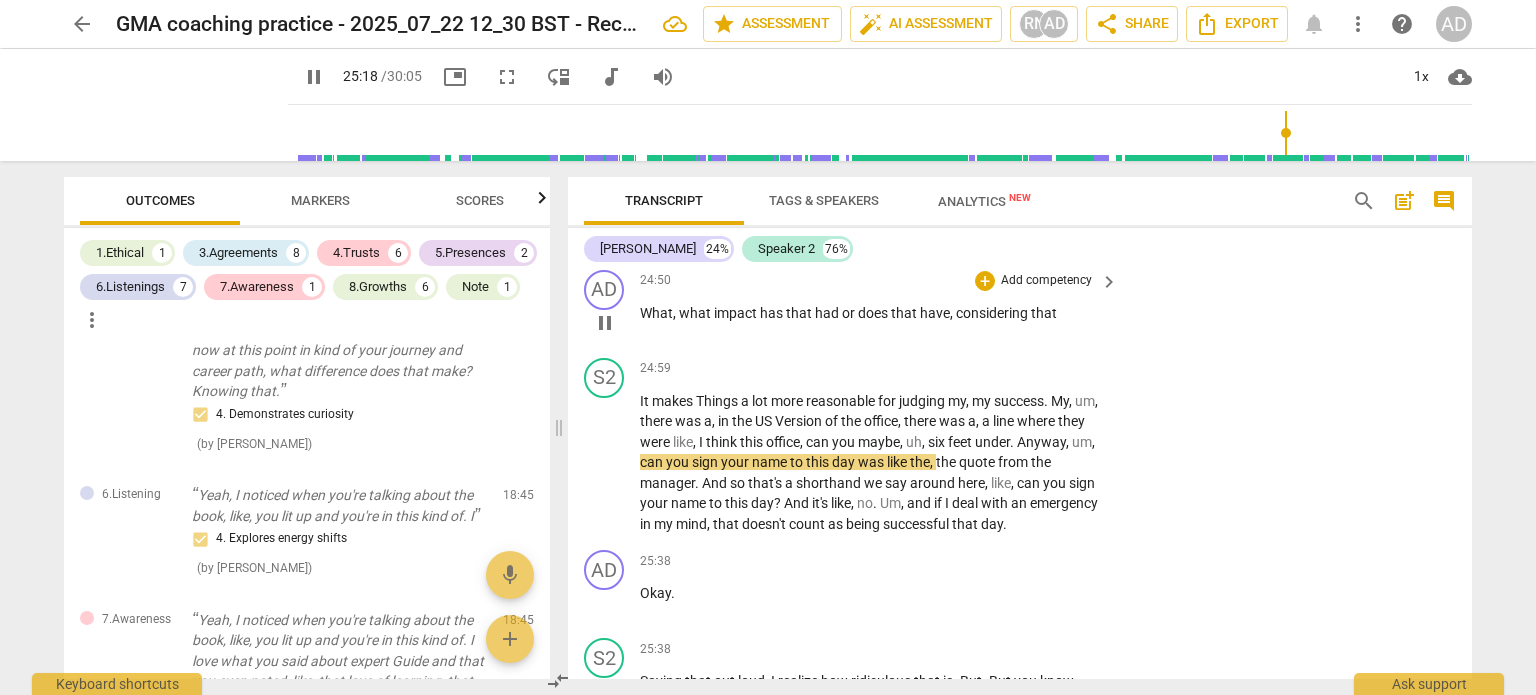 click on "What ,   what   impact   has   that   had   or   does   that   have ,   considering   that" at bounding box center (874, 313) 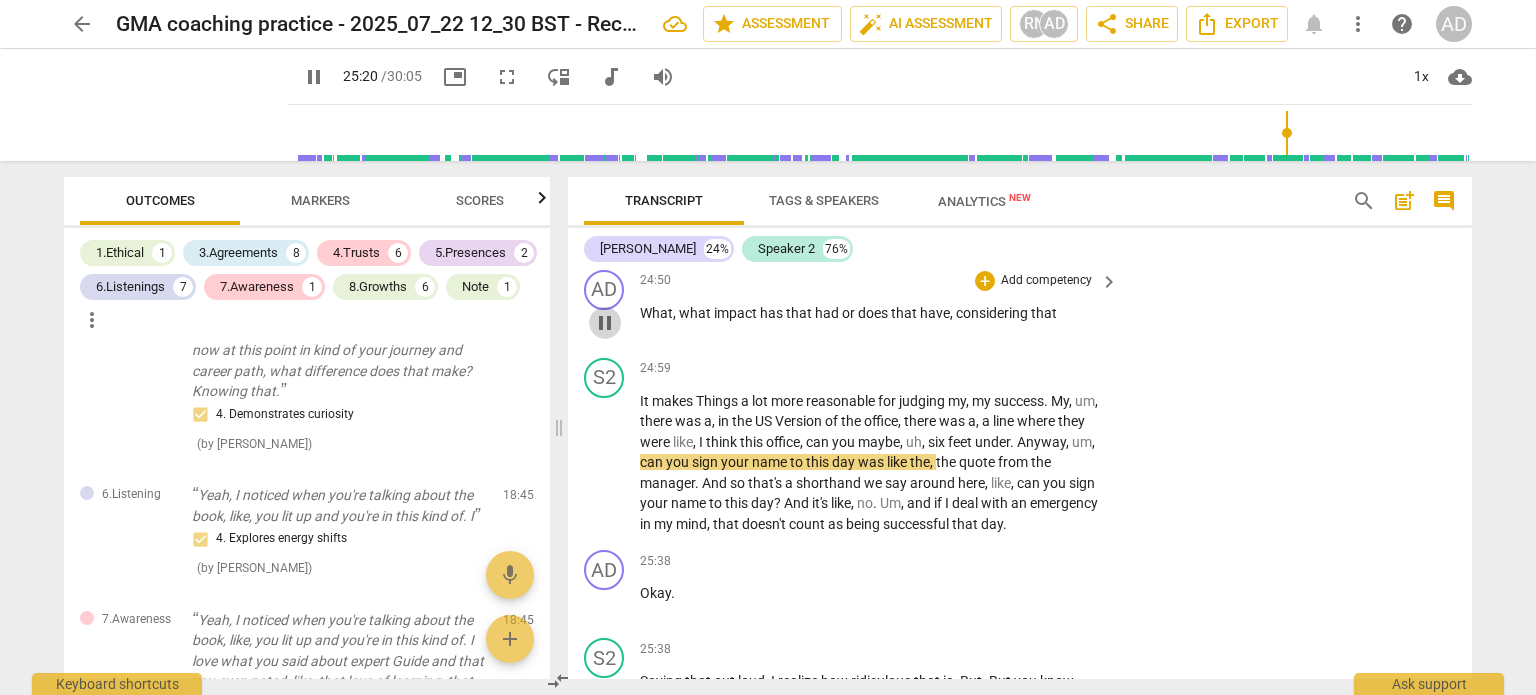 click on "pause" at bounding box center [605, 323] 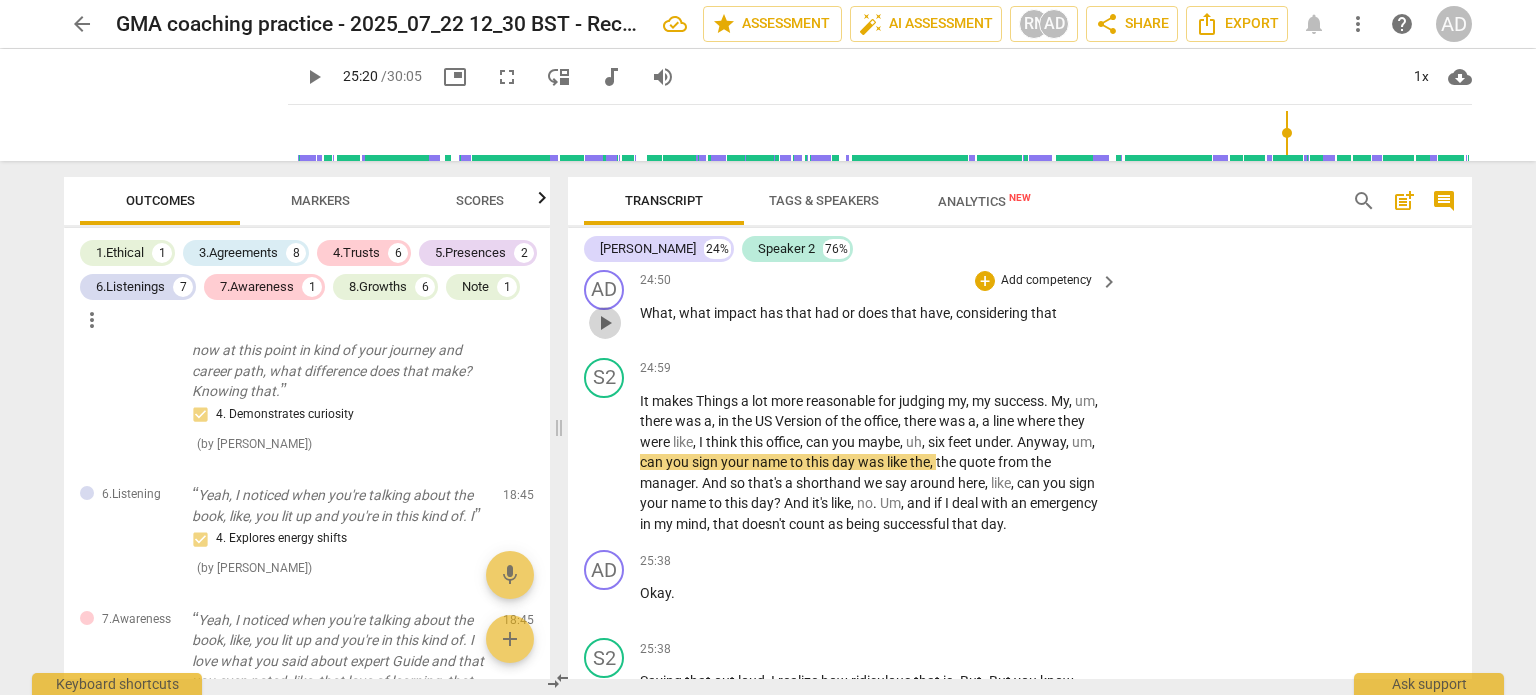 click on "play_arrow" at bounding box center [605, 323] 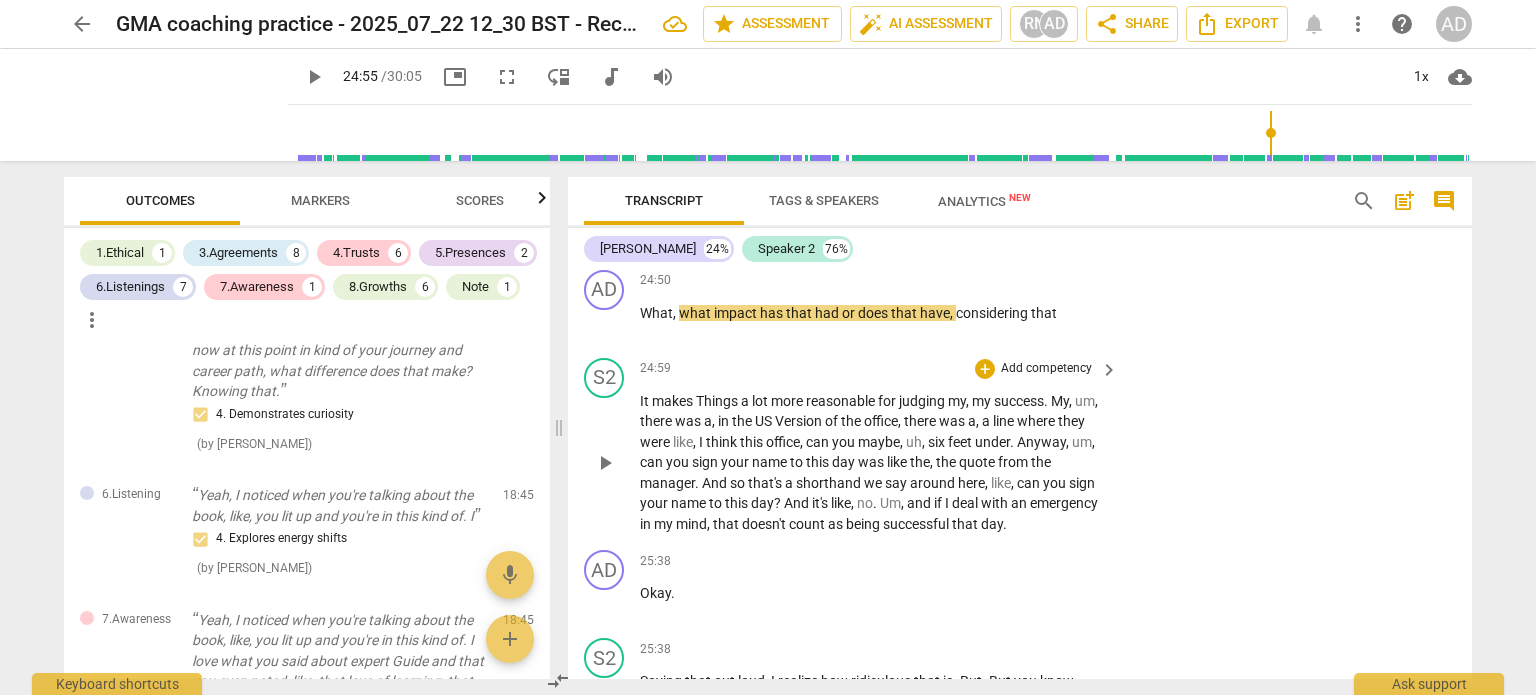 scroll, scrollTop: 9205, scrollLeft: 0, axis: vertical 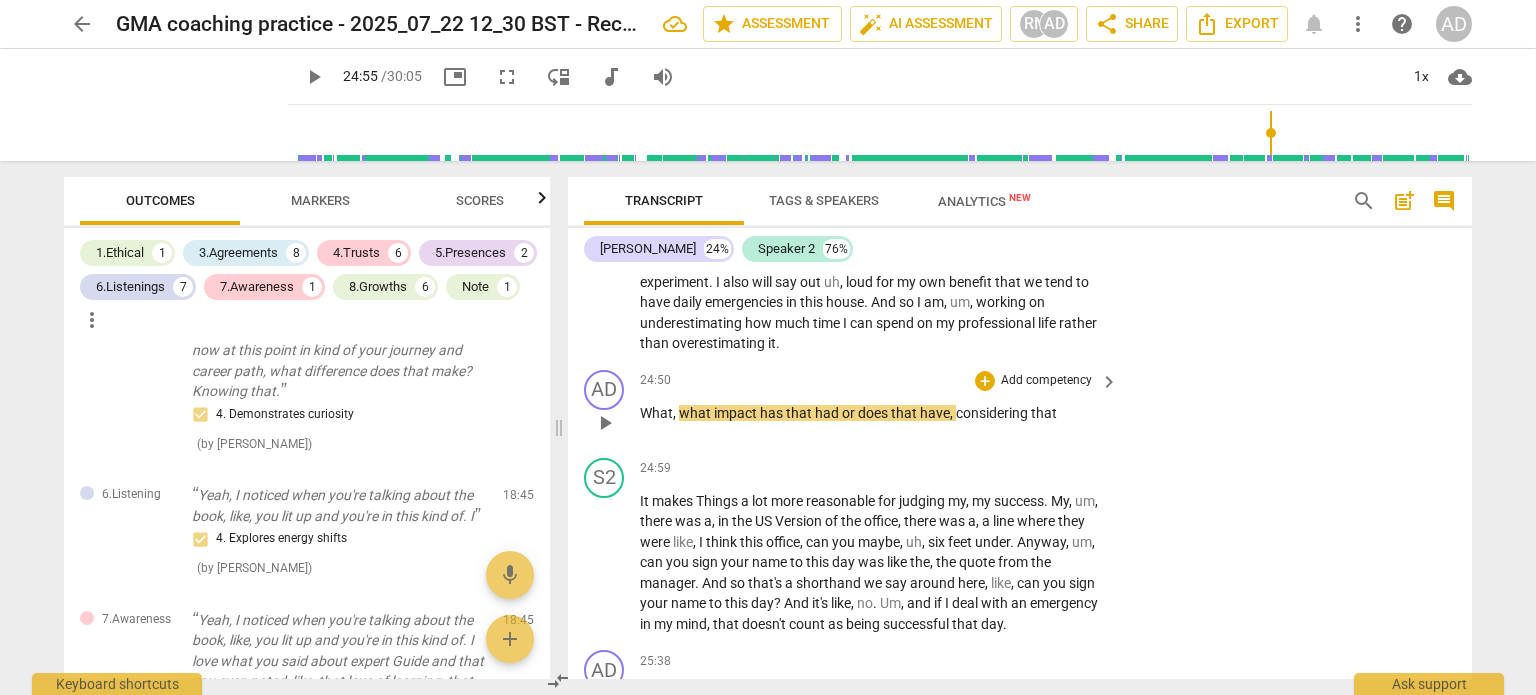 click on "play_arrow" at bounding box center (605, 423) 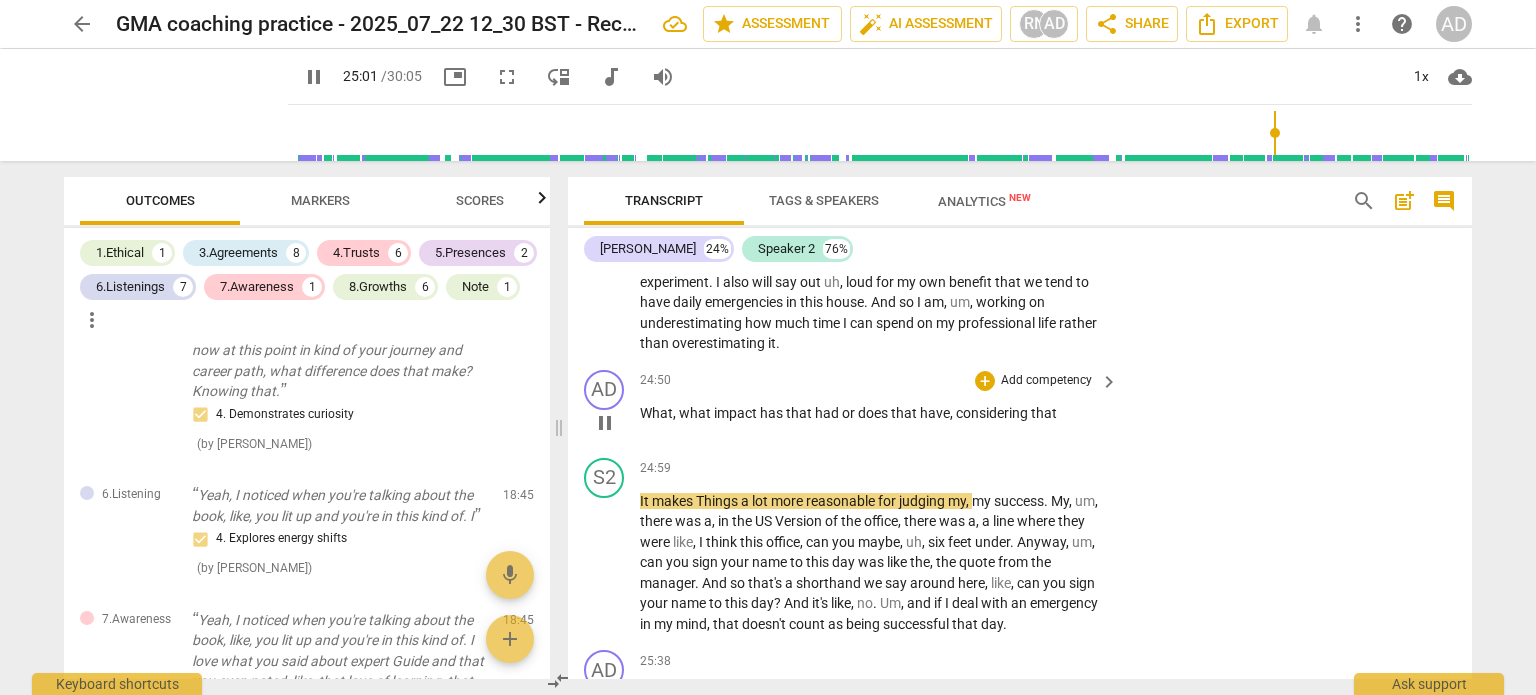 click on "What ,   what   impact   has   that   had   or   does   that   have ,   considering   that" at bounding box center [874, 413] 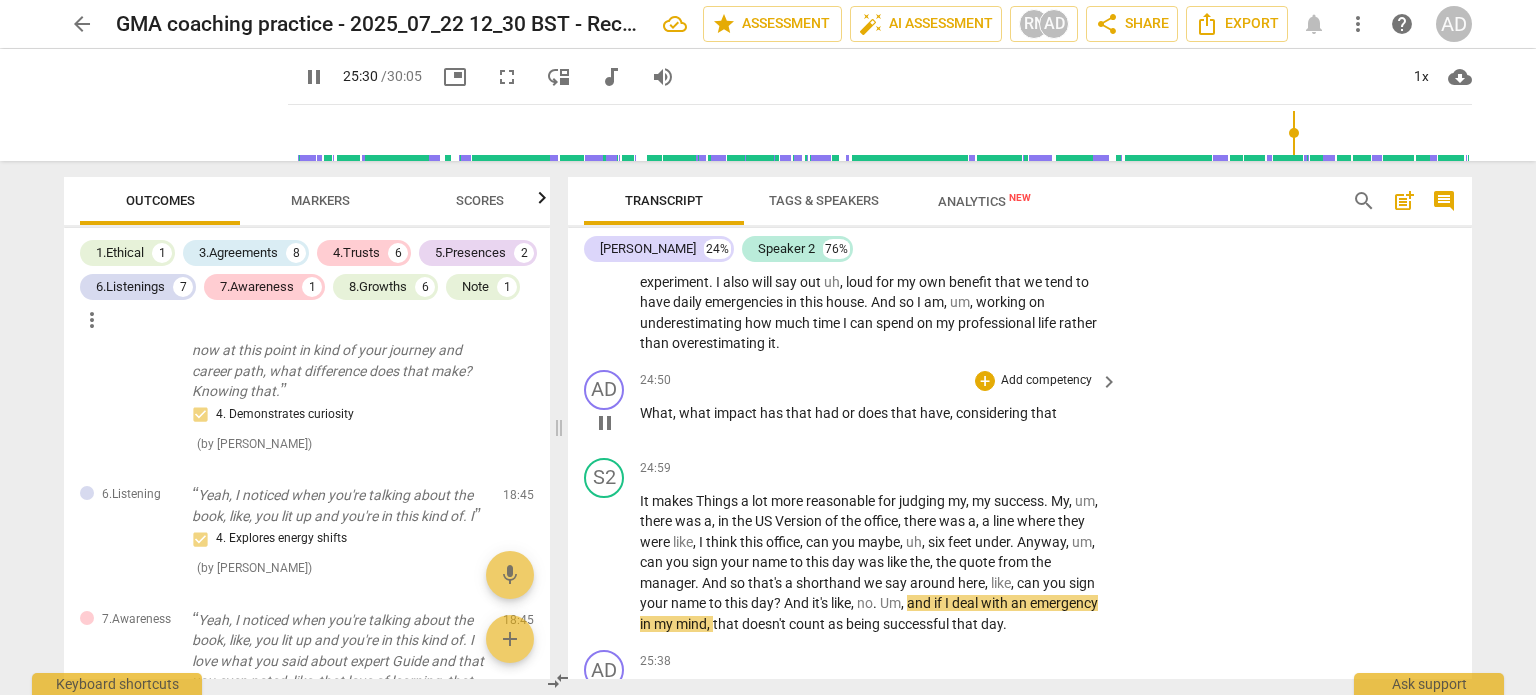 click on "+ Add competency keyboard_arrow_right" at bounding box center [1045, 381] 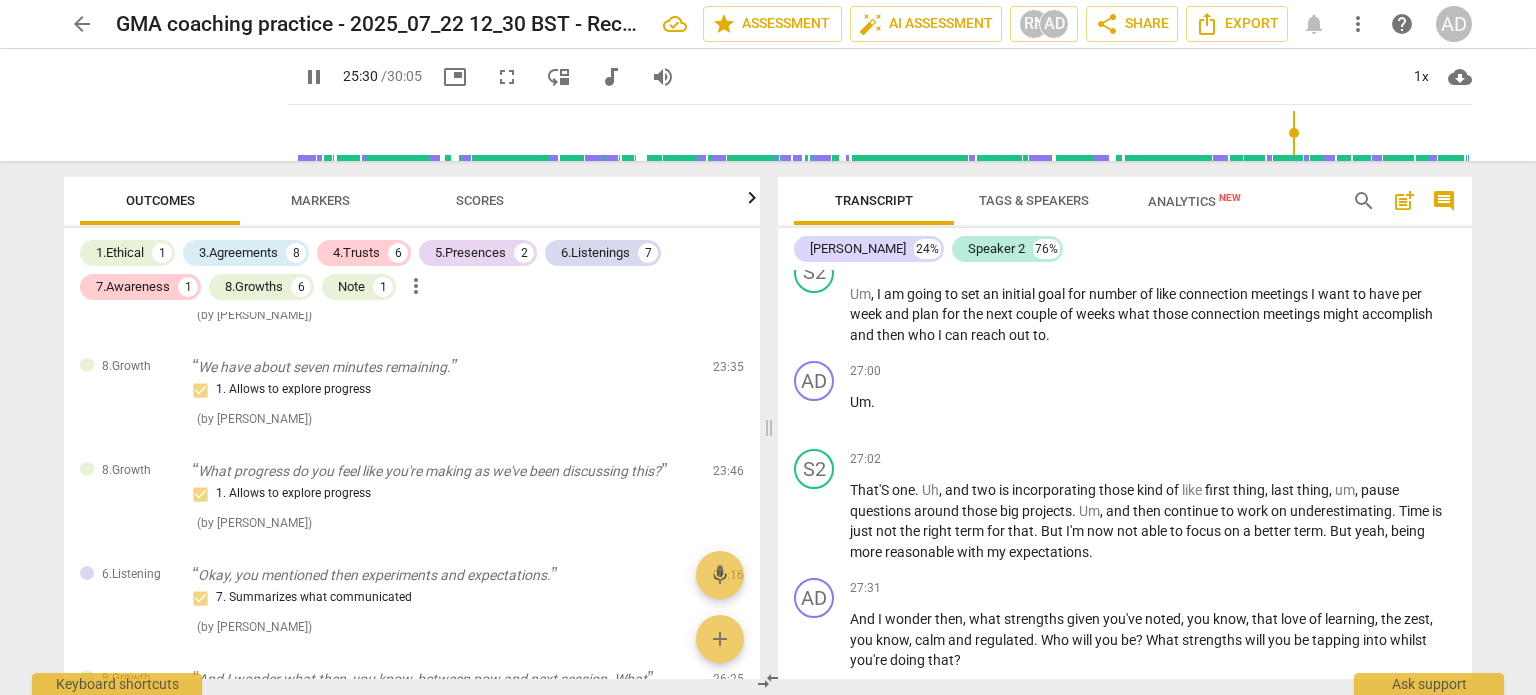 scroll, scrollTop: 8169, scrollLeft: 0, axis: vertical 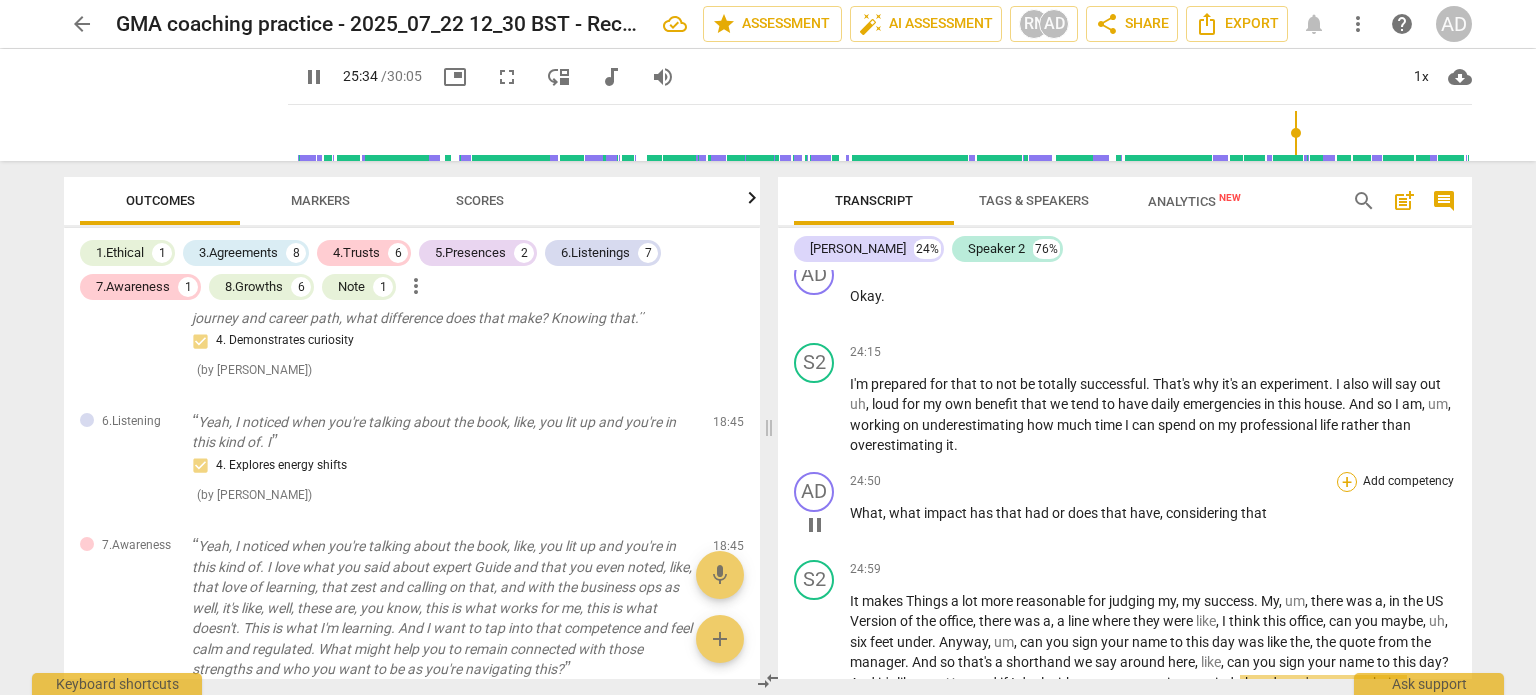 click on "+" at bounding box center (1347, 482) 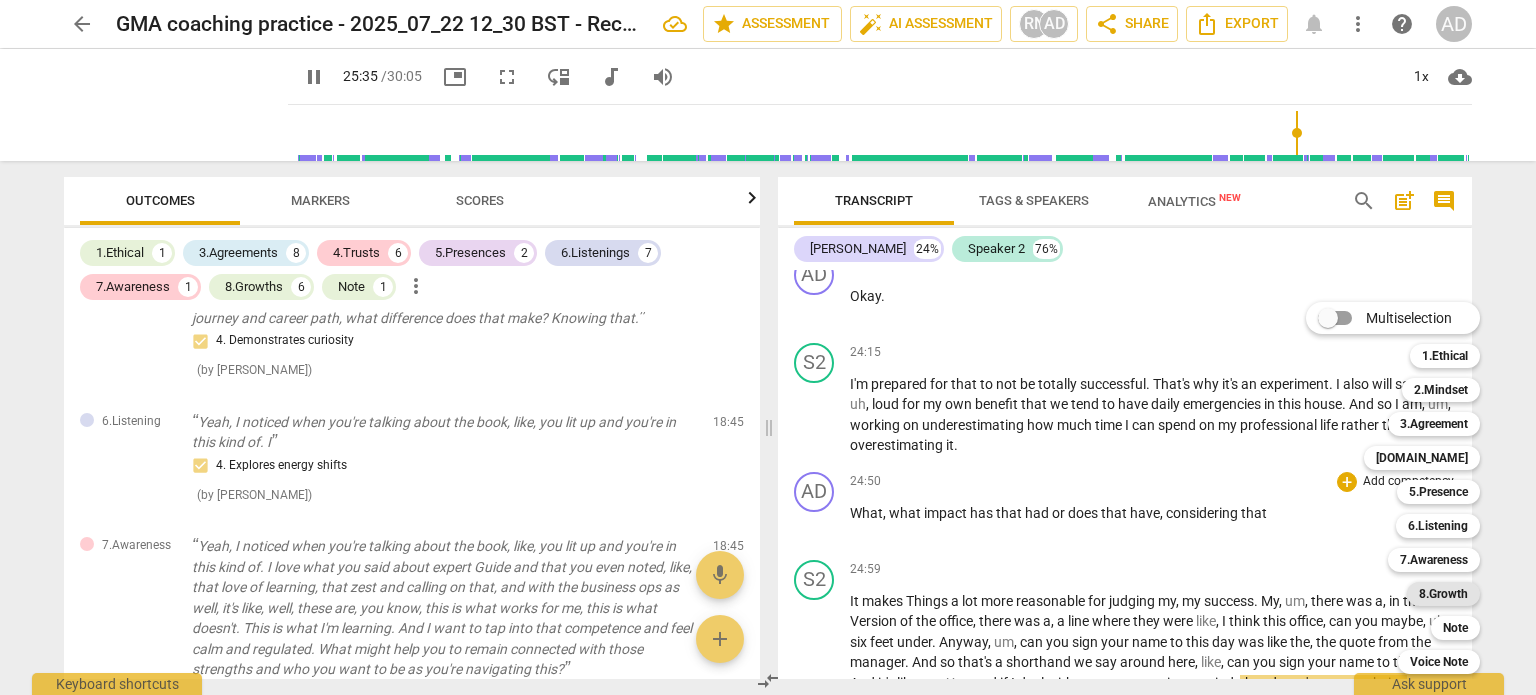 click on "8.Growth" at bounding box center (1443, 594) 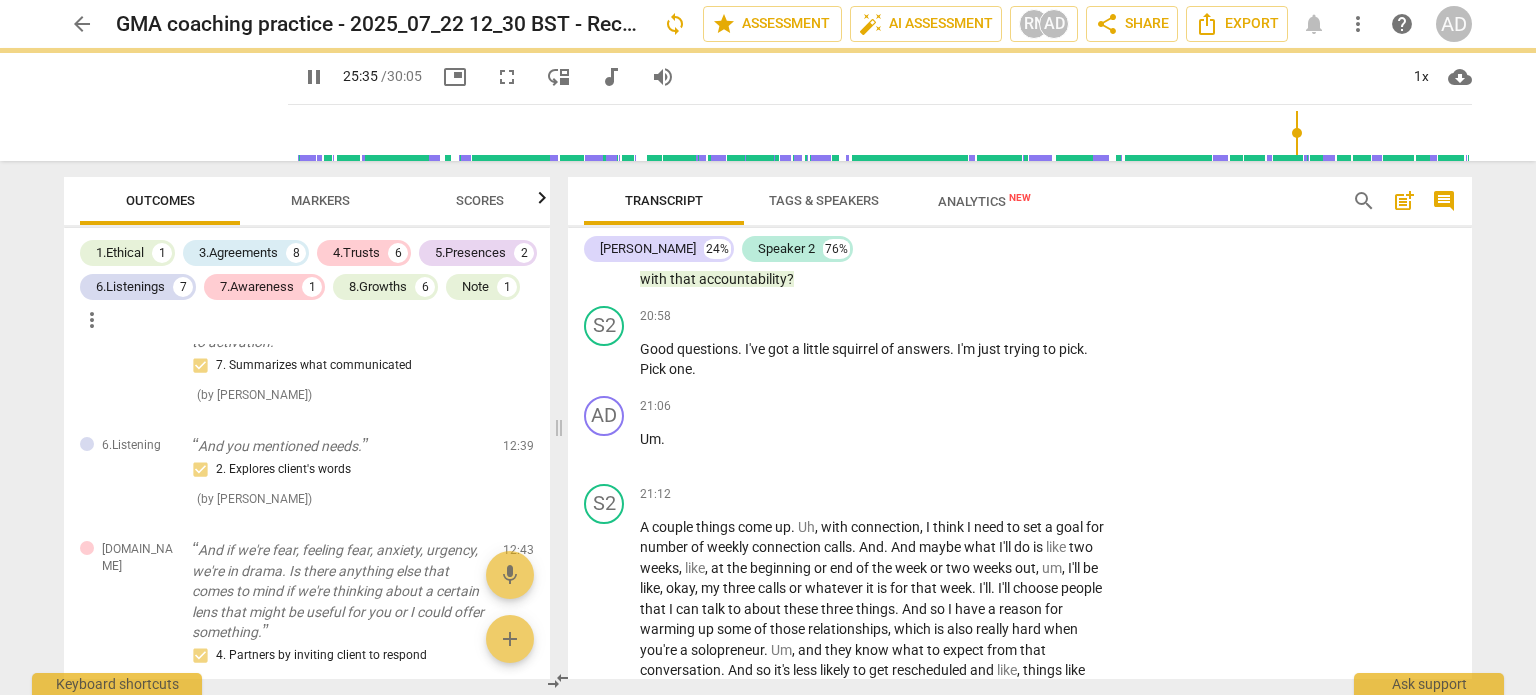 type on "1536" 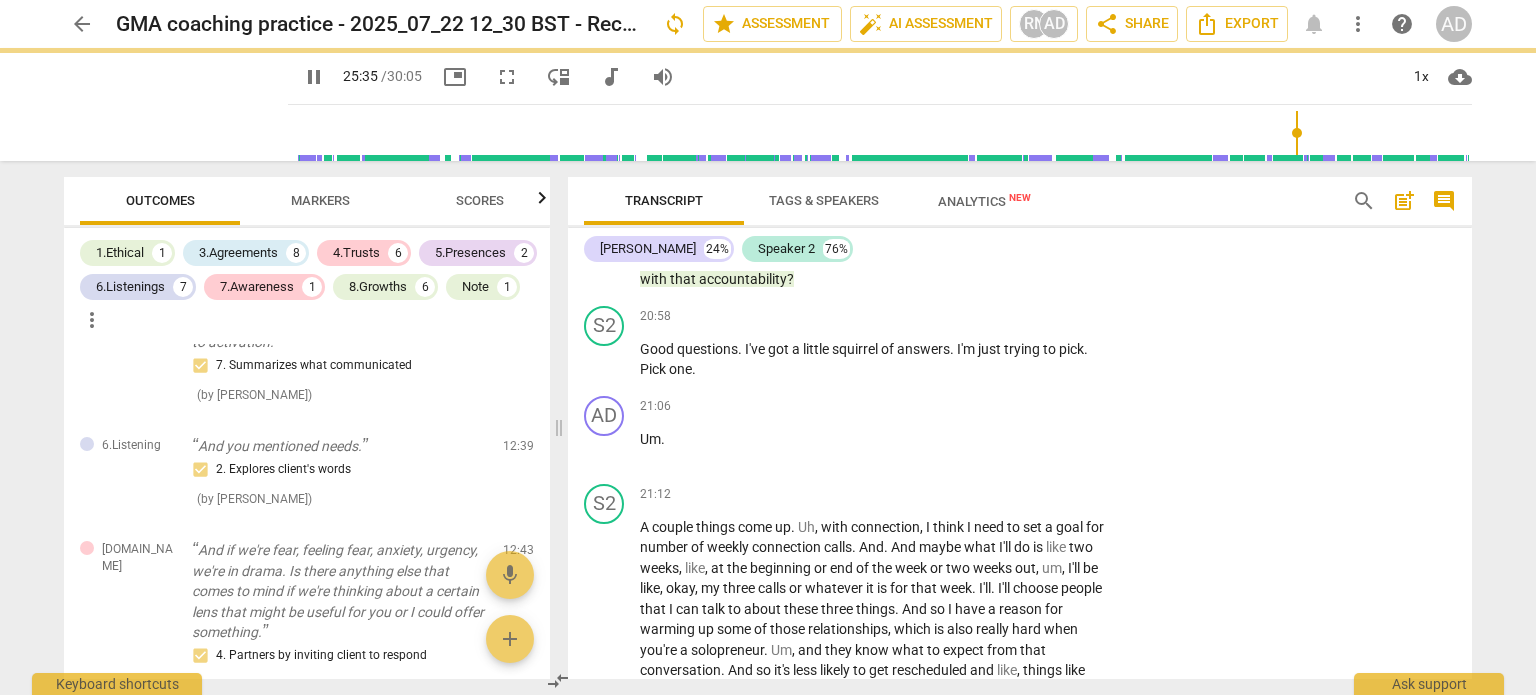 scroll, scrollTop: 9105, scrollLeft: 0, axis: vertical 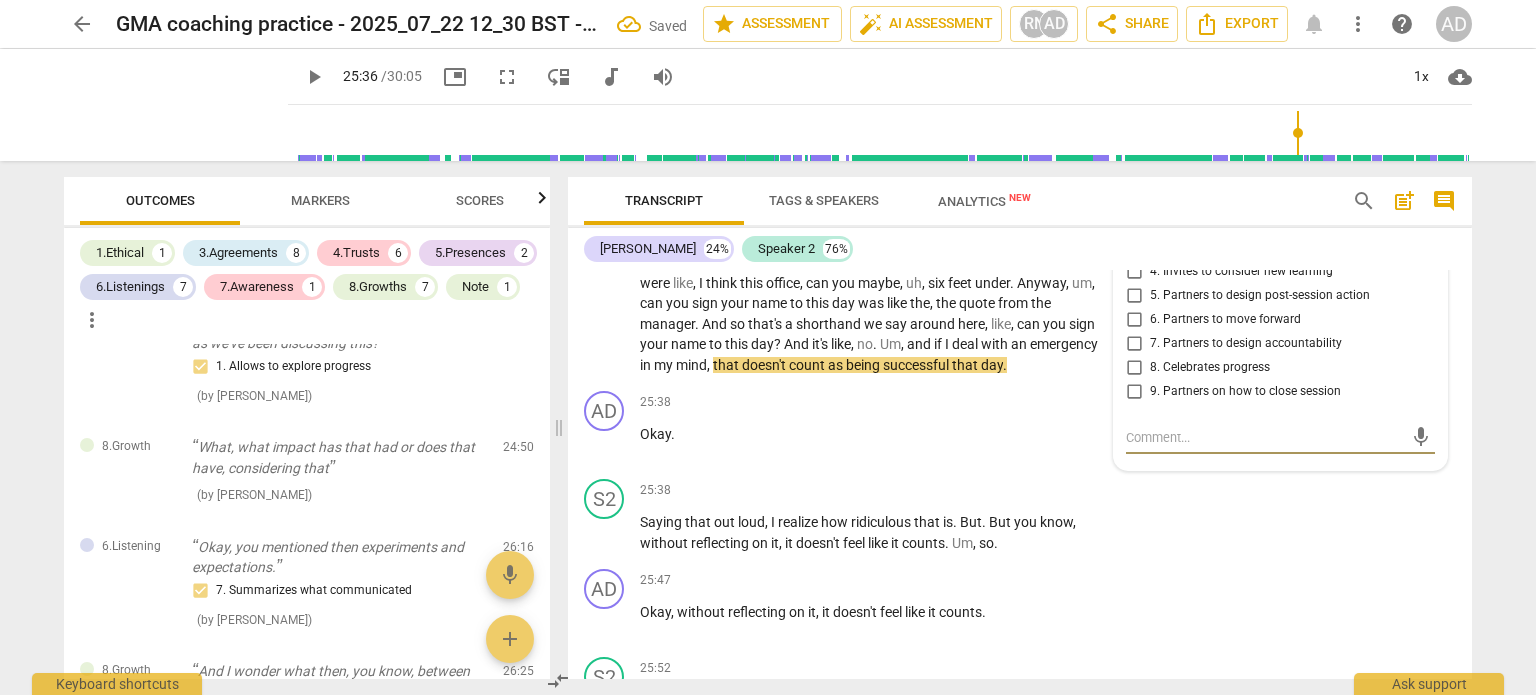click on "3. Invites to explore learning about situation" at bounding box center [1268, 248] 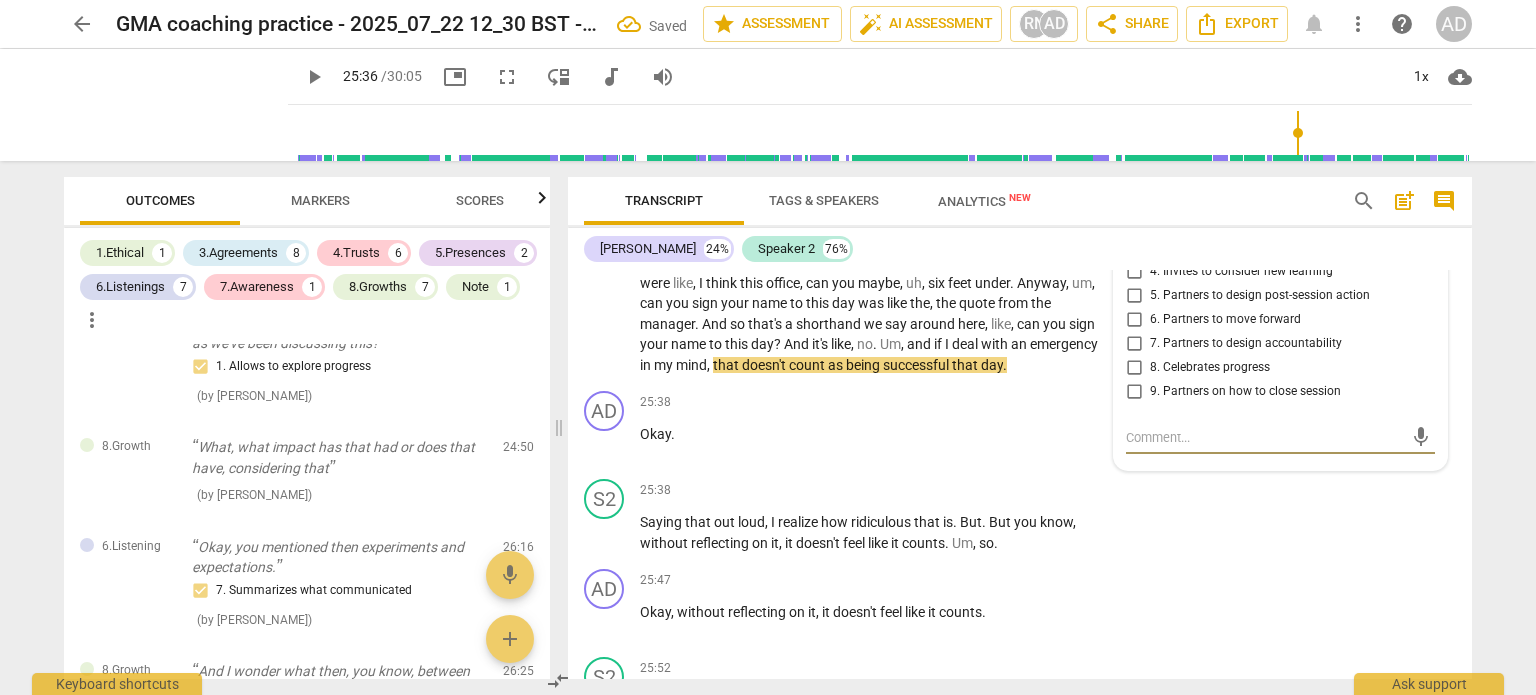 checkbox on "true" 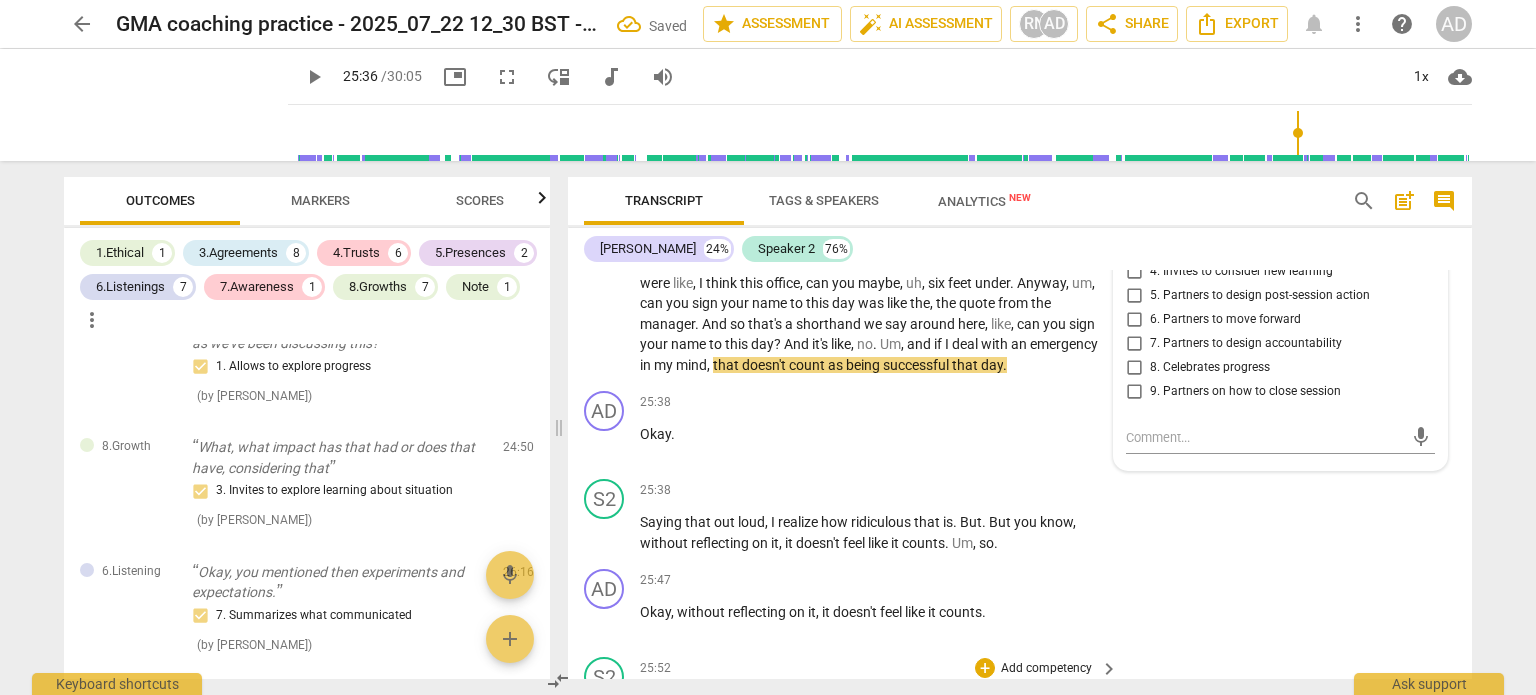 scroll, scrollTop: 9564, scrollLeft: 0, axis: vertical 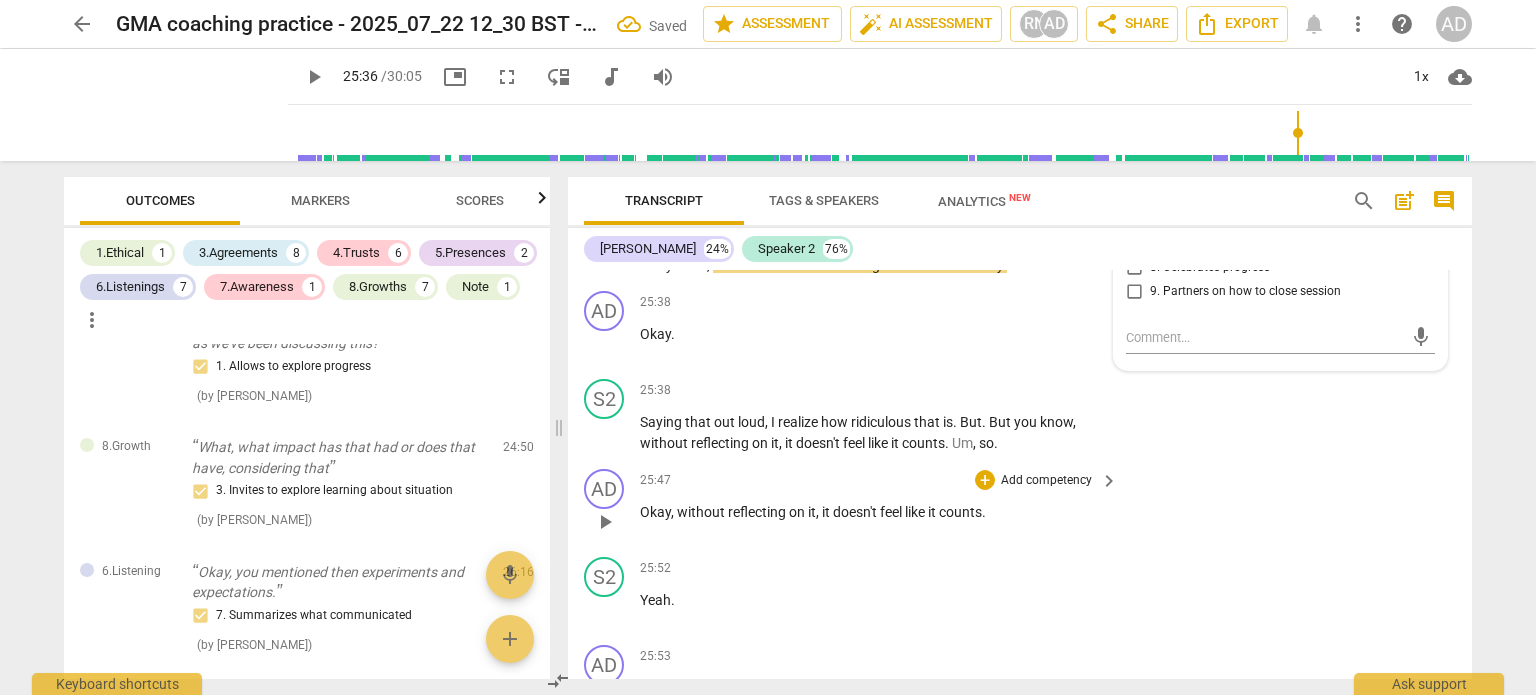 click on "Add competency" at bounding box center (1046, 481) 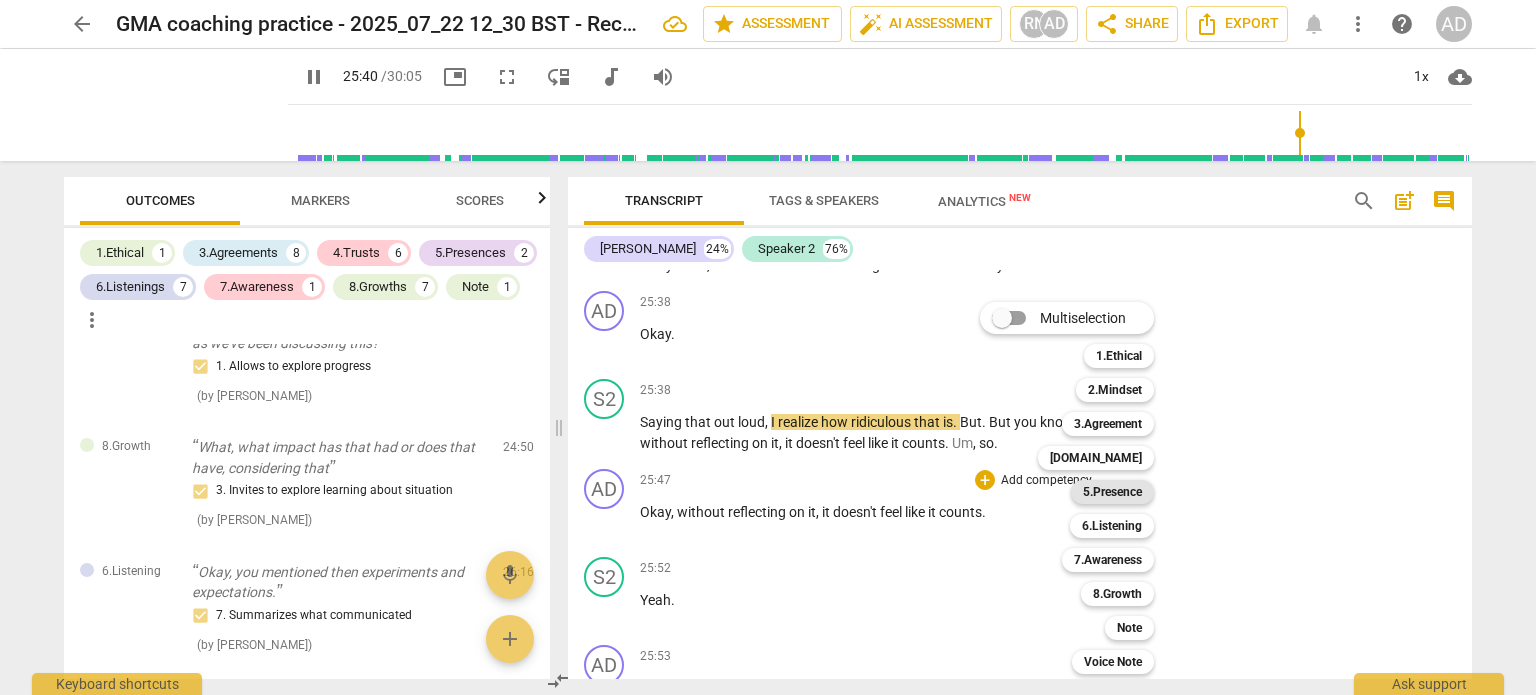click on "5.Presence" at bounding box center (1112, 492) 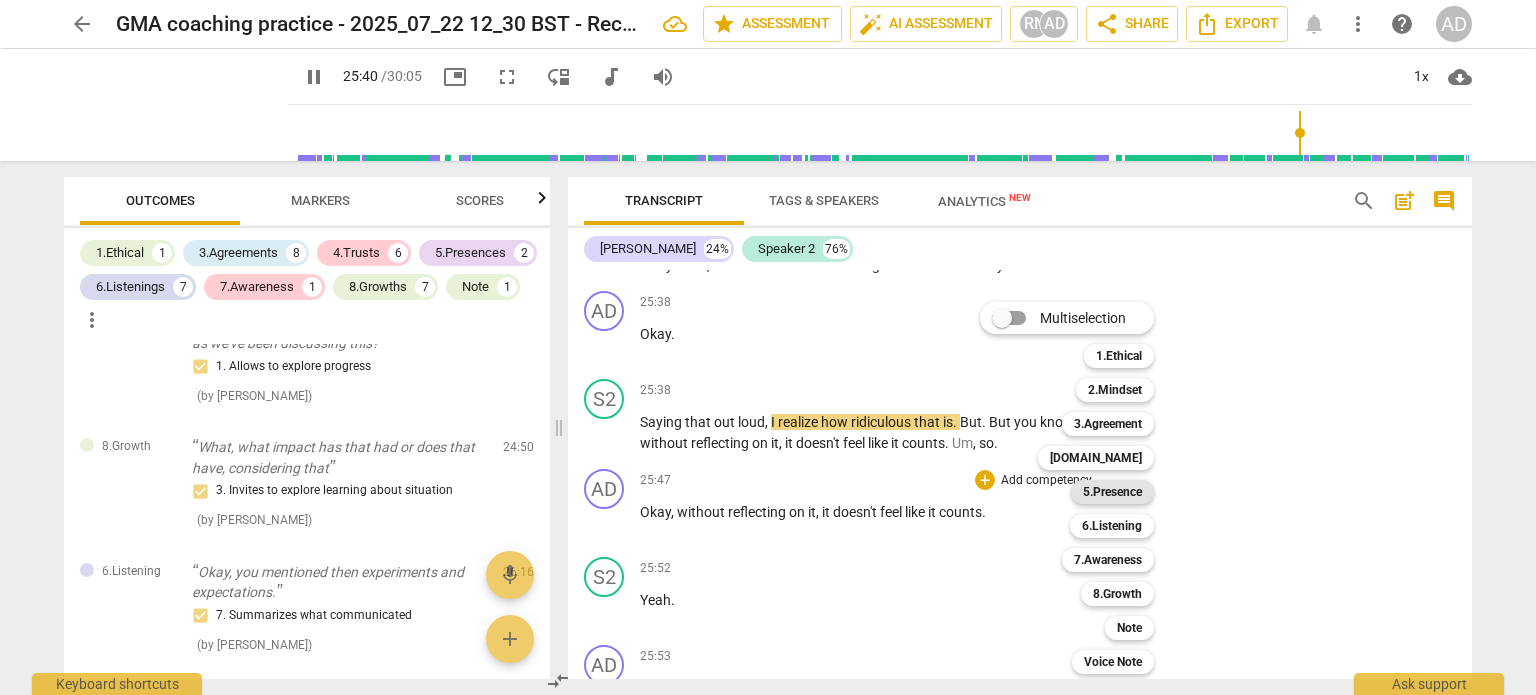 type on "1541" 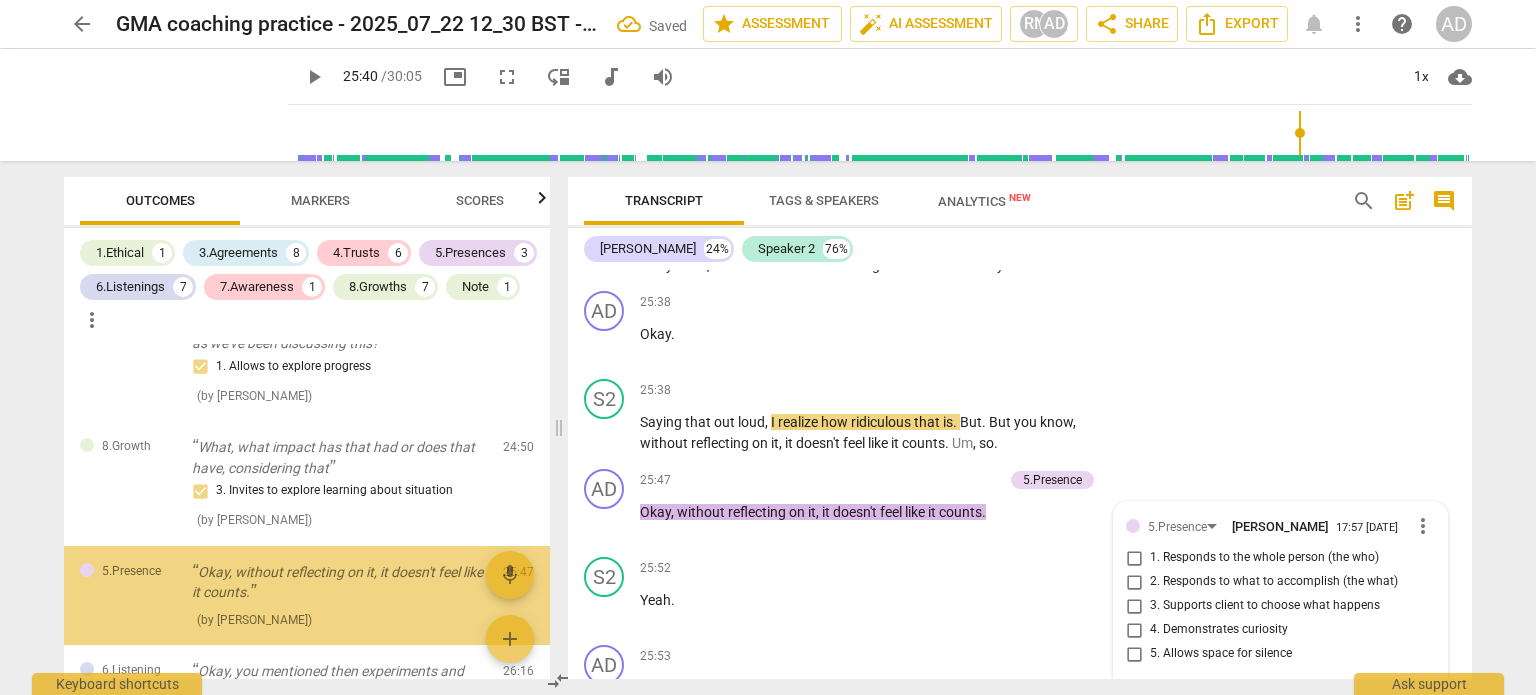 scroll, scrollTop: 9825, scrollLeft: 0, axis: vertical 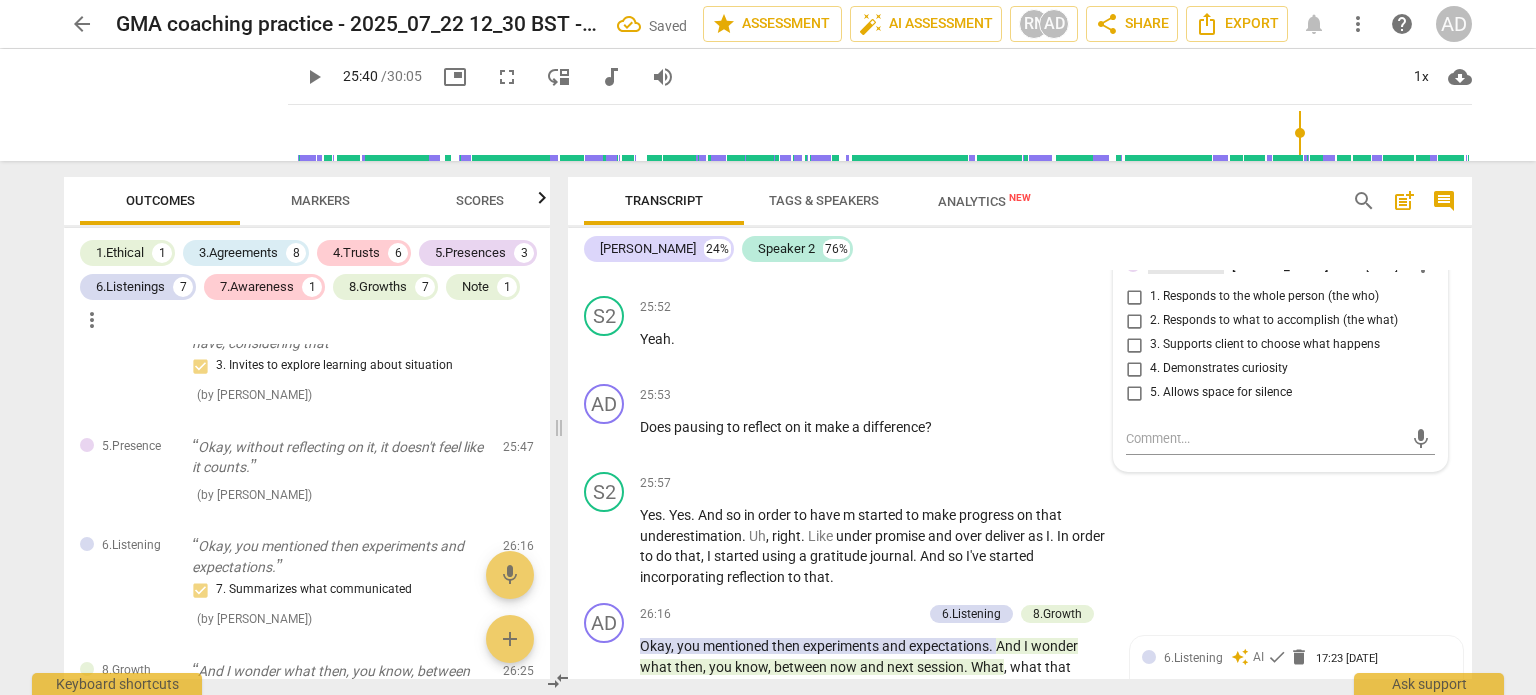 click on "5.Presence" at bounding box center [1177, 266] 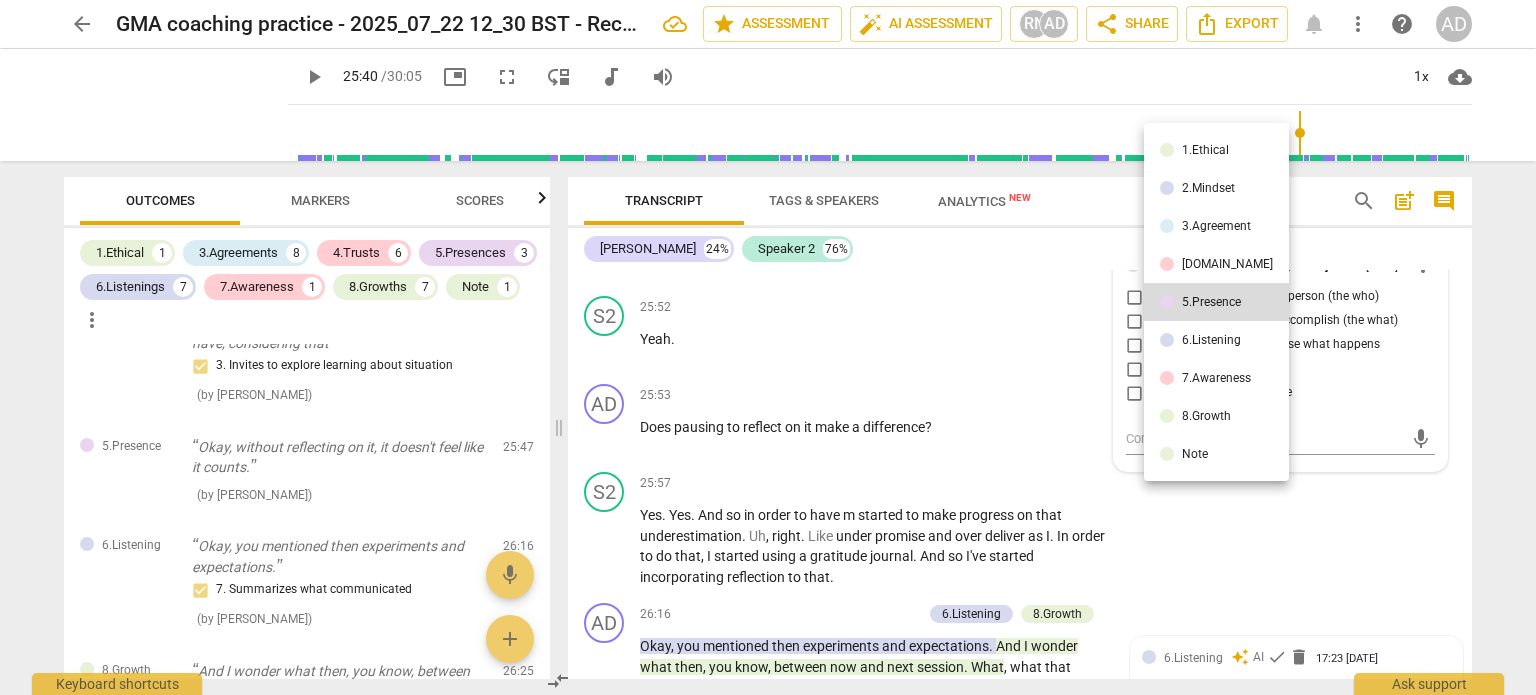click on "[DOMAIN_NAME]" at bounding box center (1216, 264) 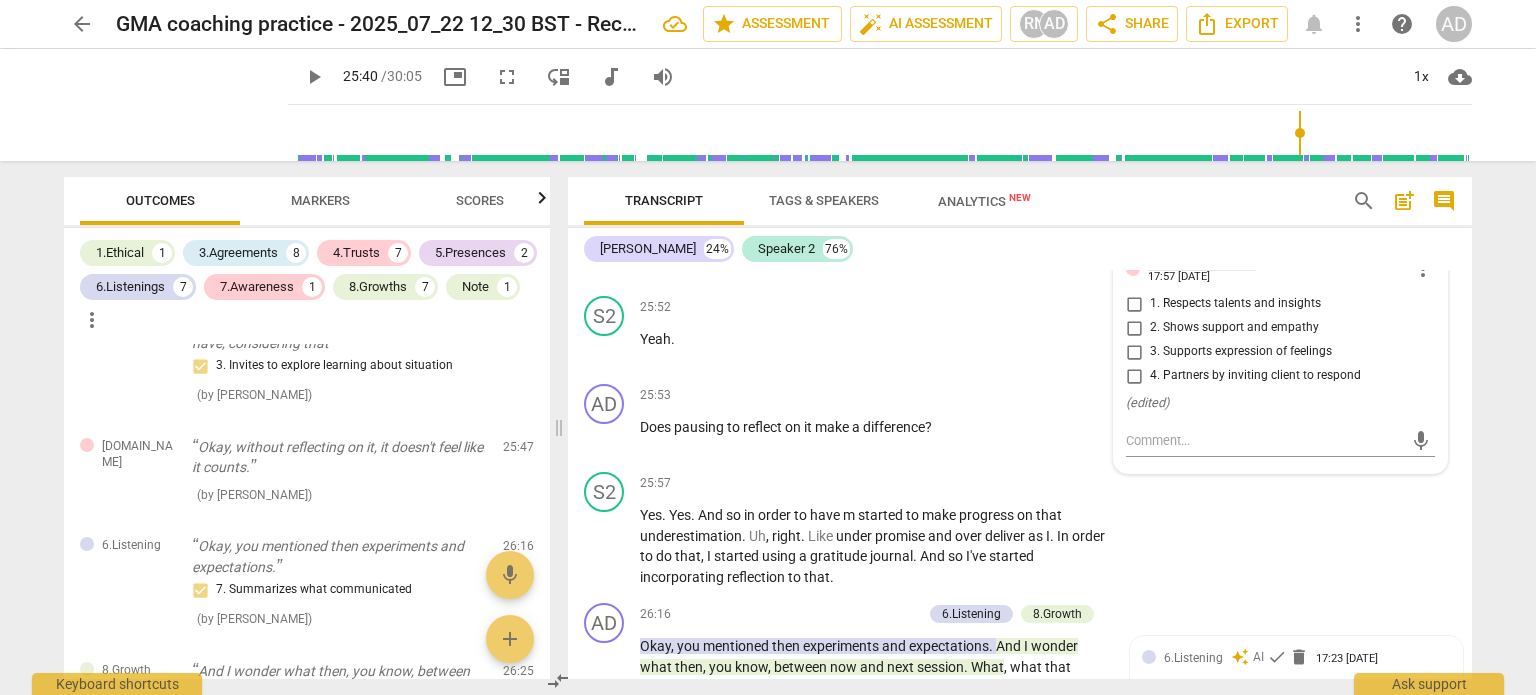 click on "[DOMAIN_NAME]" at bounding box center [1193, 263] 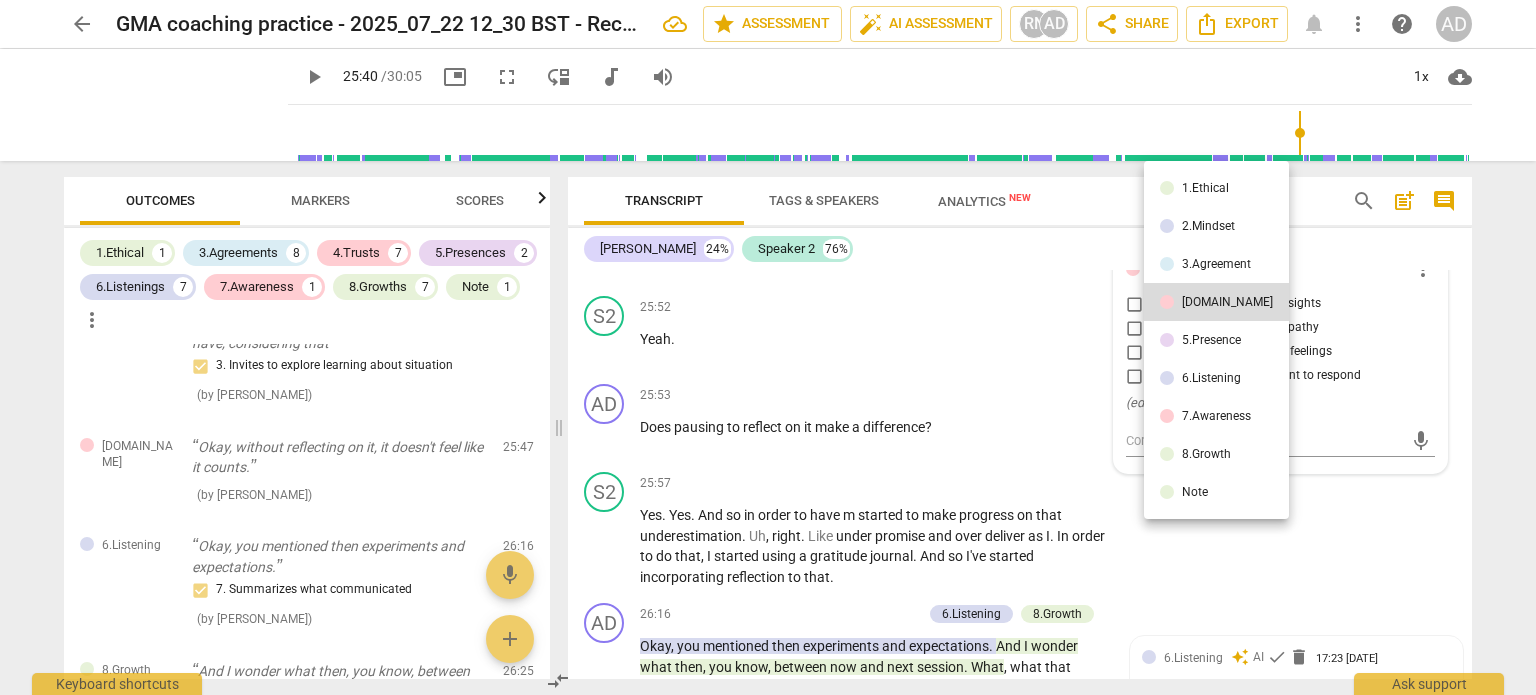 click on "6.Listening" at bounding box center [1216, 378] 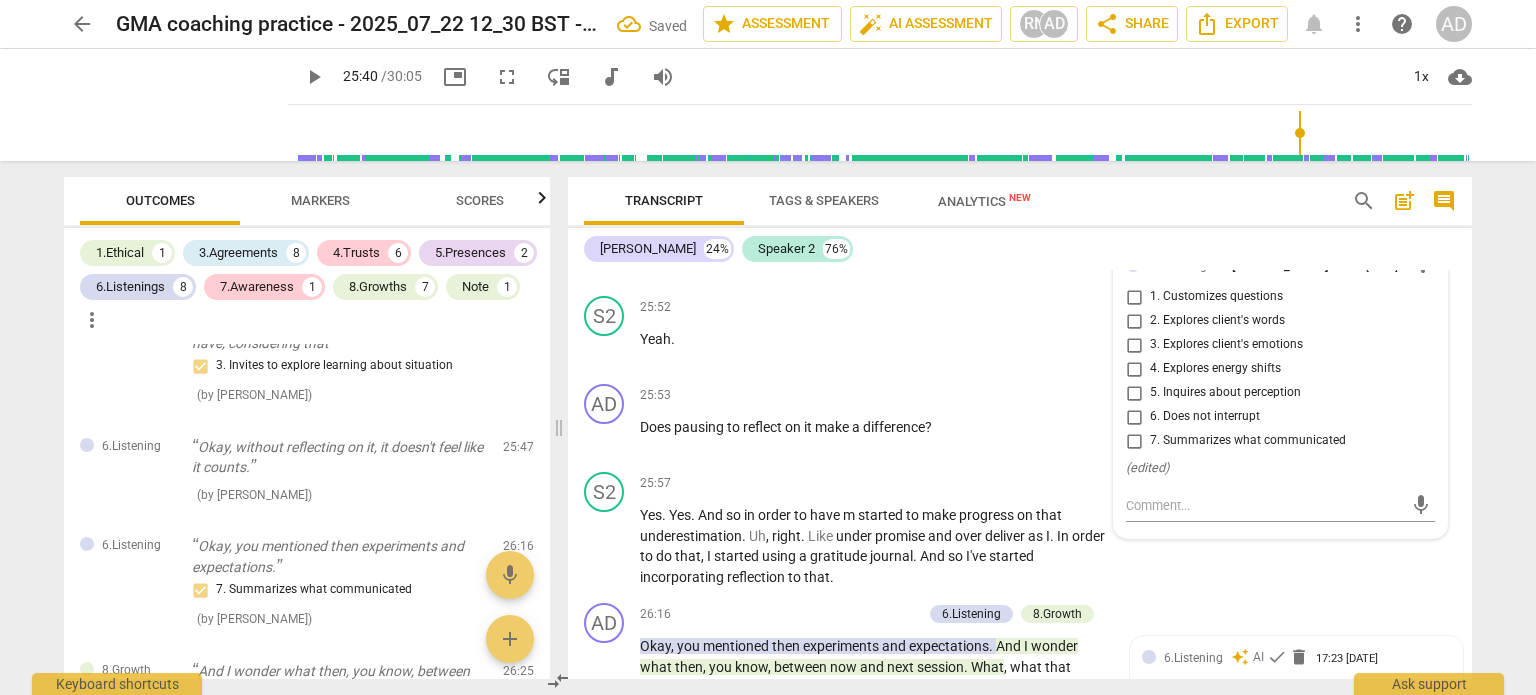 click on "1. Customizes questions" at bounding box center [1216, 297] 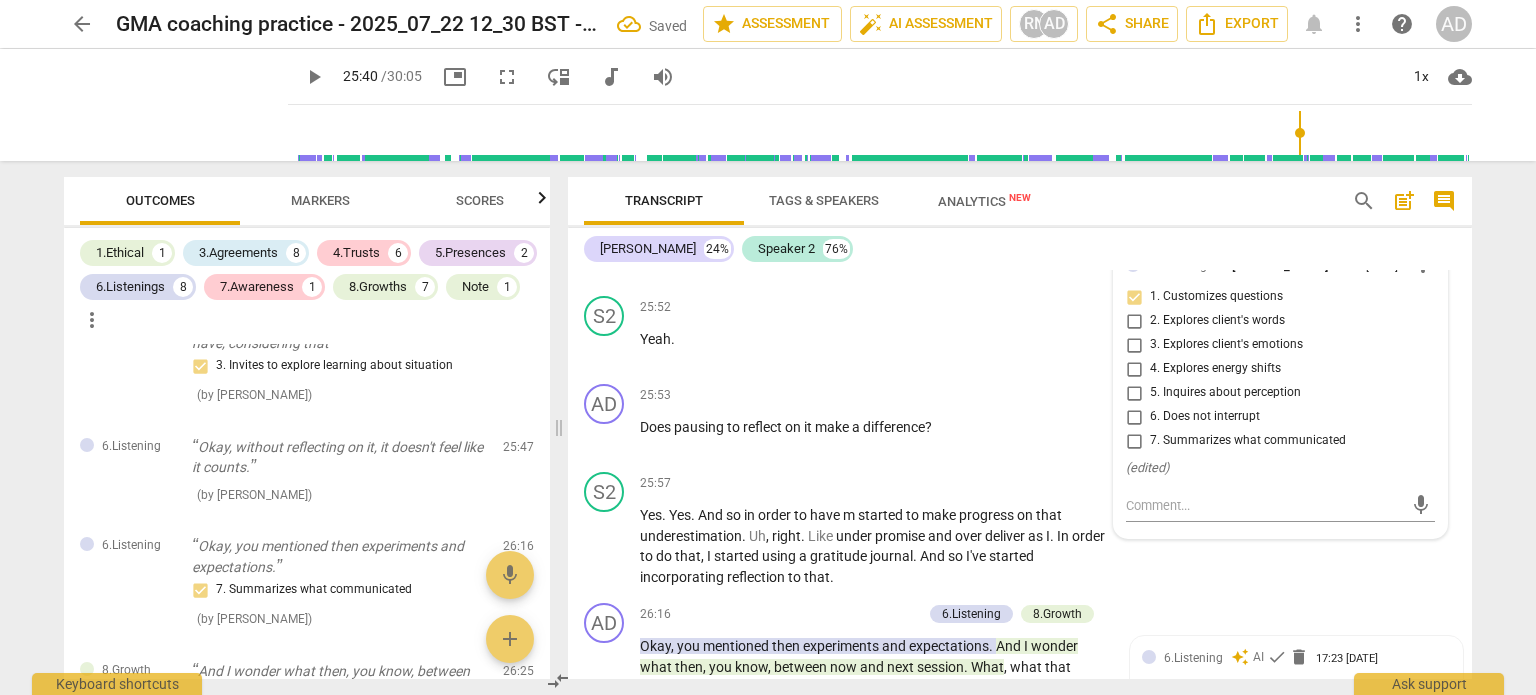 click on "1. Customizes questions" at bounding box center [1216, 297] 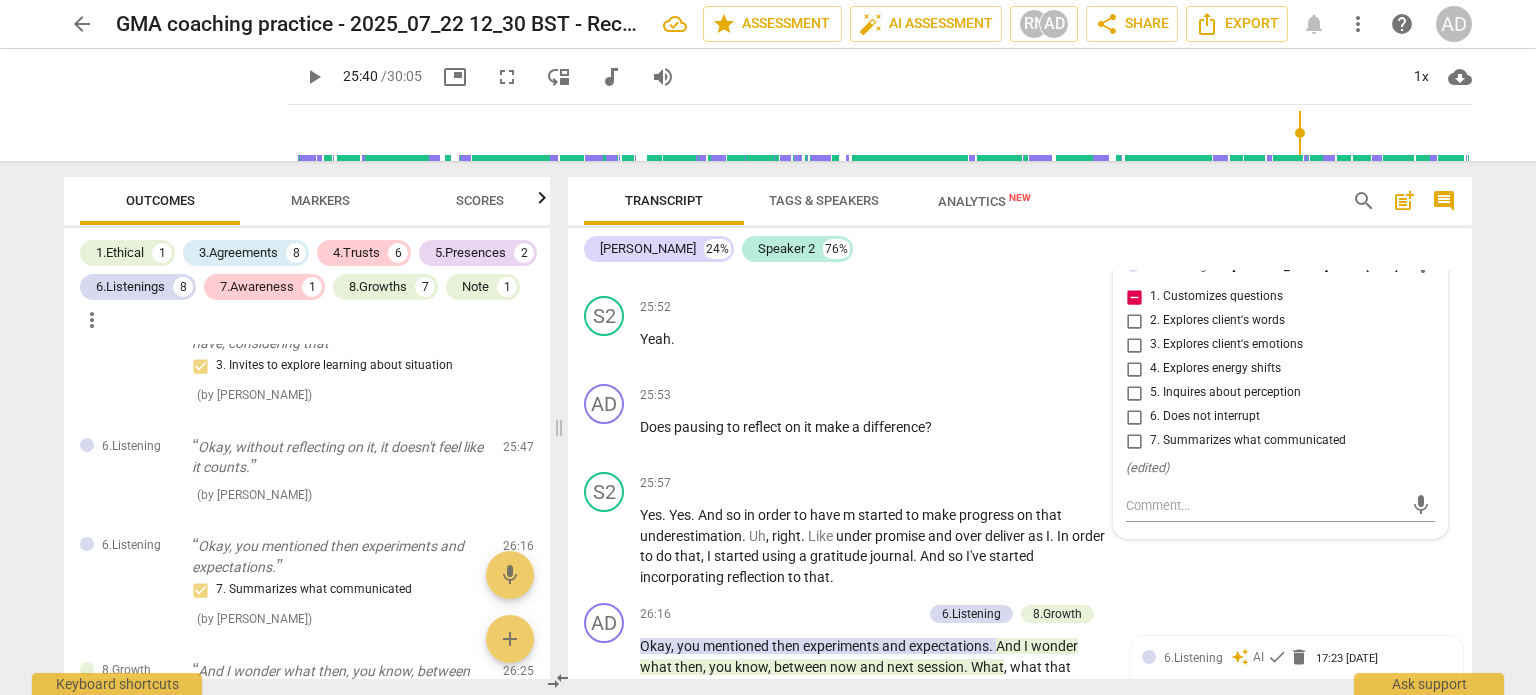 click on "1. Customizes questions" at bounding box center [1216, 297] 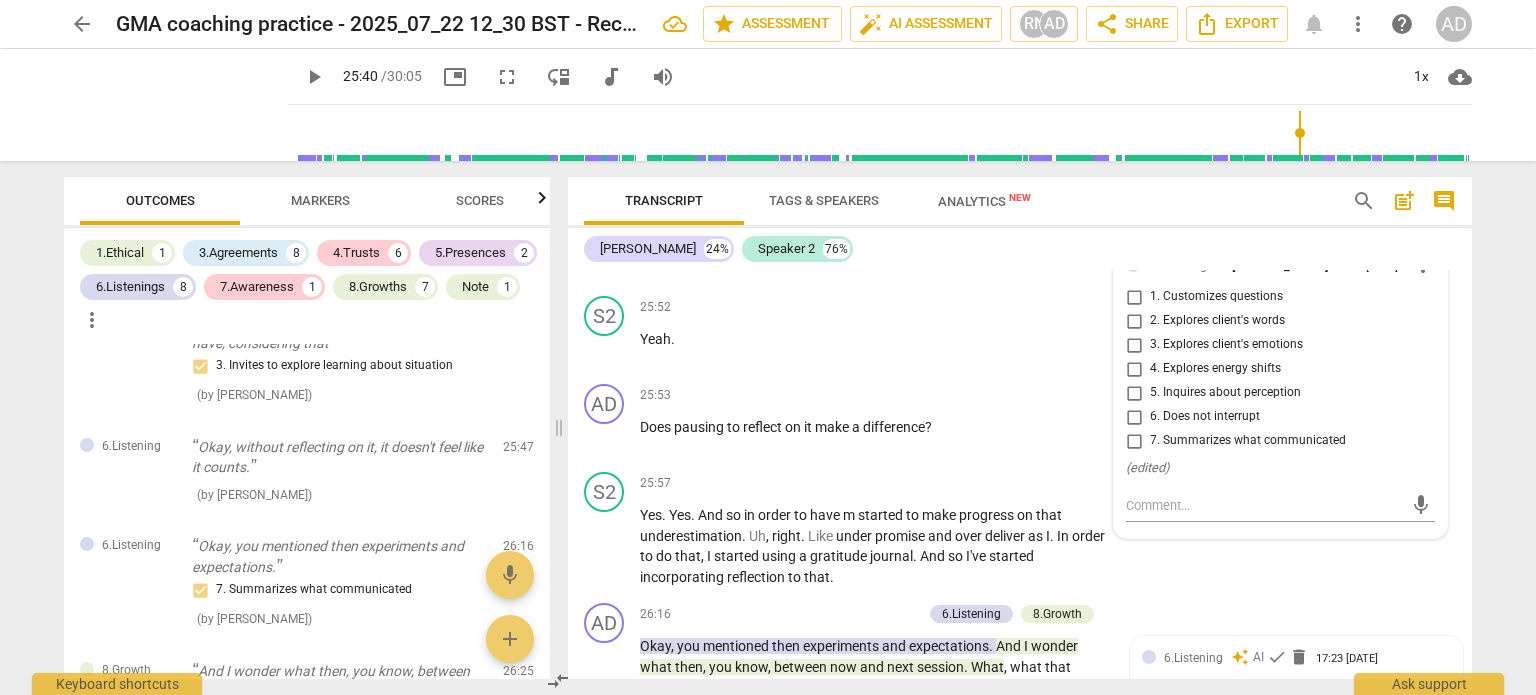 click on "7. Summarizes what communicated" at bounding box center (1272, 441) 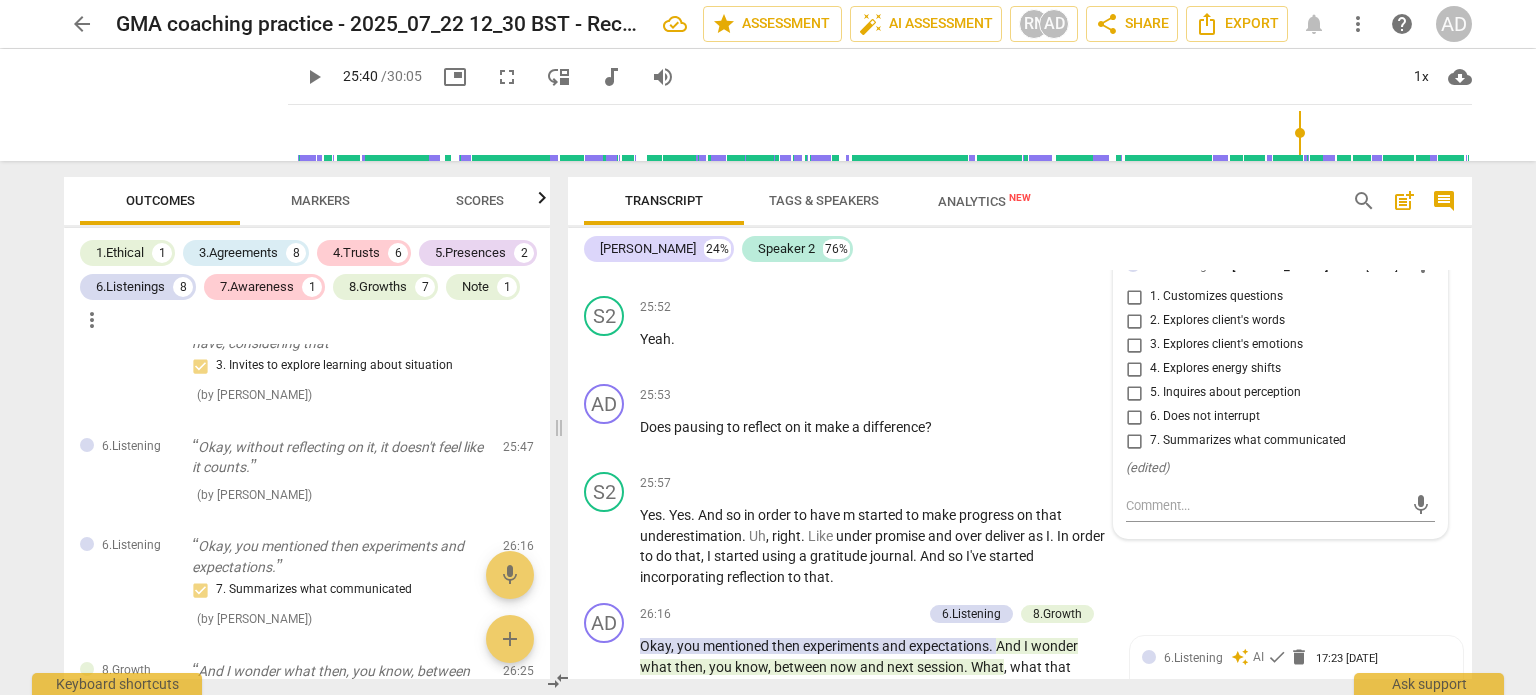 click on "7. Summarizes what communicated" at bounding box center (1134, 441) 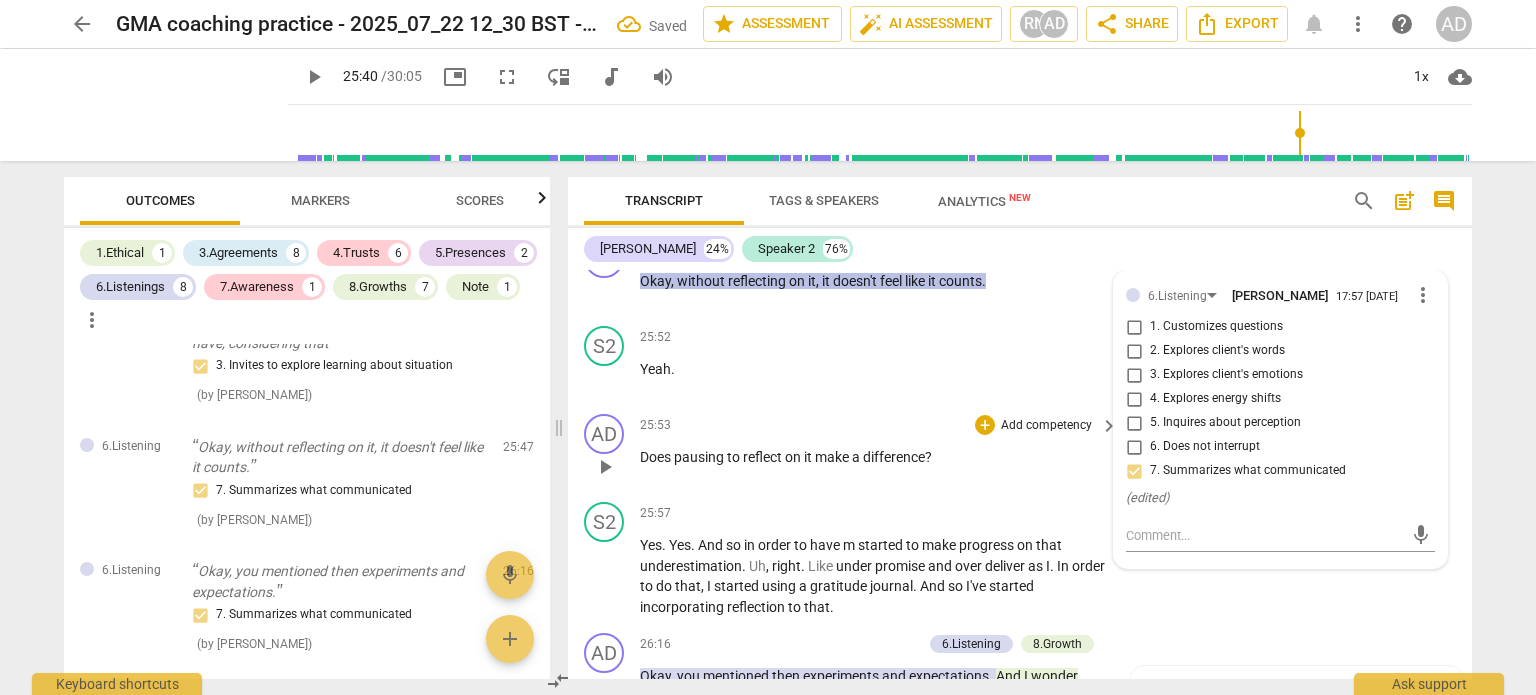 scroll, scrollTop: 9825, scrollLeft: 0, axis: vertical 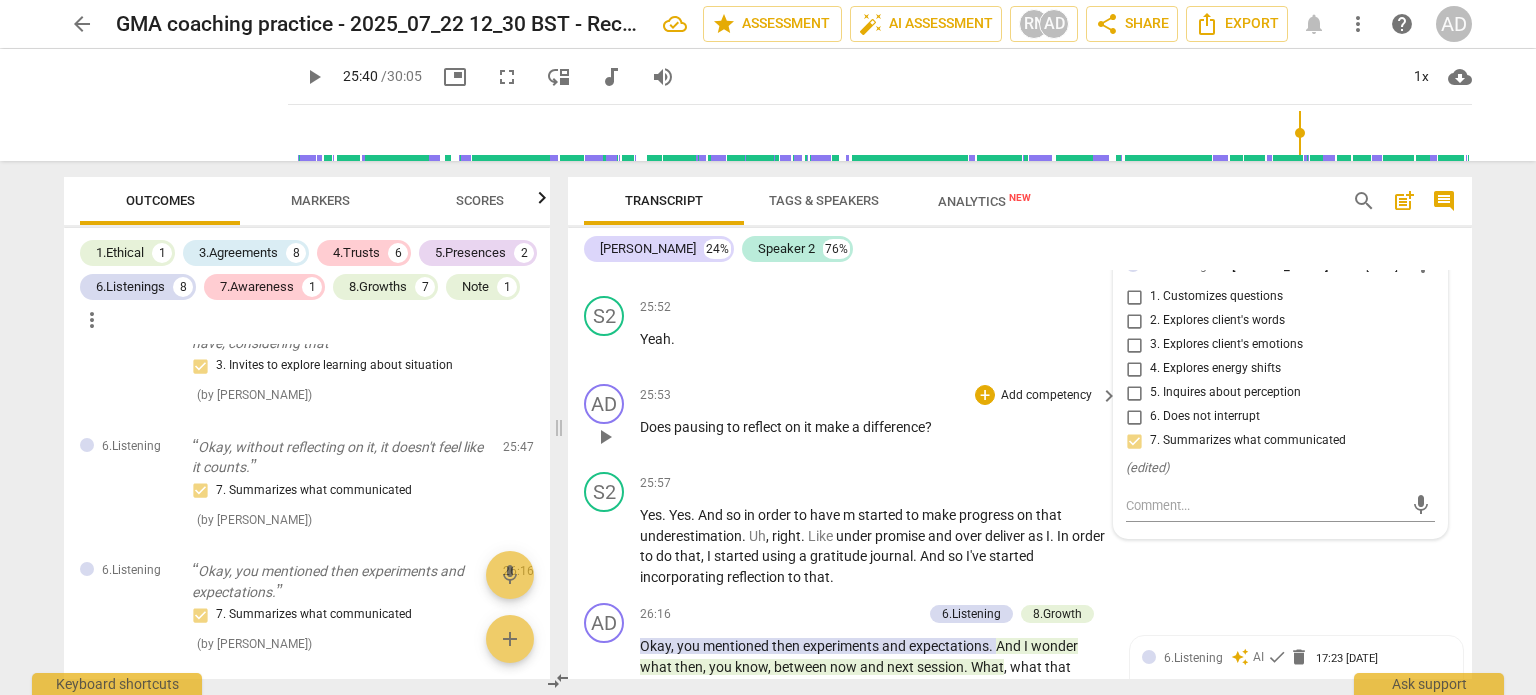 click on "play_arrow" at bounding box center (605, 437) 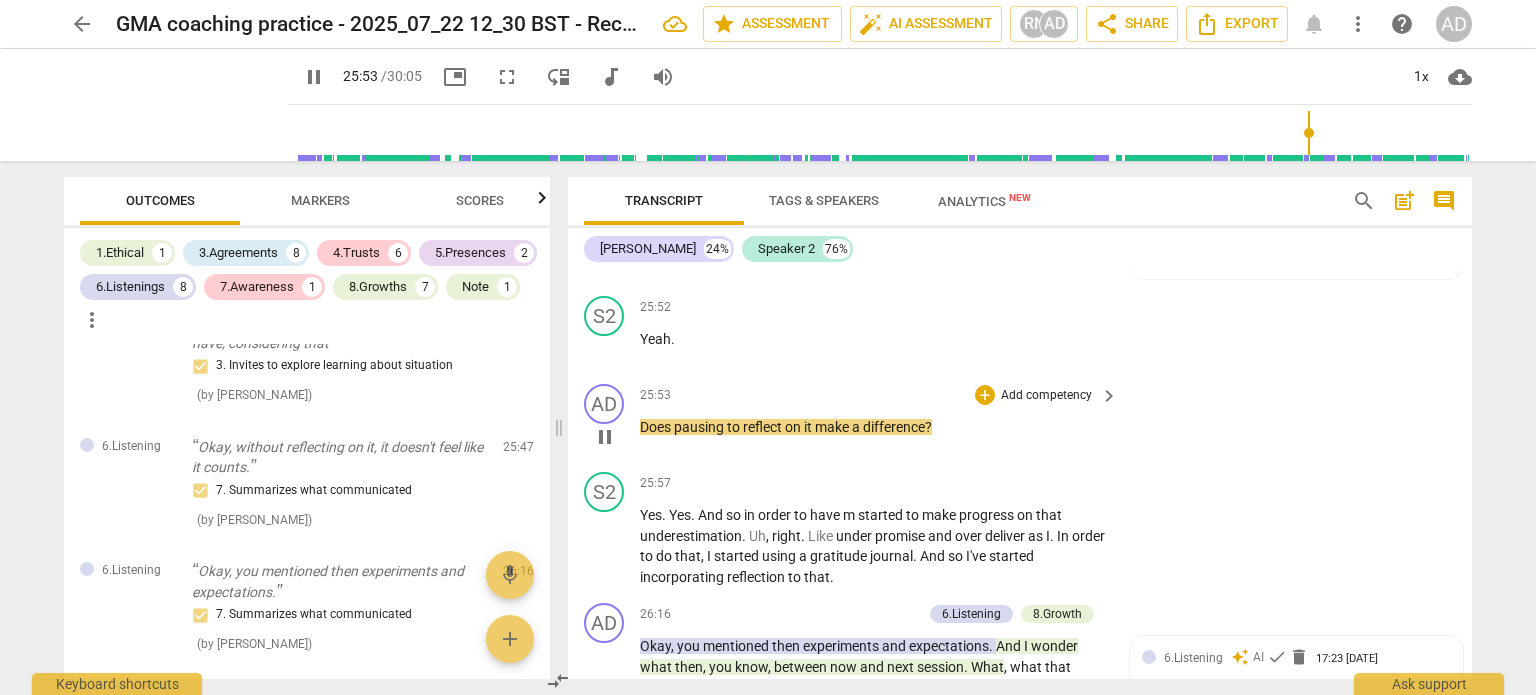 click on "Add competency" at bounding box center (1046, 396) 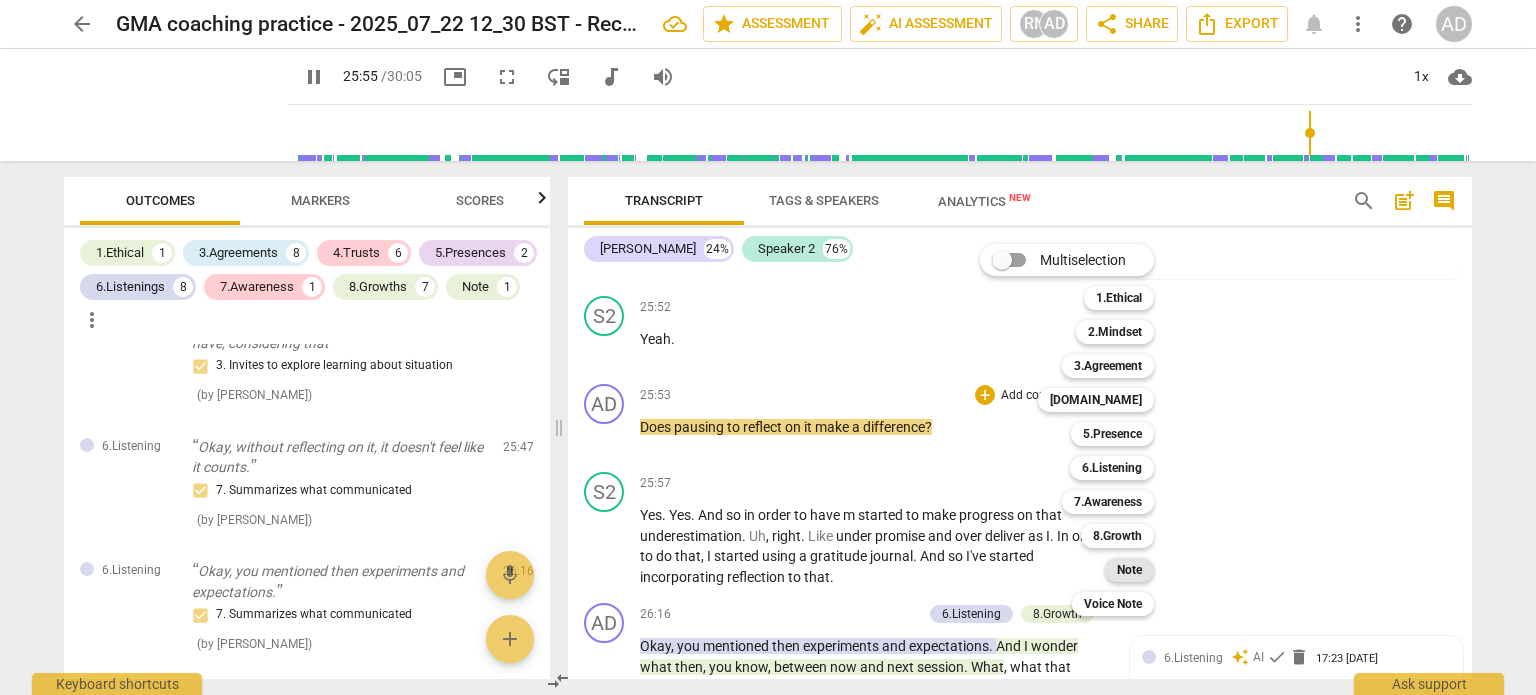 click on "Note" at bounding box center [1129, 570] 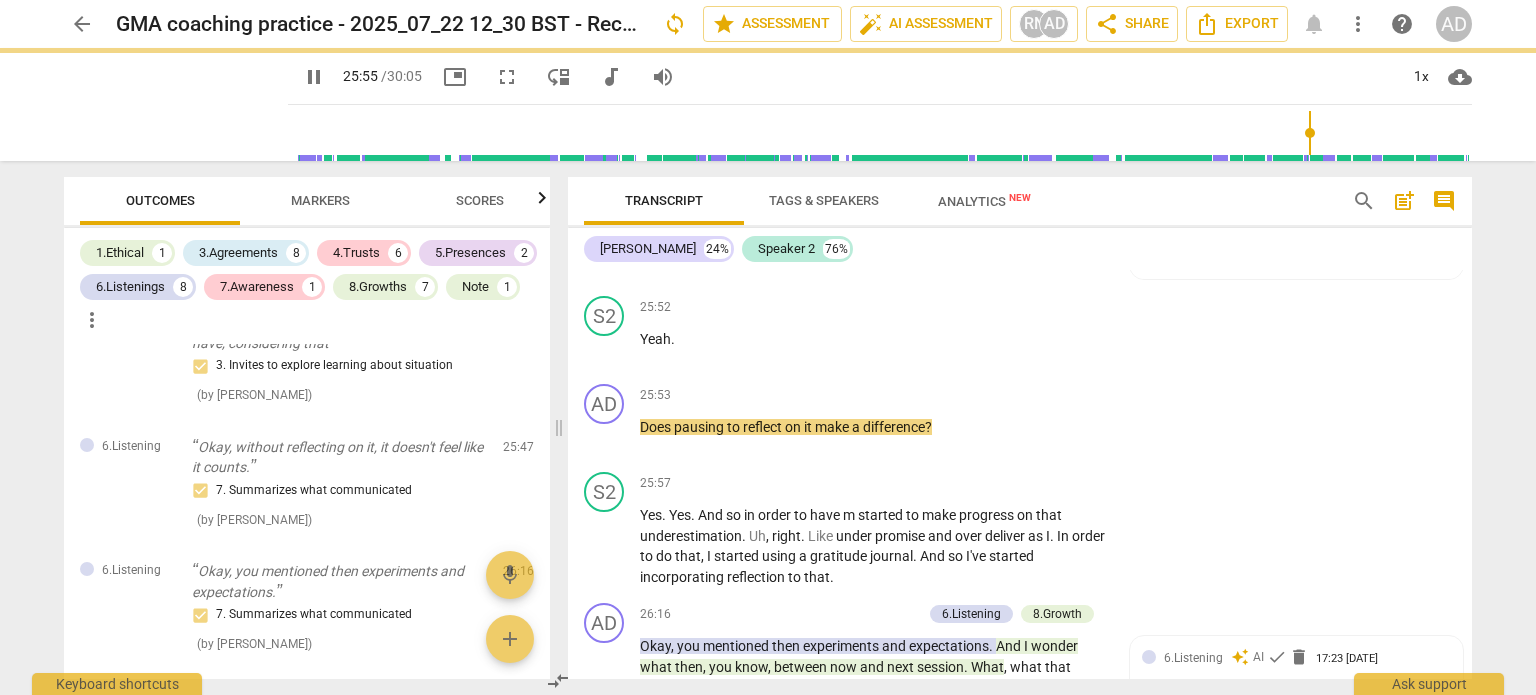 type on "1556" 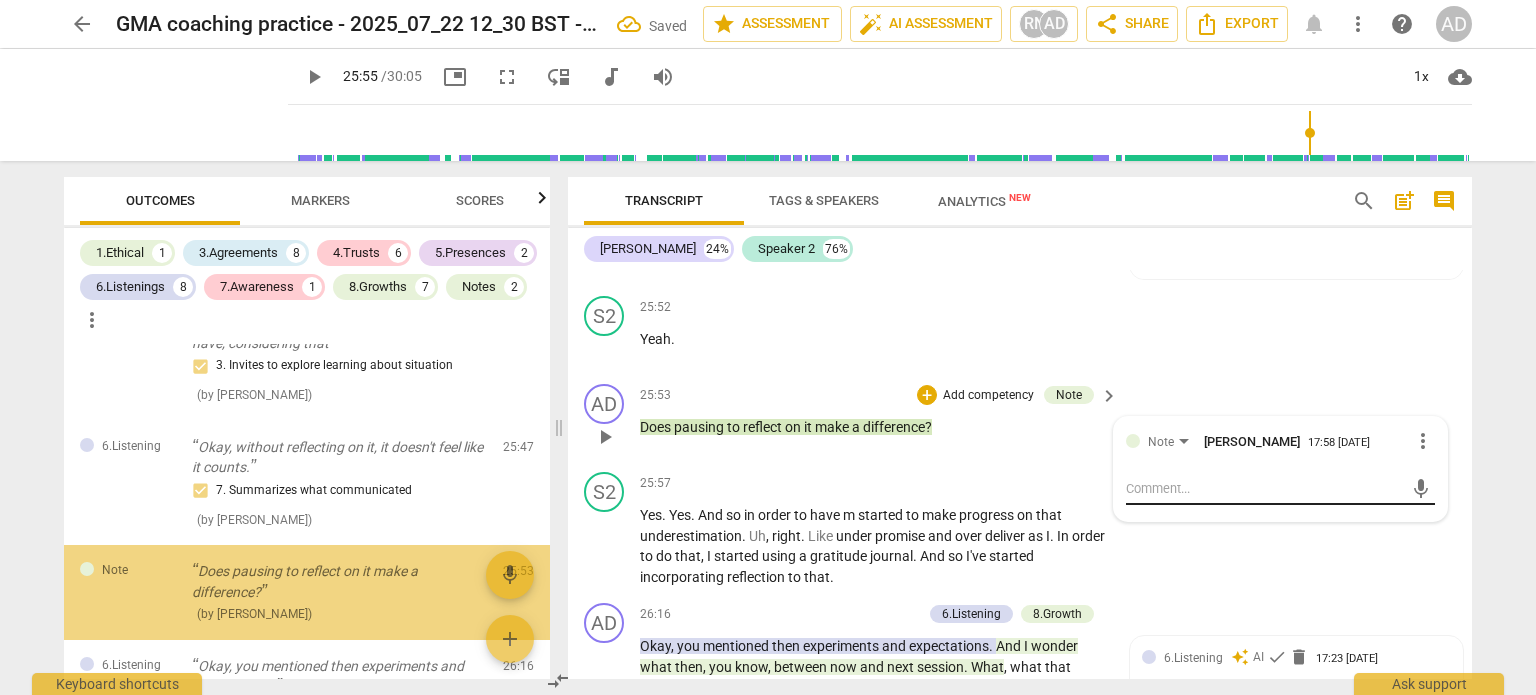 scroll, scrollTop: 4737, scrollLeft: 0, axis: vertical 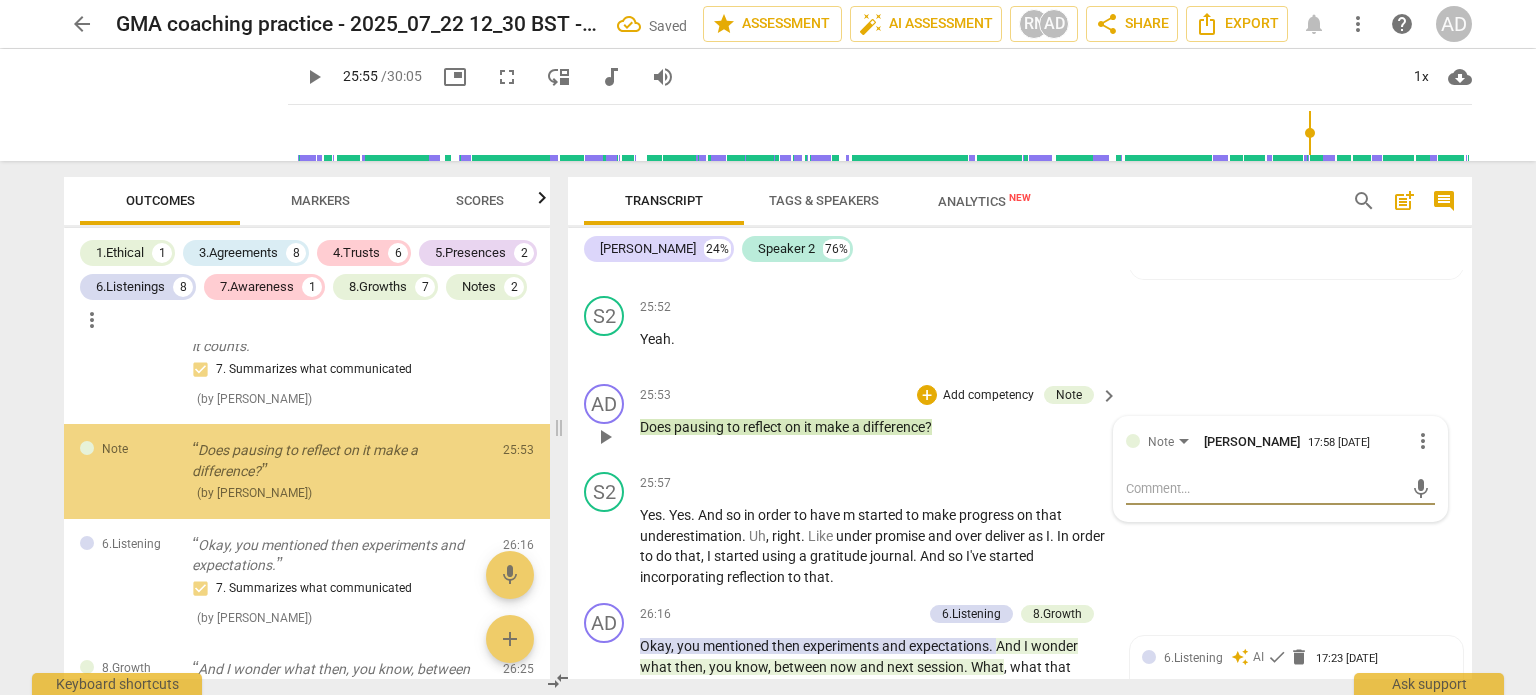 type on "R" 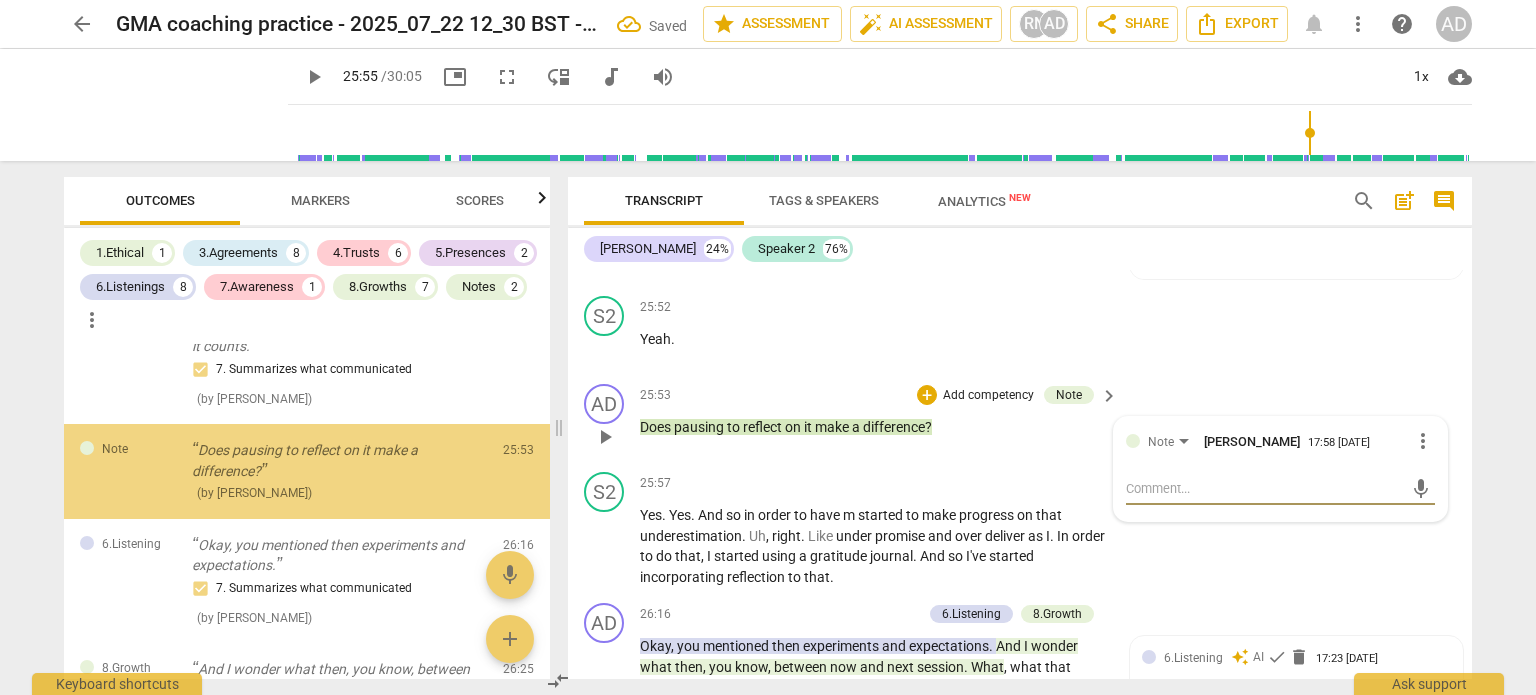 type on "R" 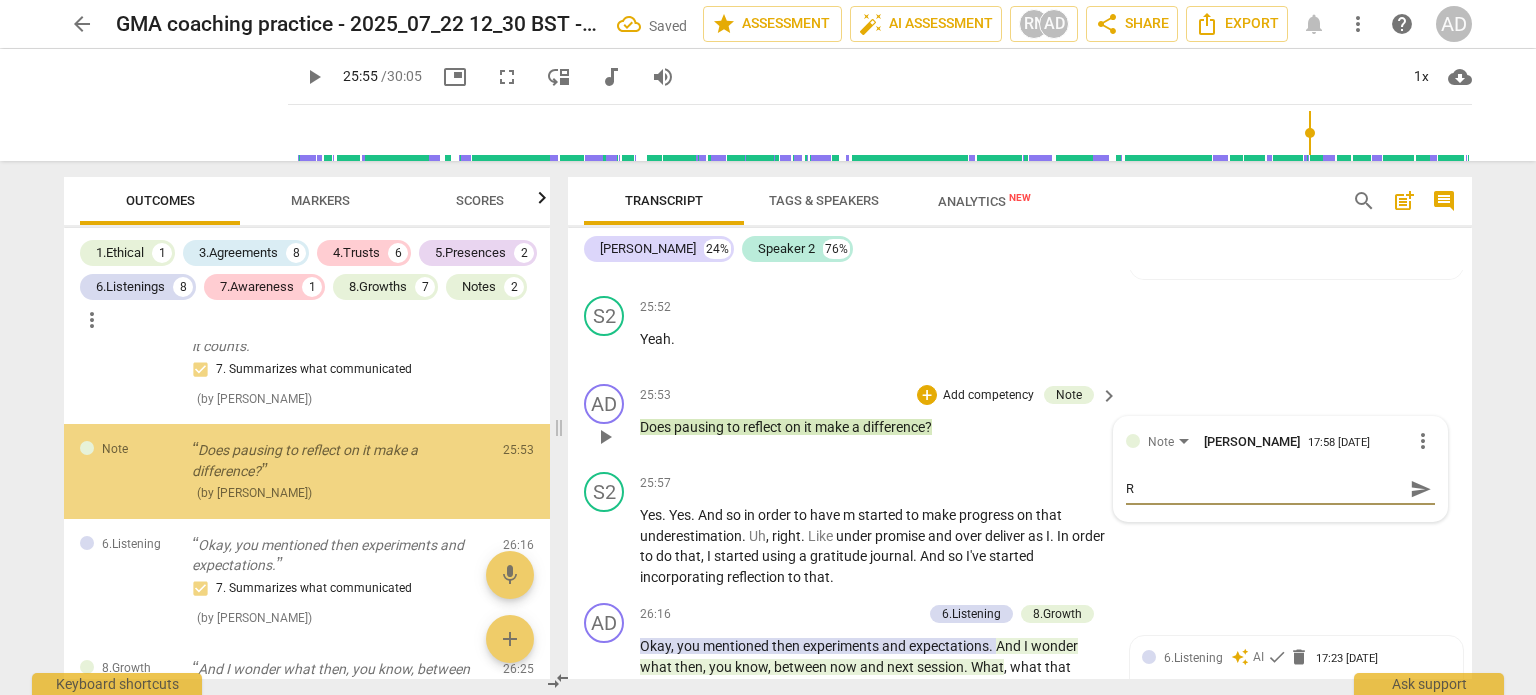 type on "Ra" 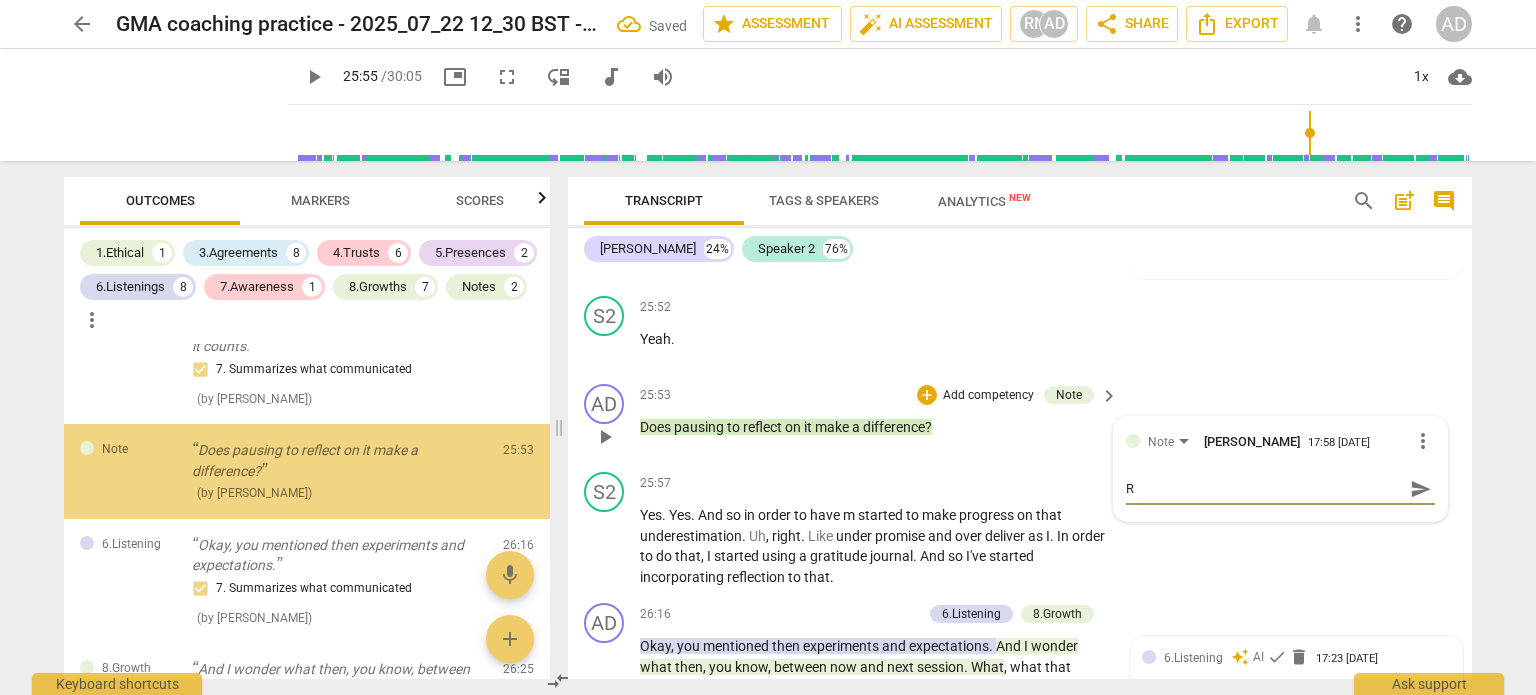 type on "Ra" 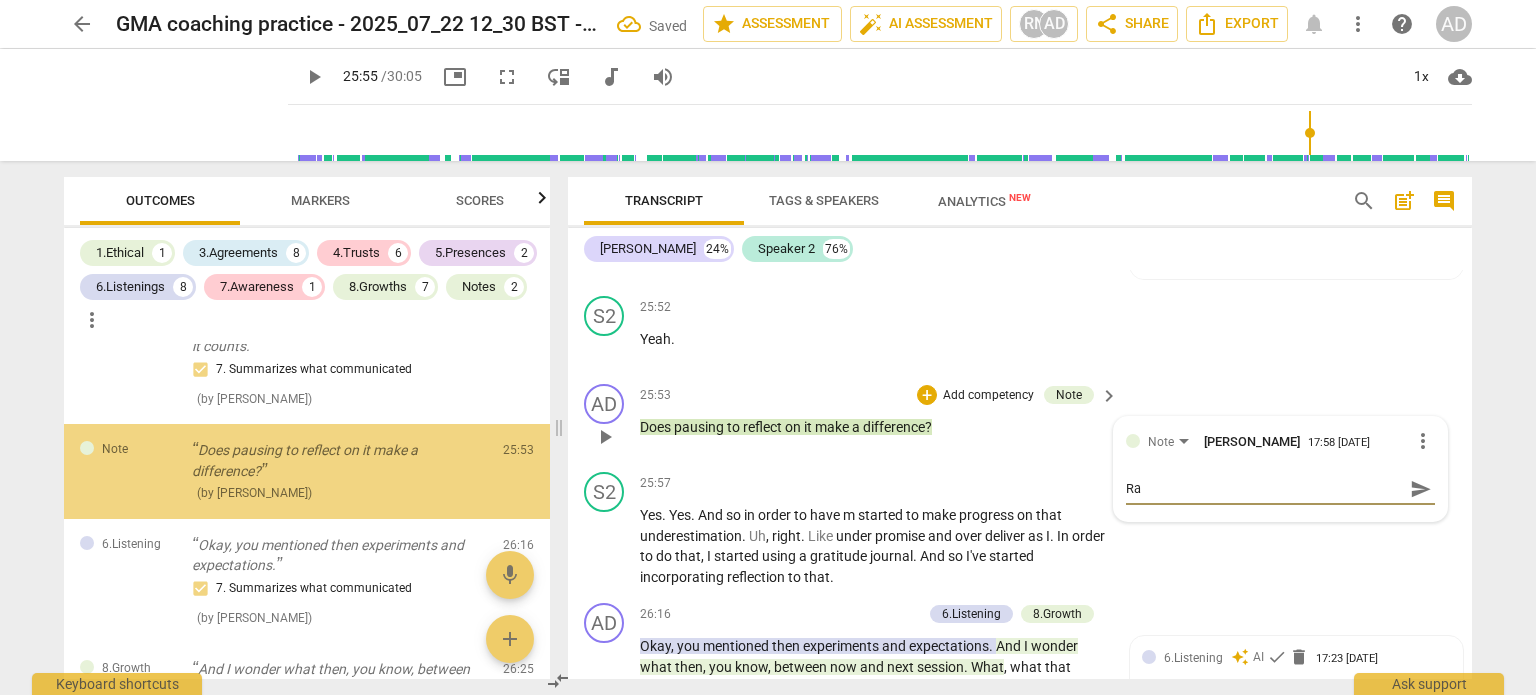 type on "Rat" 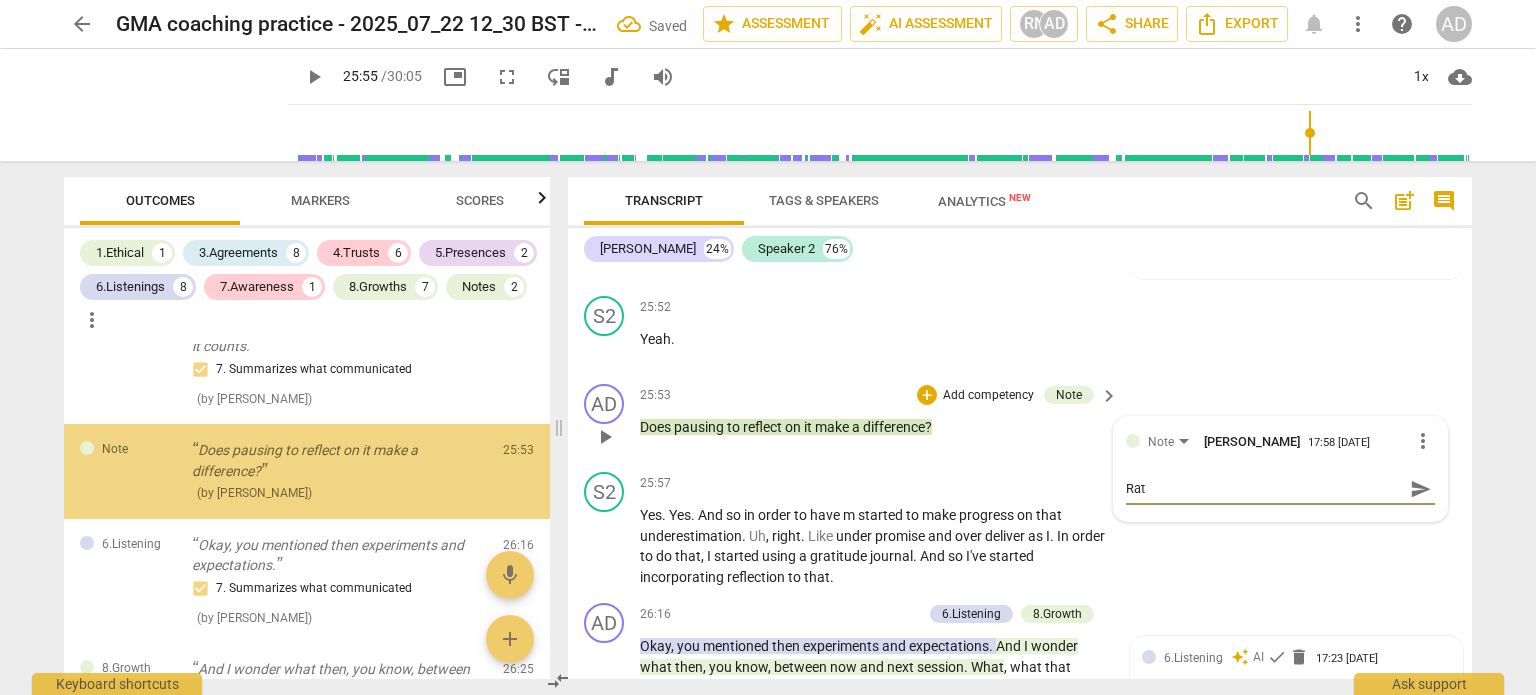 type on "[PERSON_NAME]" 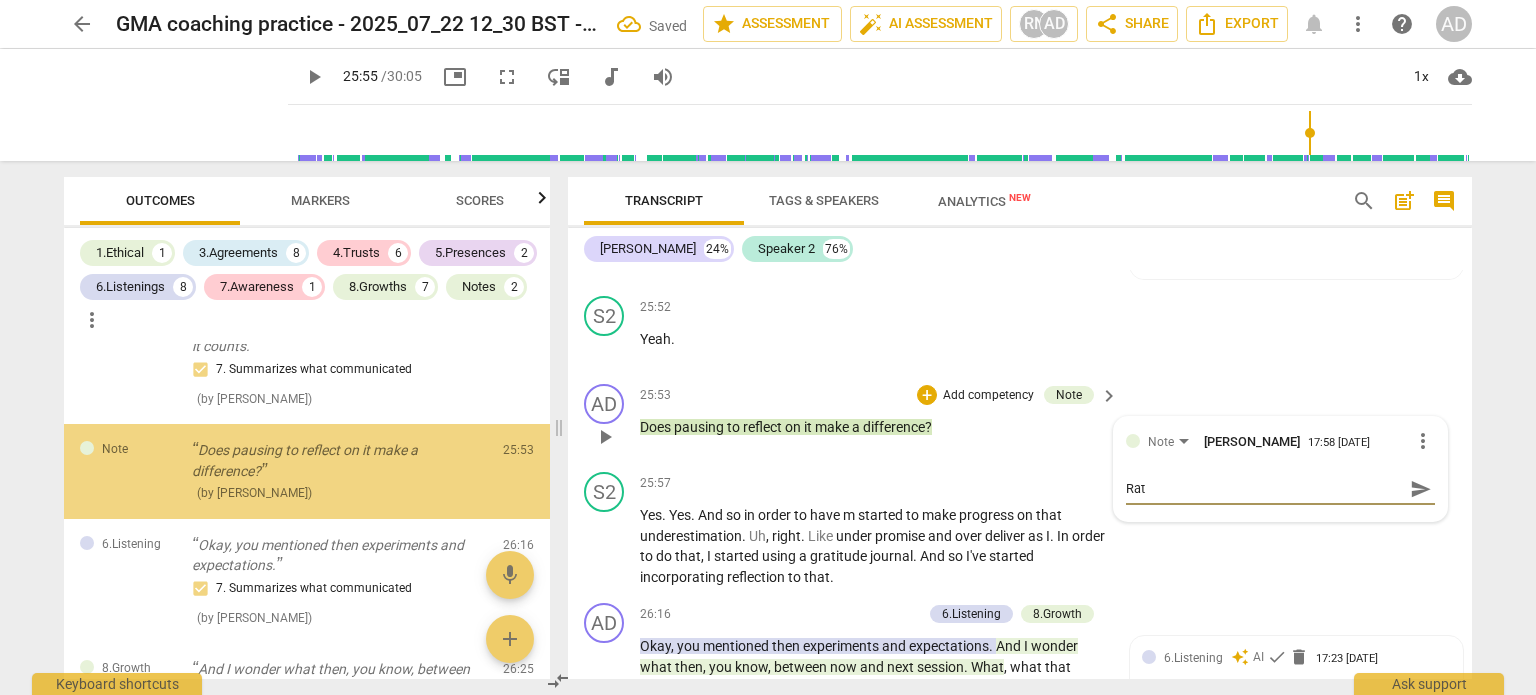 type on "[PERSON_NAME]" 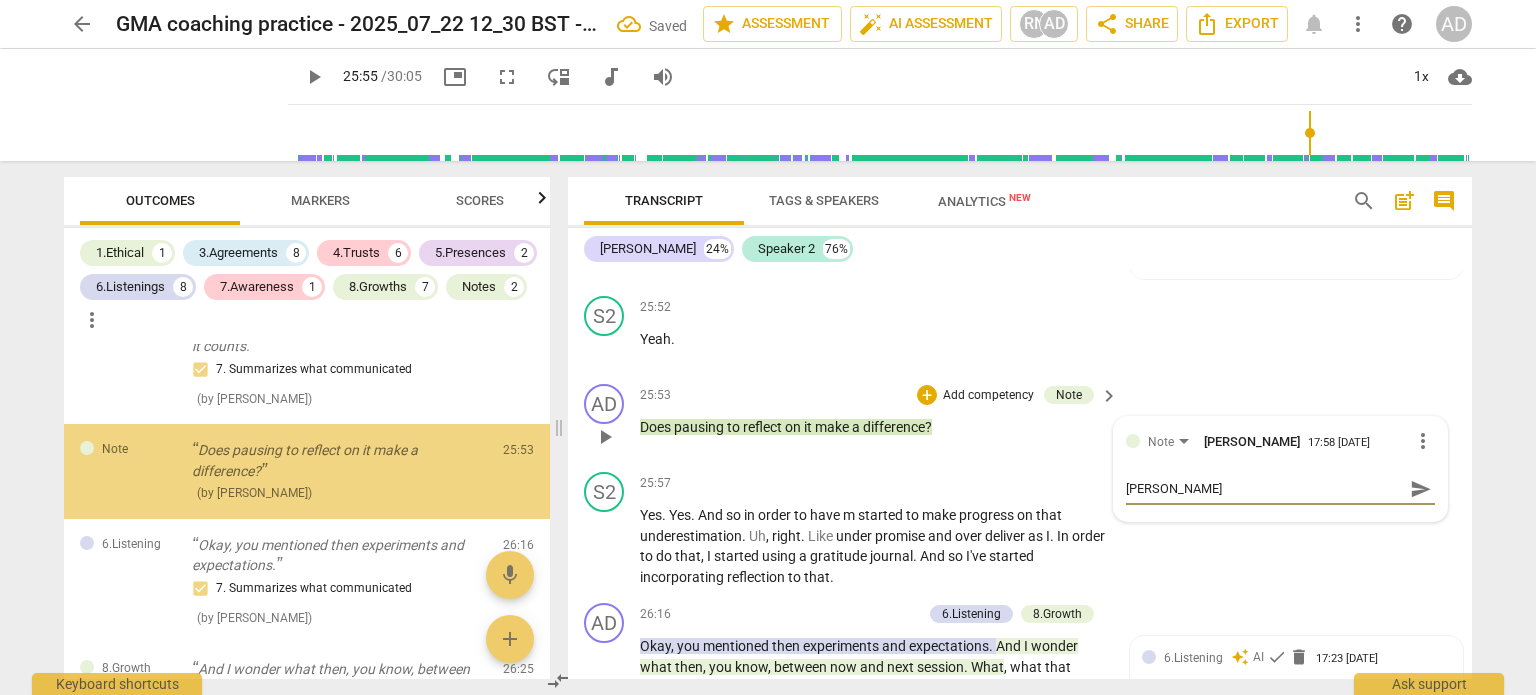 type on "[PERSON_NAME]" 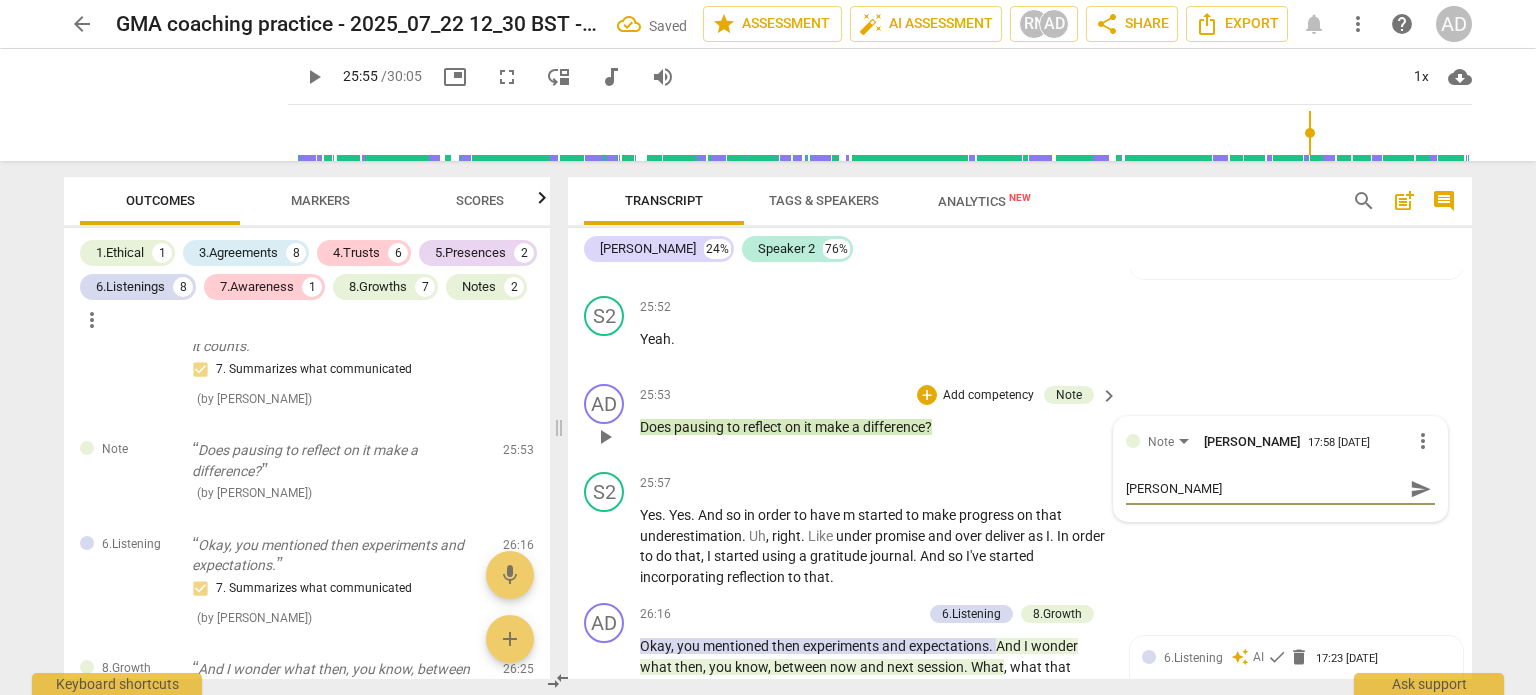 type on "Rather" 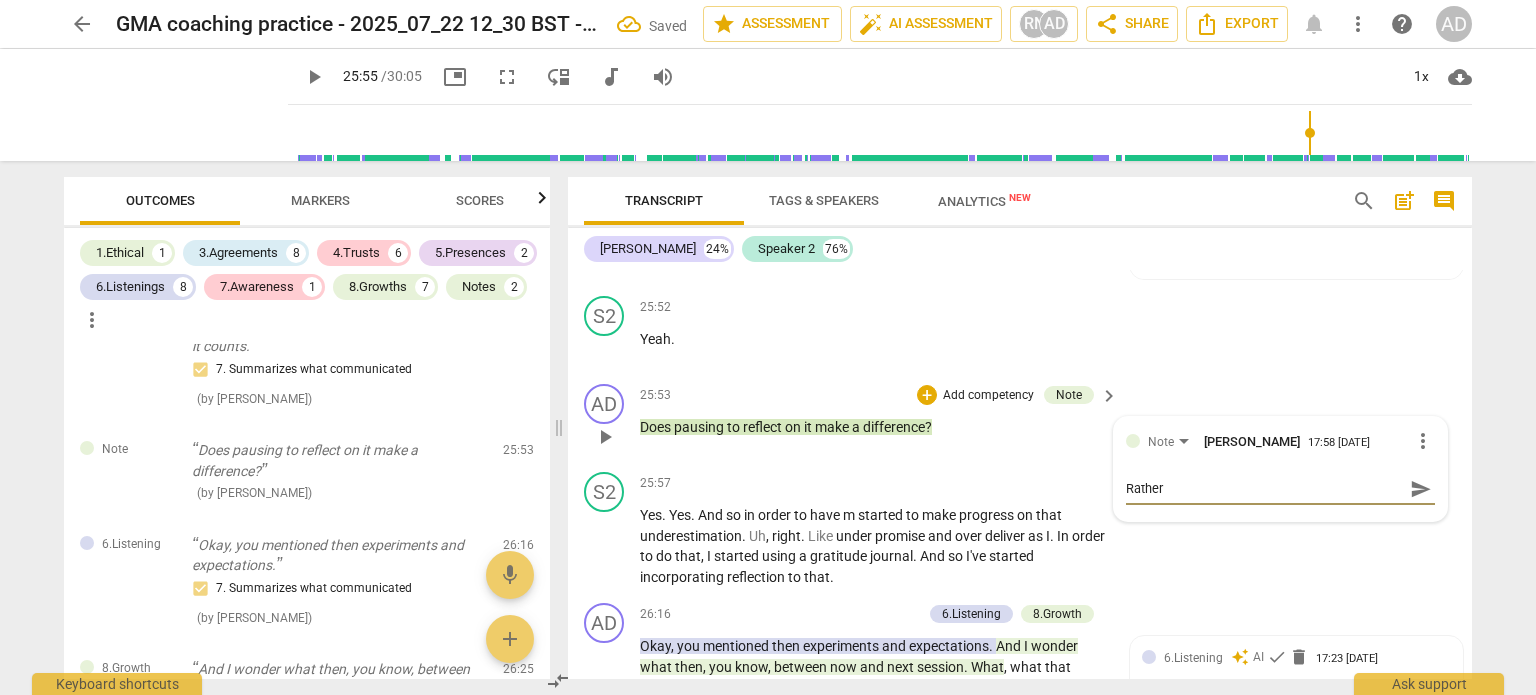 type on "Rather" 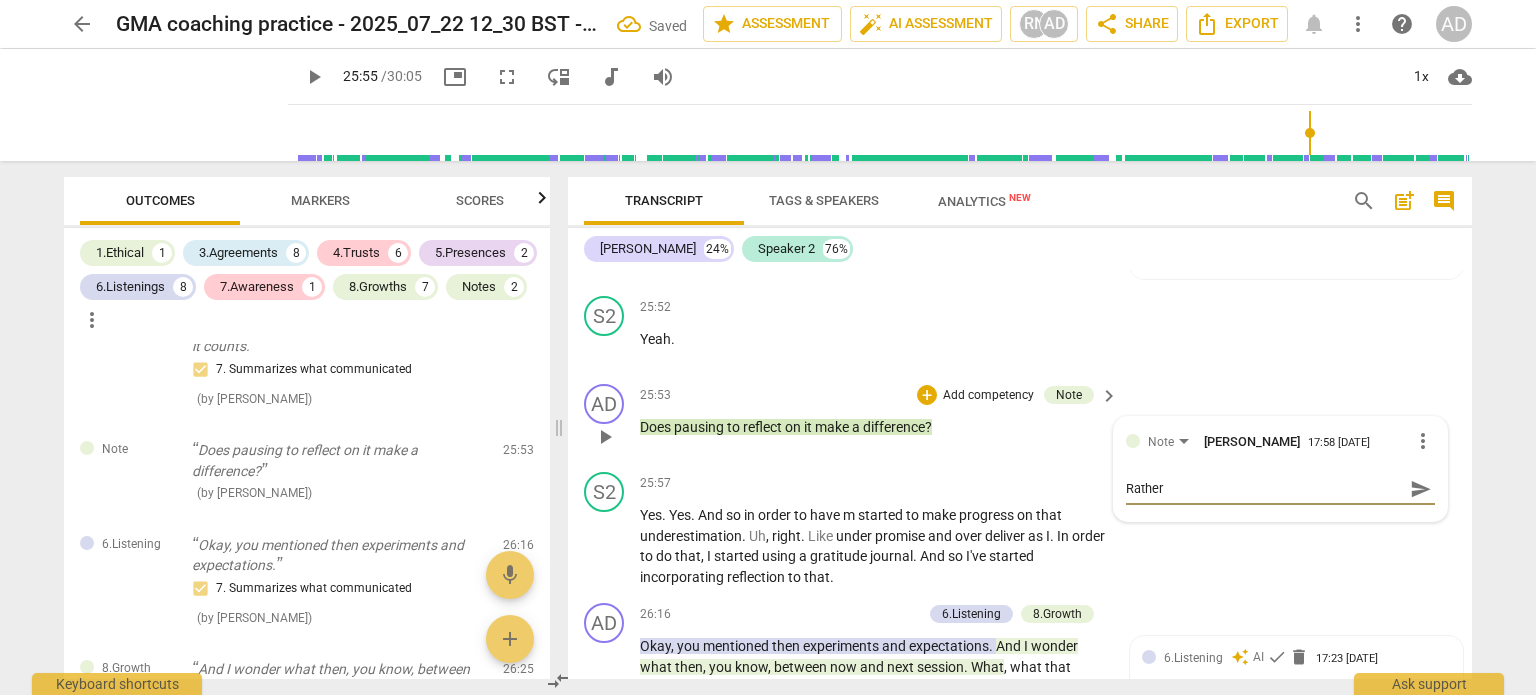 type on "Rather -" 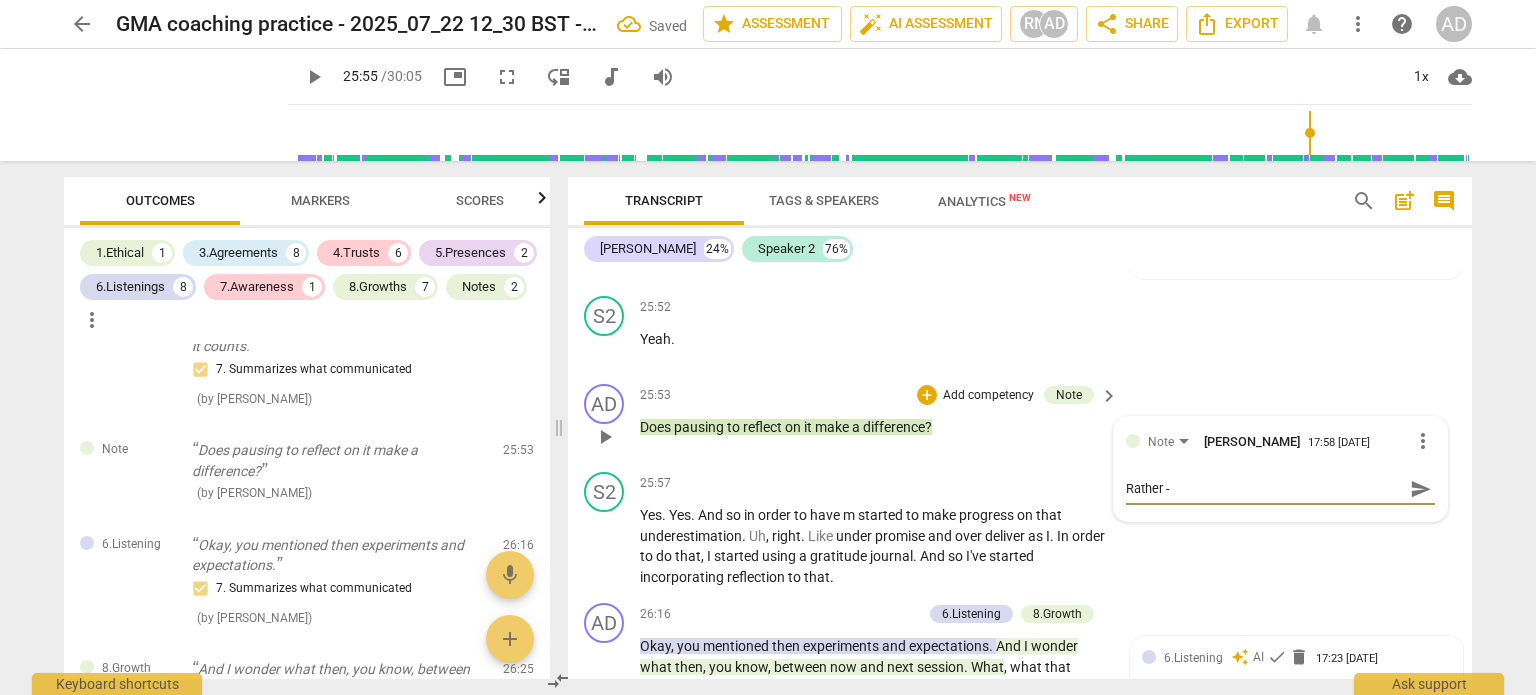 type on "Rather -" 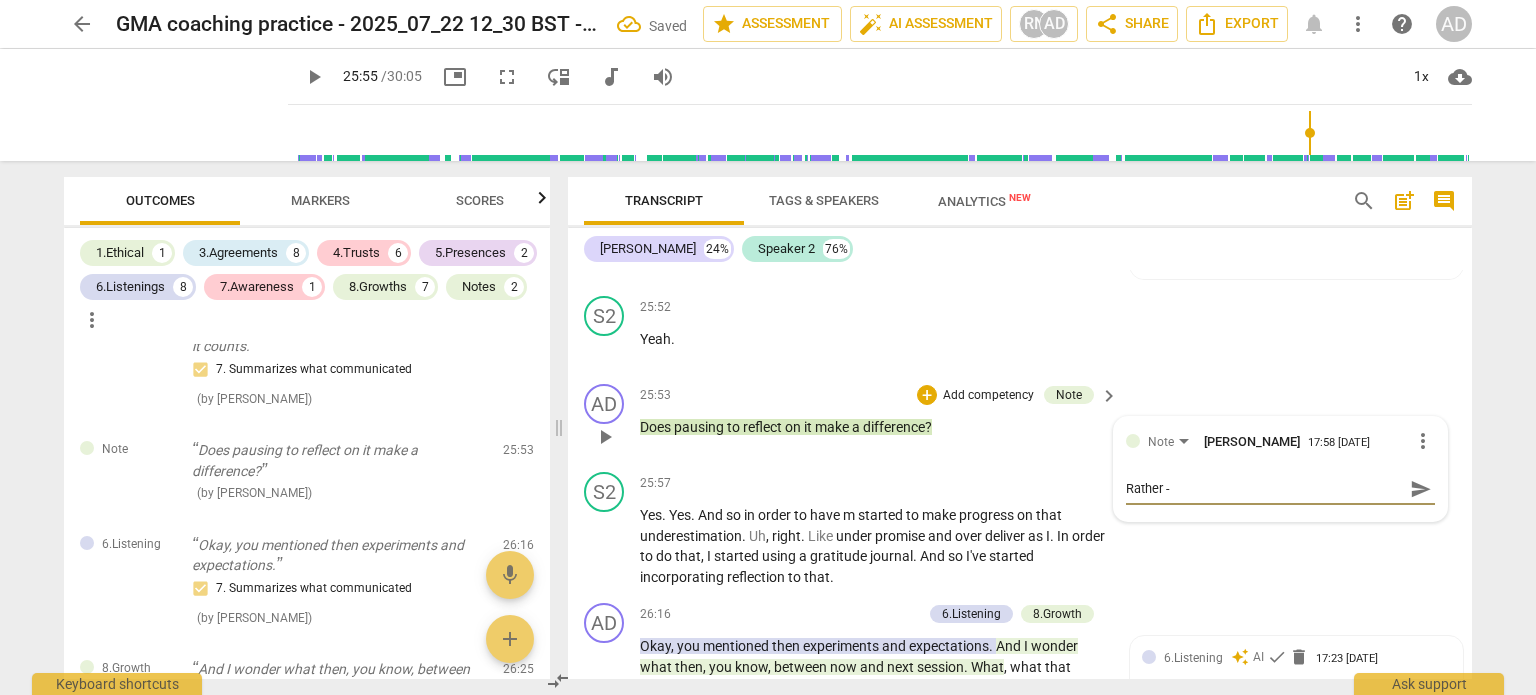type on "Rather - !" 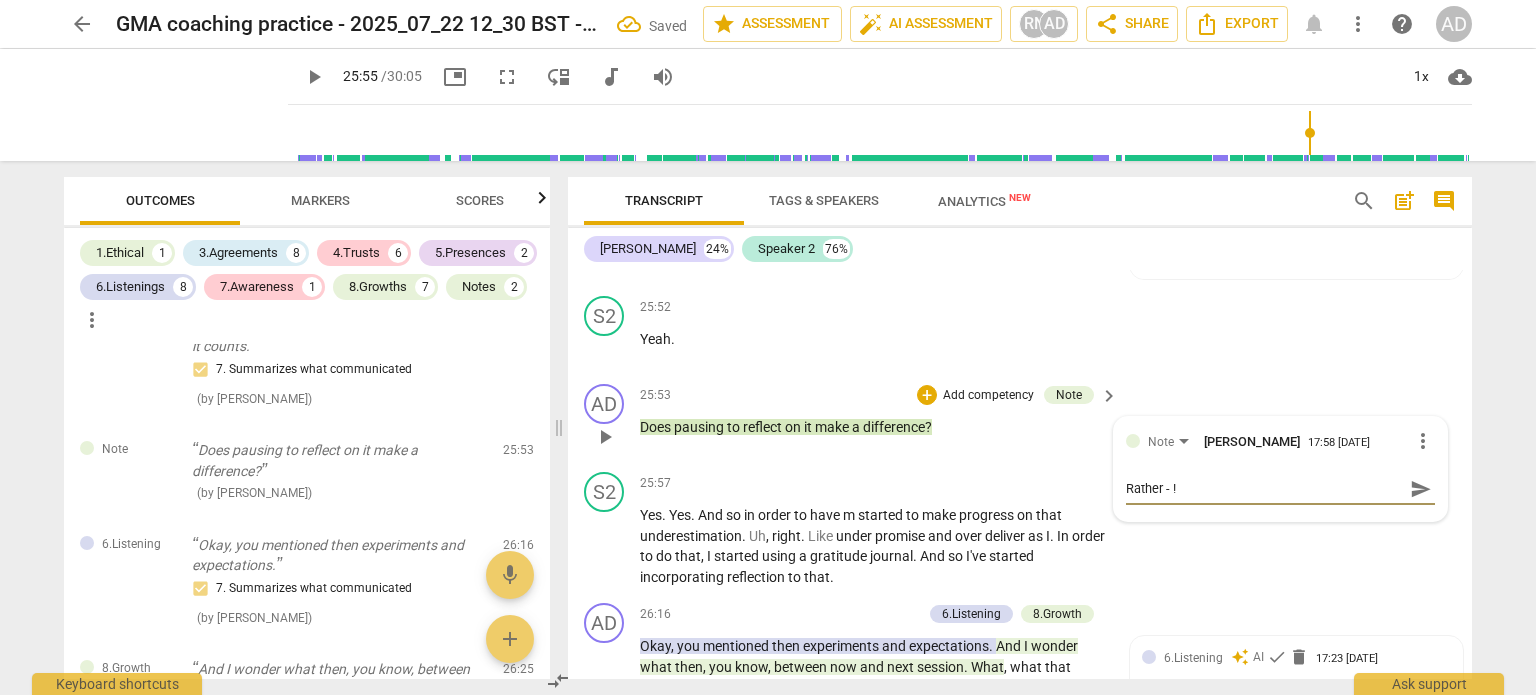 type on "Rather - !"" 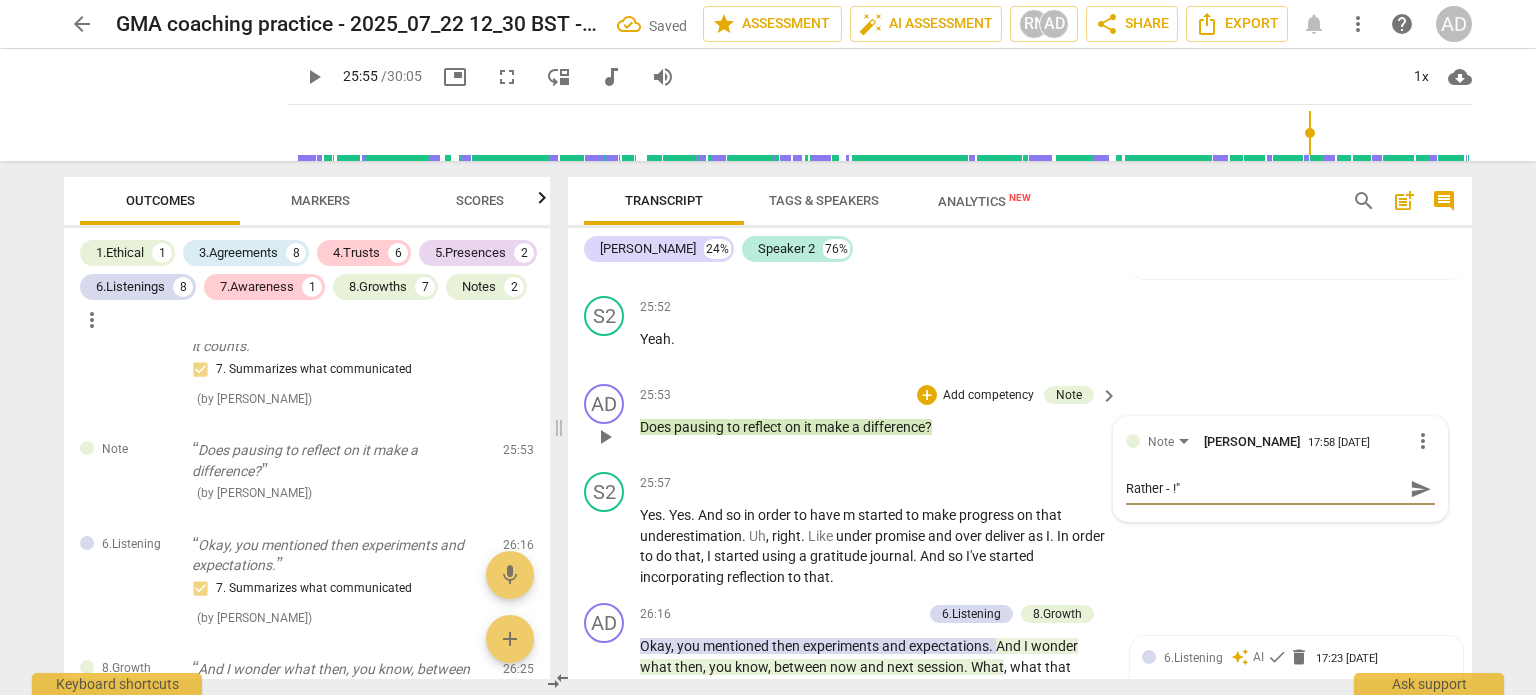 type on "Rather - !" 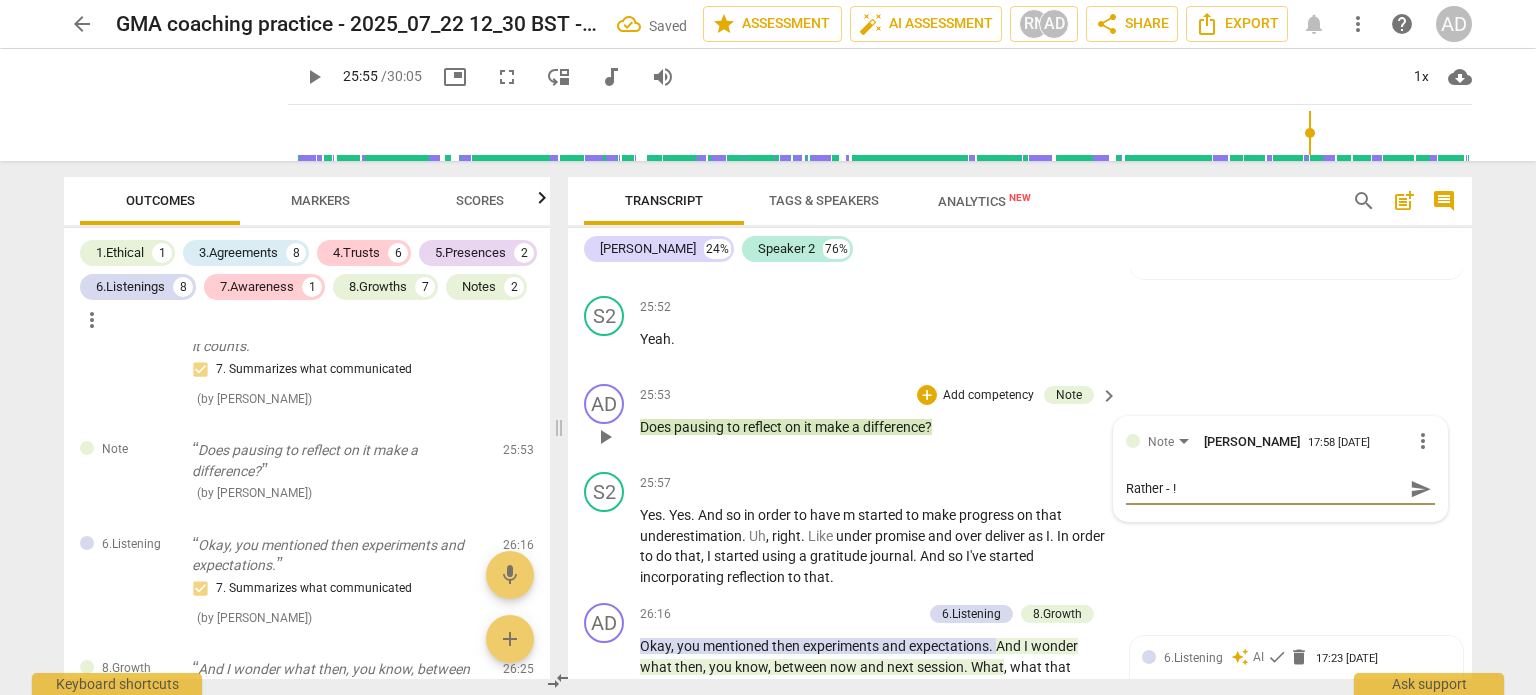 type on "Rather -" 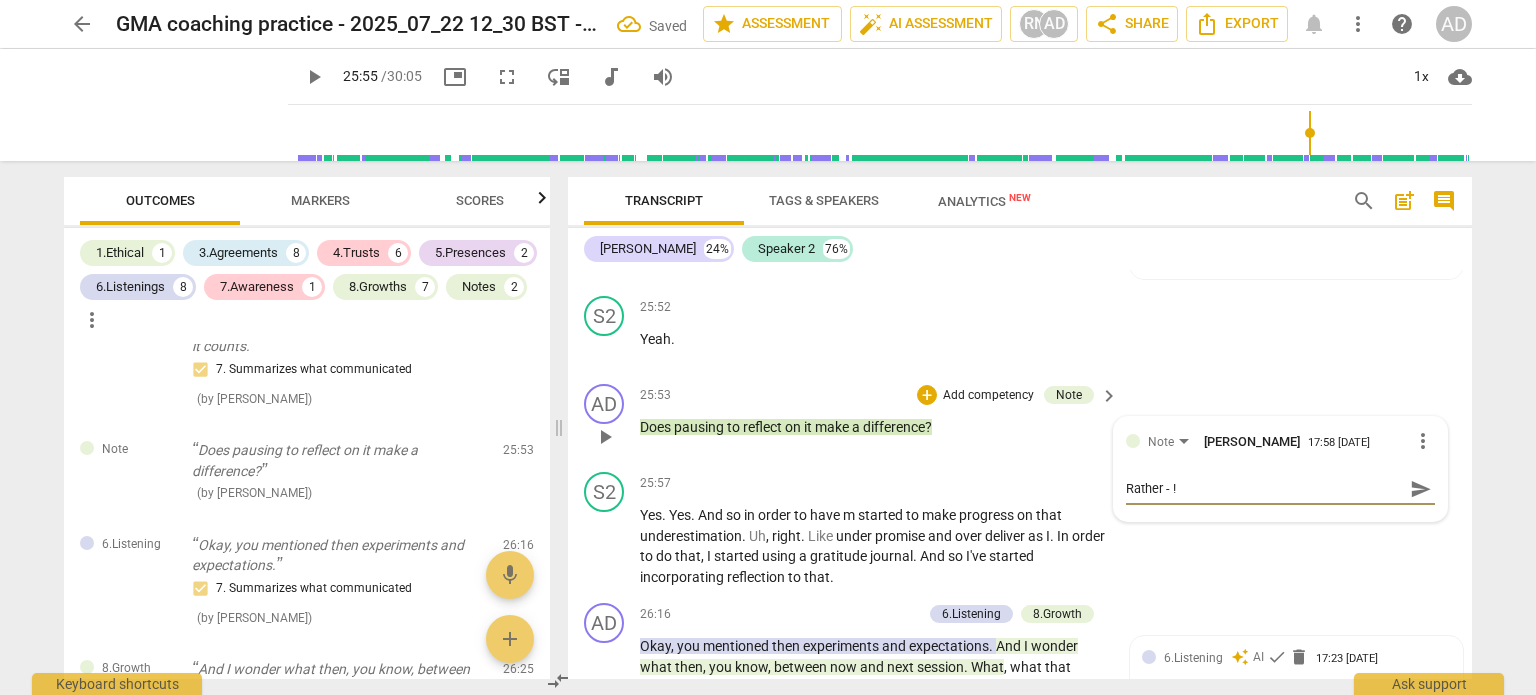 type on "Rather -" 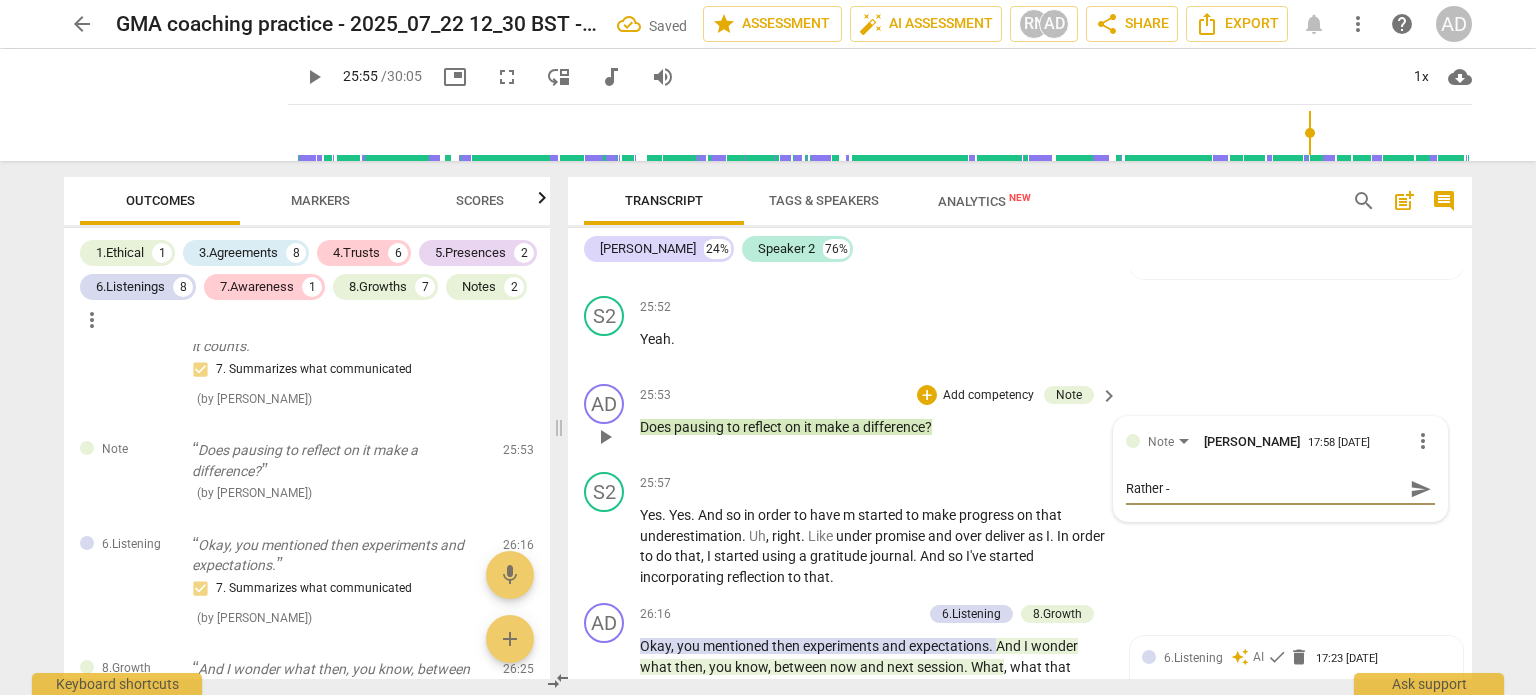 type on "Rather - "" 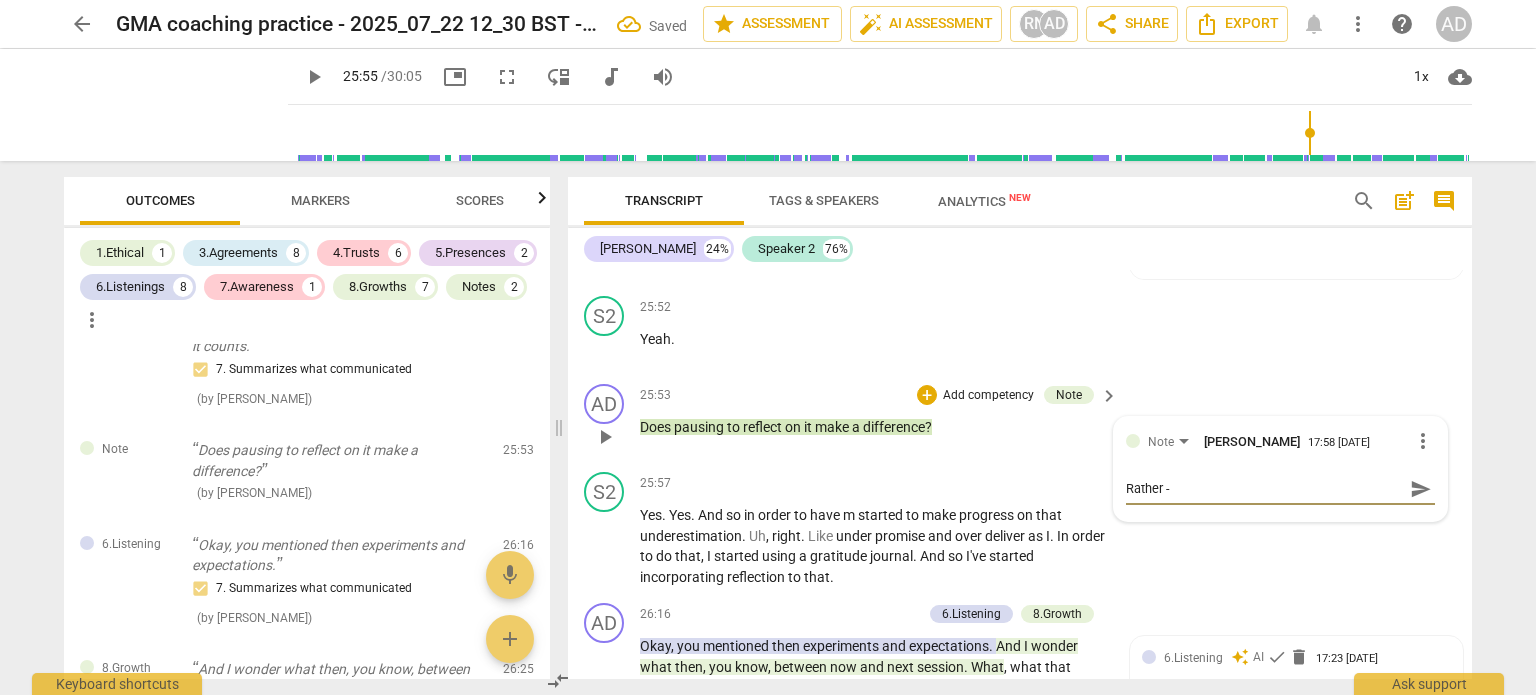 type on "Rather - "" 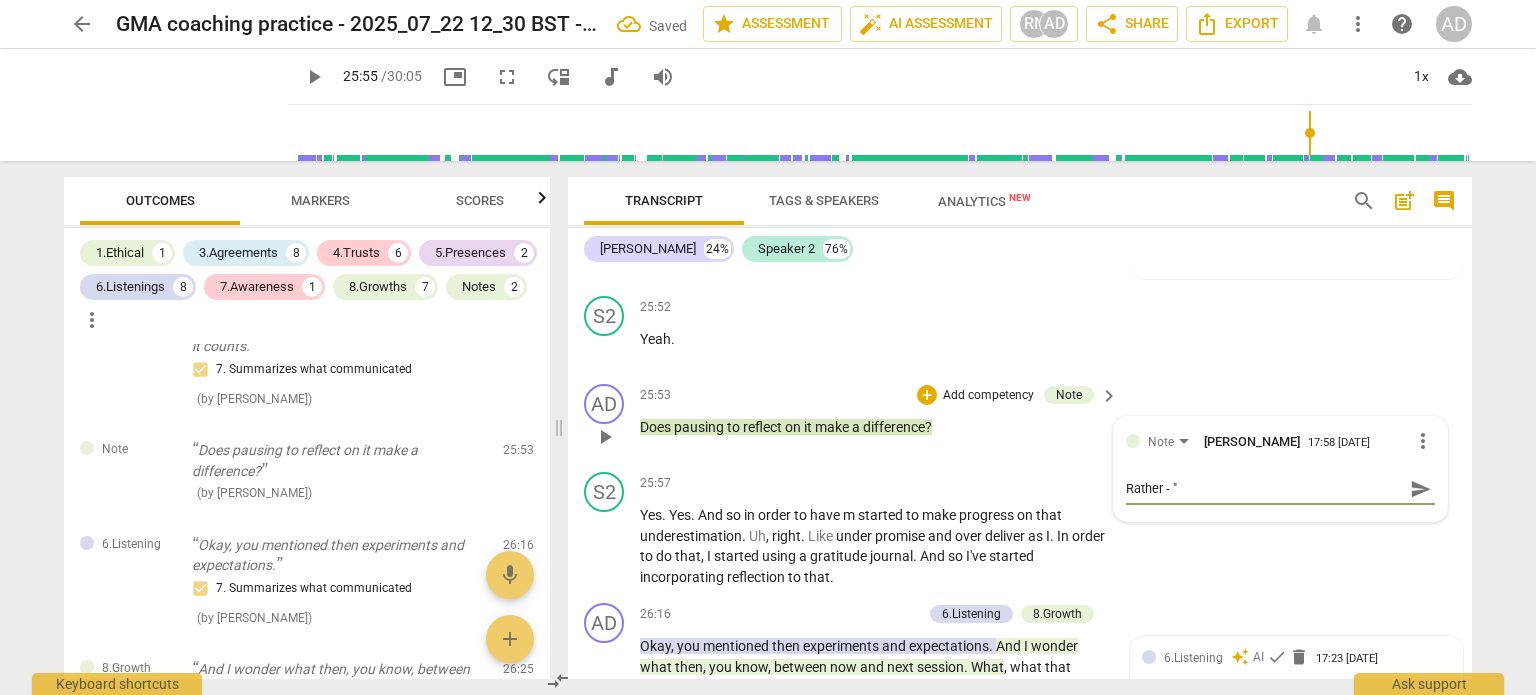type on "Rather - "H" 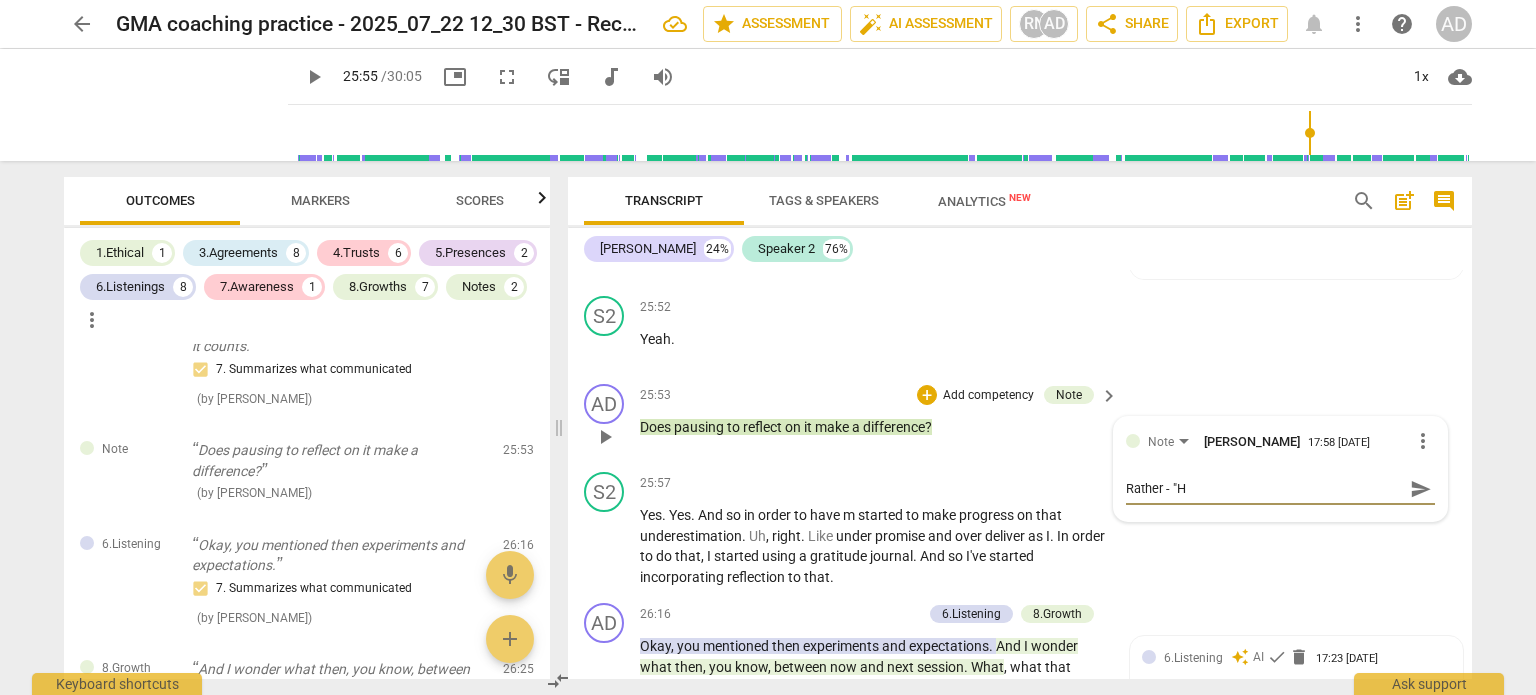 type on "Rather - "Ho" 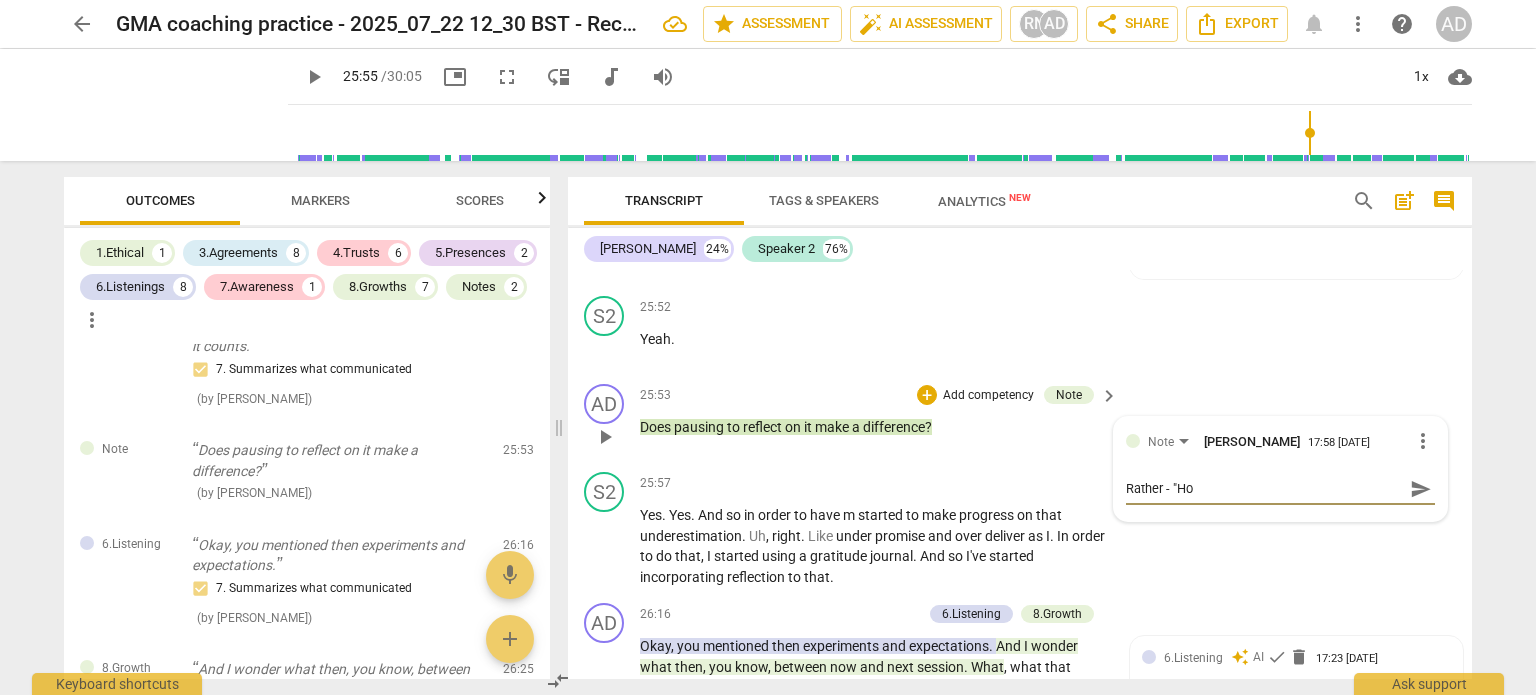 type on "Rather - "How" 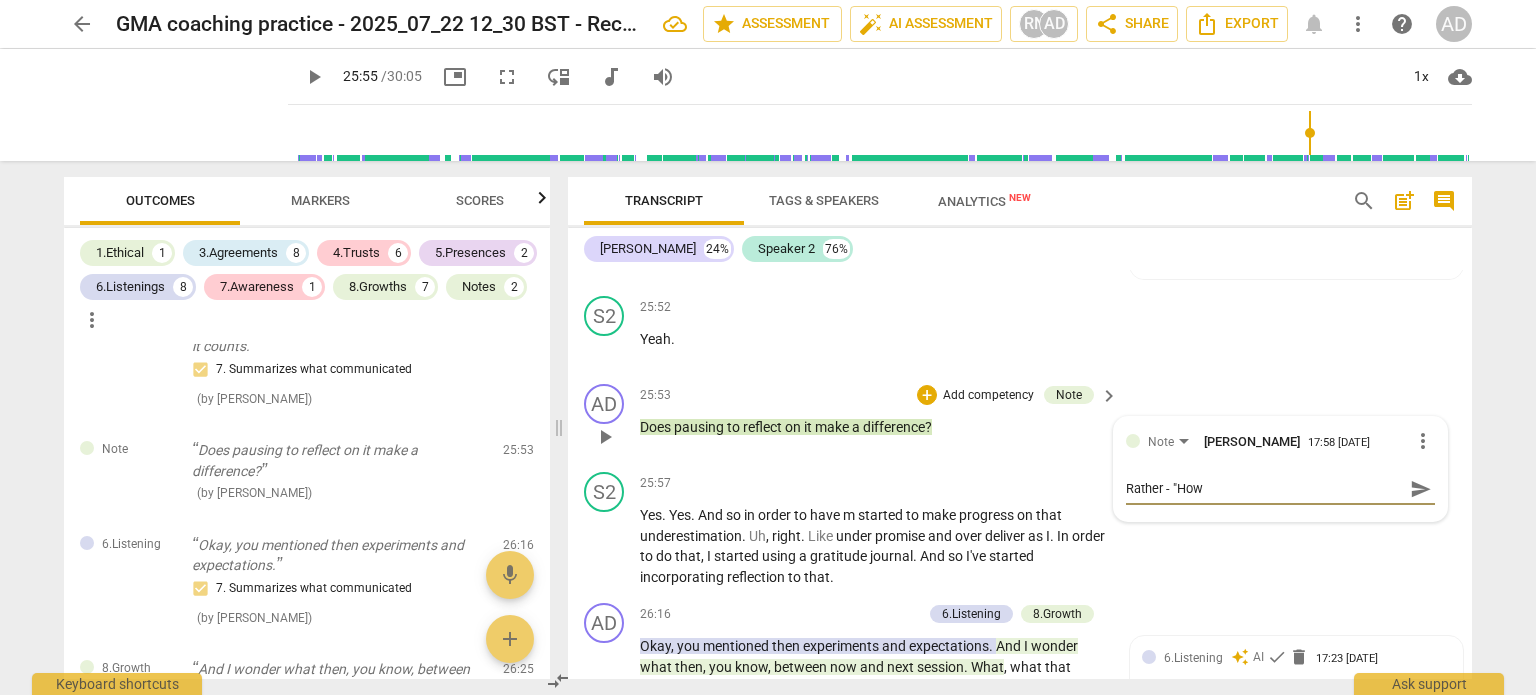 type on "Rather - "How" 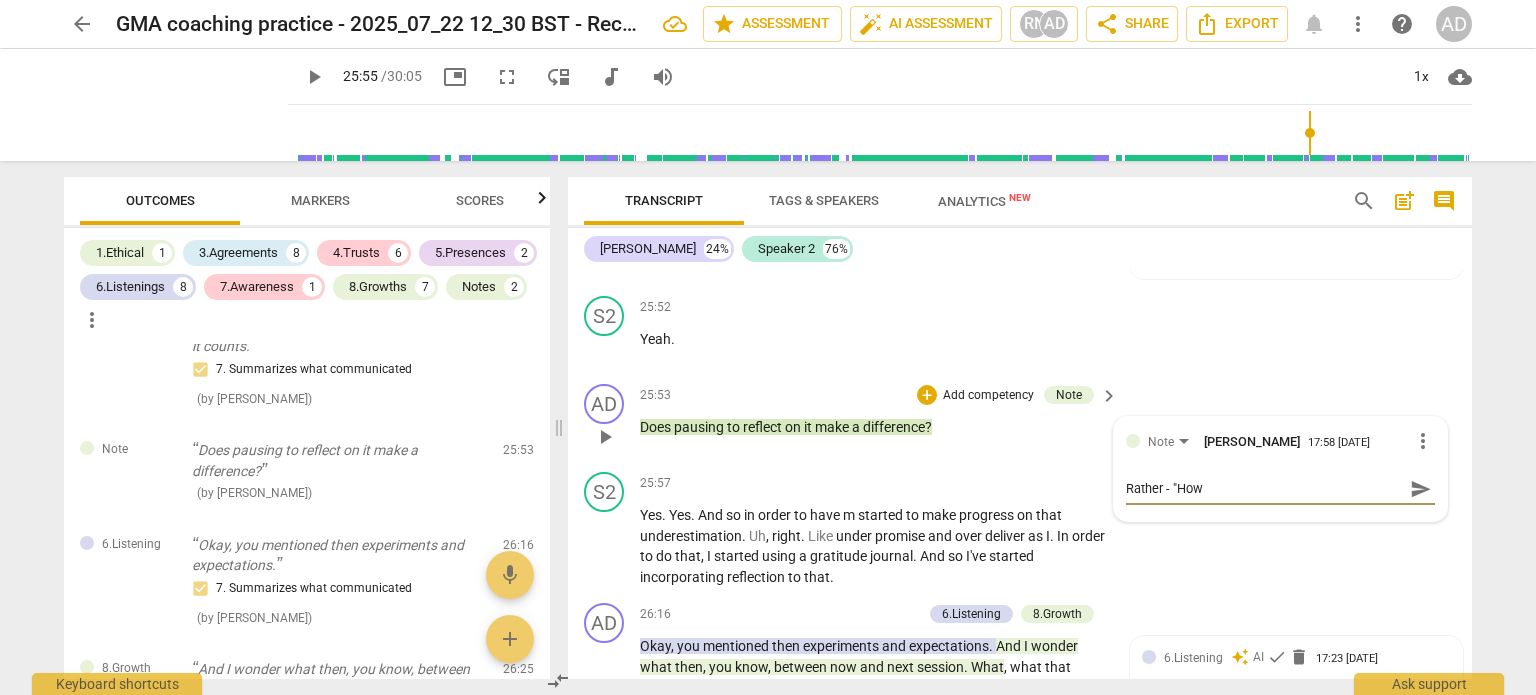 type on "Rather - "How m" 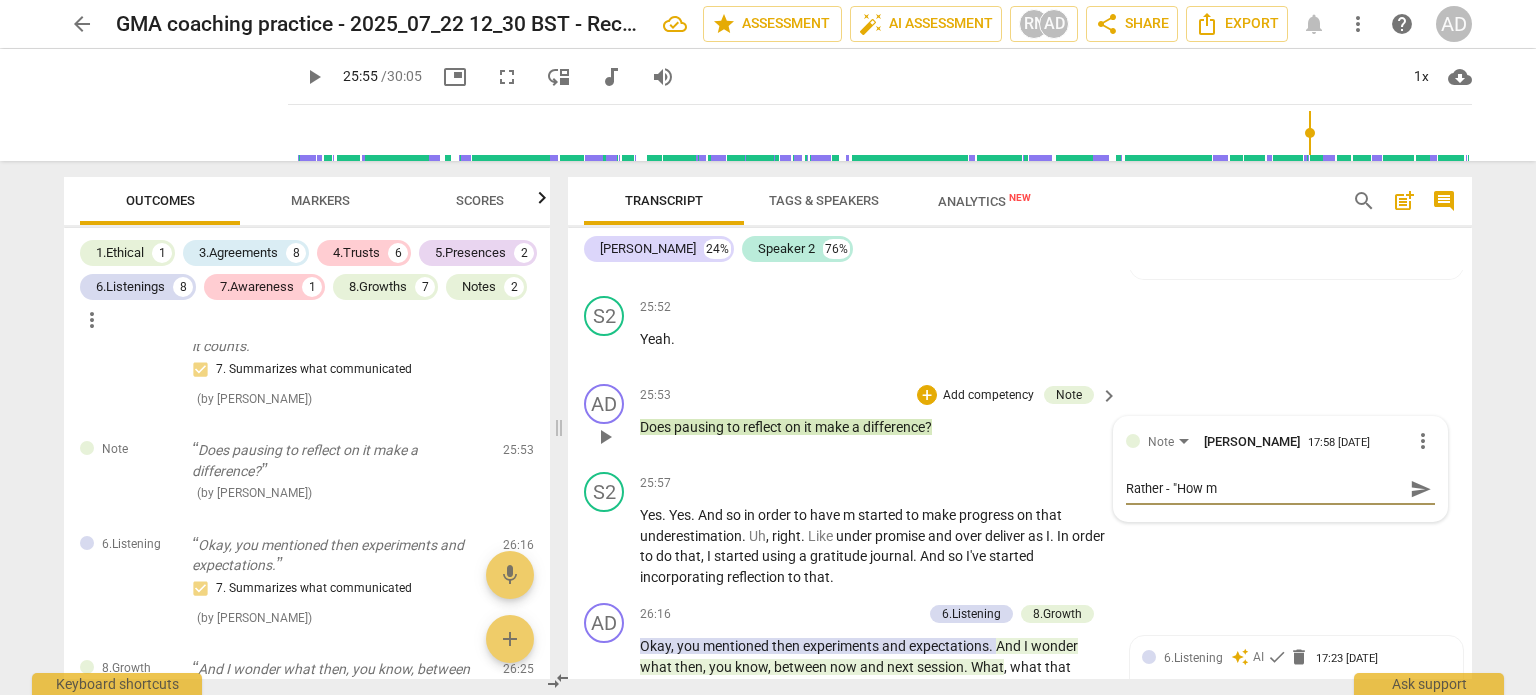 type on "Rather - "How mi" 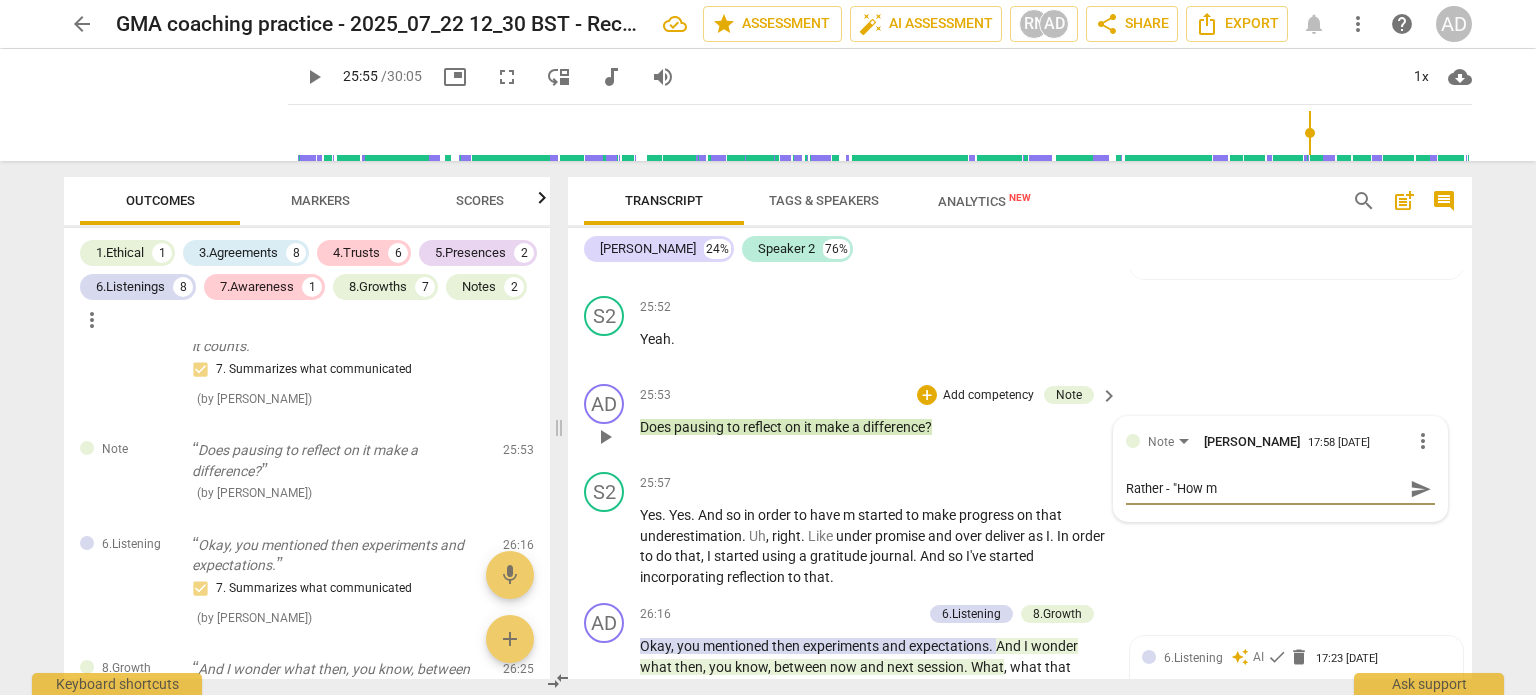 type on "Rather - "How mi" 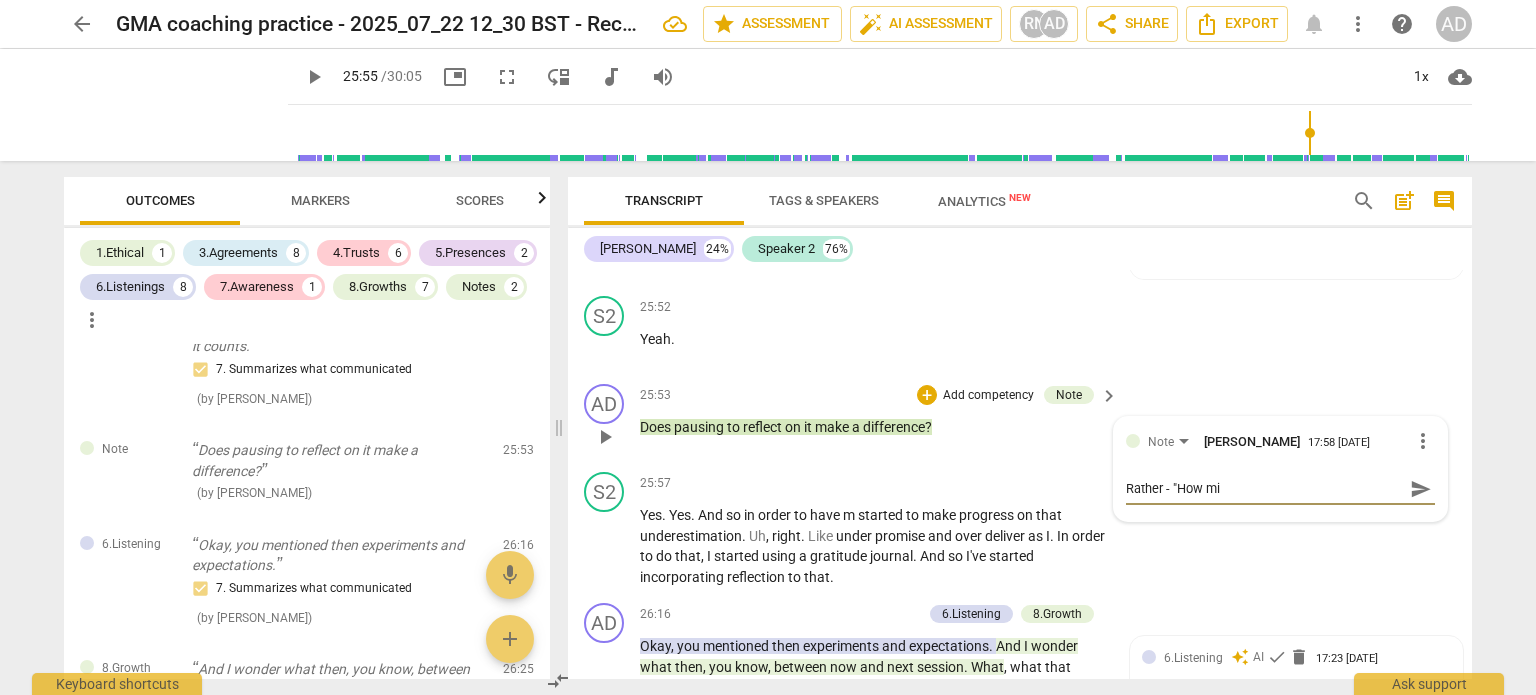 type on "Rather - "How mig" 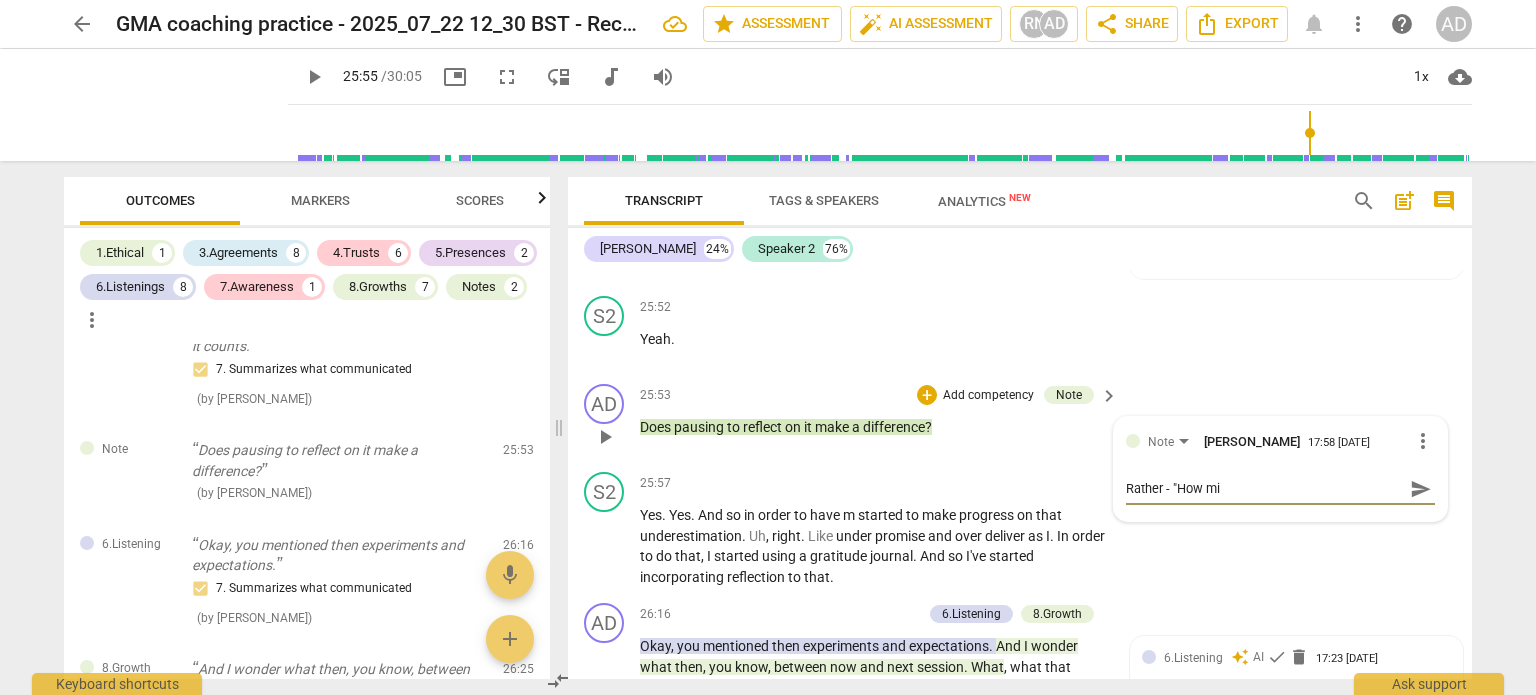type on "Rather - "How mig" 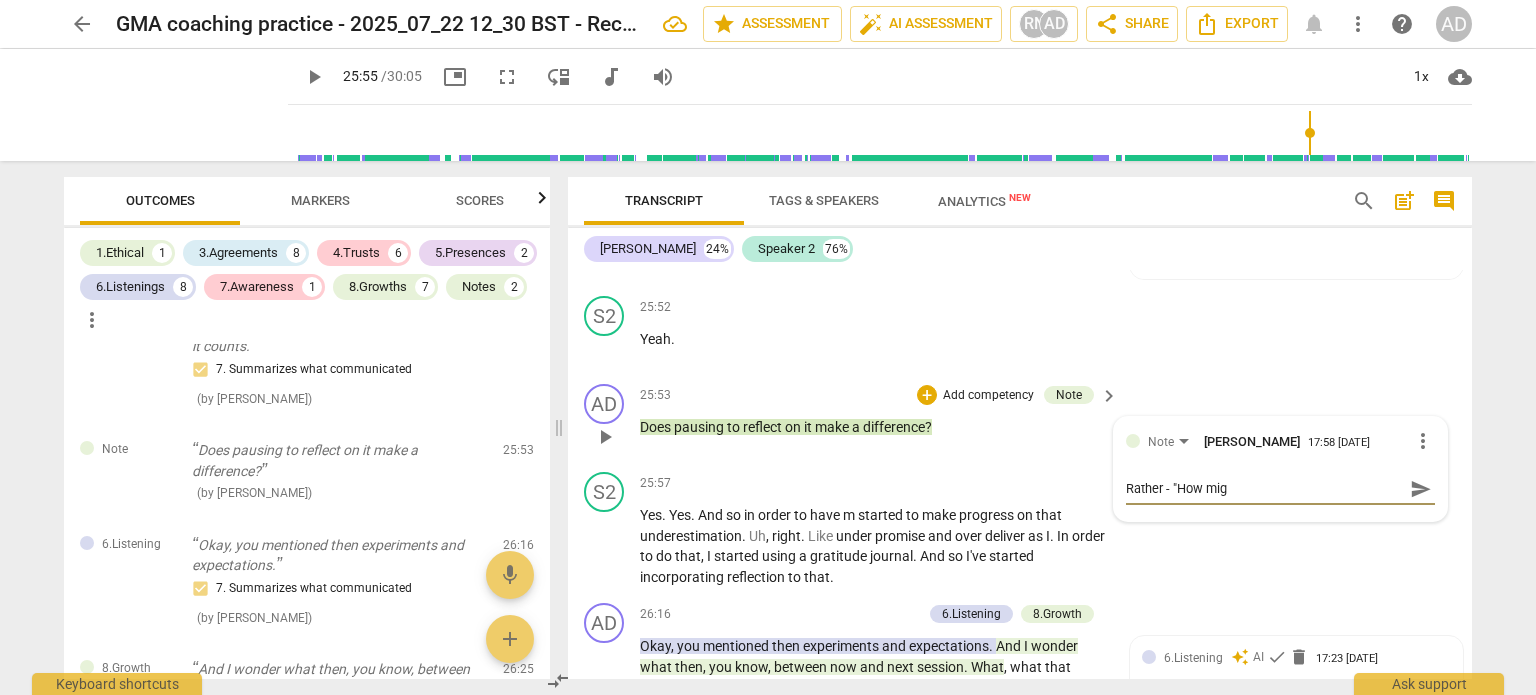 type on "Rather - "How migh" 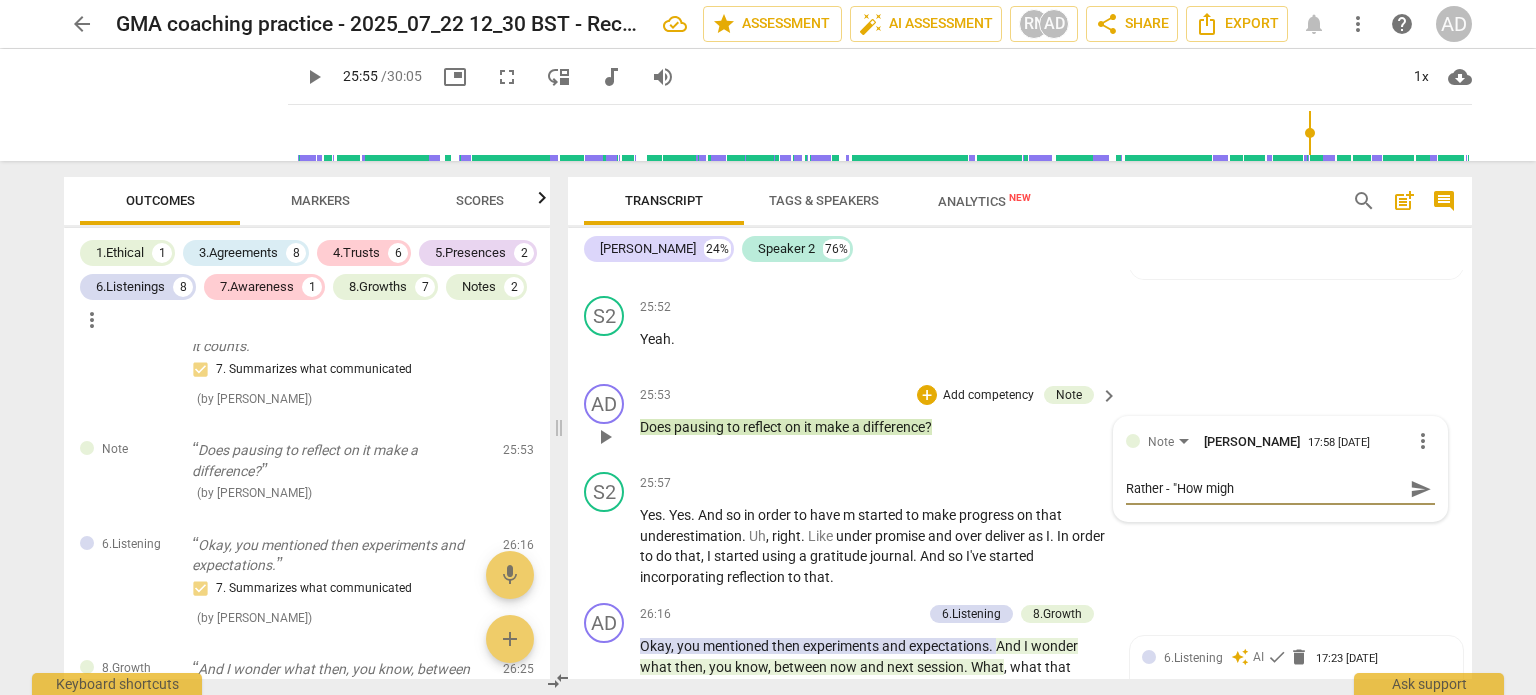 type on "Rather - "How might" 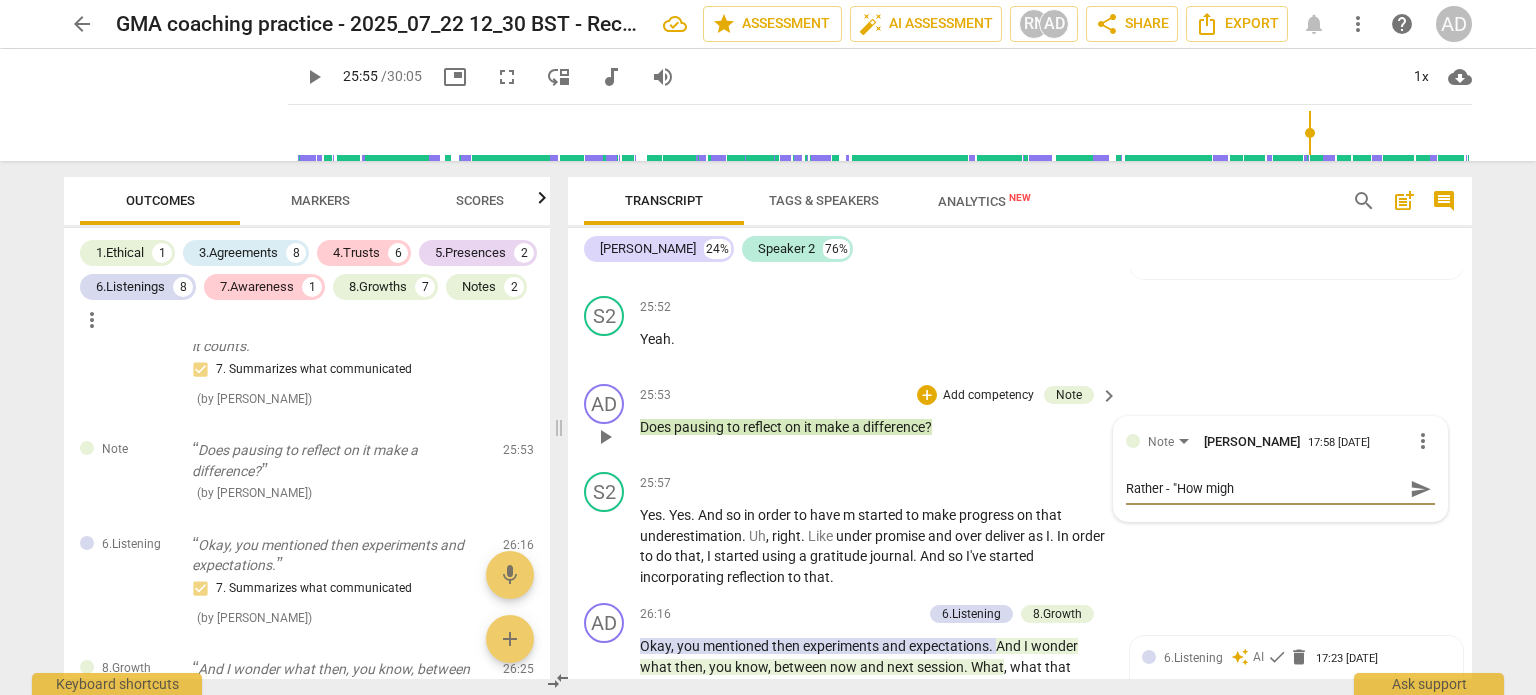 type on "Rather - "How might" 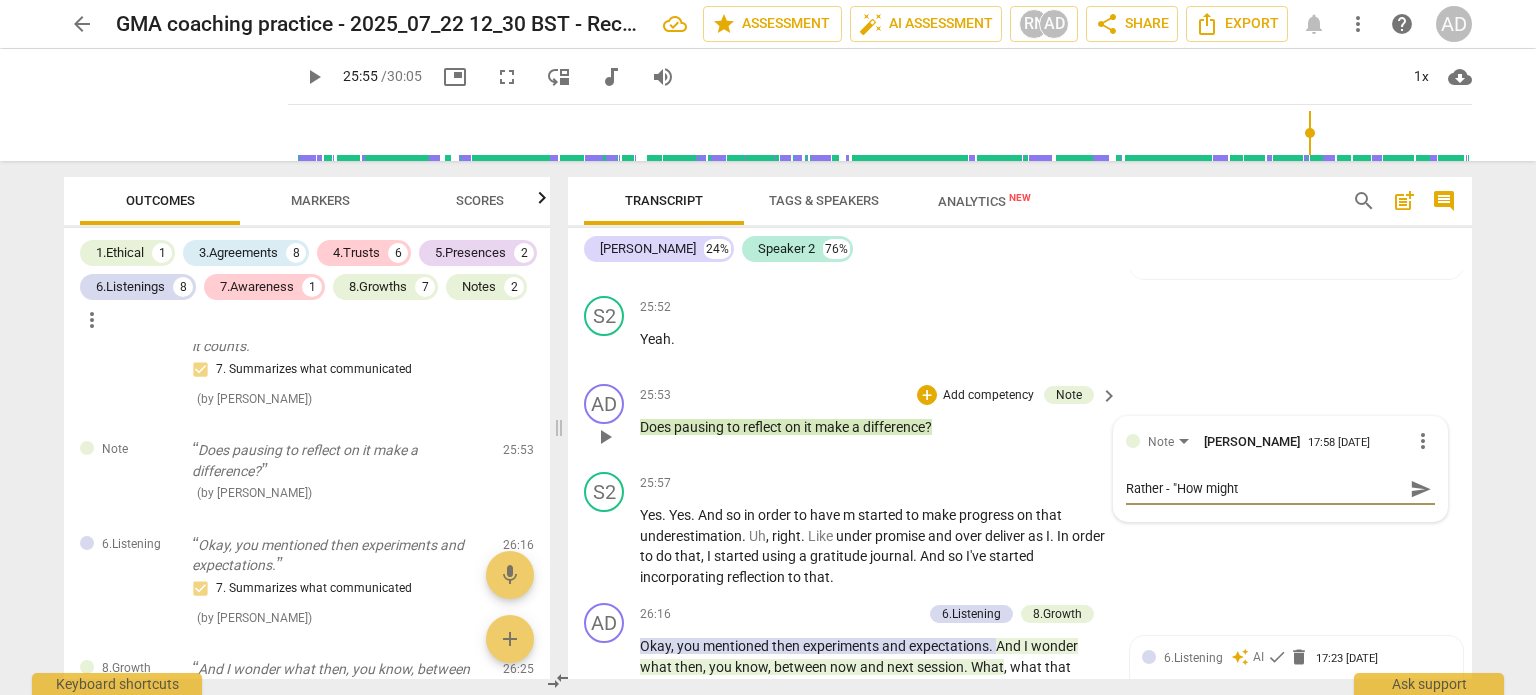 type on "Rather - "How might" 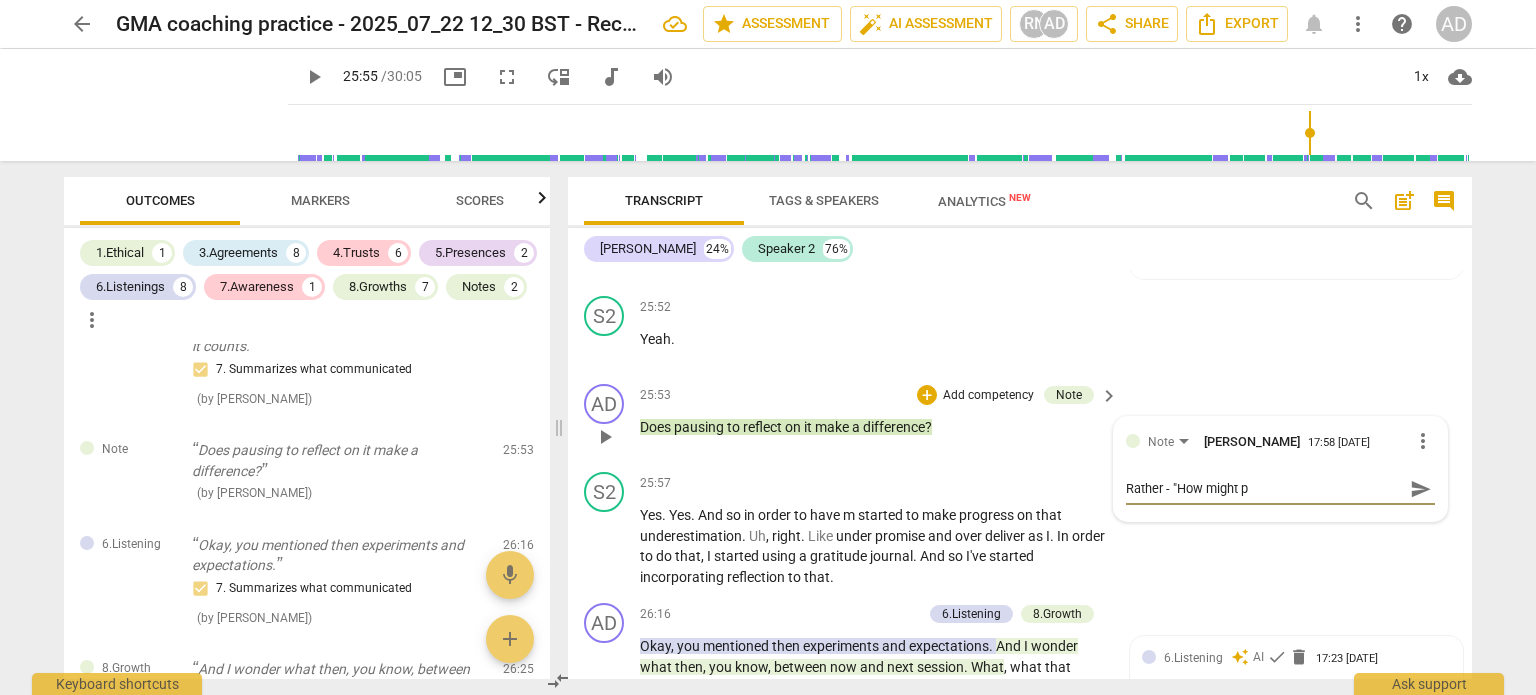 type on "Rather - "How might pa" 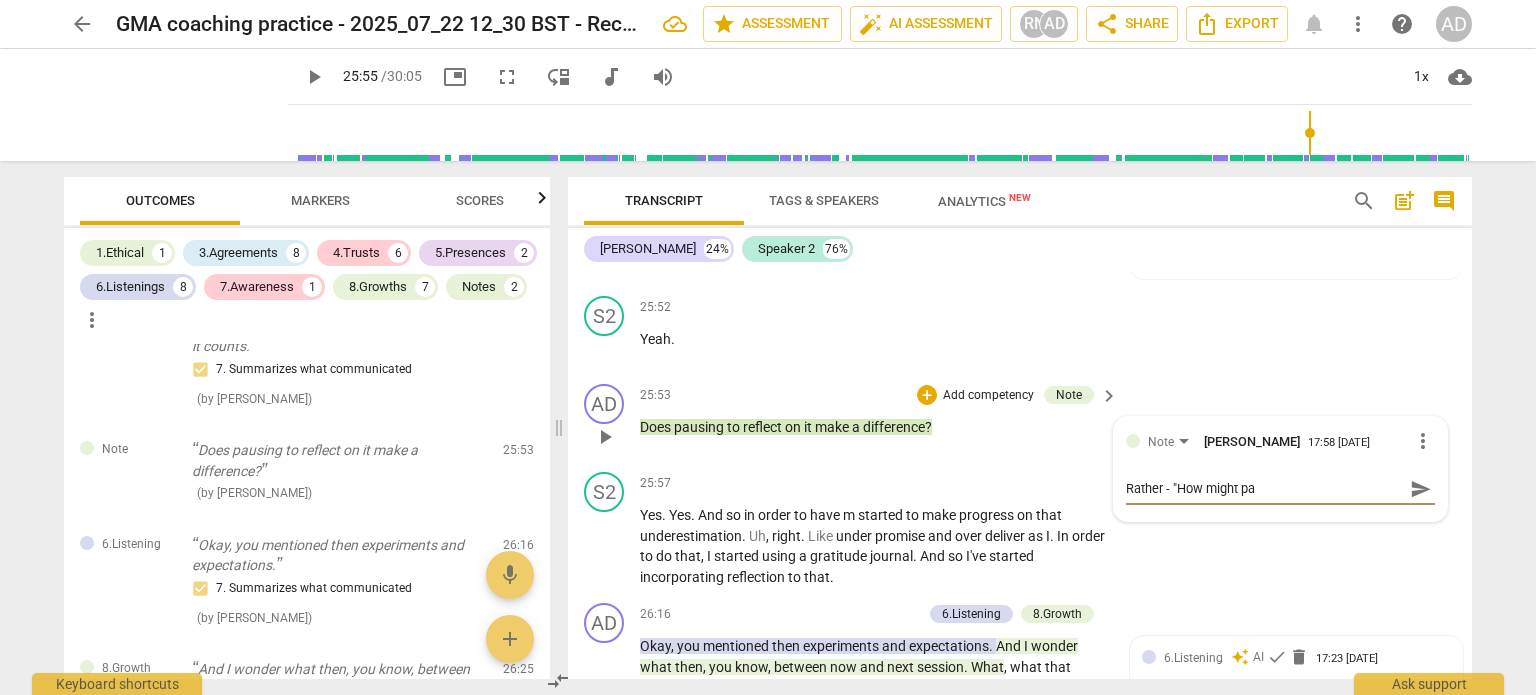 type on "Rather - "How might pau" 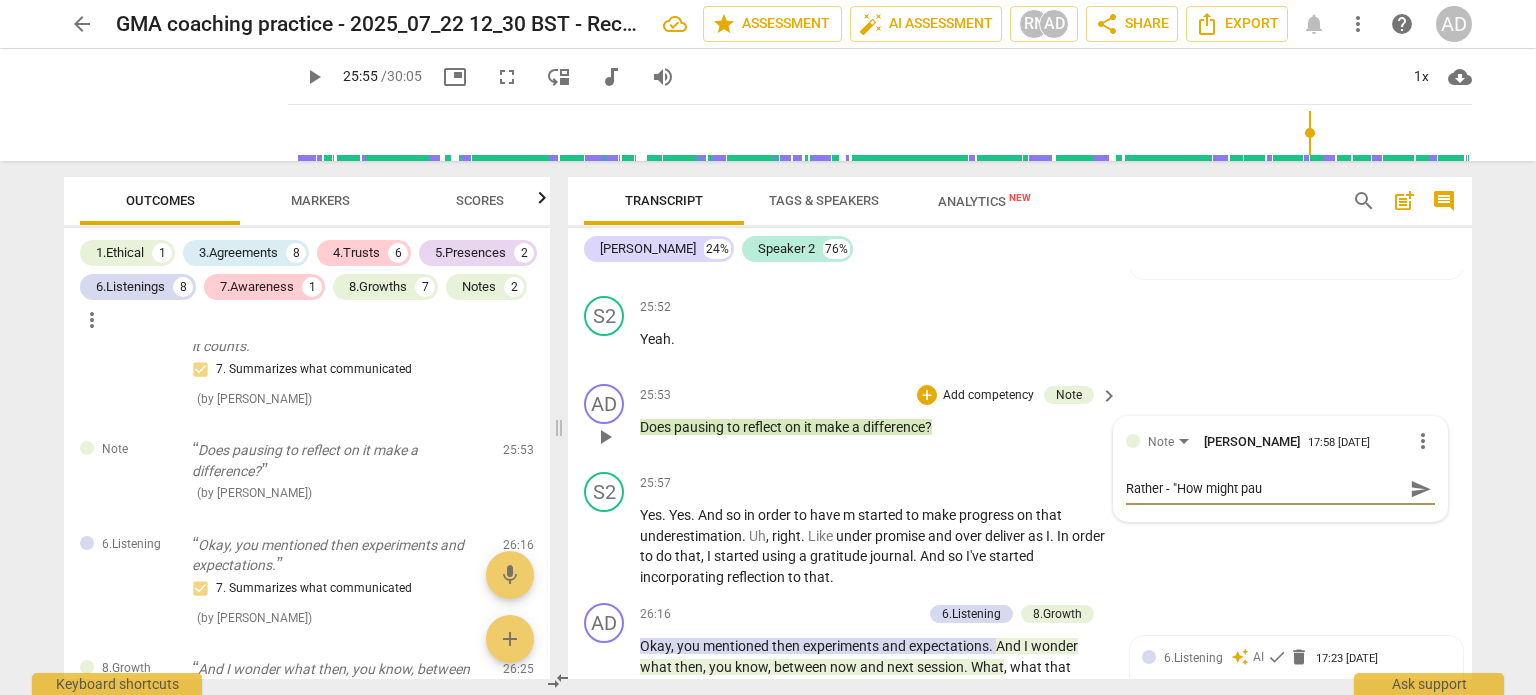 type on "Rather - "How might paus" 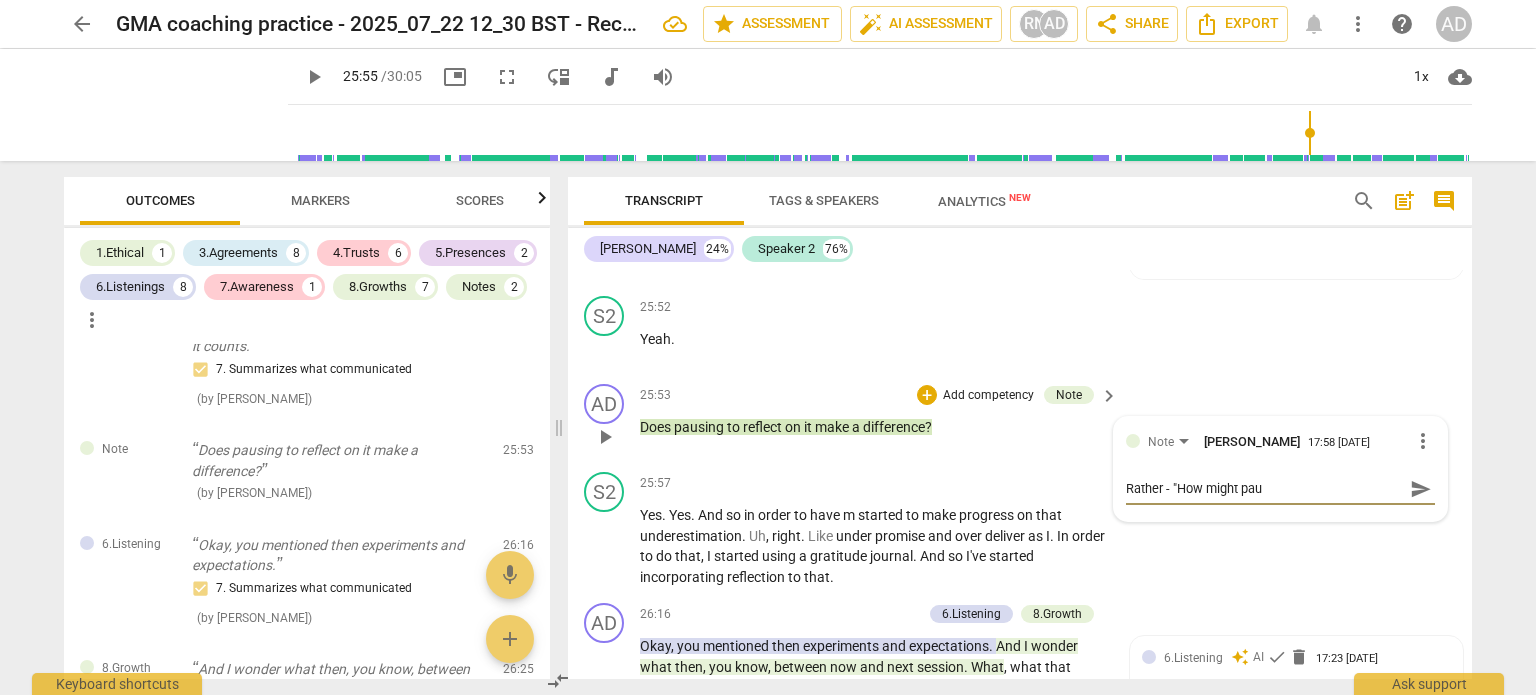 type on "Rather - "How might paus" 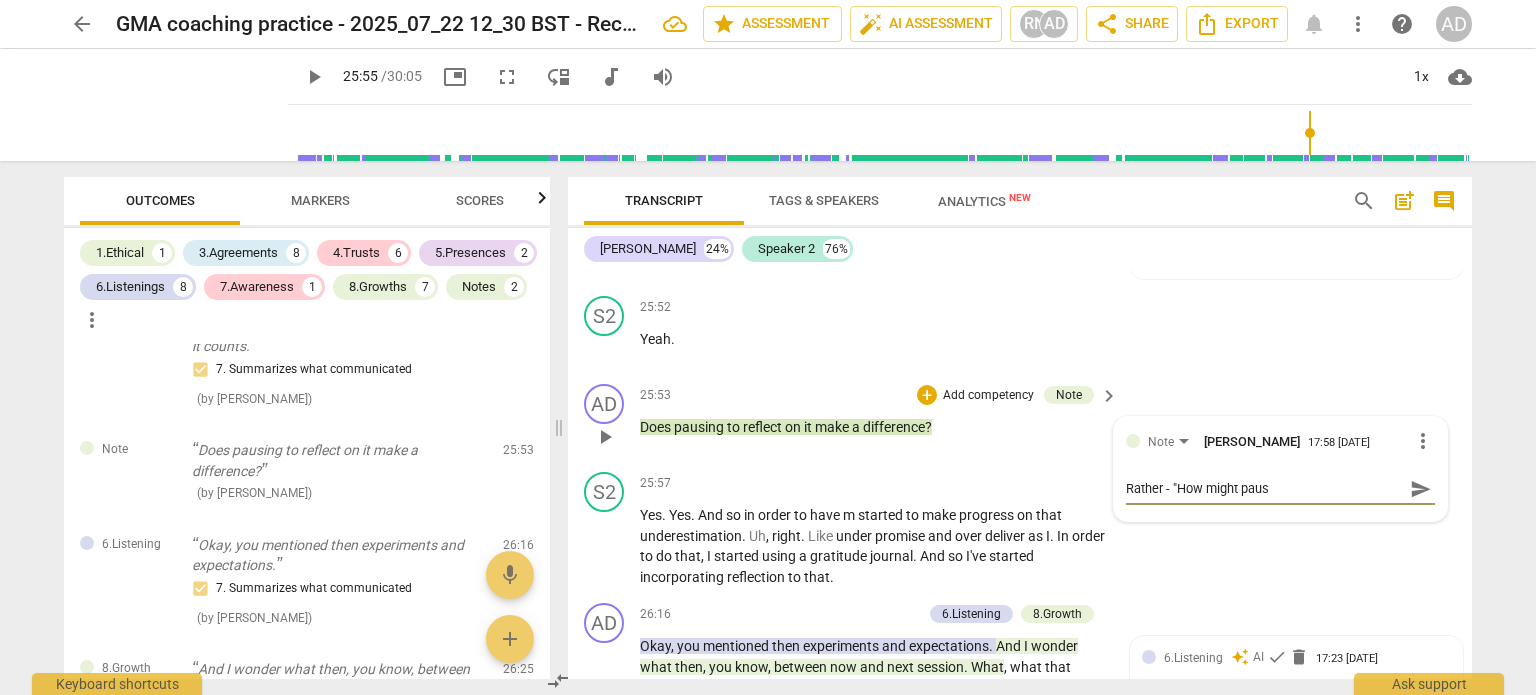 type on "Rather - "How might pausi" 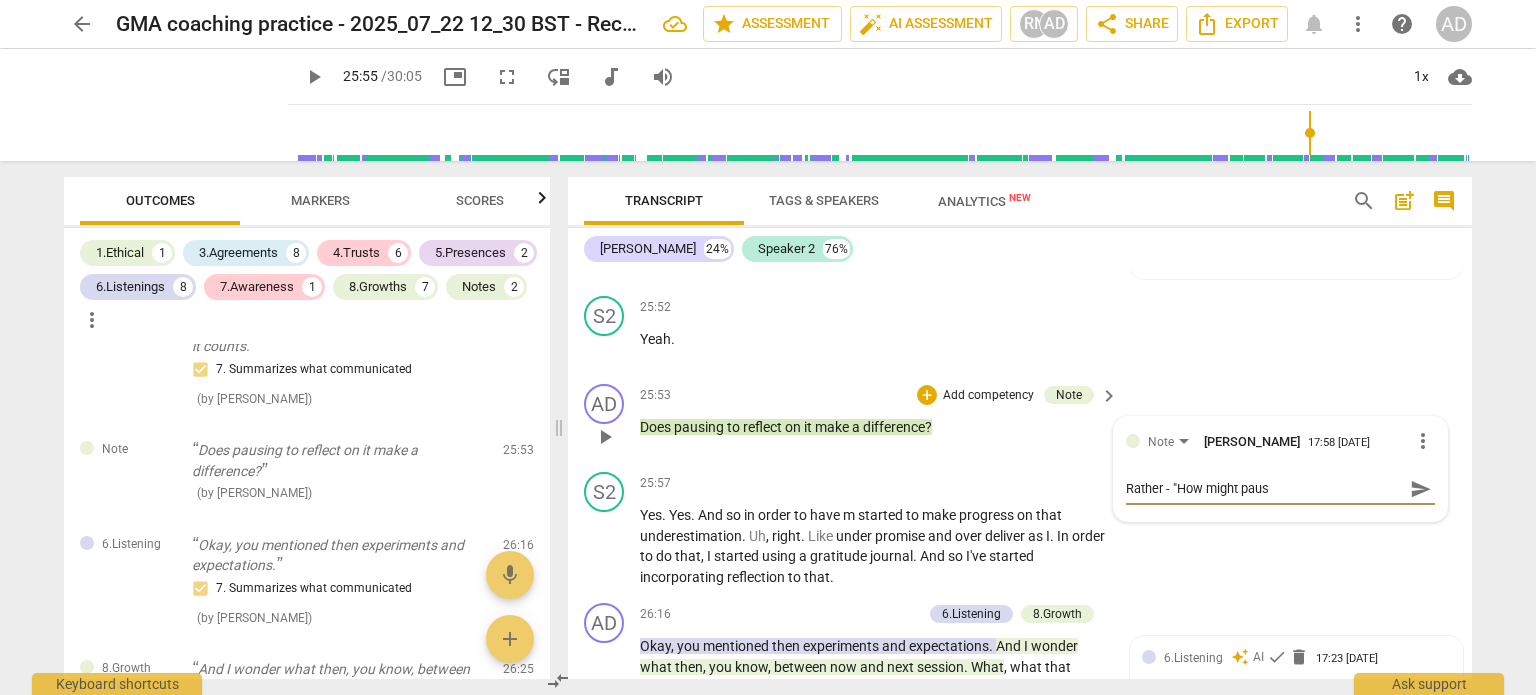 type on "Rather - "How might pausi" 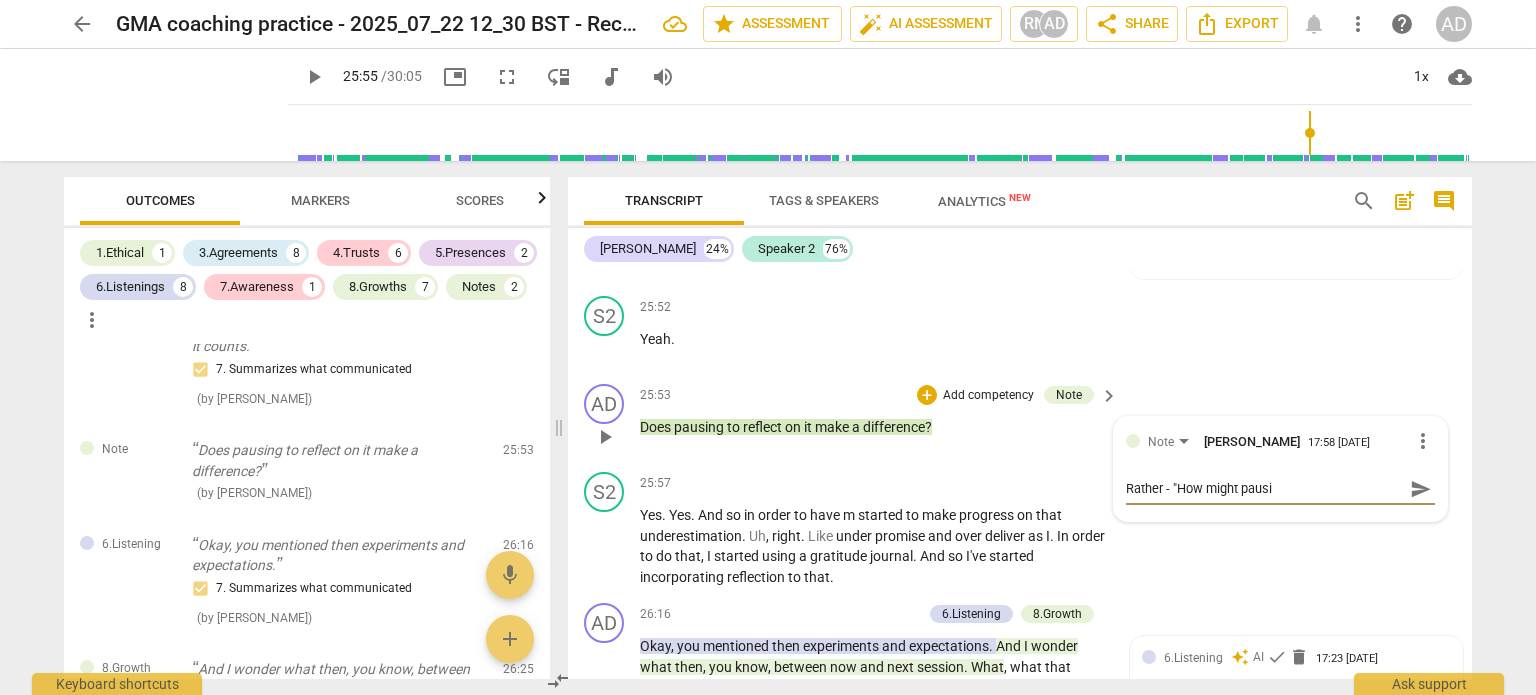 type on "Rather - "How might pausin" 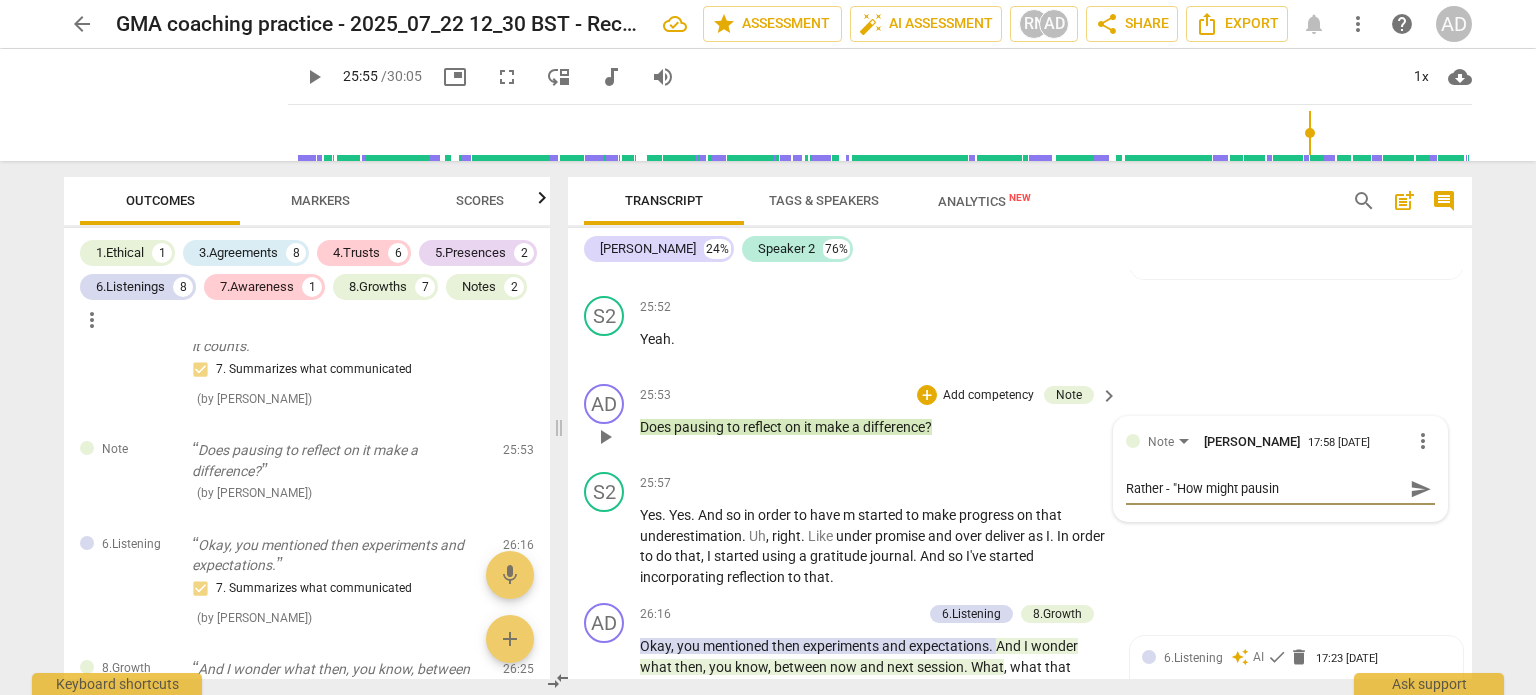 type on "Rather - "How might pausing" 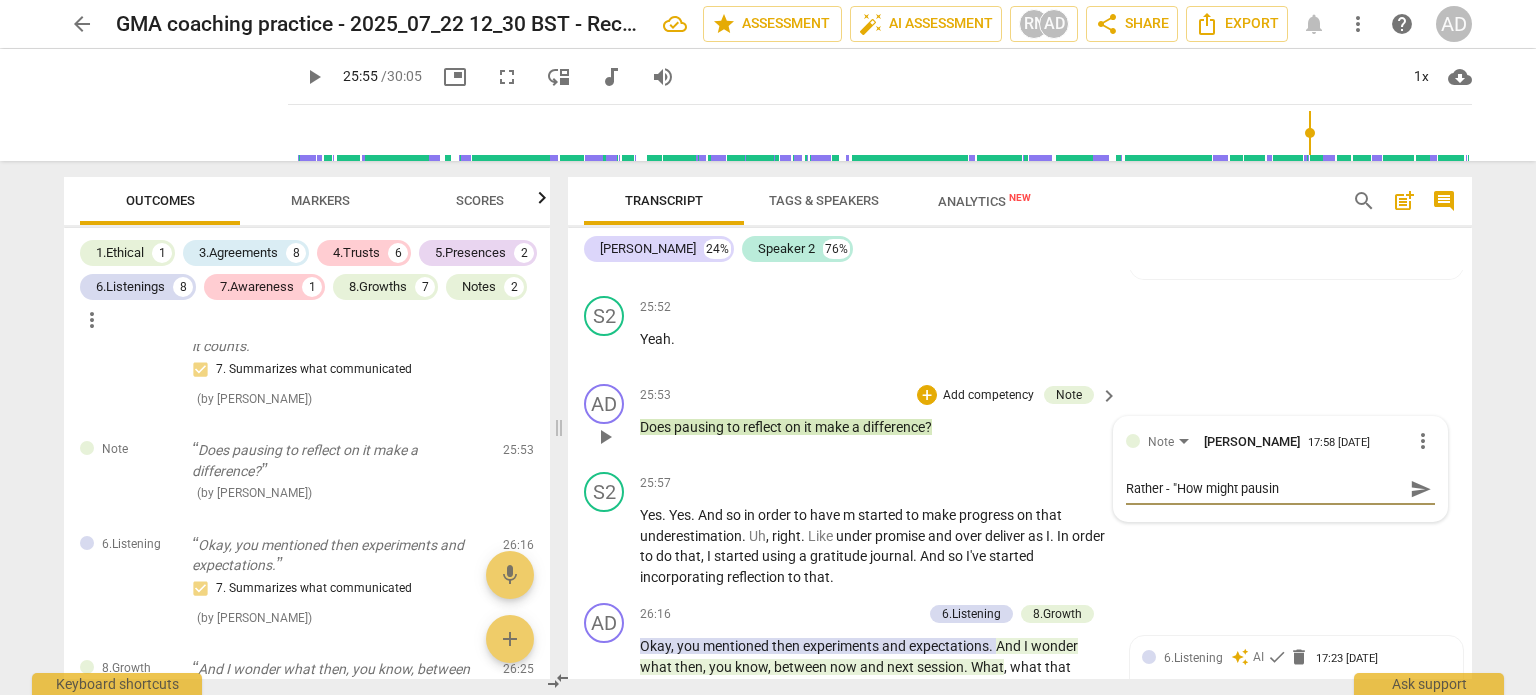 type on "Rather - "How might pausing" 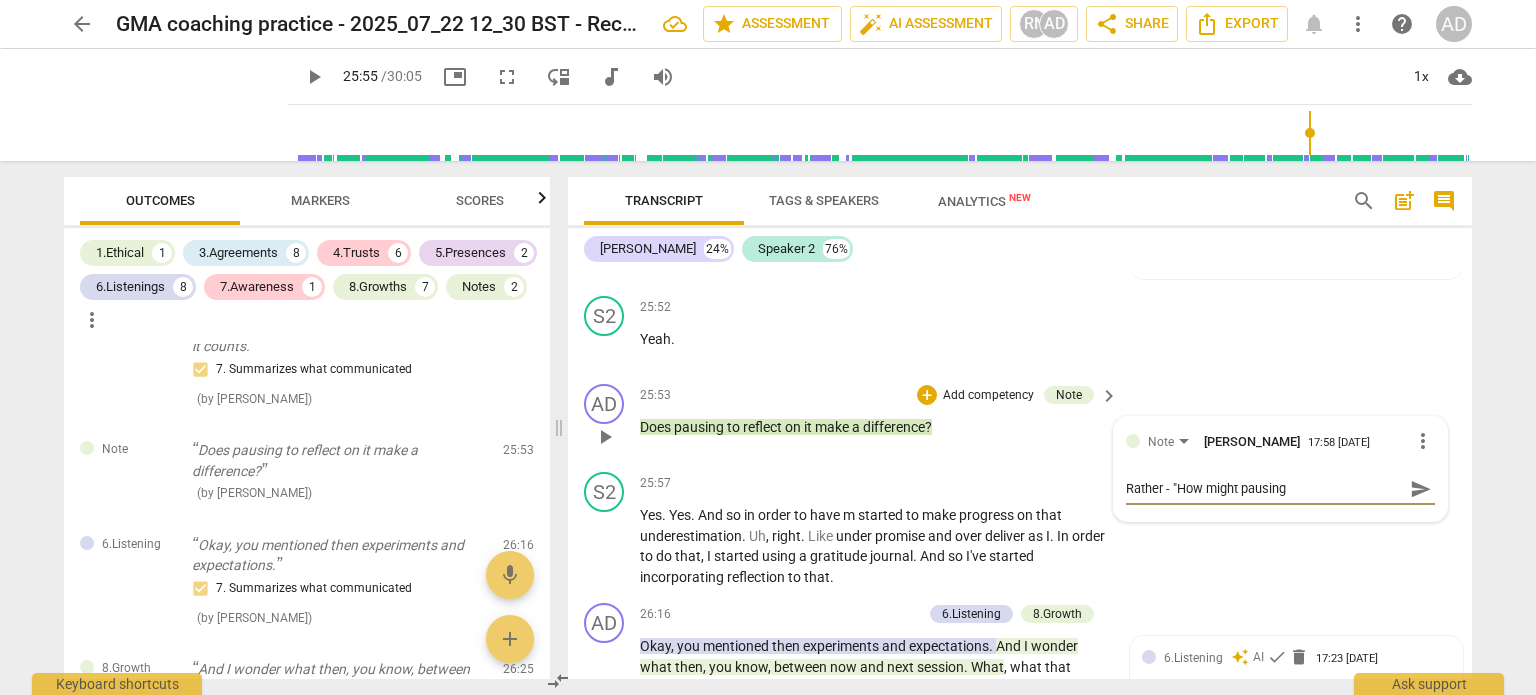 type on "Rather - "How might pausing" 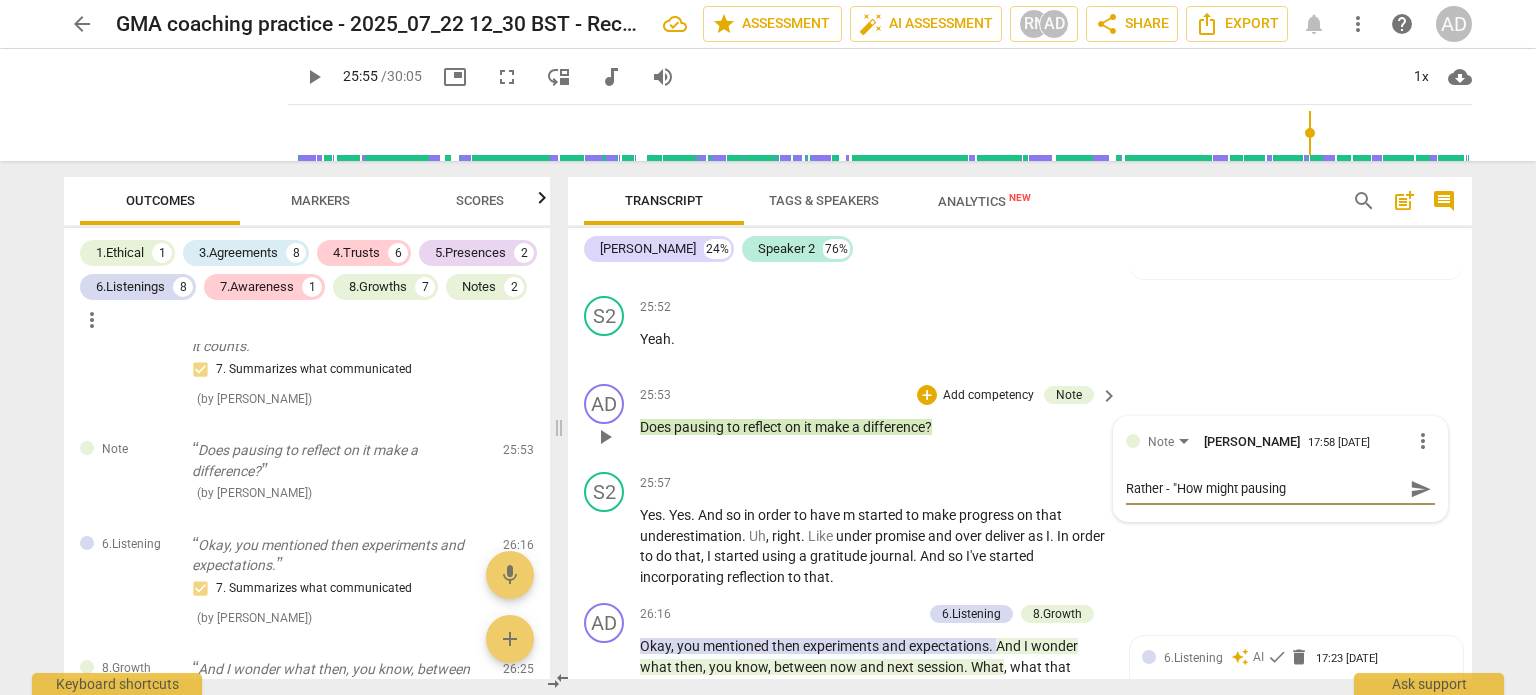 type on "Rather - "How might pausing t" 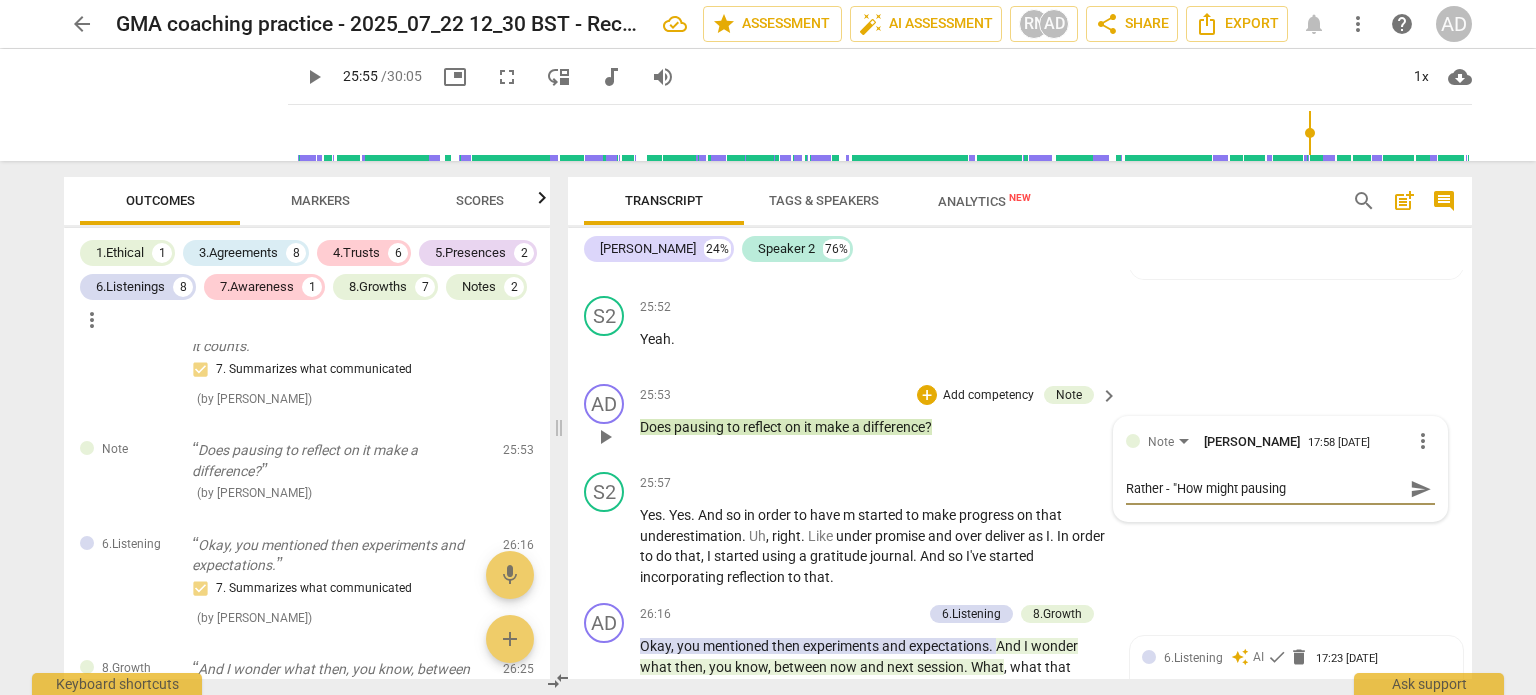 type on "Rather - "How might pausing t" 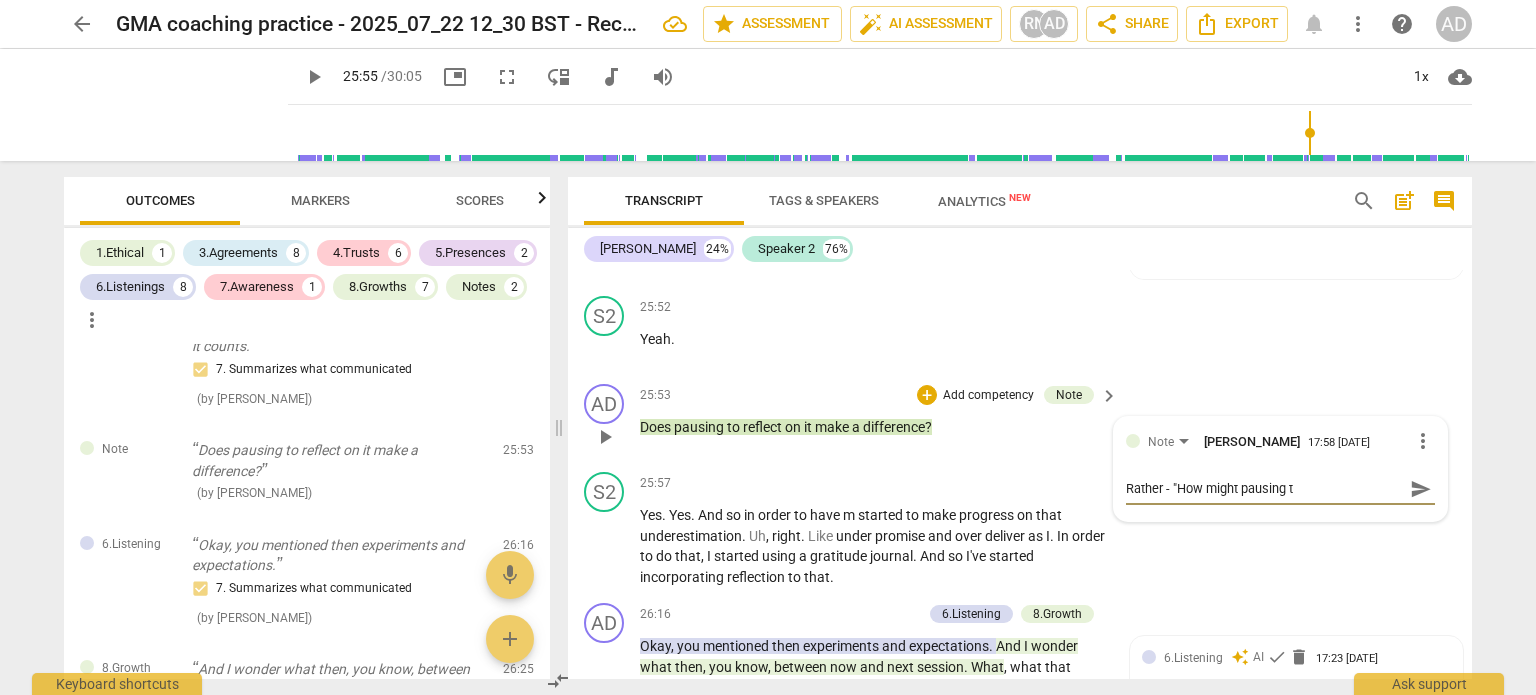 type on "Rather - "How might pausing to" 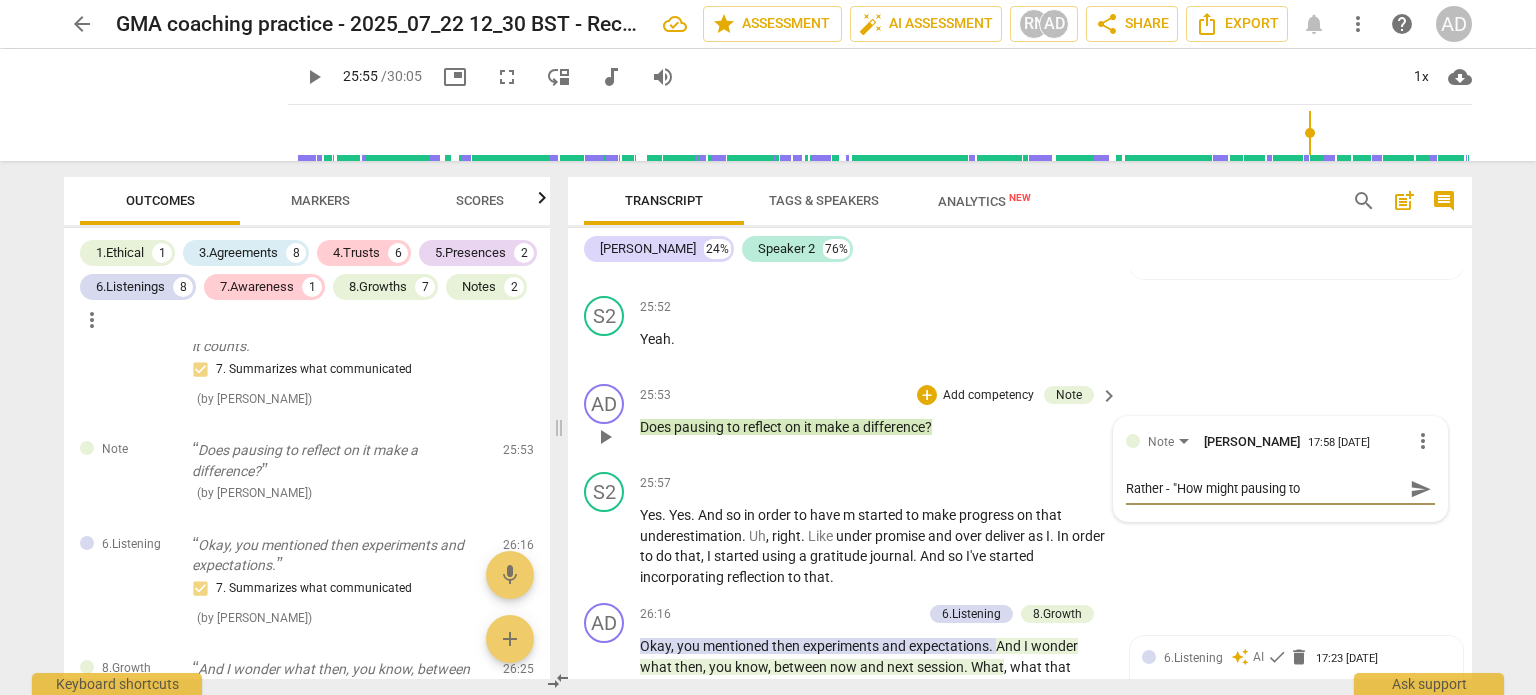 type on "Rather - "How might pausing to" 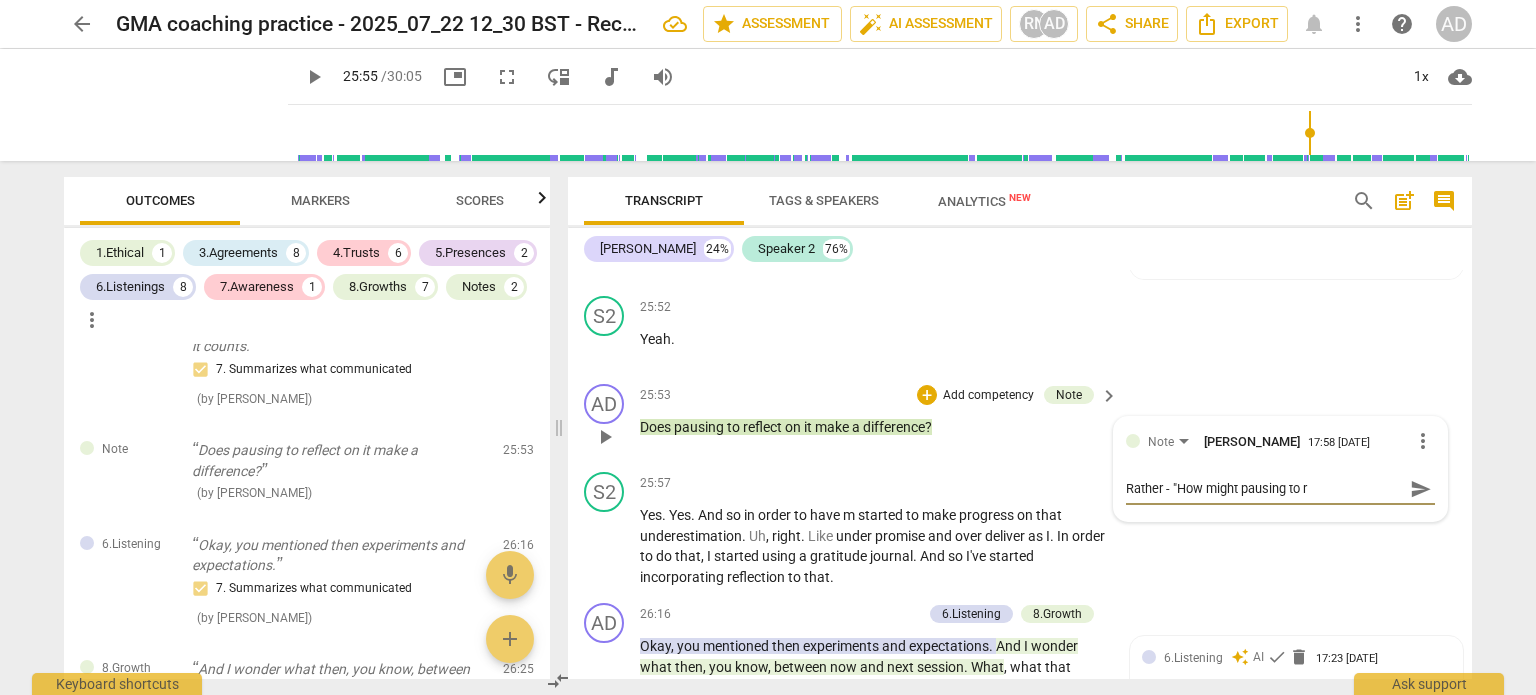 type on "Rather - "How might pausing to re" 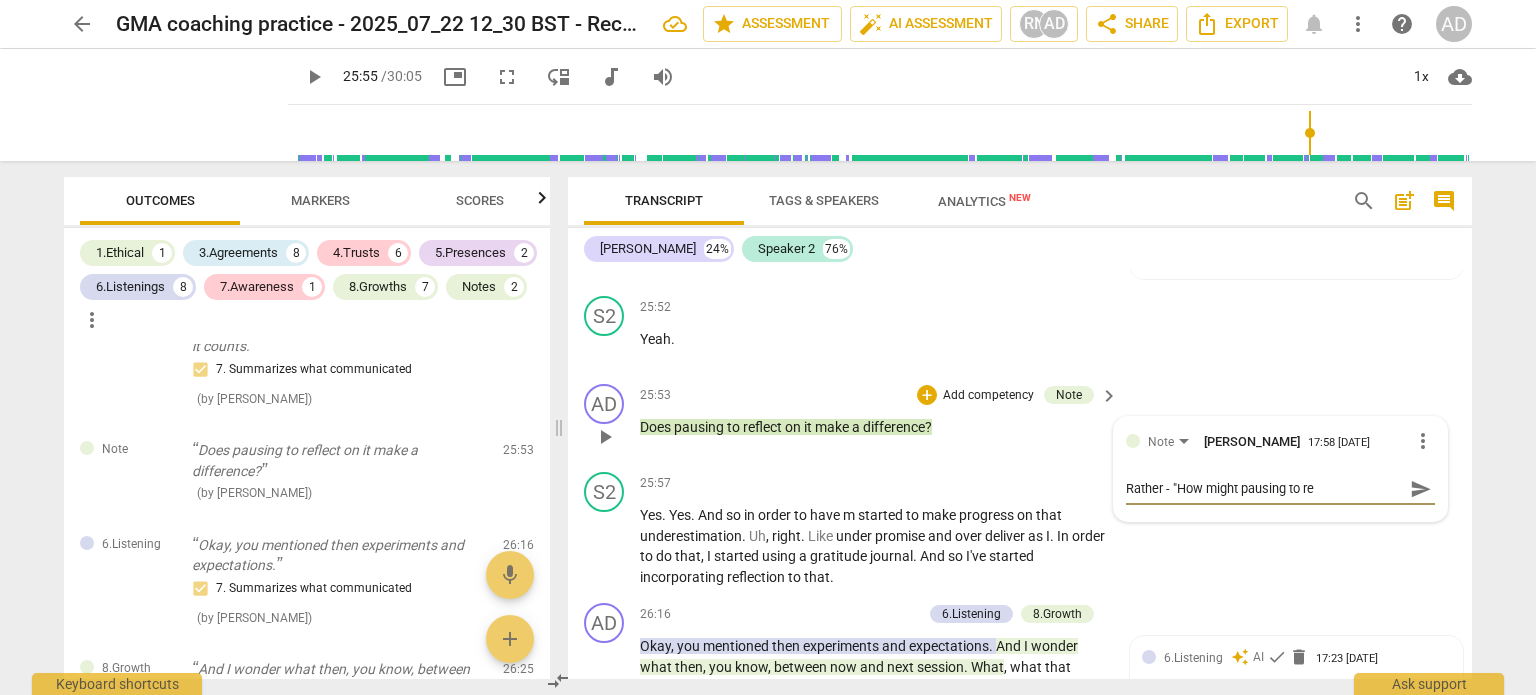 type on "Rather - "How might pausing to ref" 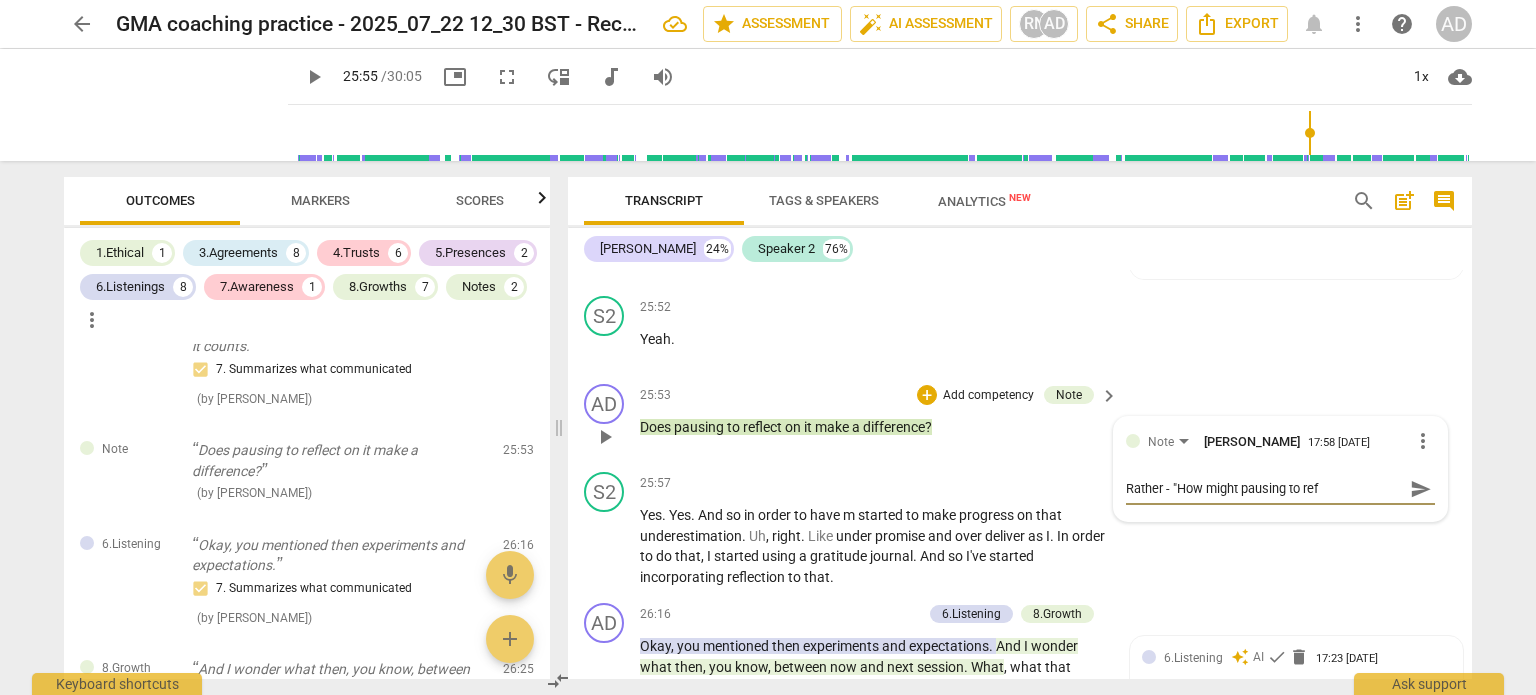 type on "Rather - "How might pausing to refl" 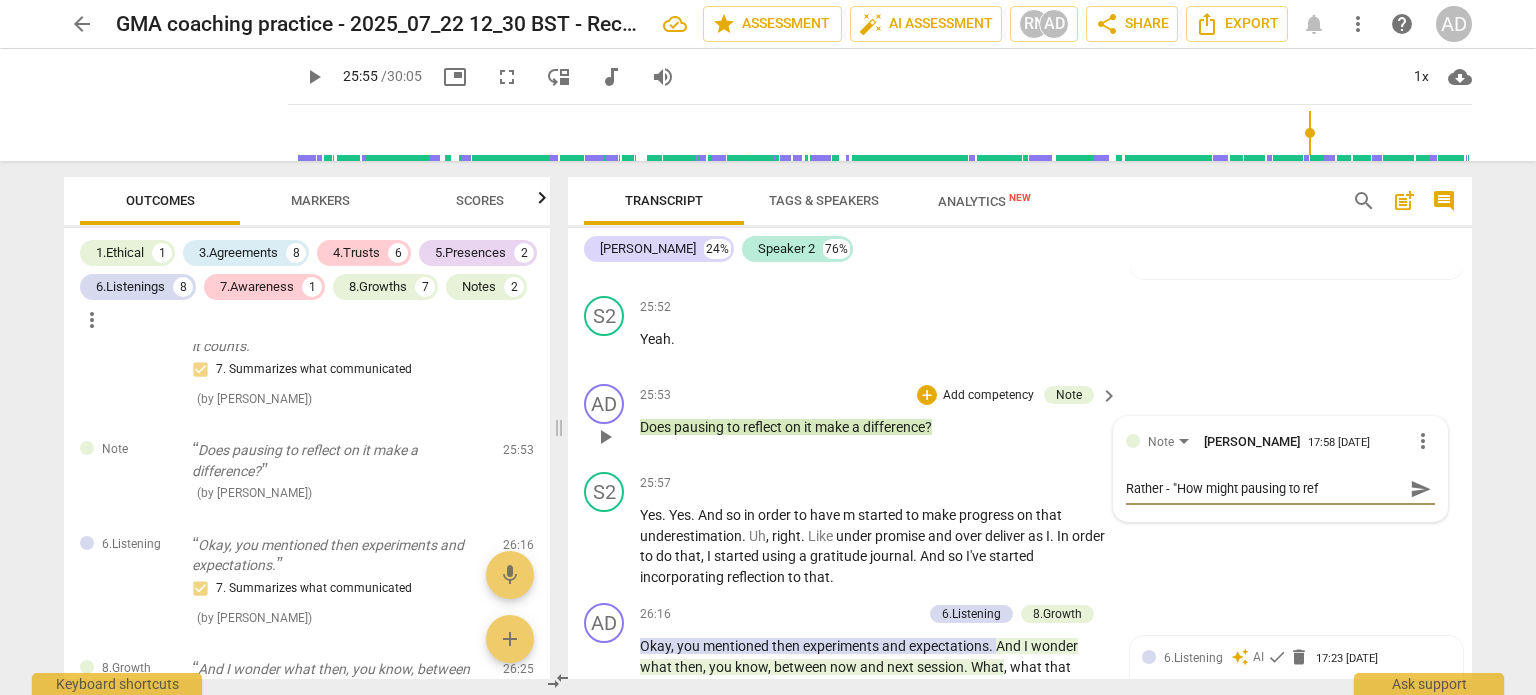 type on "Rather - "How might pausing to refl" 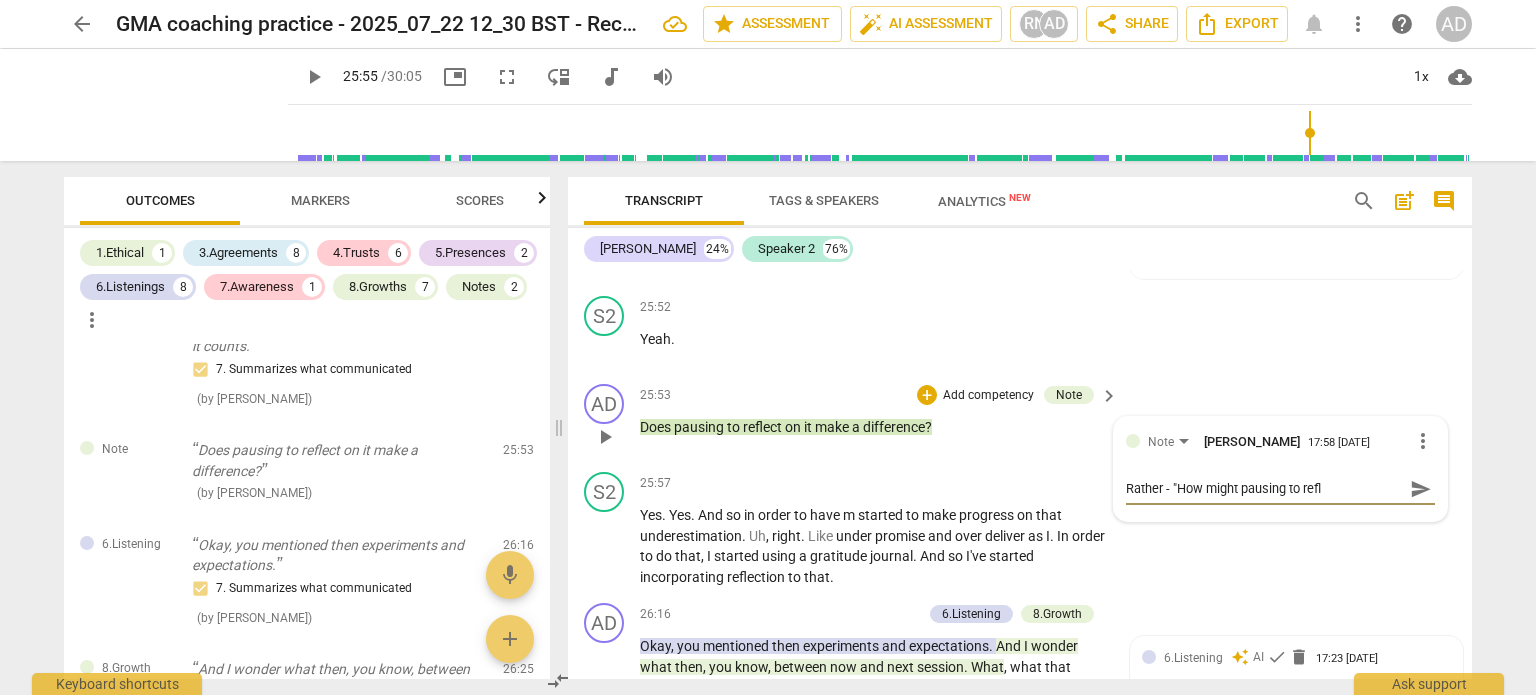 type on "Rather - "How might pausing to refle" 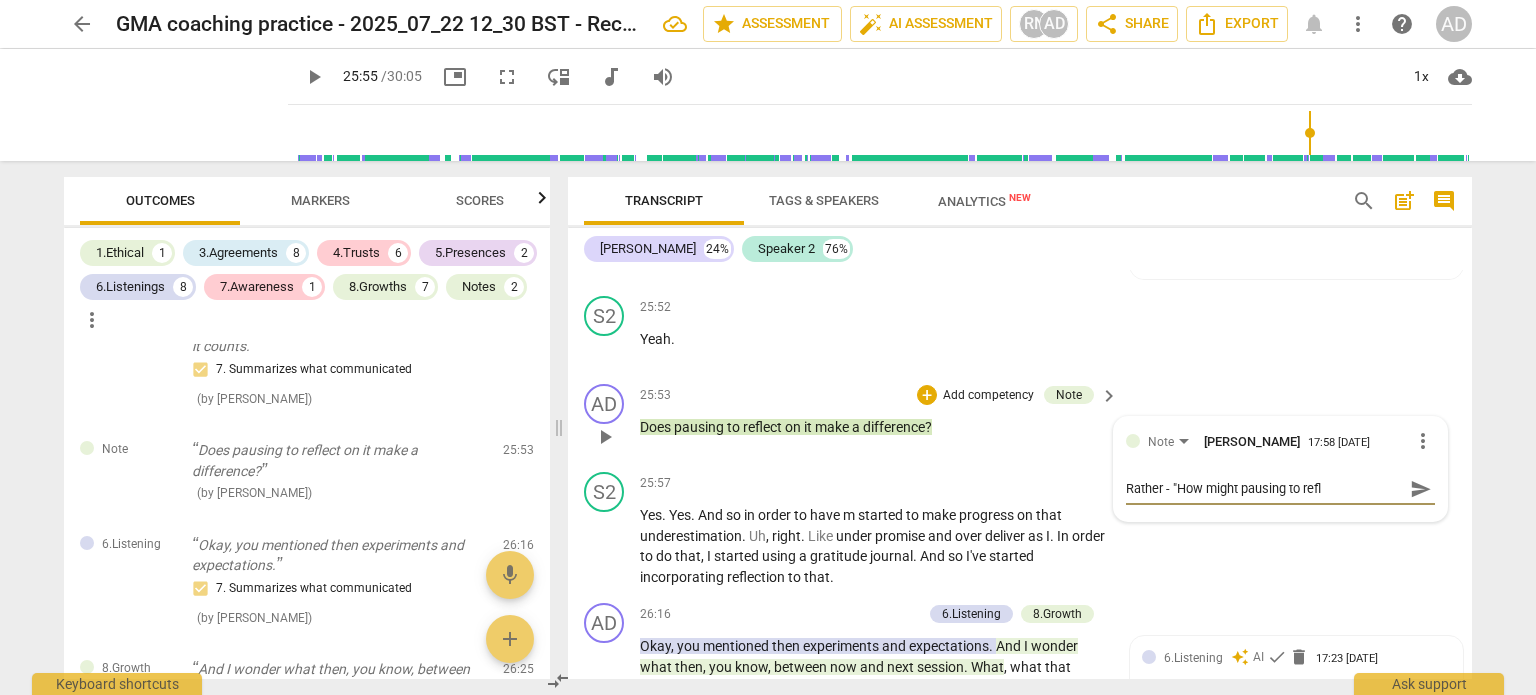 type 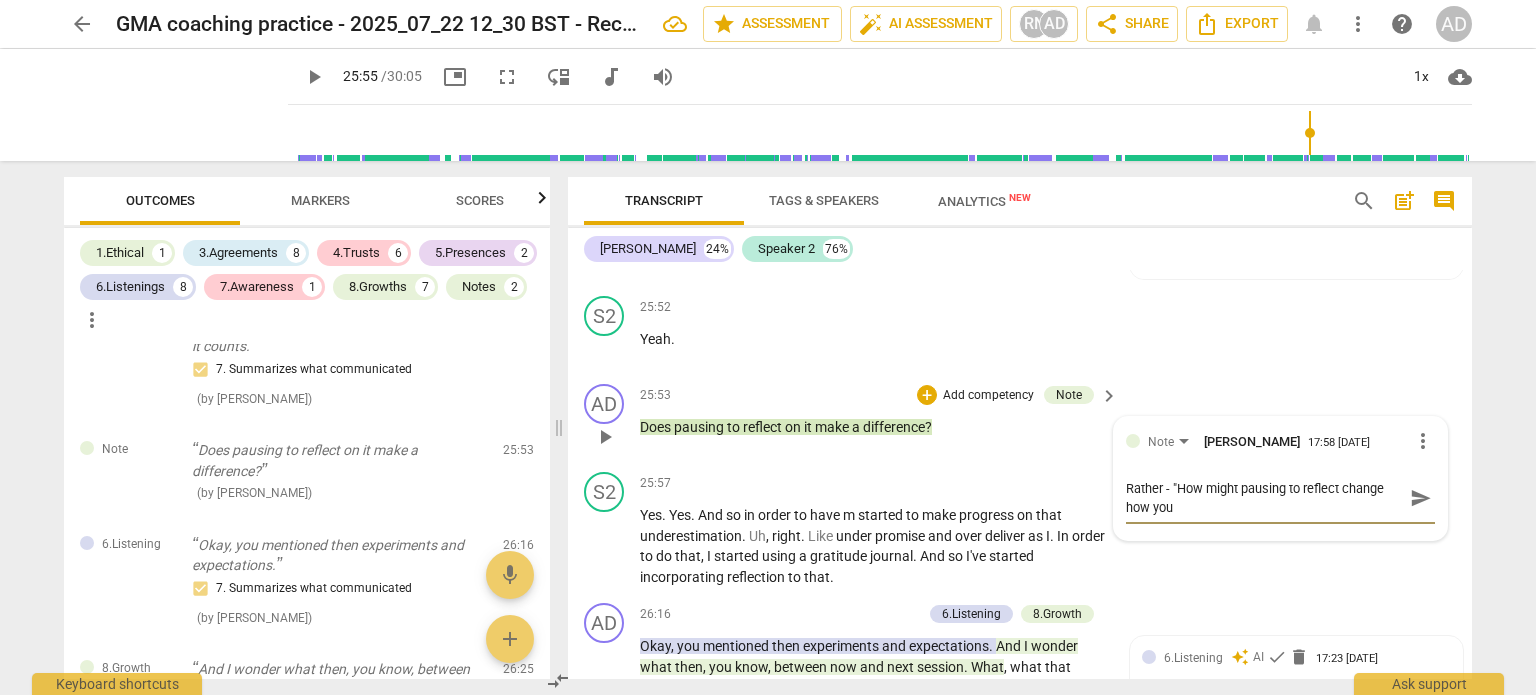 scroll, scrollTop: 0, scrollLeft: 0, axis: both 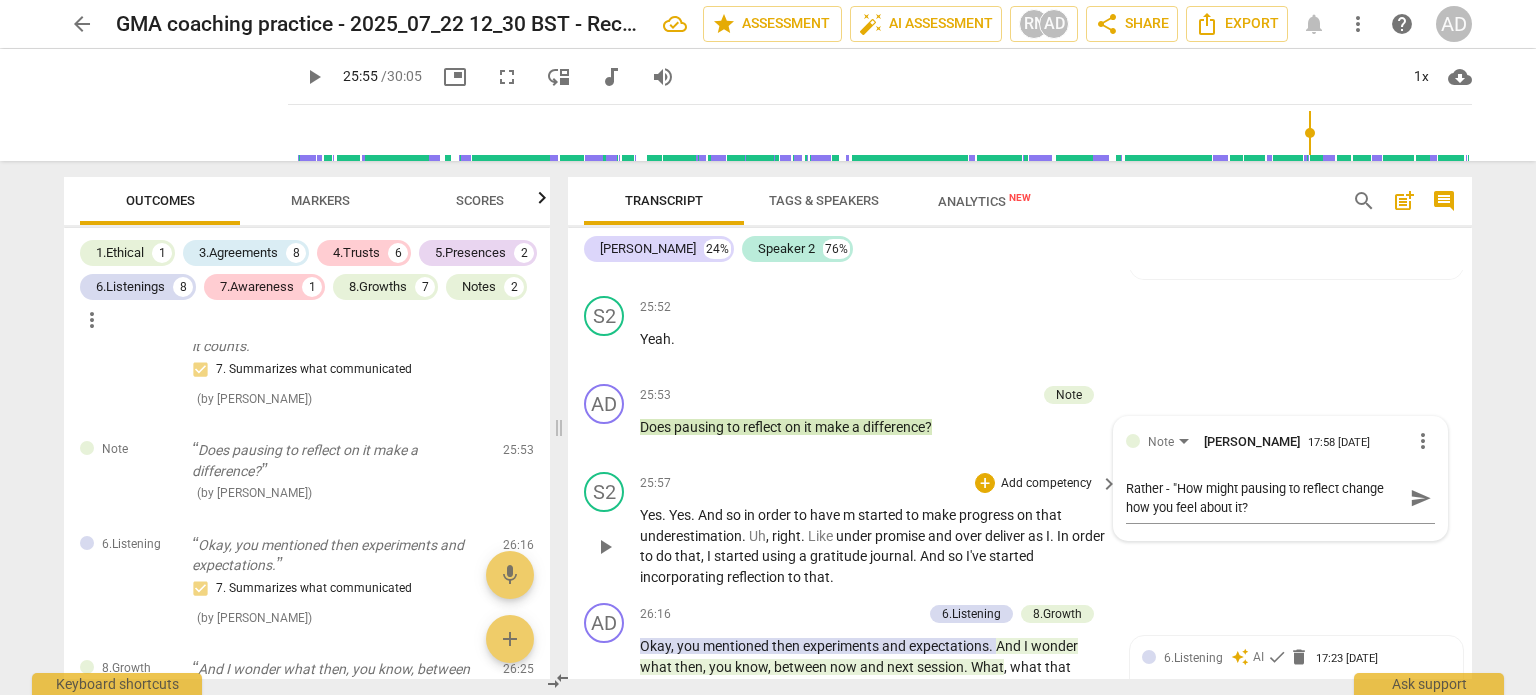 click on "S2 play_arrow pause 25:57 + Add competency keyboard_arrow_right Yes .   Yes .   And   so   in   order   to   have   m   started   to   make   progress   on   that   underestimation .   Uh ,   right .   Like   under   promise   and   over   deliver   as   I .   In   order   to   do   that ,   I   started   using   a   gratitude   journal .   And   so   I've   started   incorporating   reflection   to   that ." at bounding box center [1020, 529] 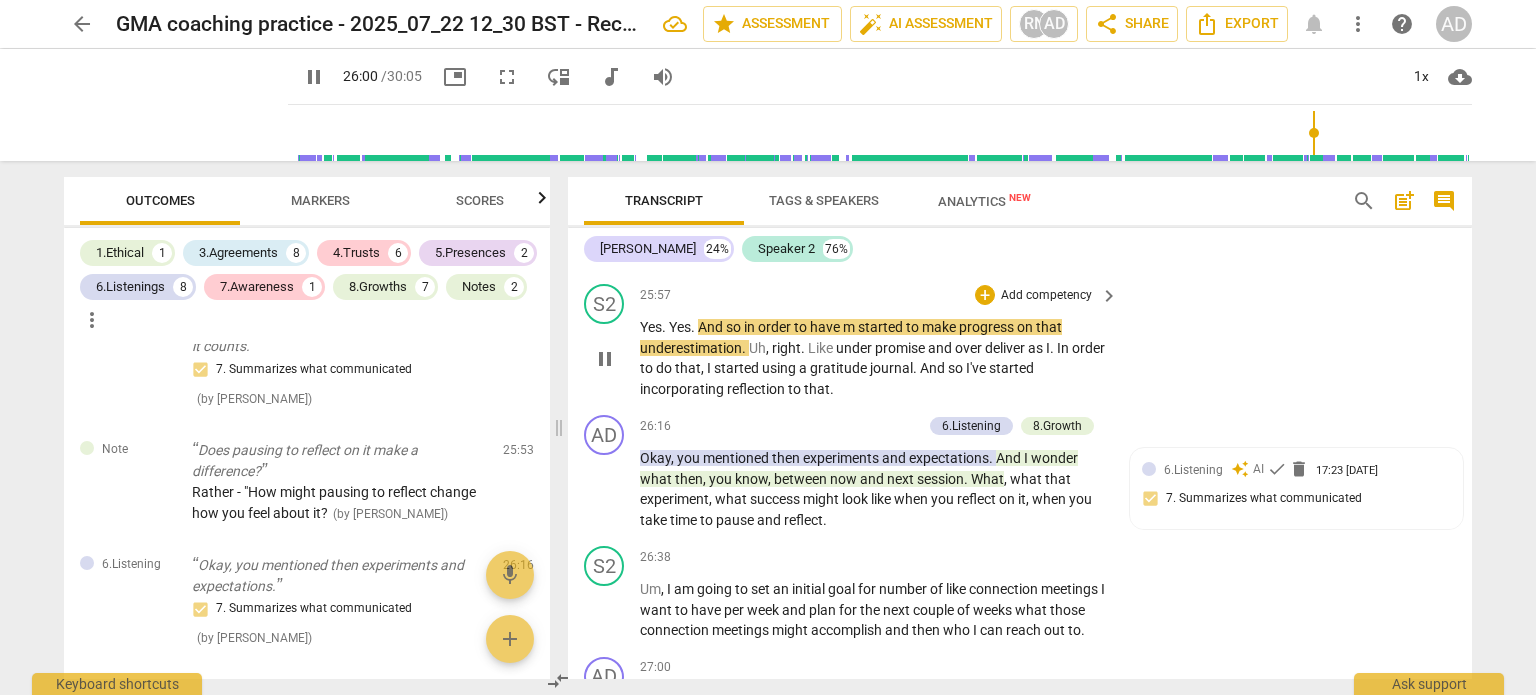 scroll, scrollTop: 10025, scrollLeft: 0, axis: vertical 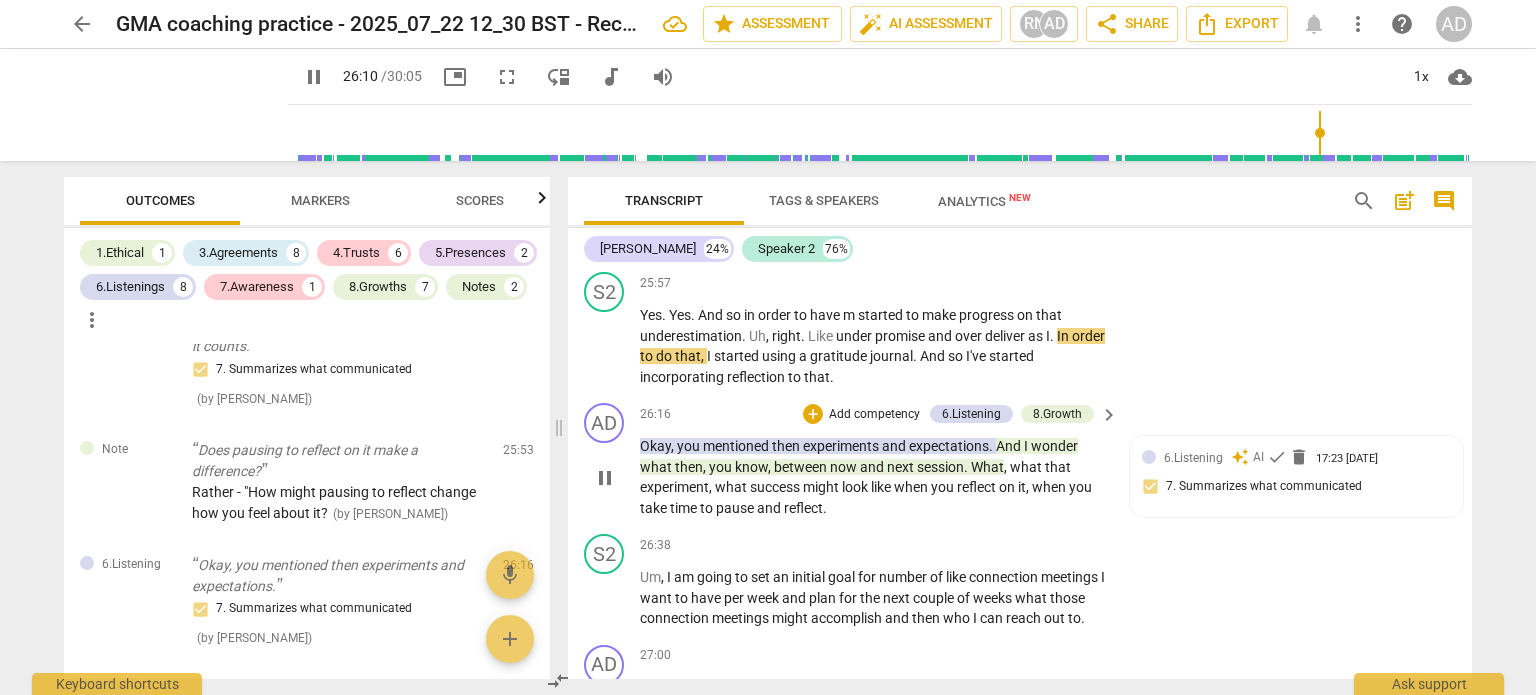 click on "Okay ,   you   mentioned   then   experiments   and   expectations .   And   I   wonder   what   then ,   you   know ,   between   now   and   next   session .   What ,   what   that   experiment ,   what   success   might   look   like   when   you   reflect   on   it ,   when   you   take   time   to   pause   and   reflect ." at bounding box center (880, 477) 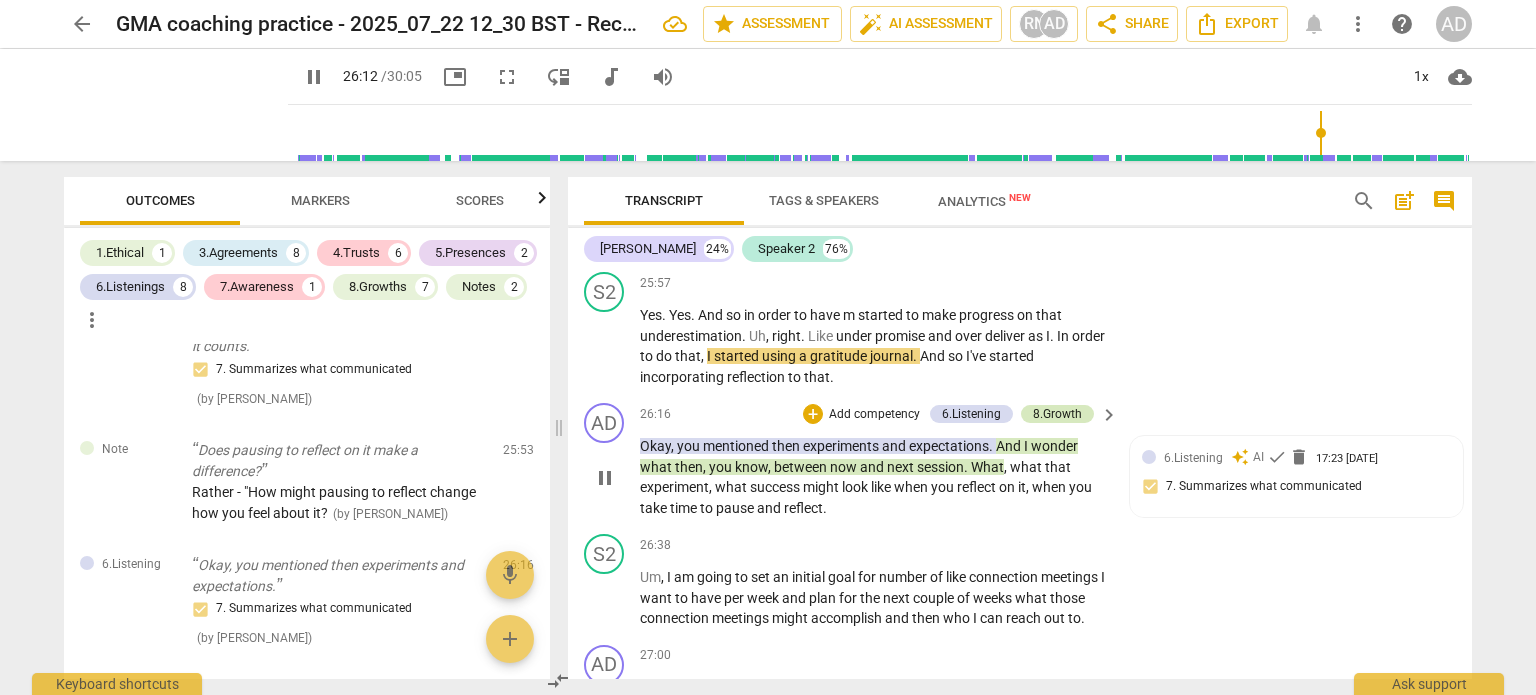 click on "8.Growth" at bounding box center (1057, 414) 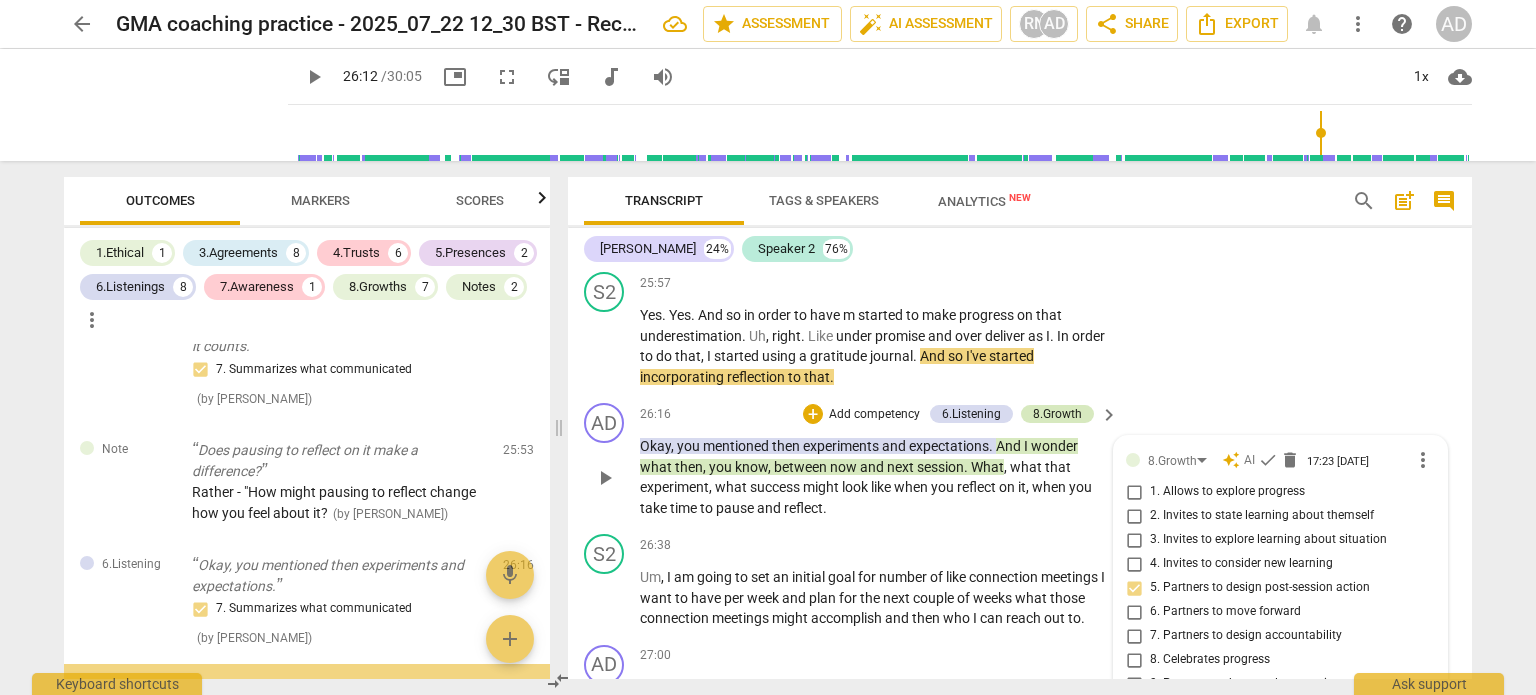 scroll, scrollTop: 10314, scrollLeft: 0, axis: vertical 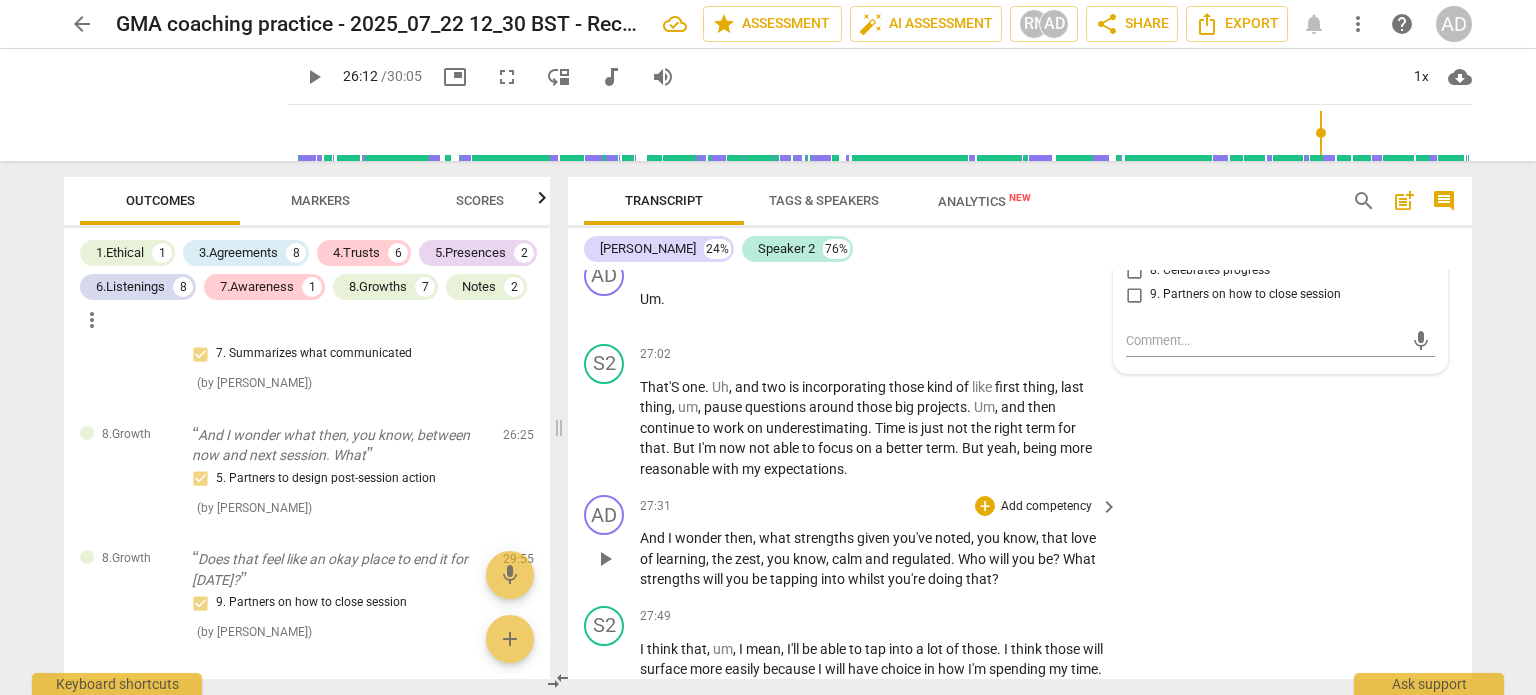 click on "And   I   wonder   then ,   what   strengths   given   you've   noted ,   you   know ,   that   love   of   learning ,   the   zest ,   you   know ,   calm   and   regulated .   Who   will   you   be ?   What   strengths   will   you   be   tapping   into   whilst   you're   doing   that ?" at bounding box center [874, 559] 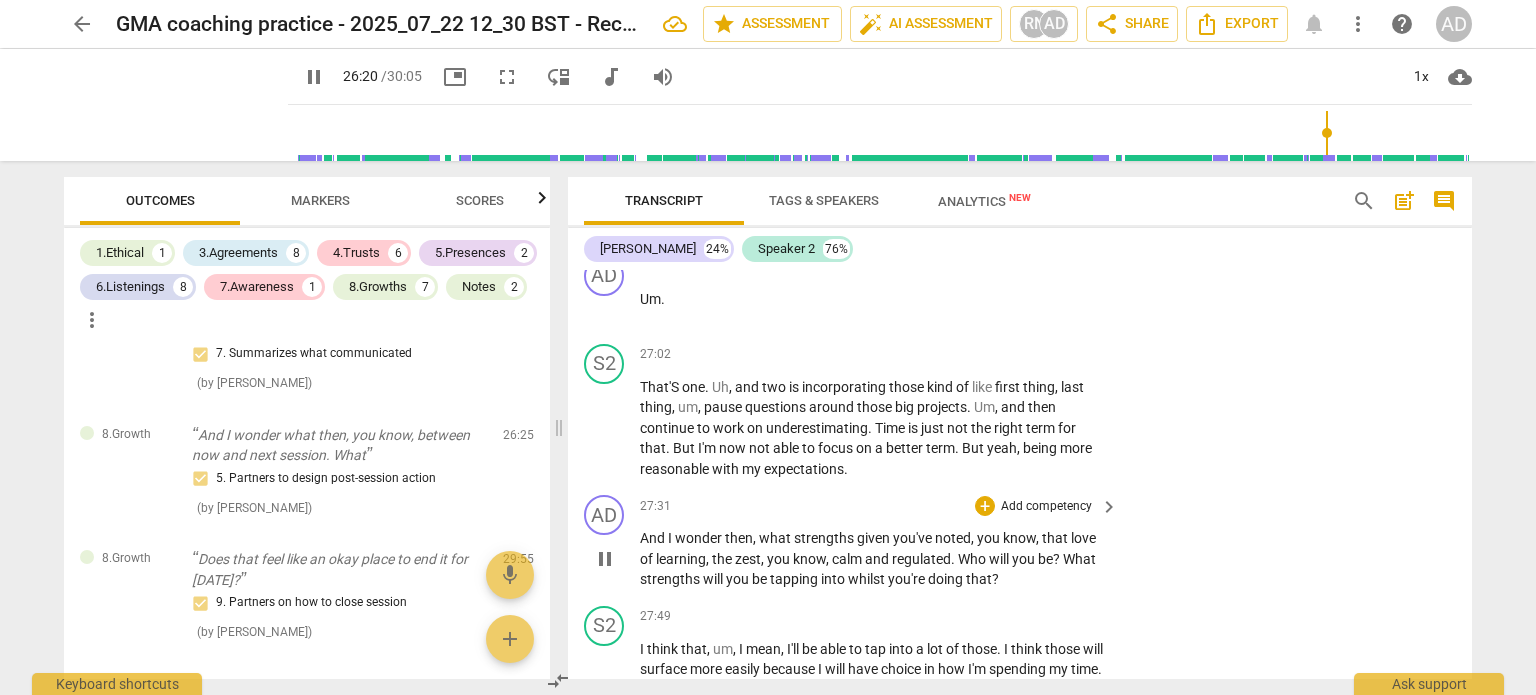 click on "Add competency" at bounding box center (1046, 507) 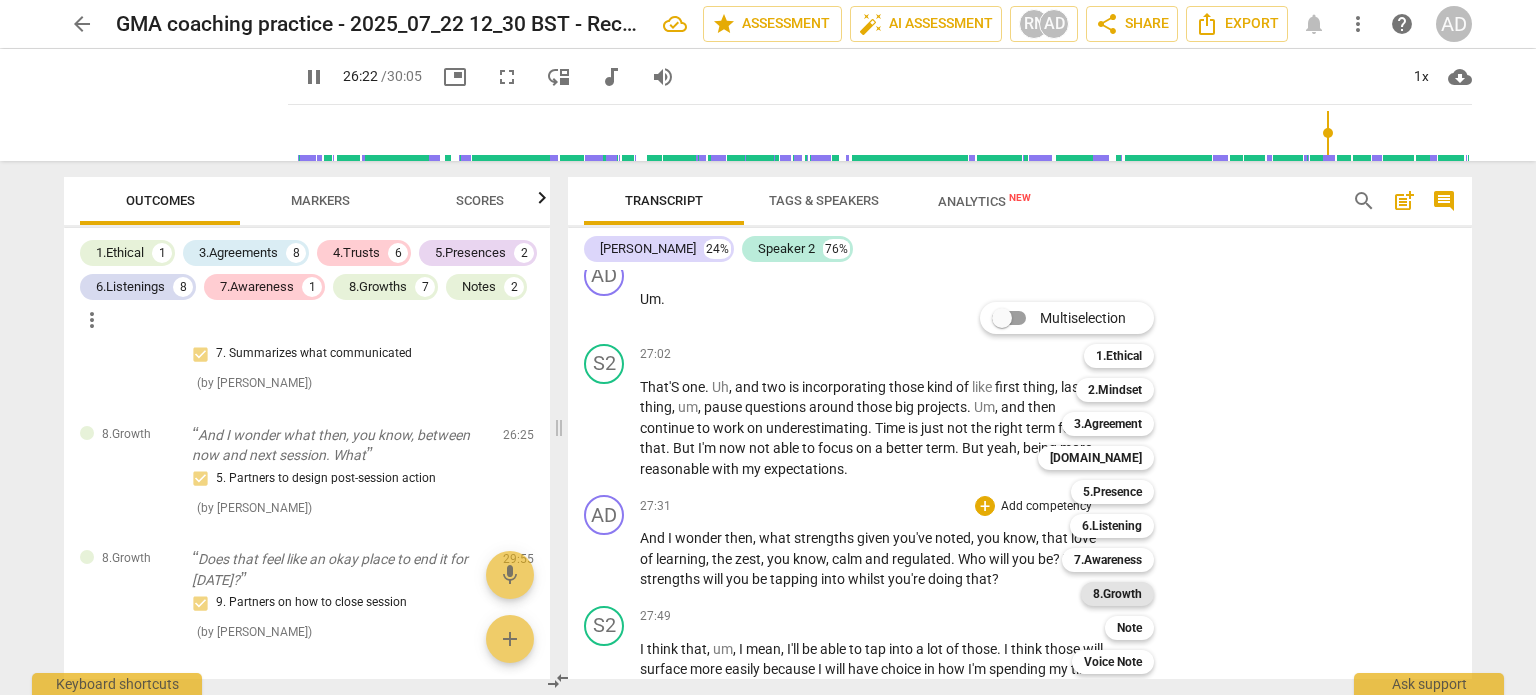 click on "8.Growth" at bounding box center [1117, 594] 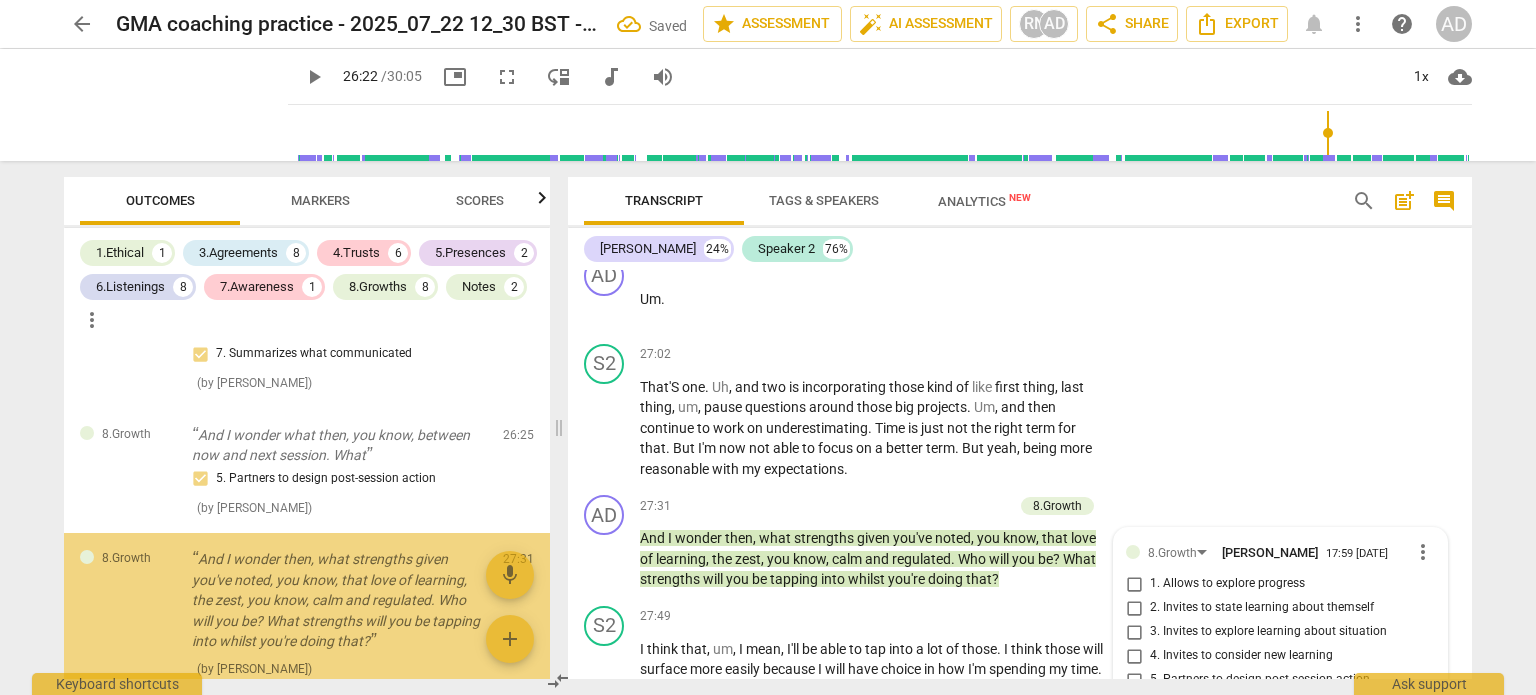 scroll, scrollTop: 10815, scrollLeft: 0, axis: vertical 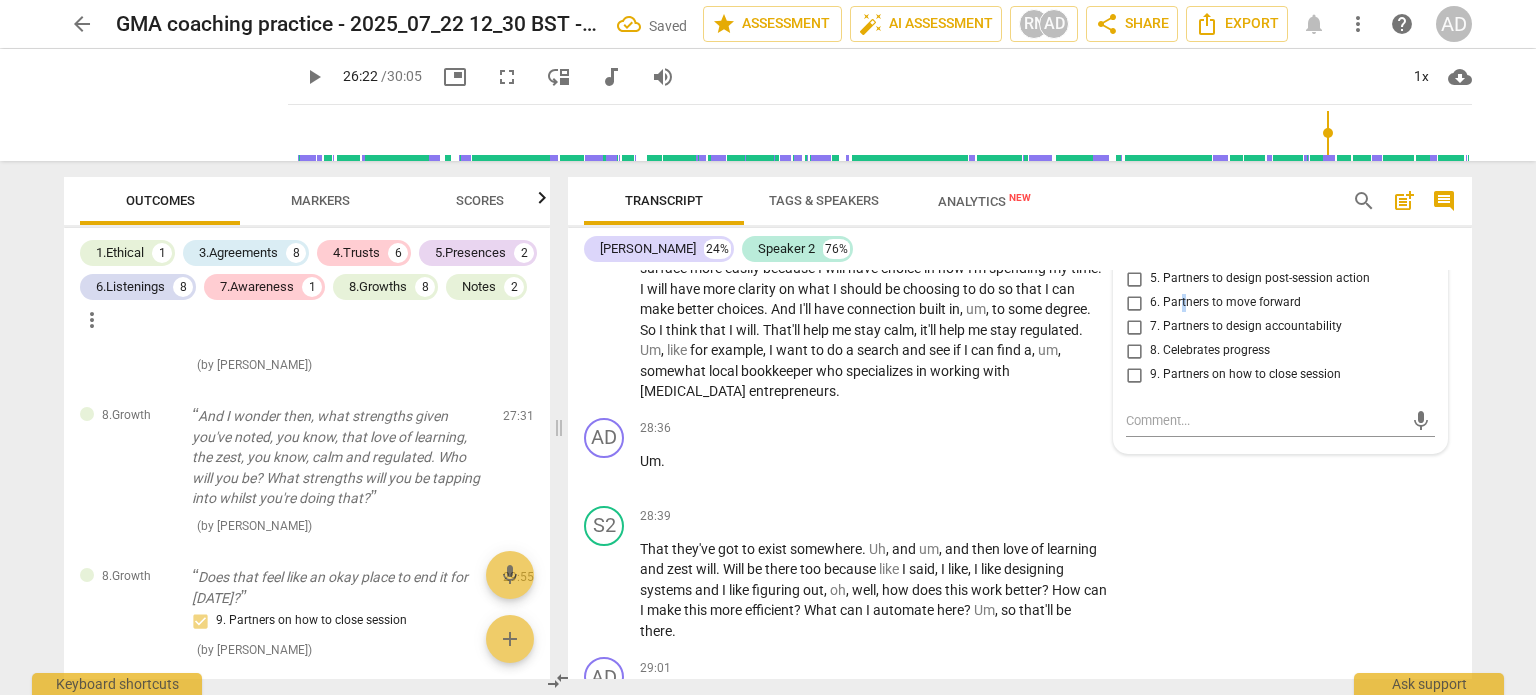 click on "6. Partners to move forward" at bounding box center [1225, 303] 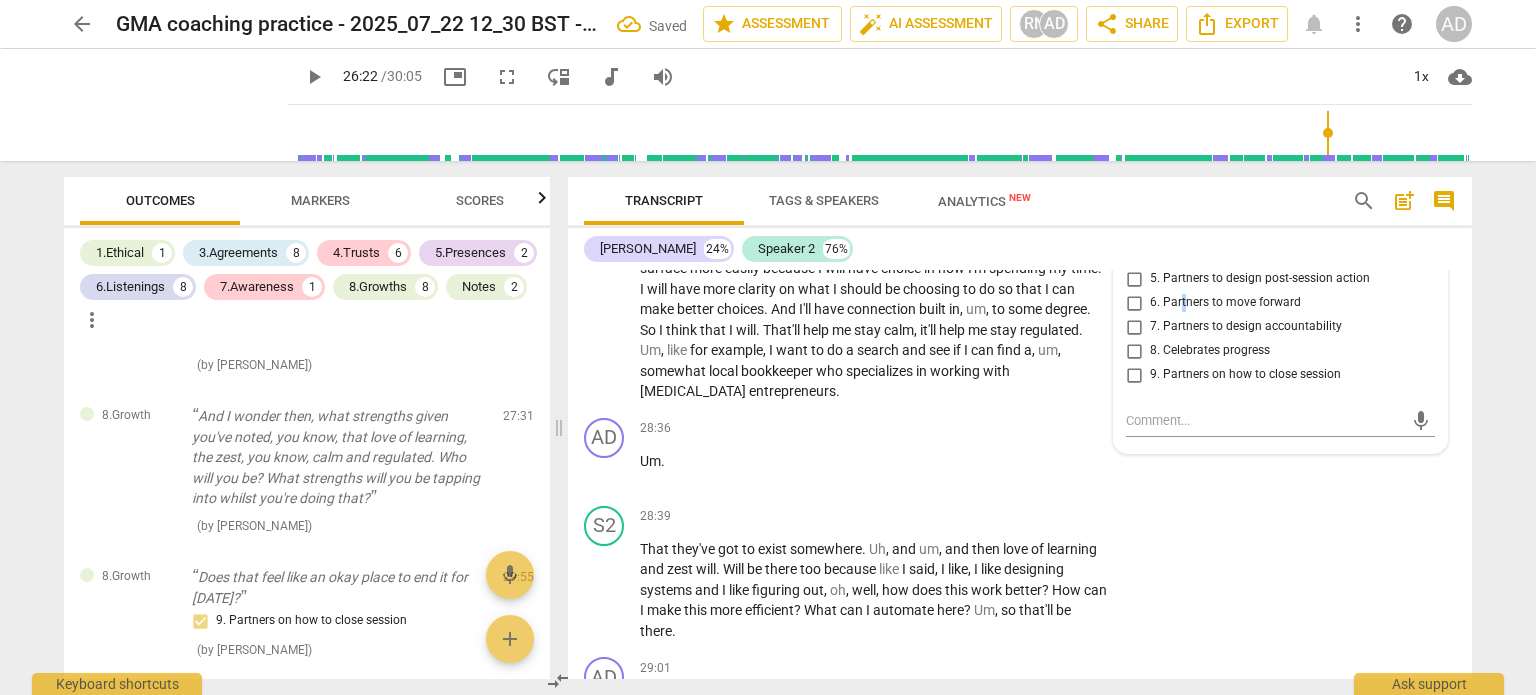 click on "6. Partners to move forward" at bounding box center [1134, 303] 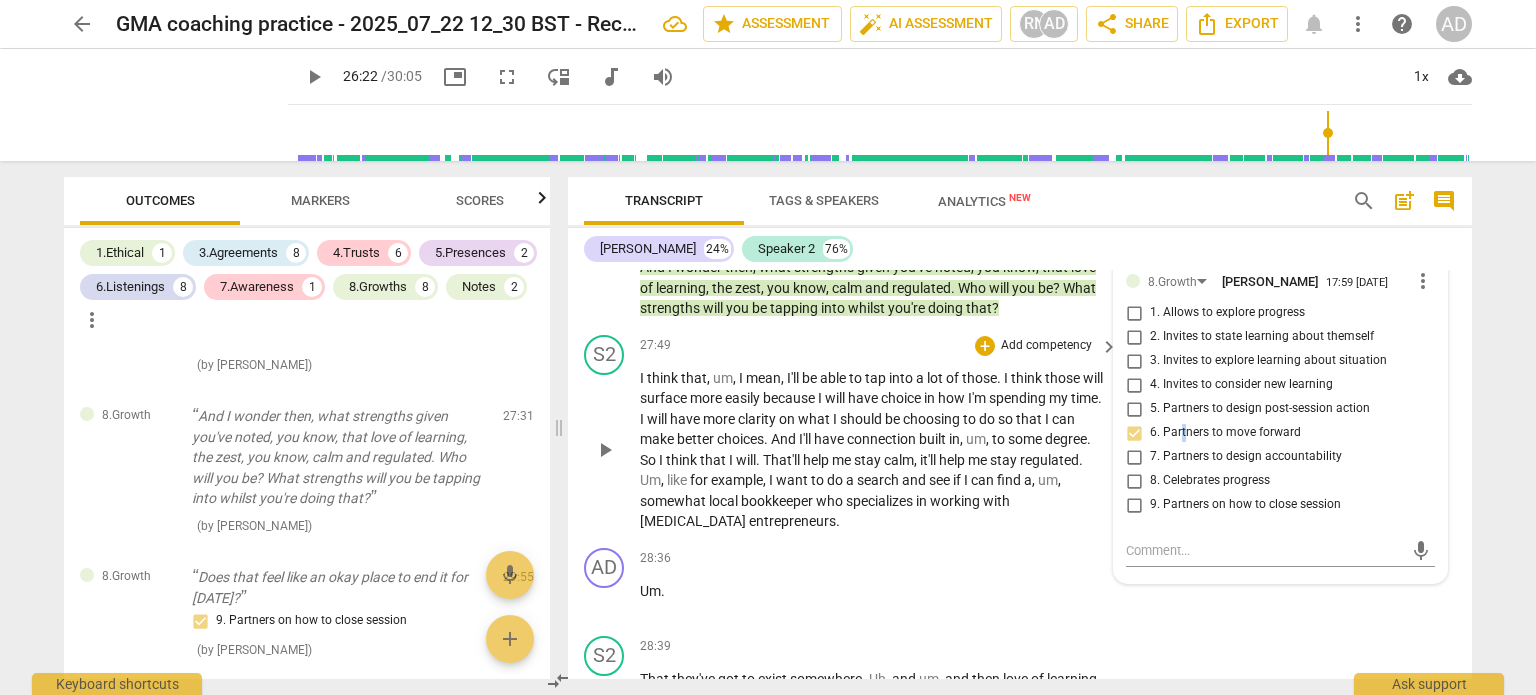 scroll, scrollTop: 10615, scrollLeft: 0, axis: vertical 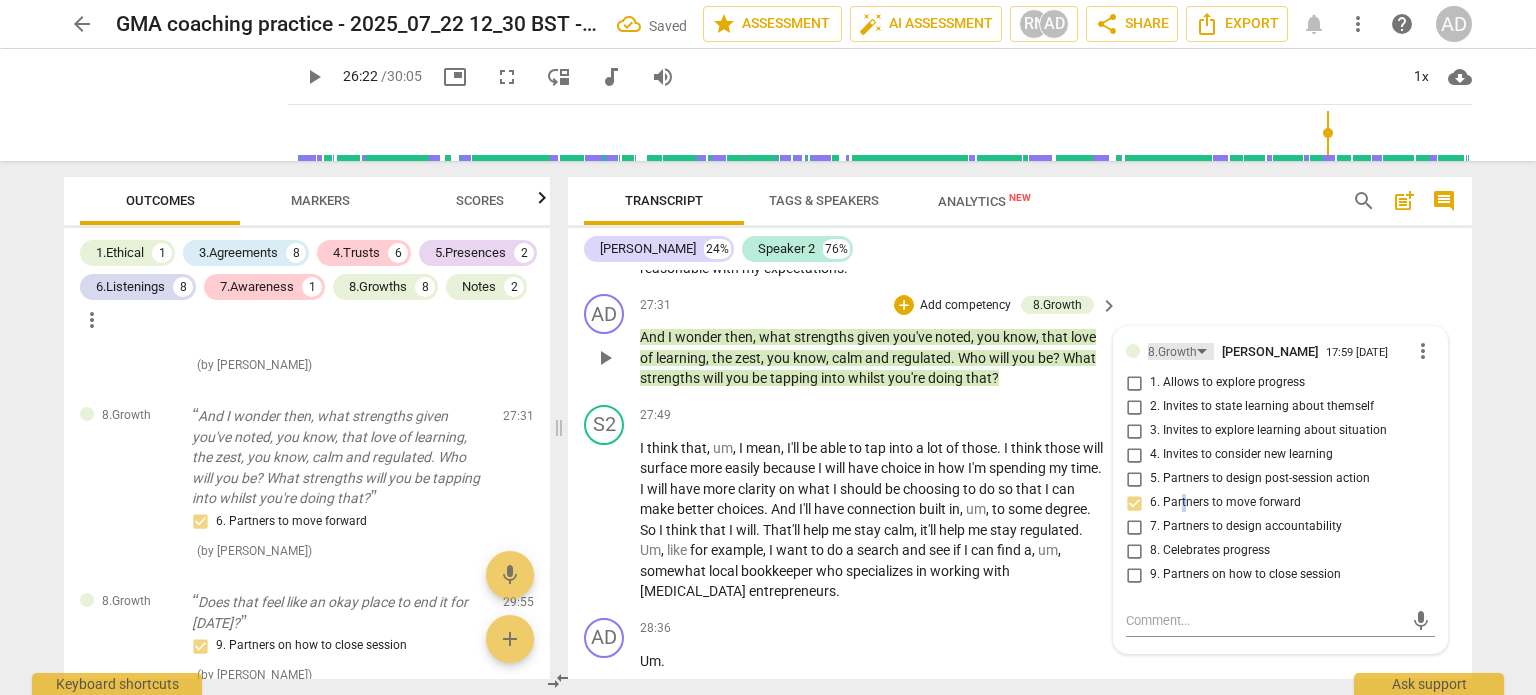 click on "8.Growth" at bounding box center [1172, 352] 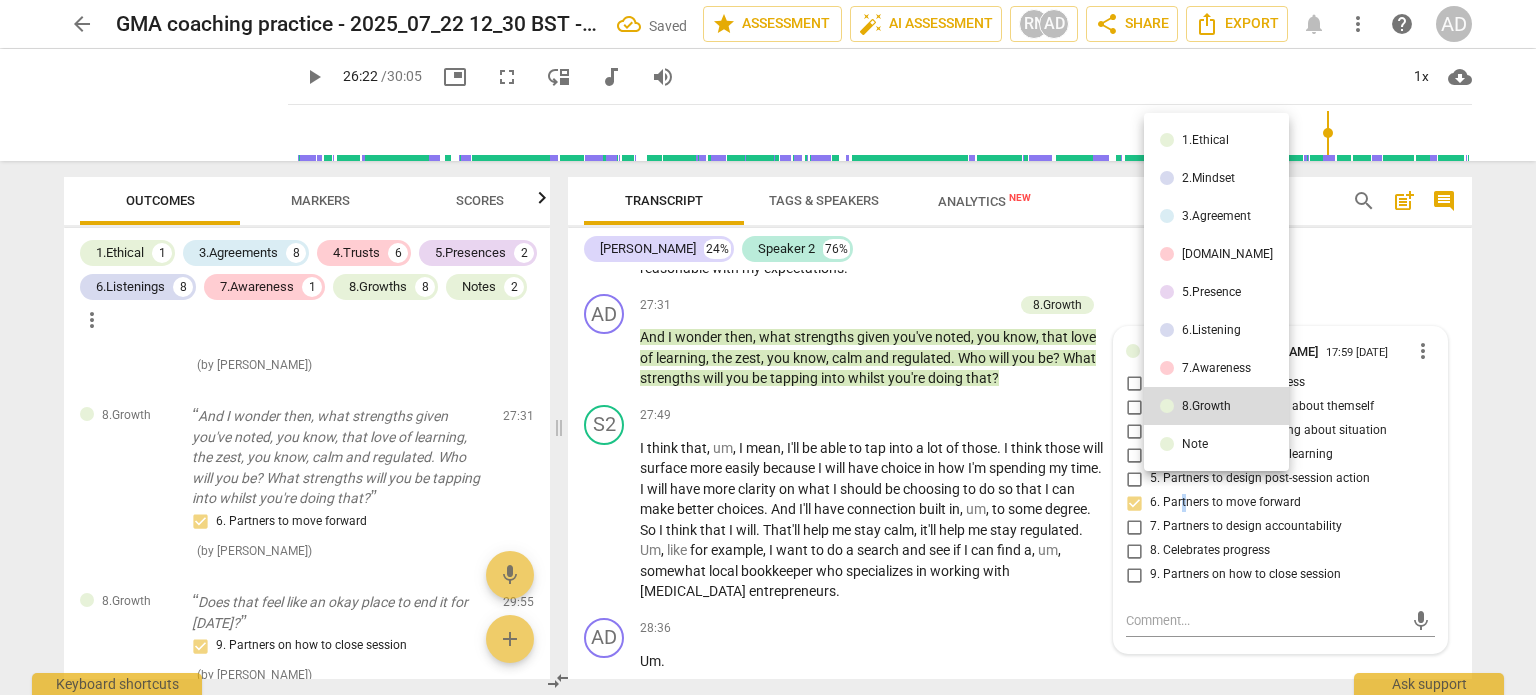 click on "7.Awareness" at bounding box center (1216, 368) 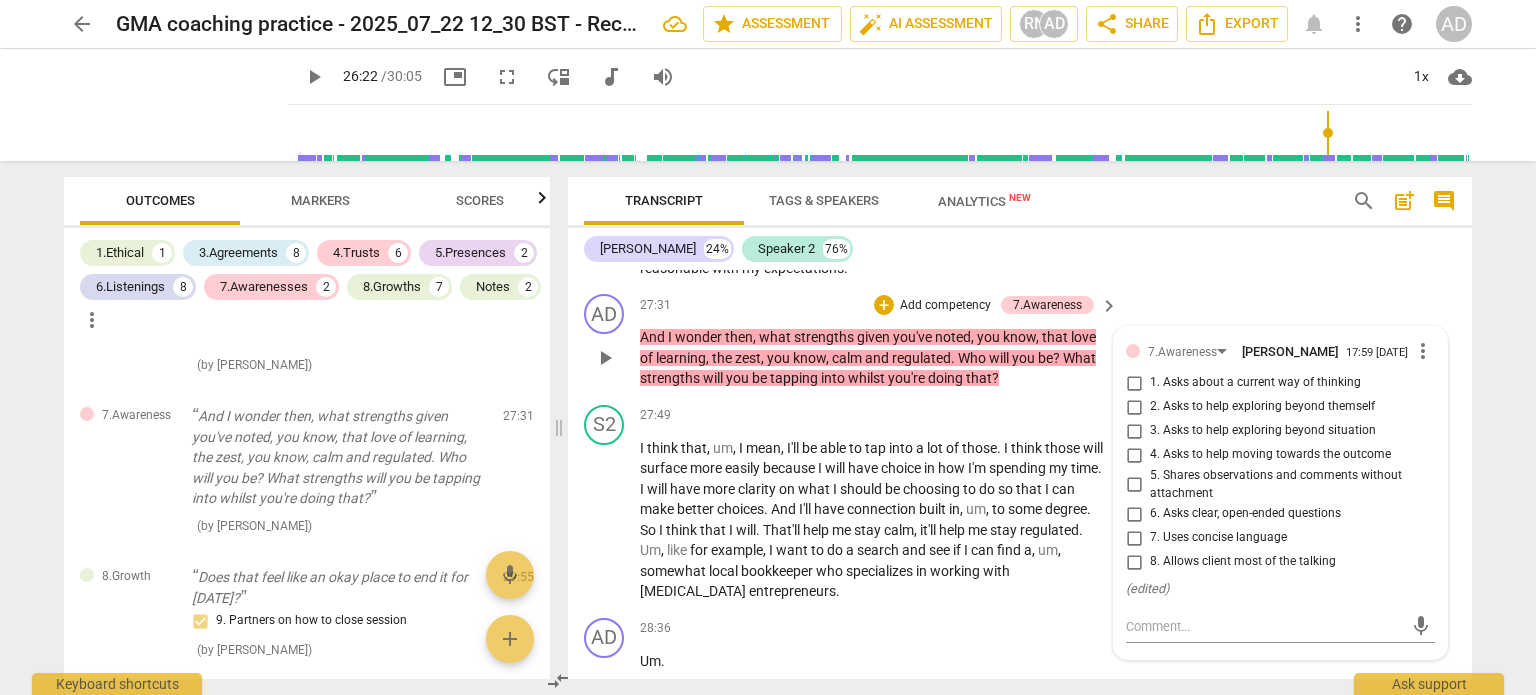 click on "4. Asks to help moving towards the outcome" at bounding box center [1270, 455] 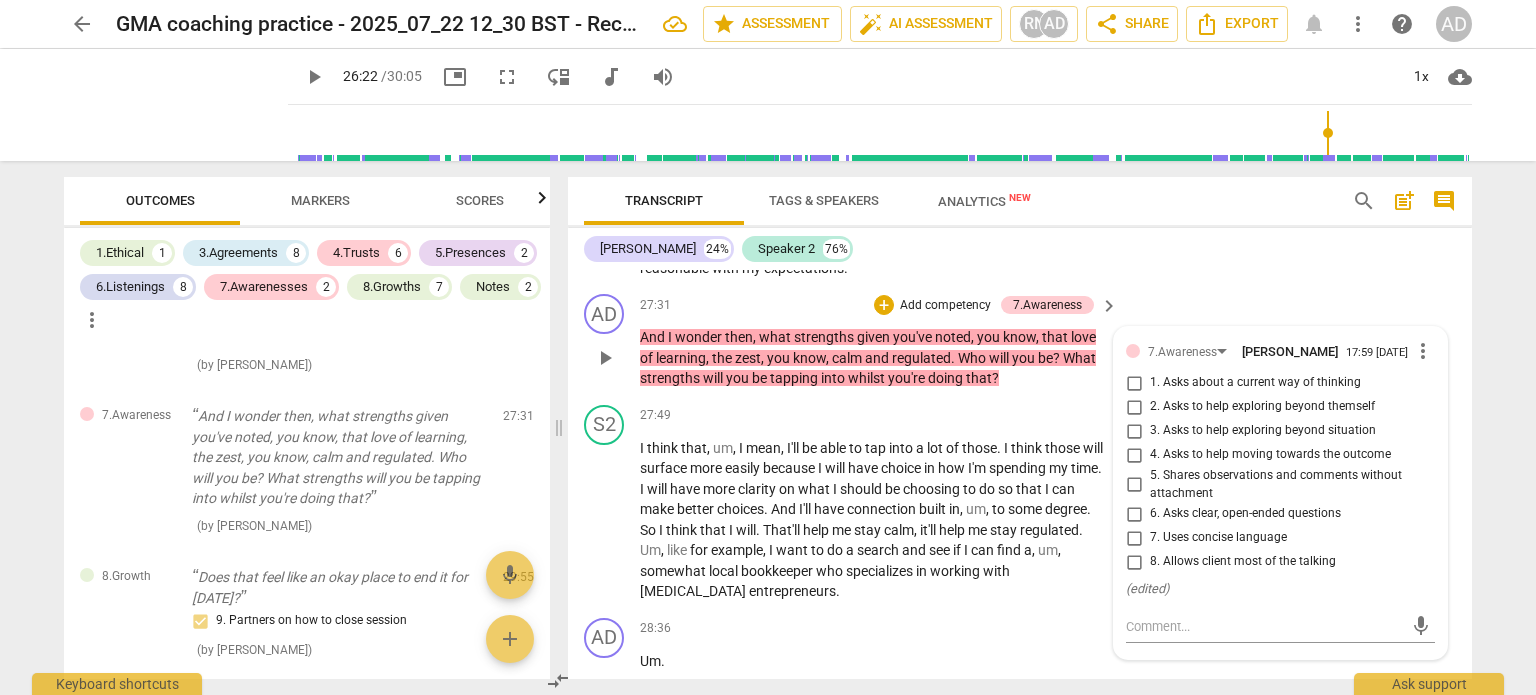 click on "4. Asks to help moving towards the outcome" at bounding box center [1134, 455] 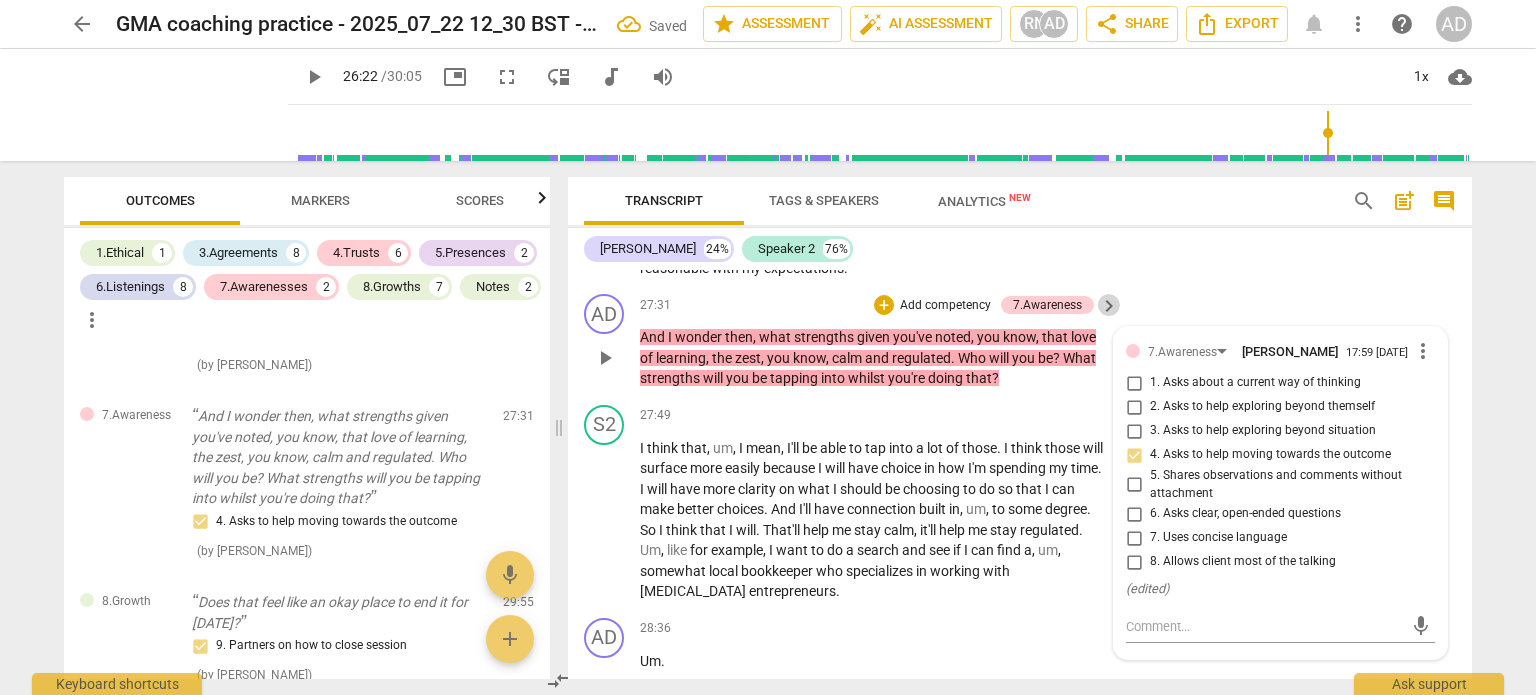 click on "keyboard_arrow_right" at bounding box center (1109, 306) 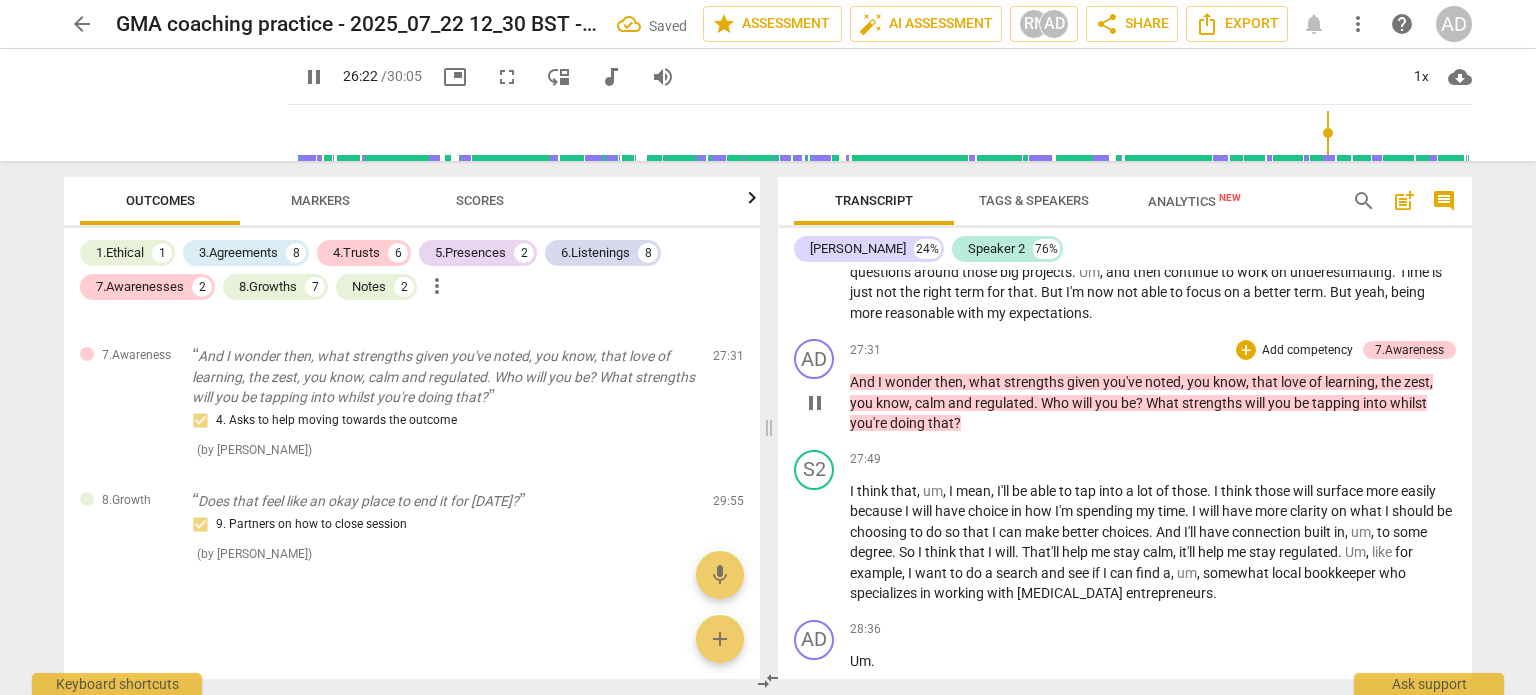 scroll, scrollTop: 4212, scrollLeft: 0, axis: vertical 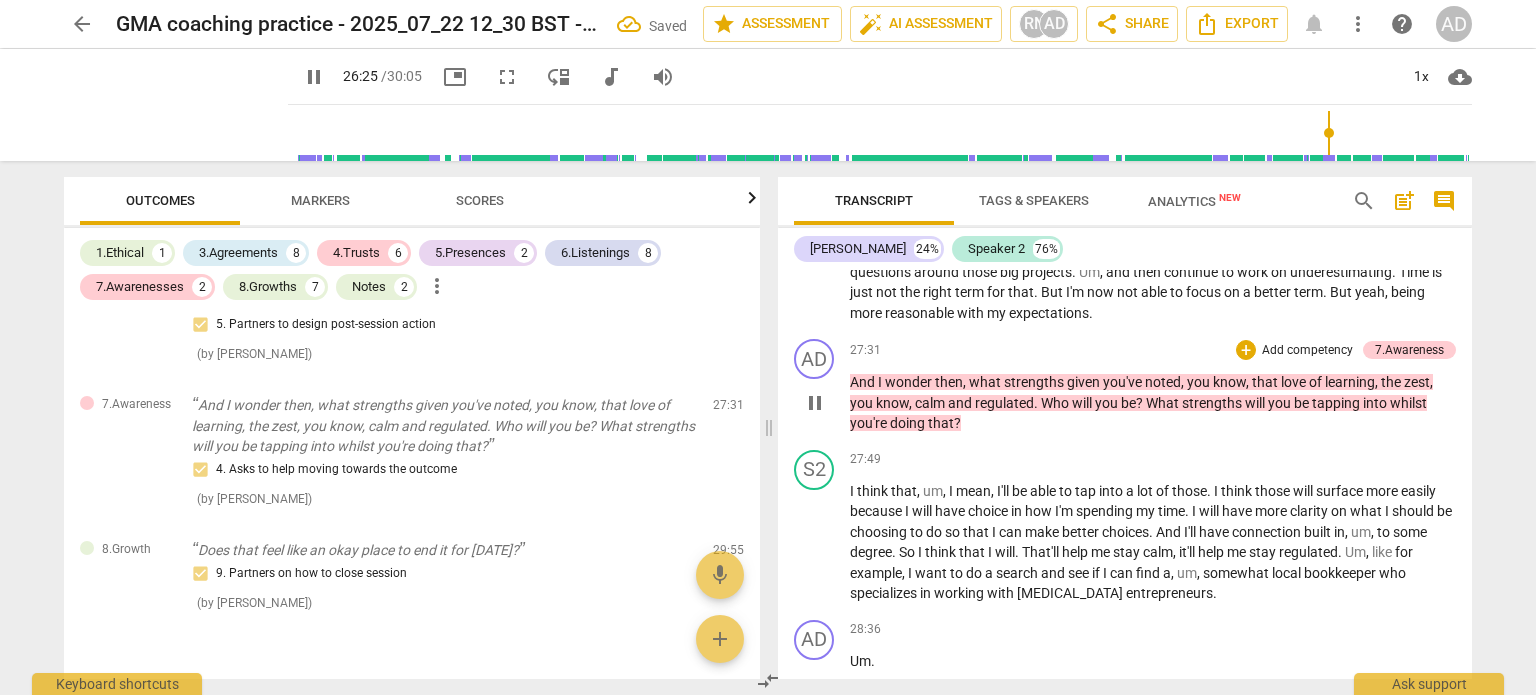click on "Add competency" at bounding box center (1307, 351) 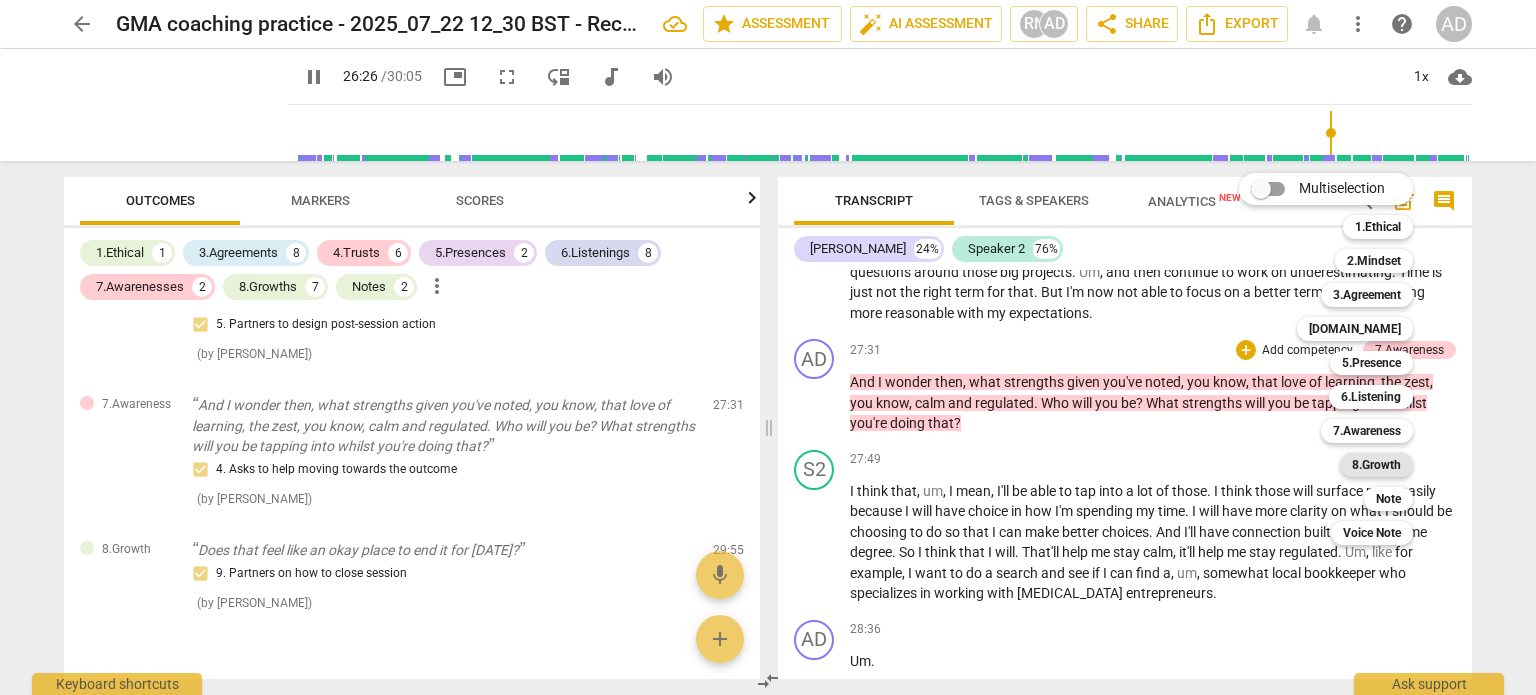 click on "8.Growth" at bounding box center [1376, 465] 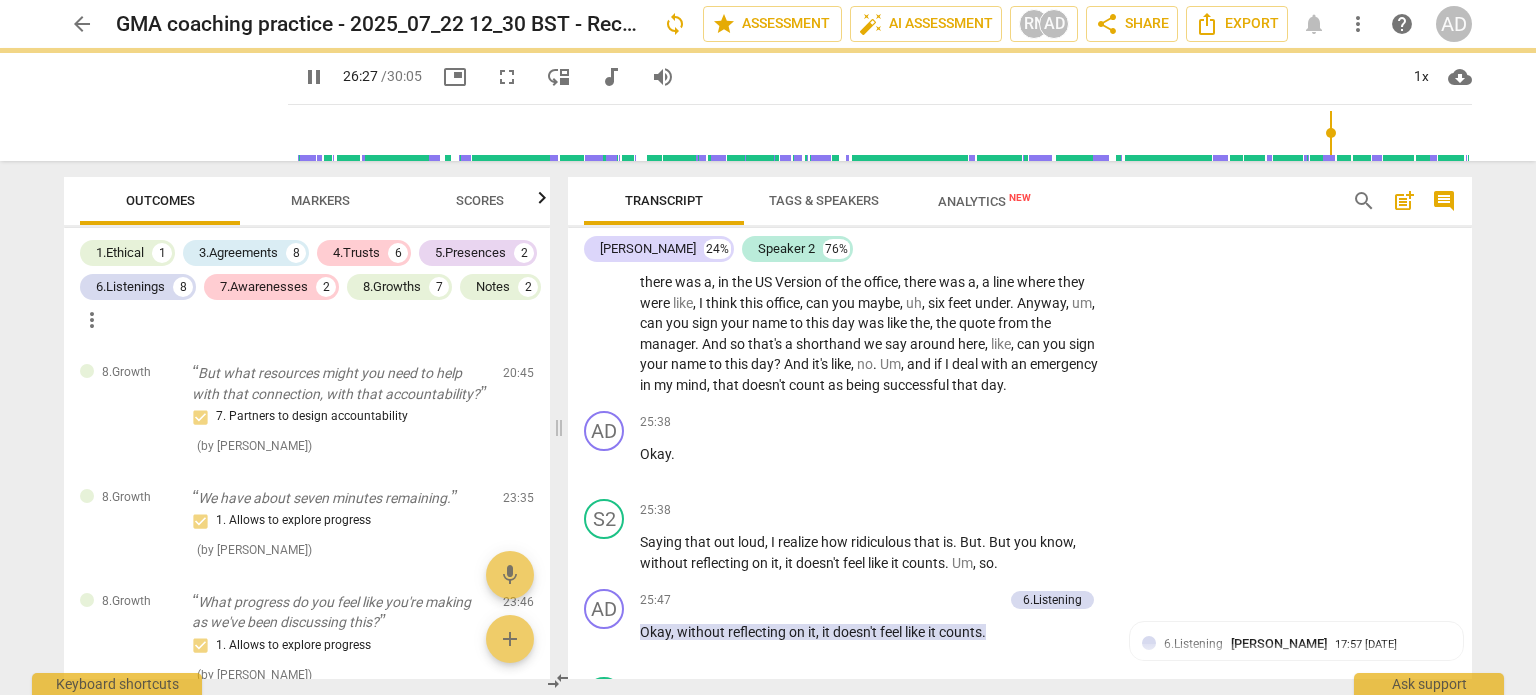 scroll, scrollTop: 10615, scrollLeft: 0, axis: vertical 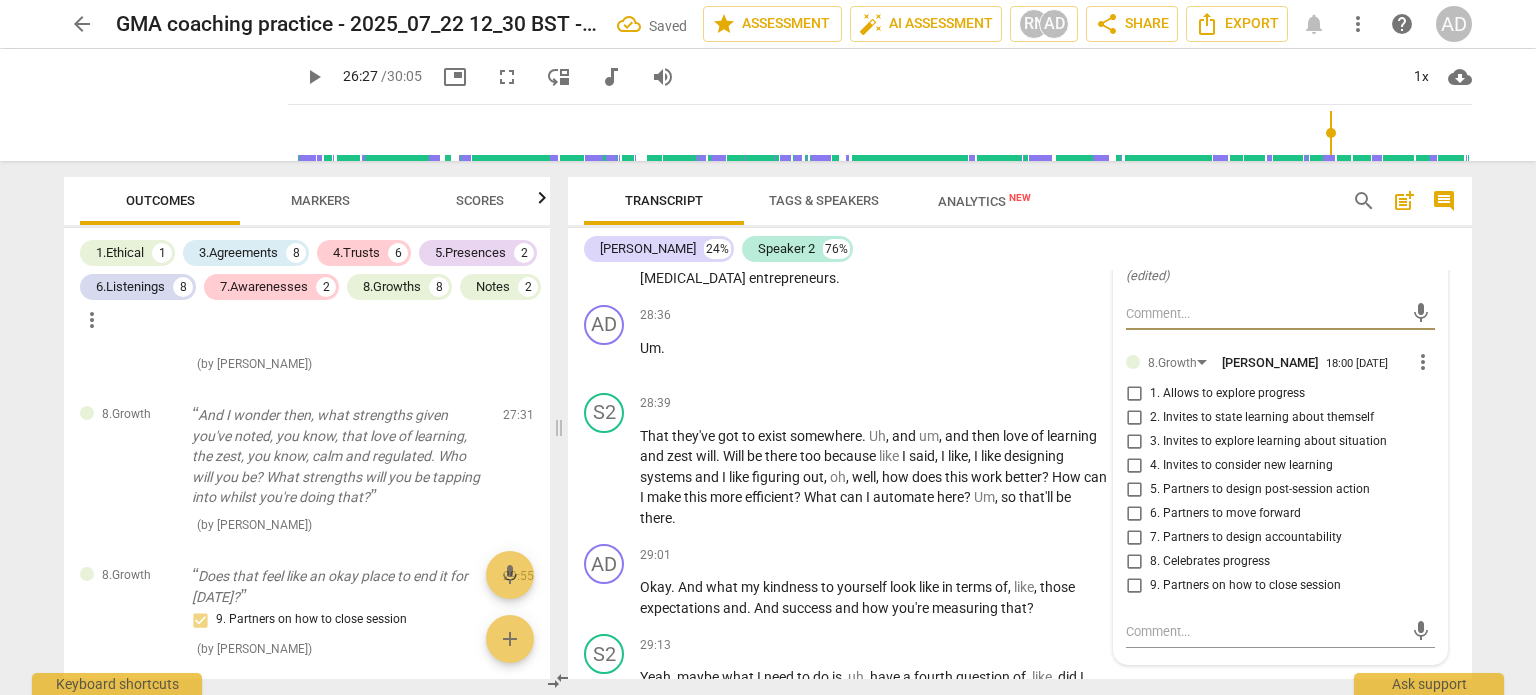 click on "6. Partners to move forward" at bounding box center [1272, 514] 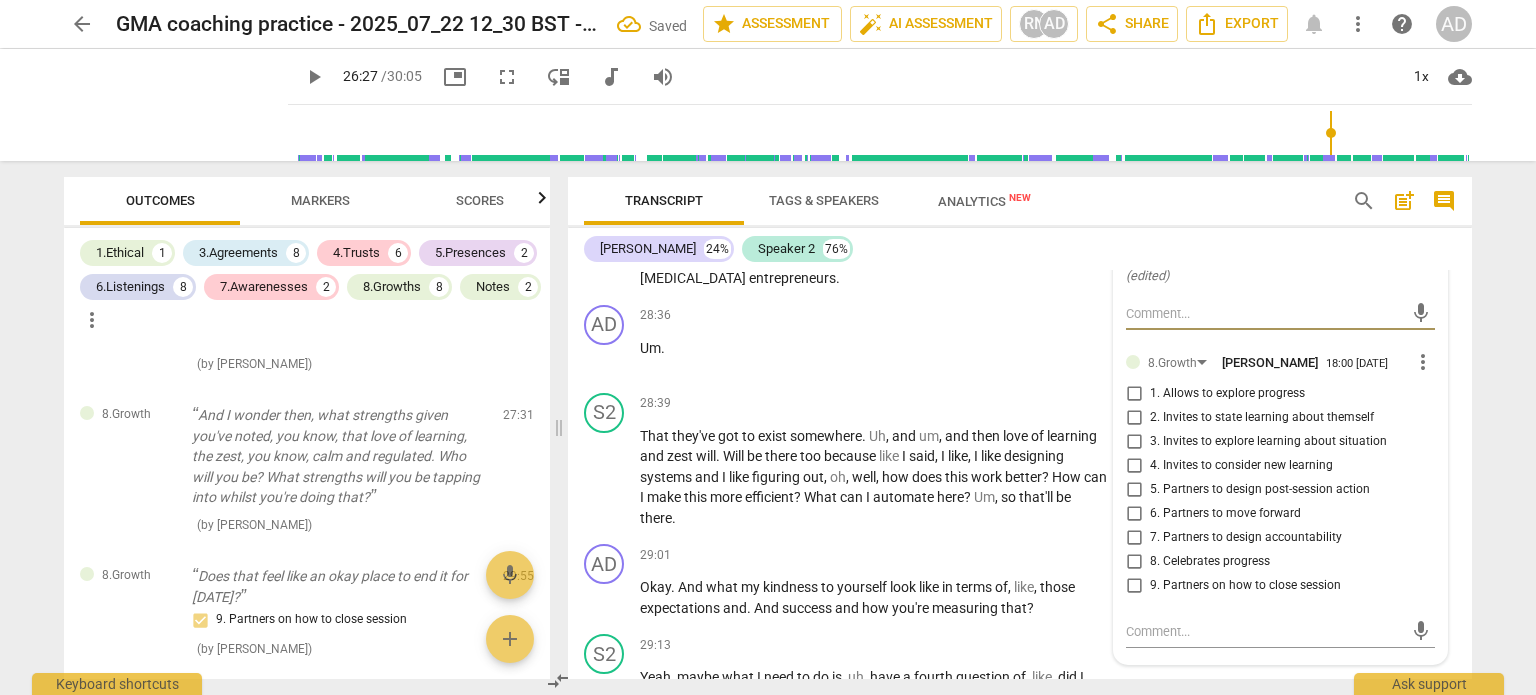 click on "6. Partners to move forward" at bounding box center (1134, 514) 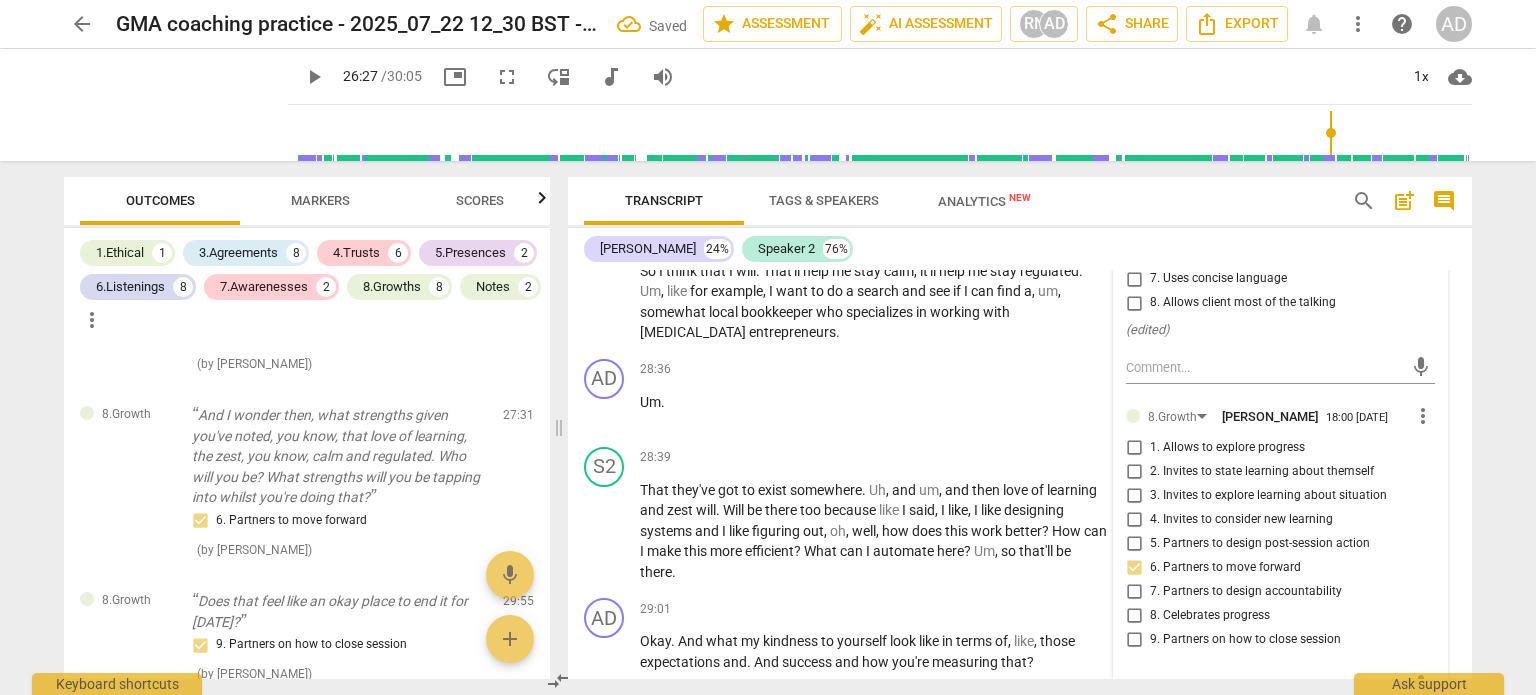 scroll, scrollTop: 10828, scrollLeft: 0, axis: vertical 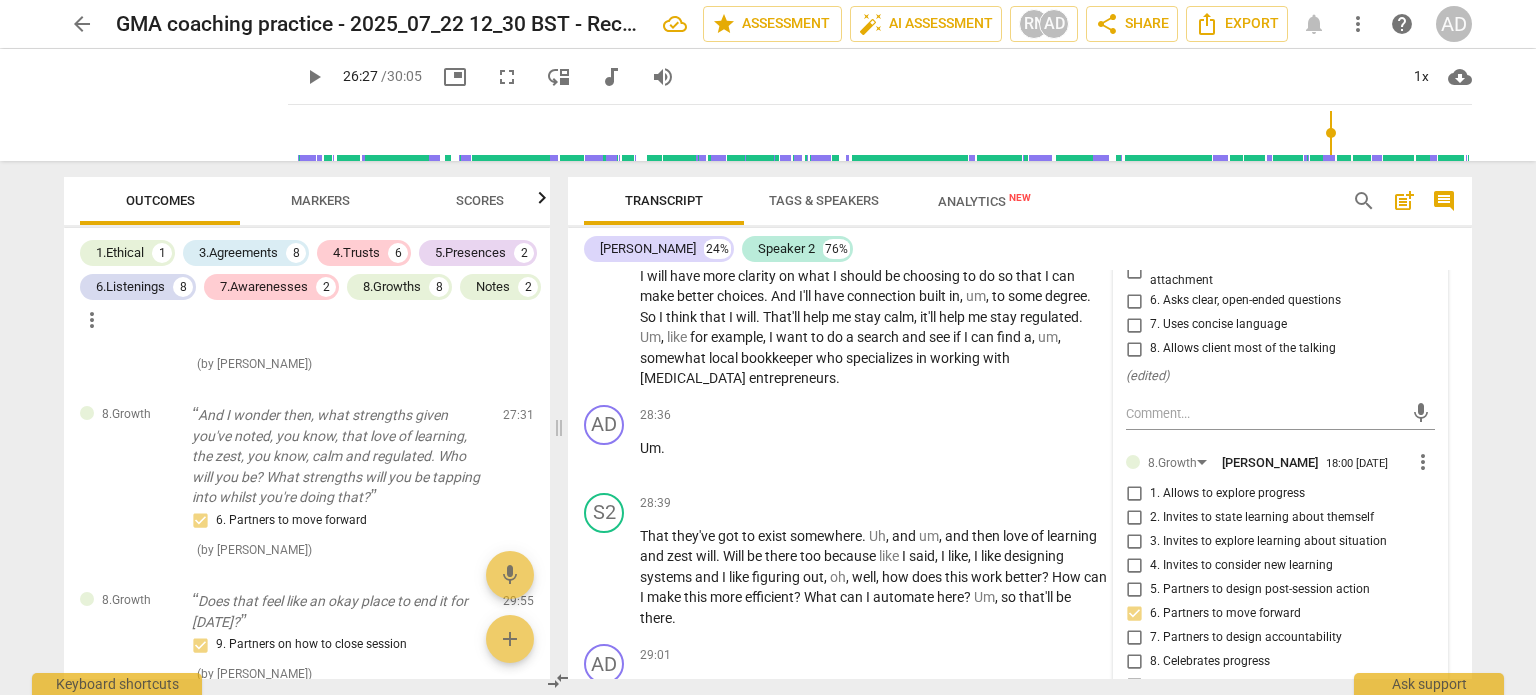 click on "6. Partners to move forward" at bounding box center [1134, 614] 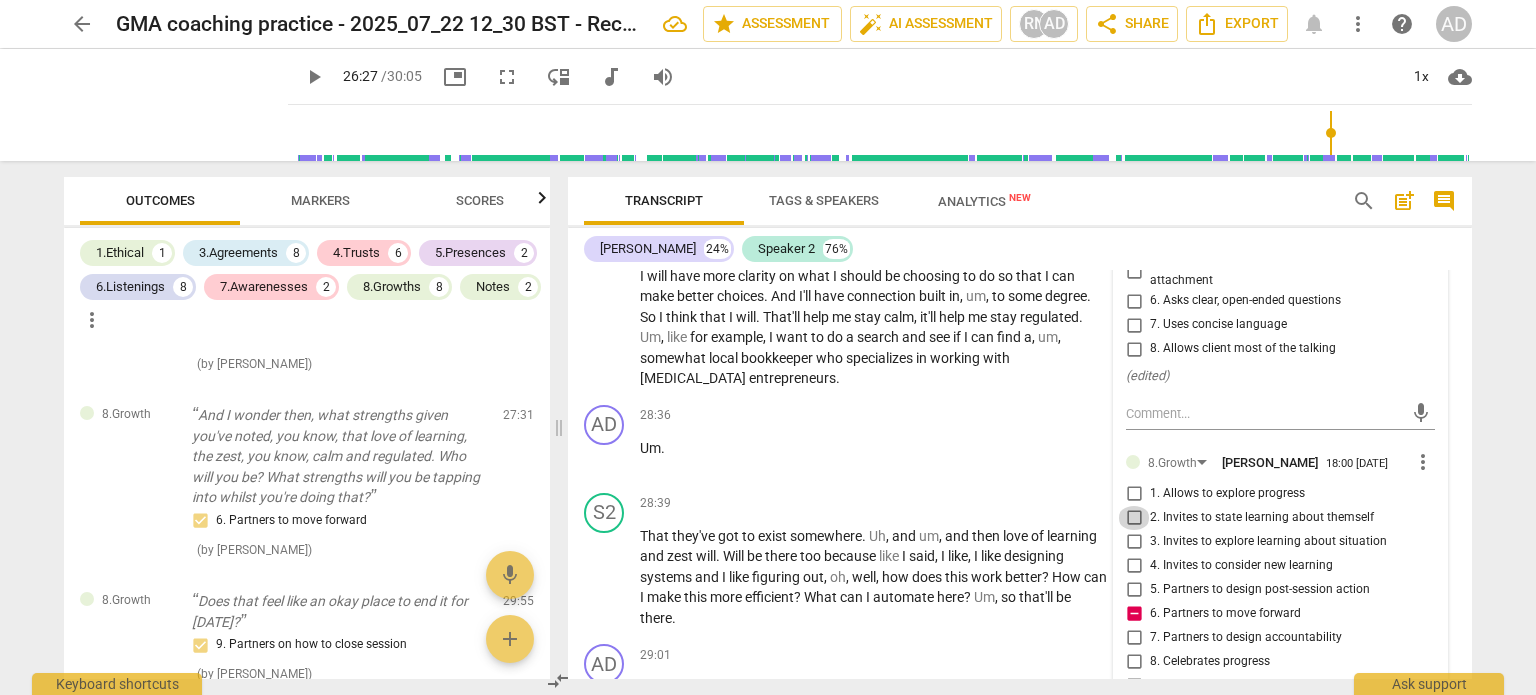 click on "2. Invites to state learning about themself" at bounding box center [1134, 518] 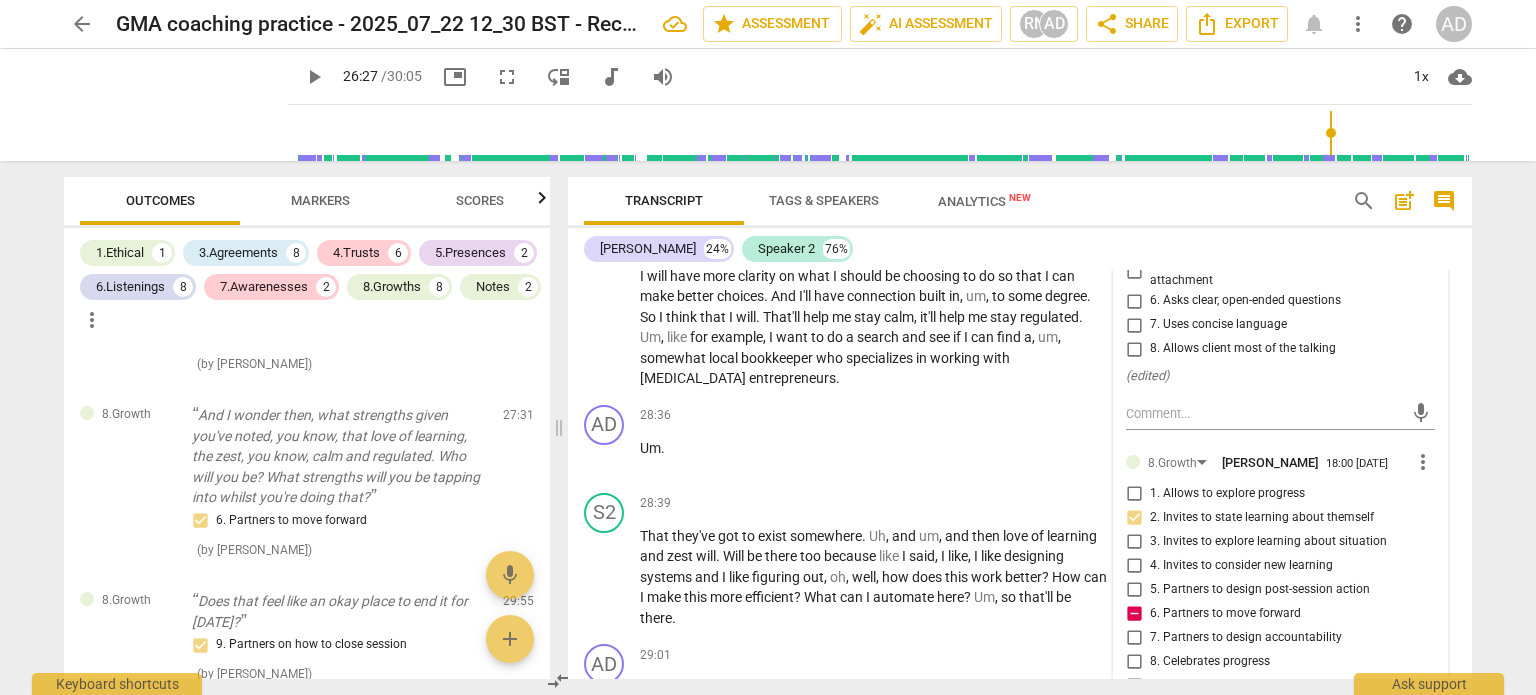 scroll, scrollTop: 10928, scrollLeft: 0, axis: vertical 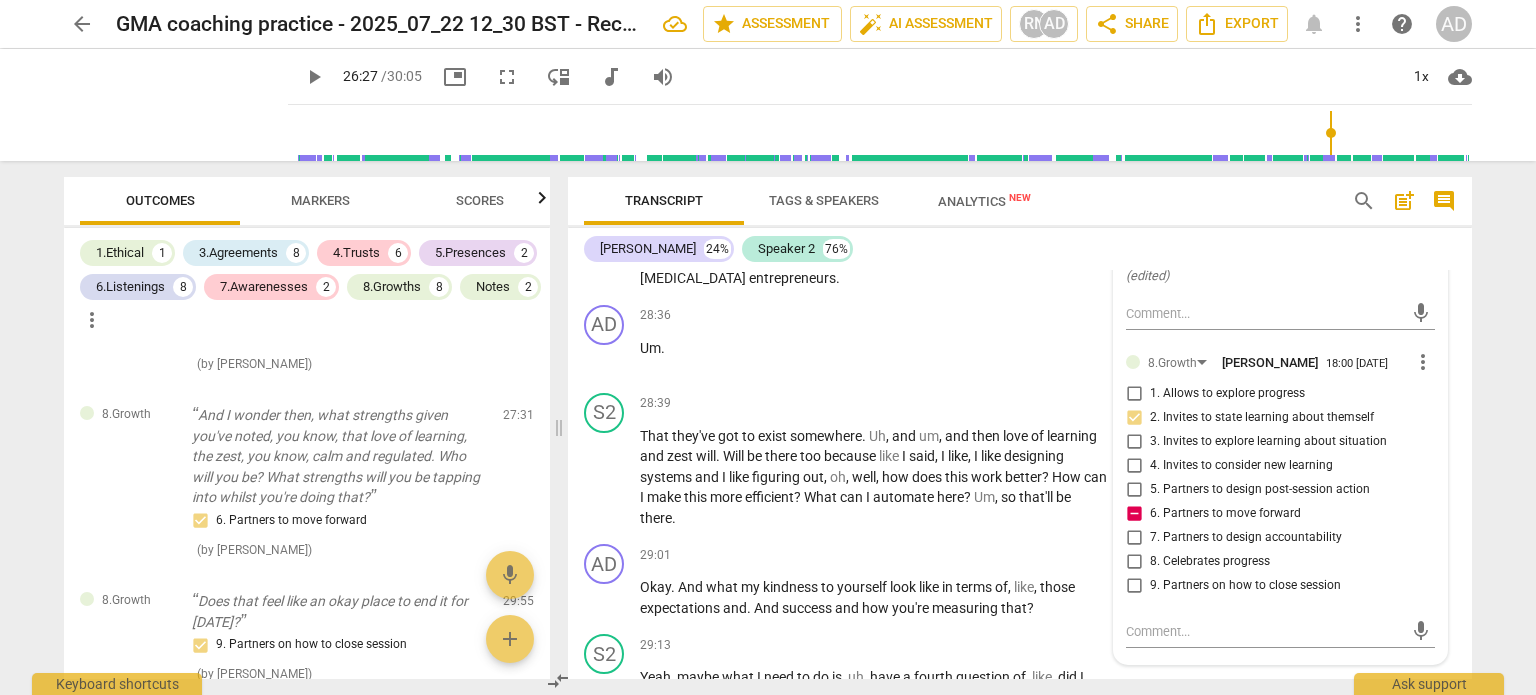 click on "2. Invites to state learning about themself" at bounding box center [1134, 418] 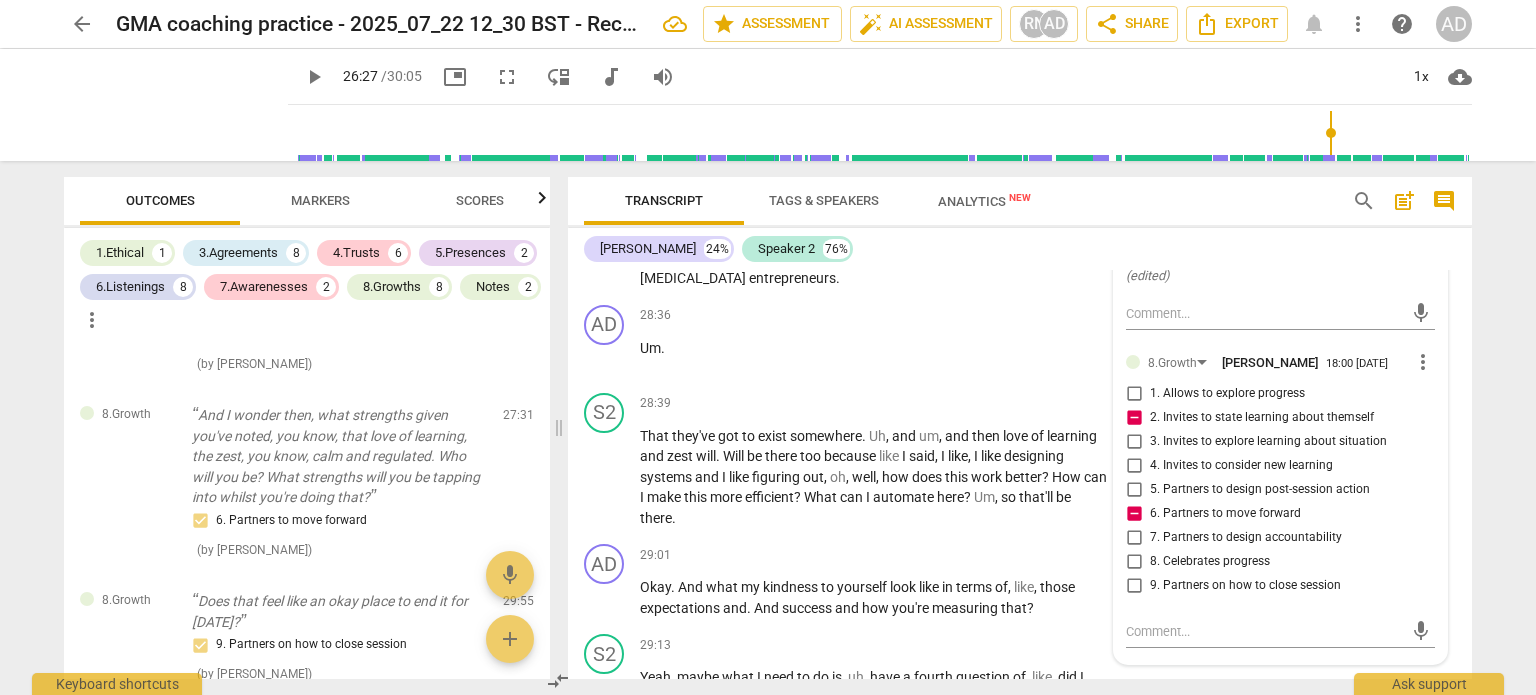 click on "2. Invites to state learning about themself" at bounding box center (1134, 418) 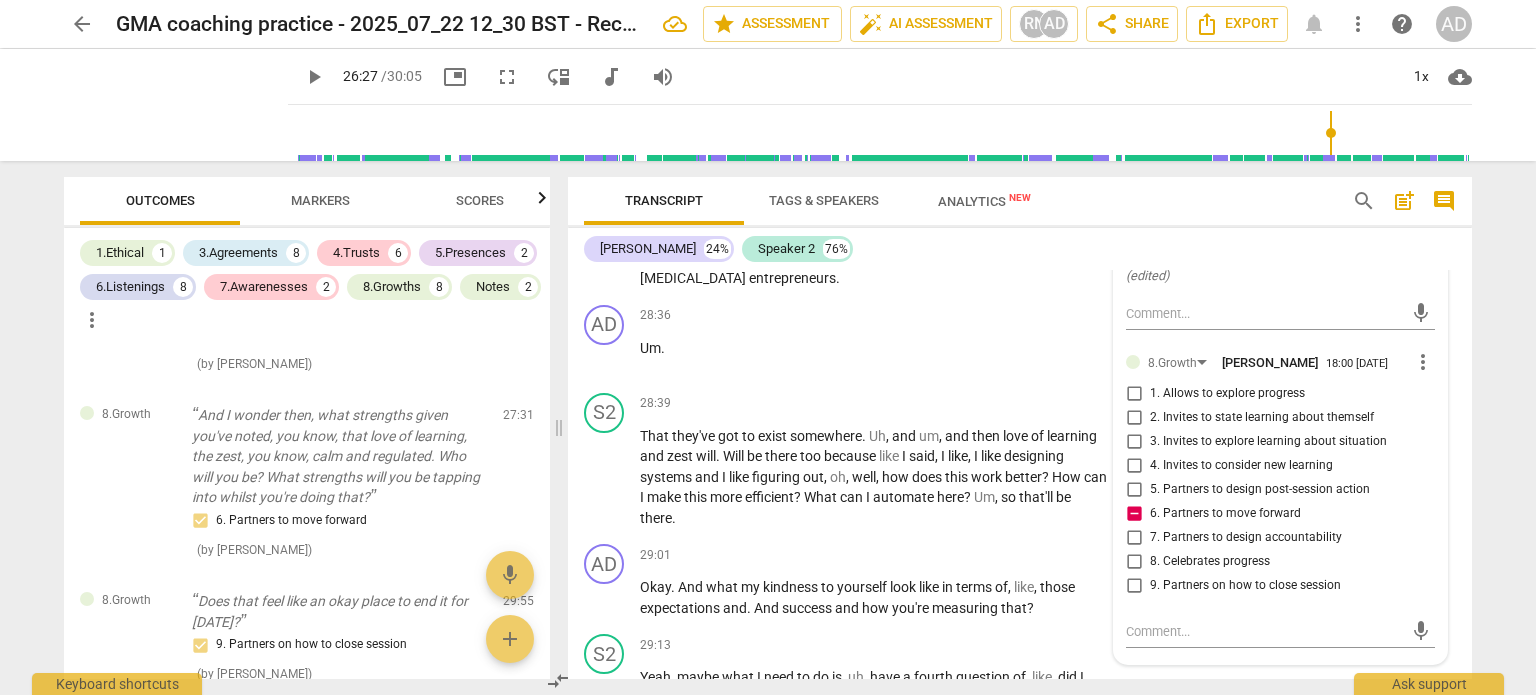 click on "6. Partners to move forward" at bounding box center (1134, 514) 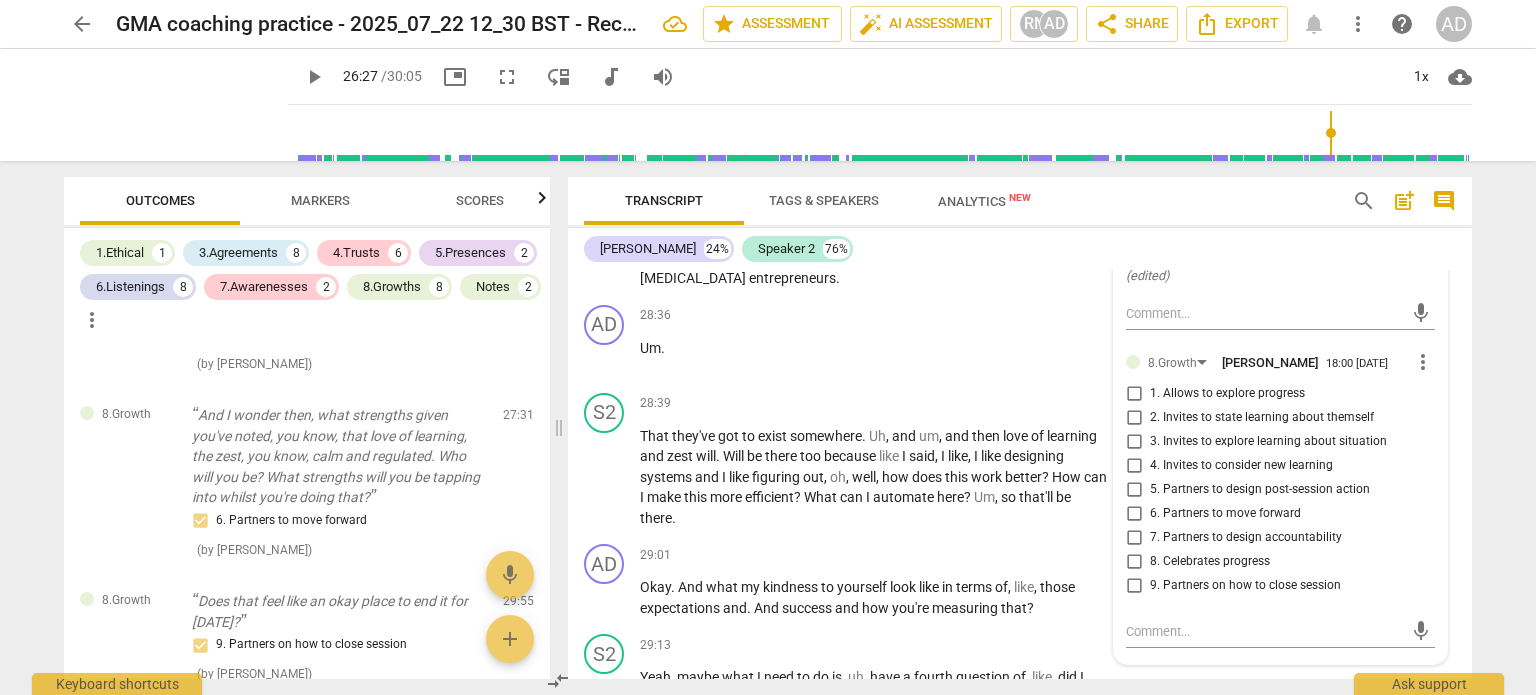 click on "6. Partners to move forward" at bounding box center (1134, 514) 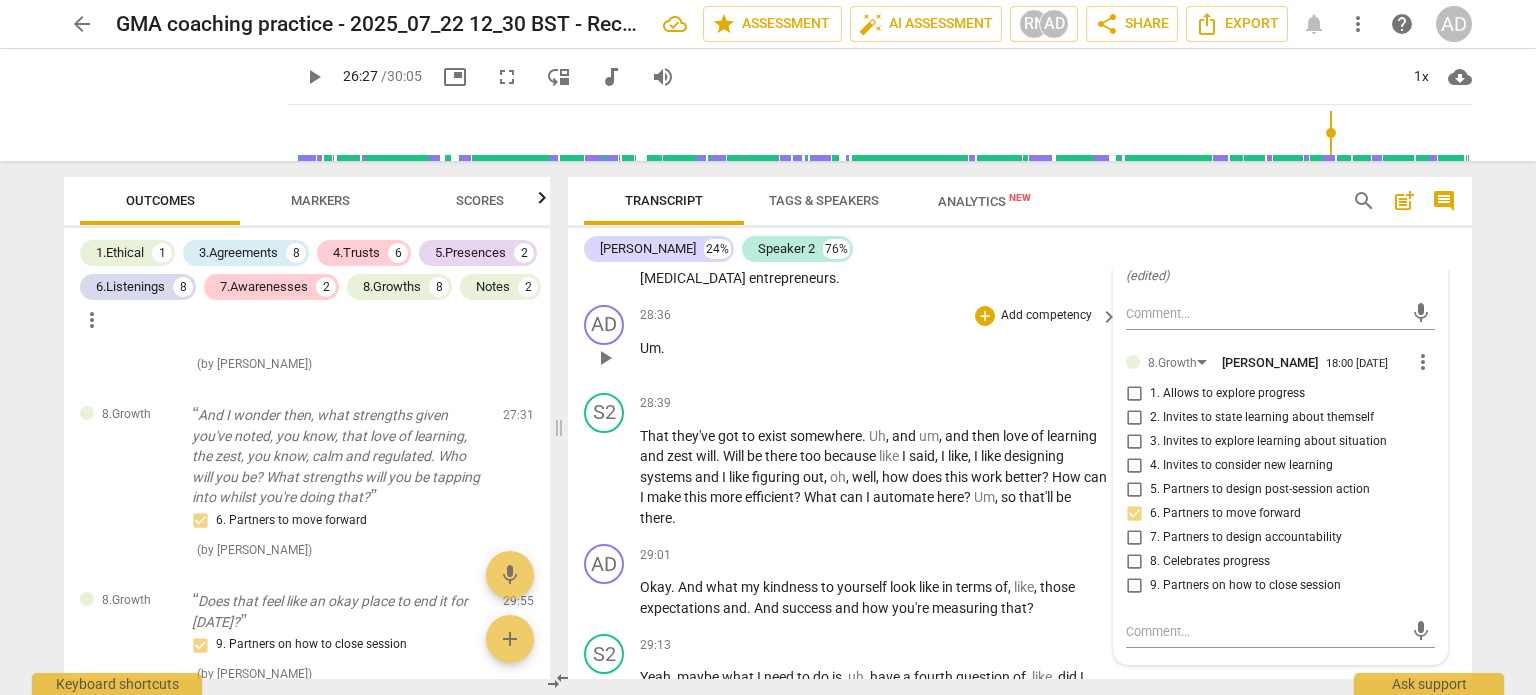 drag, startPoint x: 984, startPoint y: 365, endPoint x: 999, endPoint y: 367, distance: 15.132746 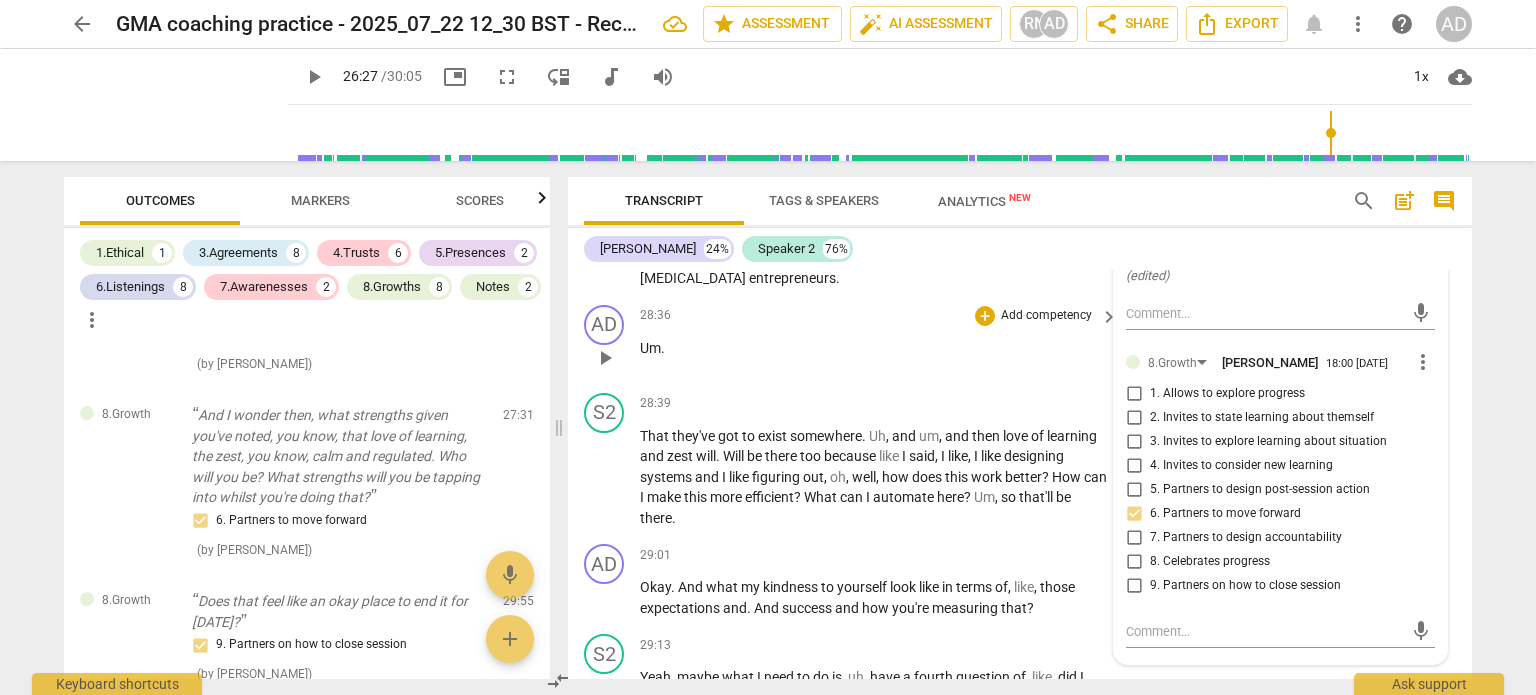 click on "+ Add competency" at bounding box center (1034, 316) 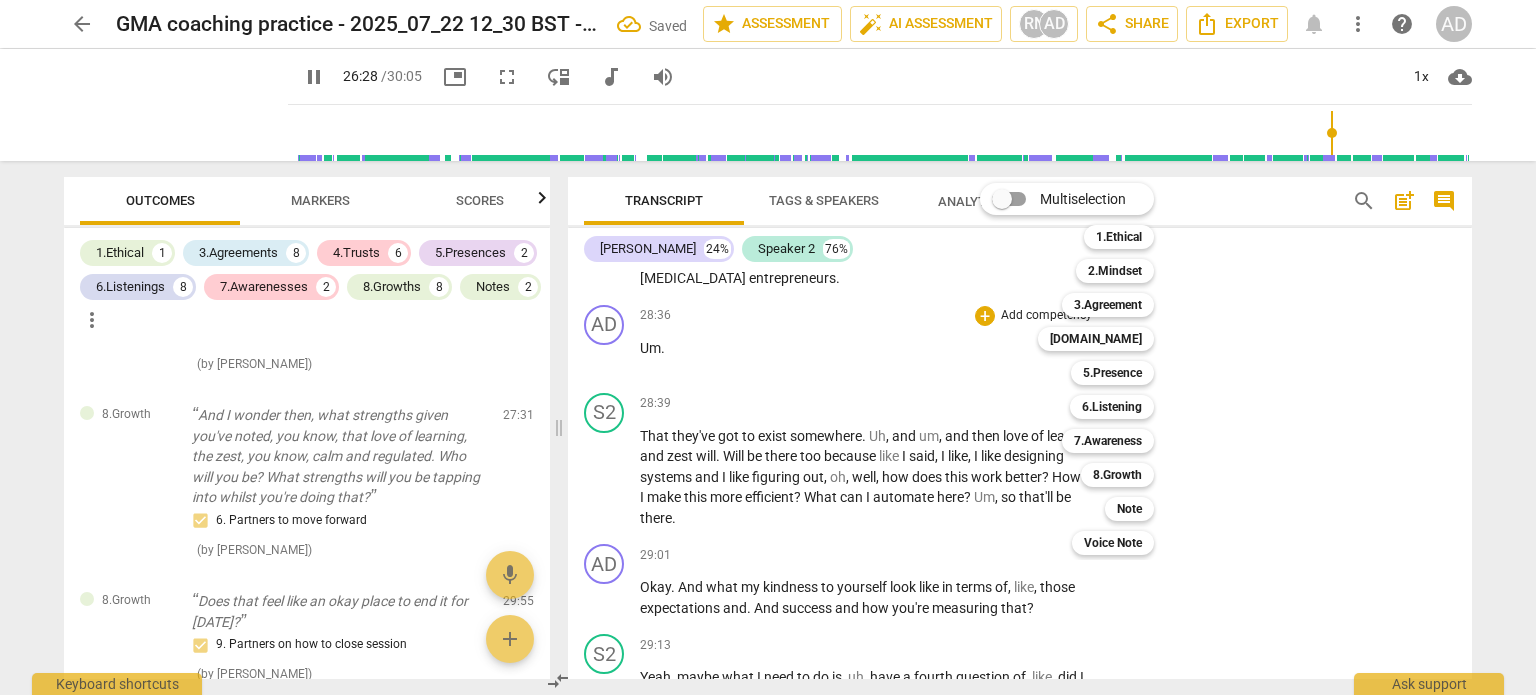 click at bounding box center [768, 347] 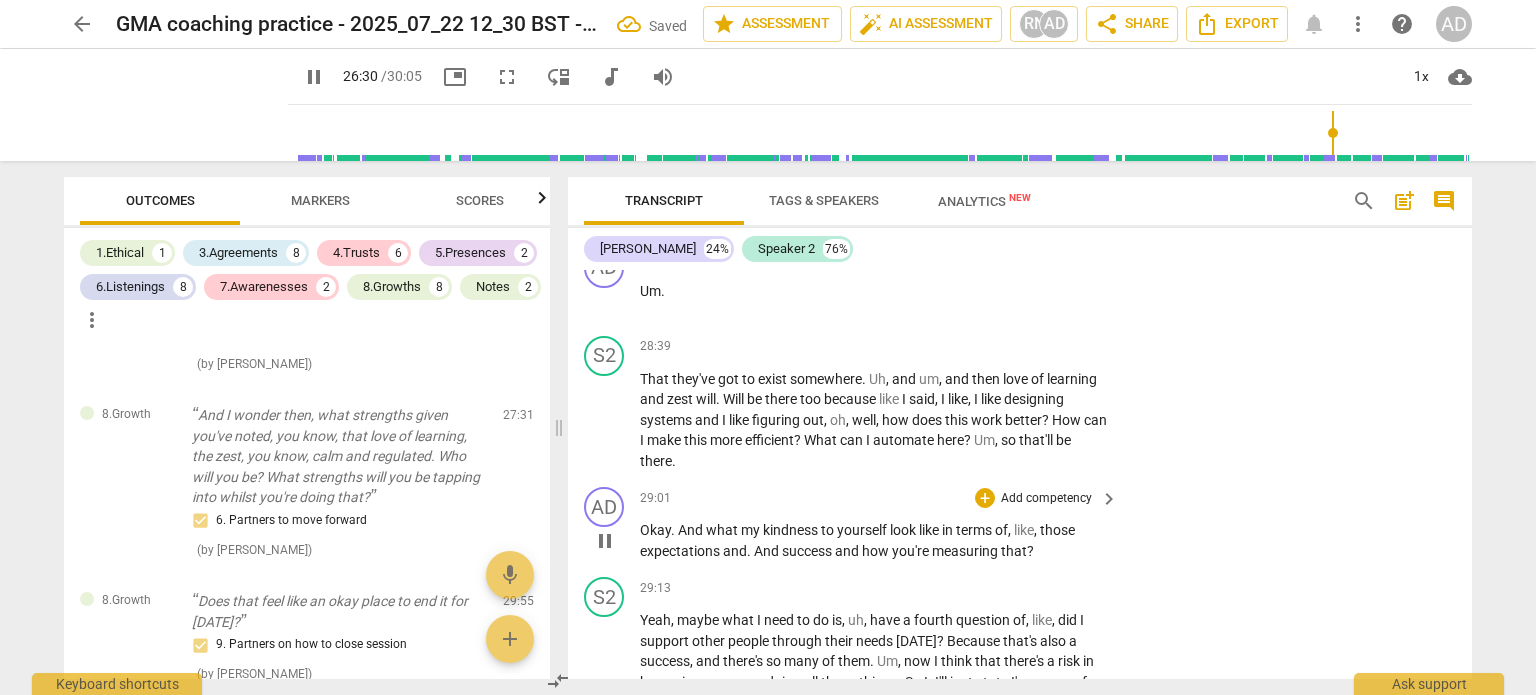 scroll, scrollTop: 11028, scrollLeft: 0, axis: vertical 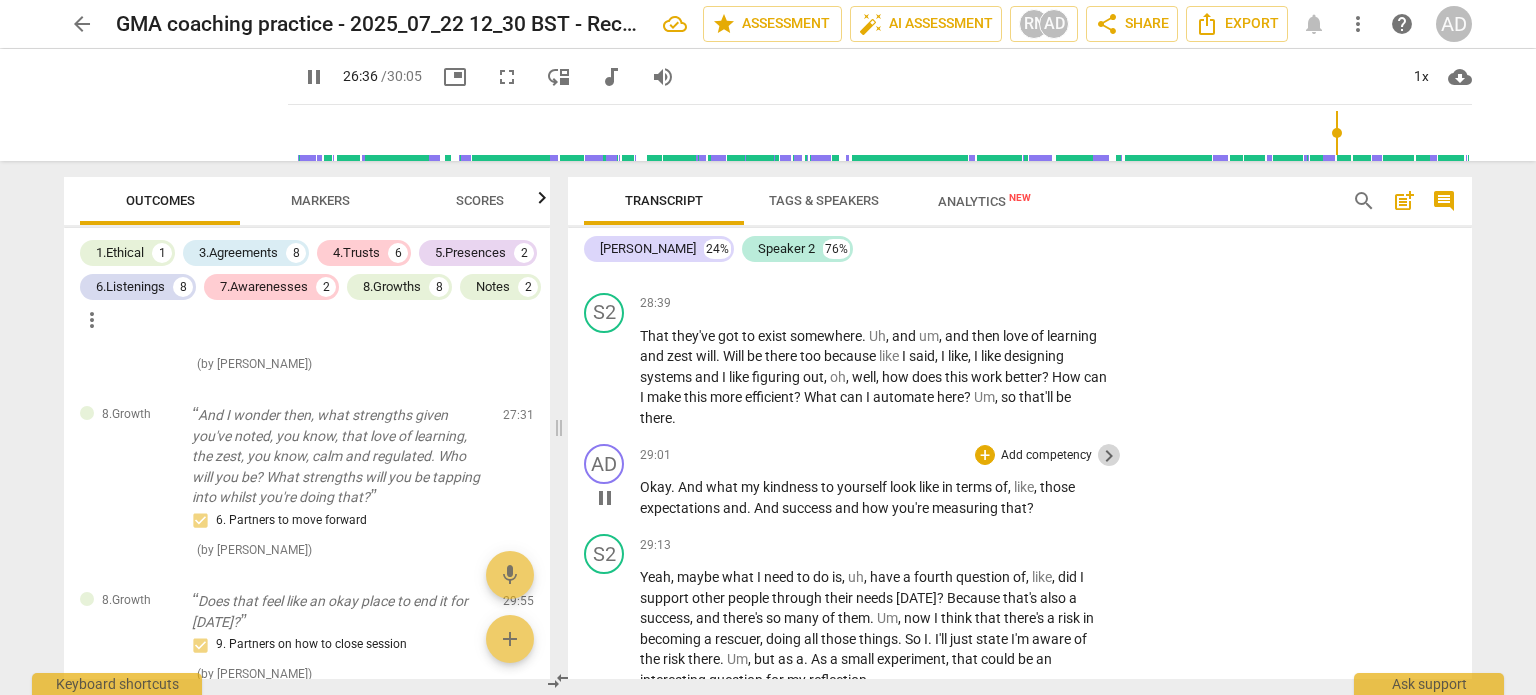 click on "keyboard_arrow_right" at bounding box center (1109, 456) 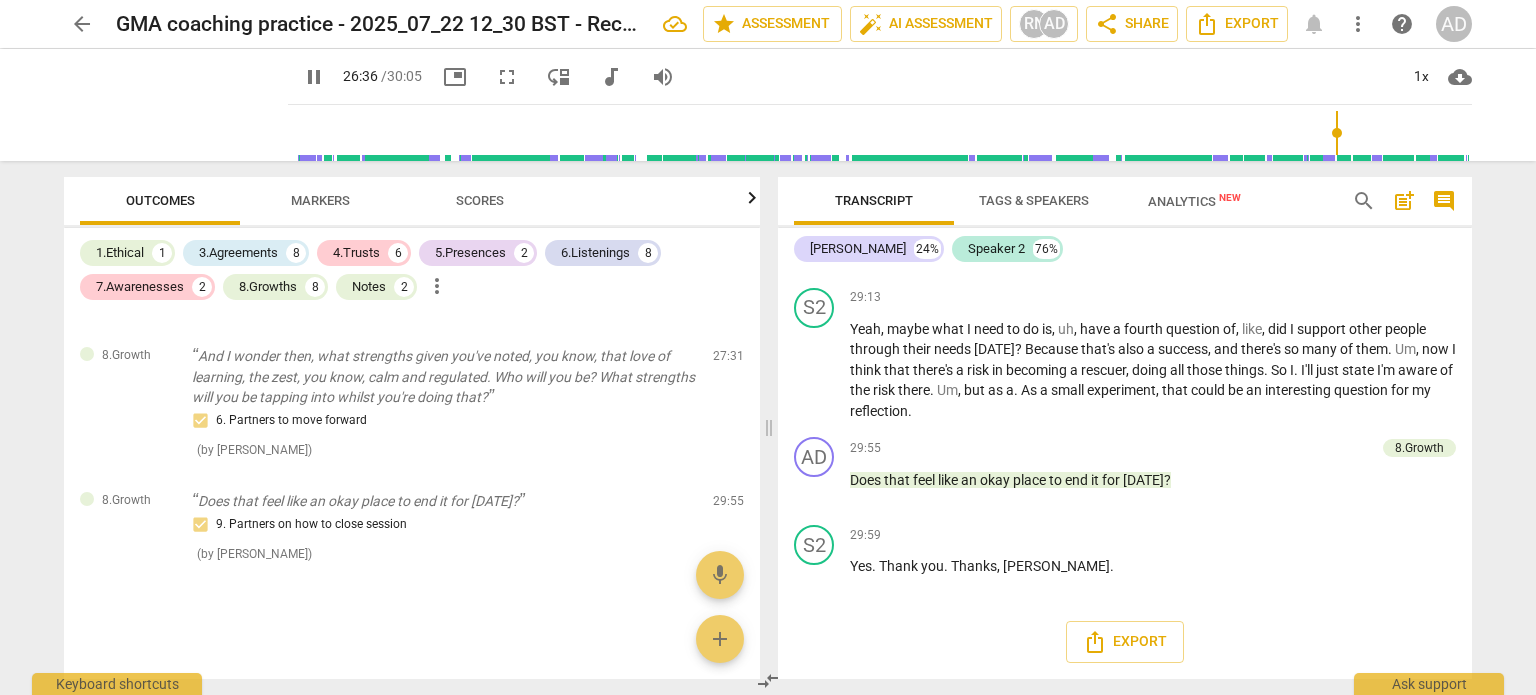 scroll, scrollTop: 9814, scrollLeft: 0, axis: vertical 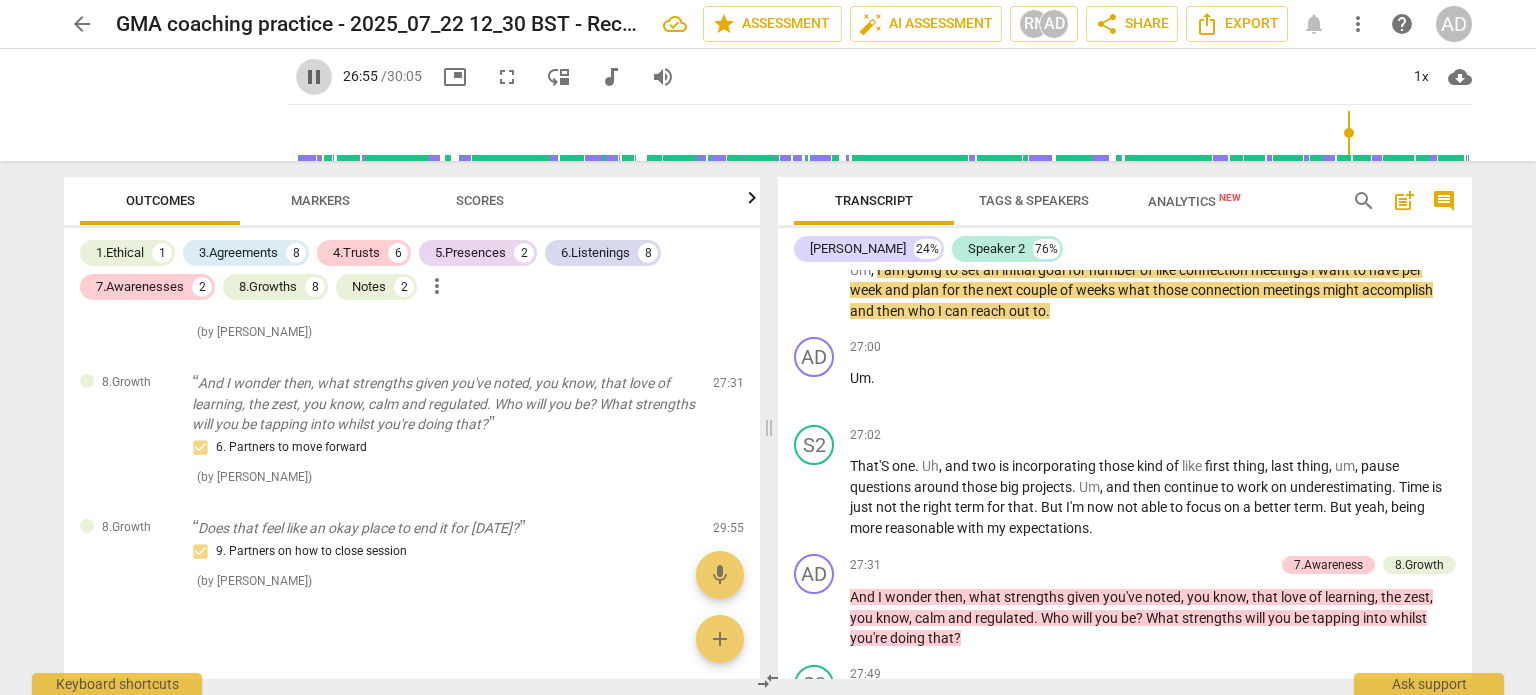 click on "pause" at bounding box center [314, 77] 